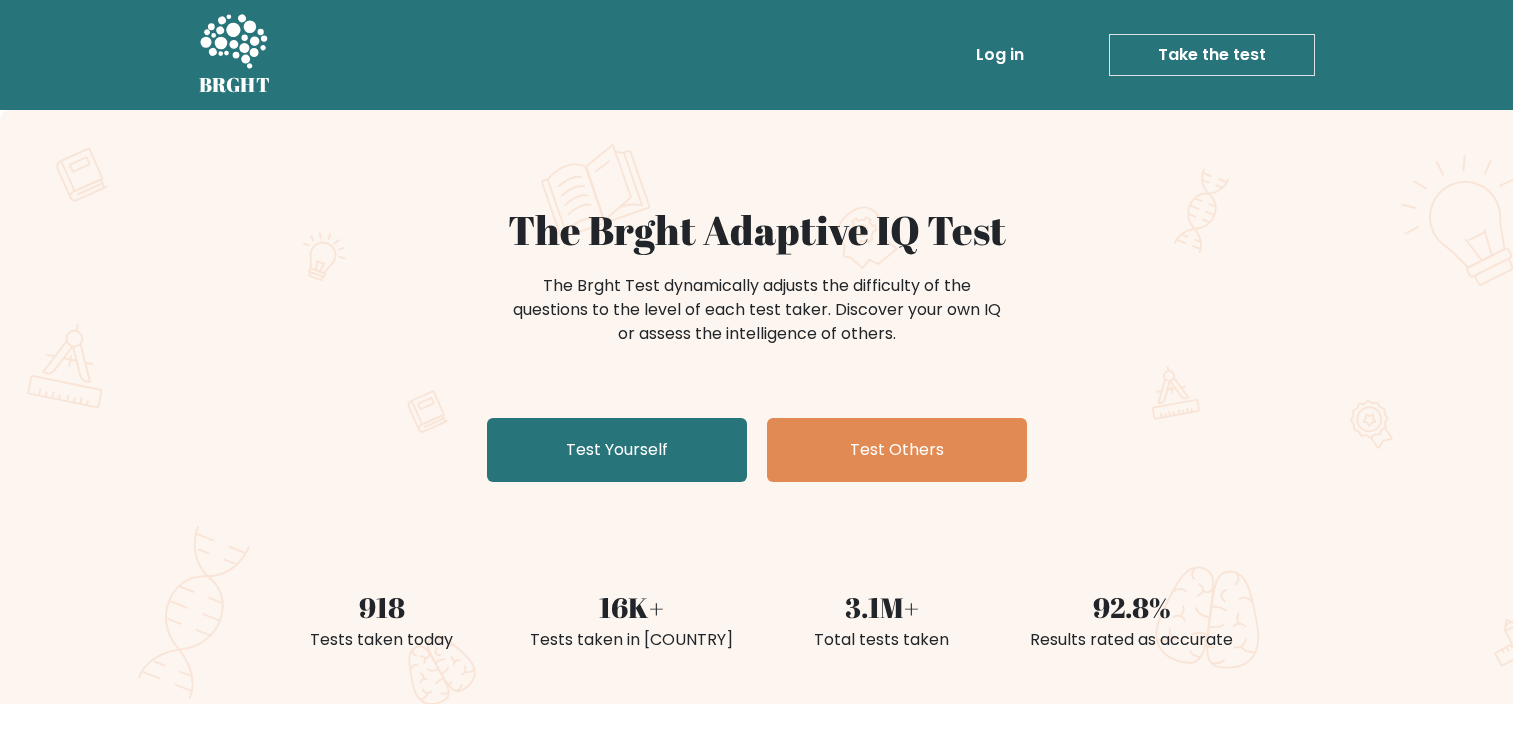 scroll, scrollTop: 0, scrollLeft: 0, axis: both 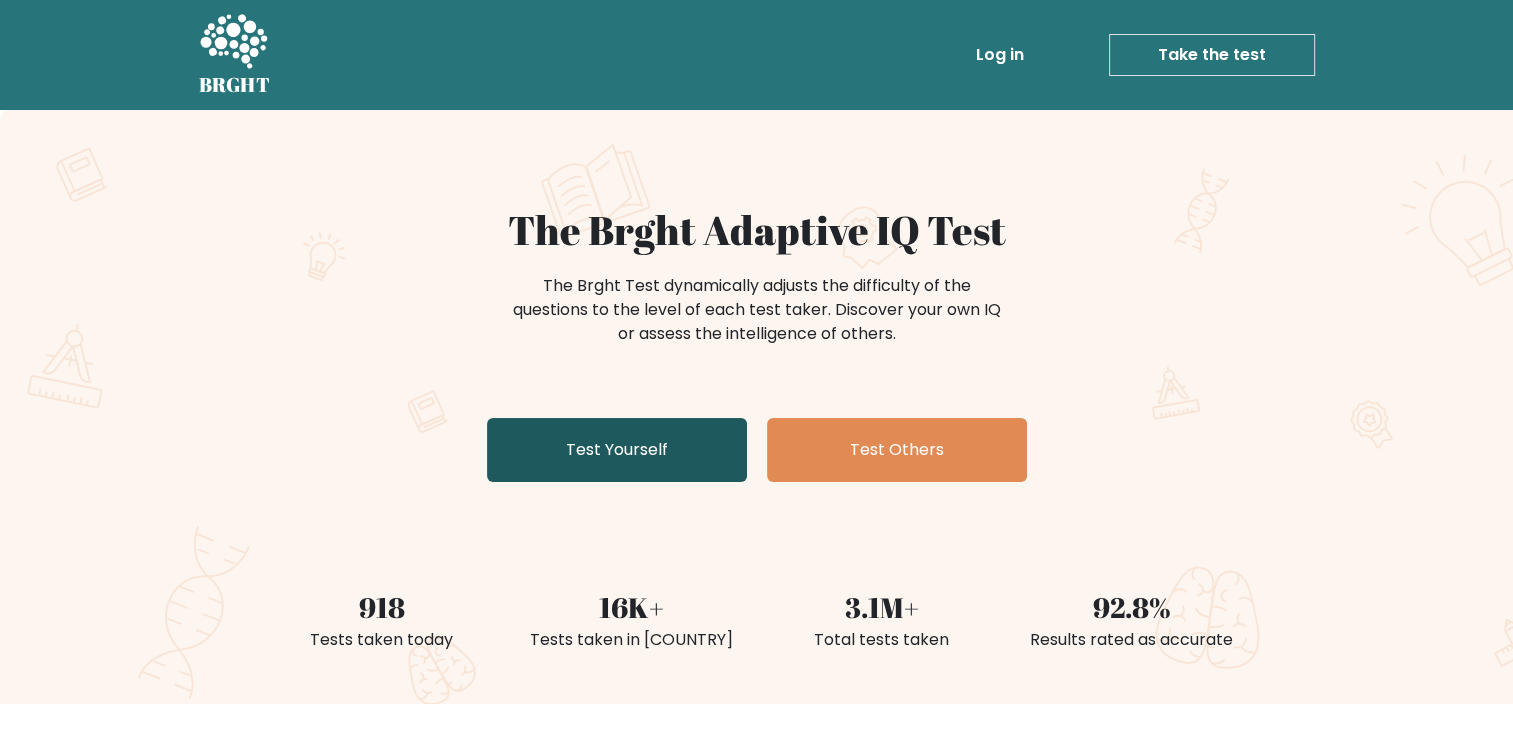 click on "Test Yourself" at bounding box center [617, 450] 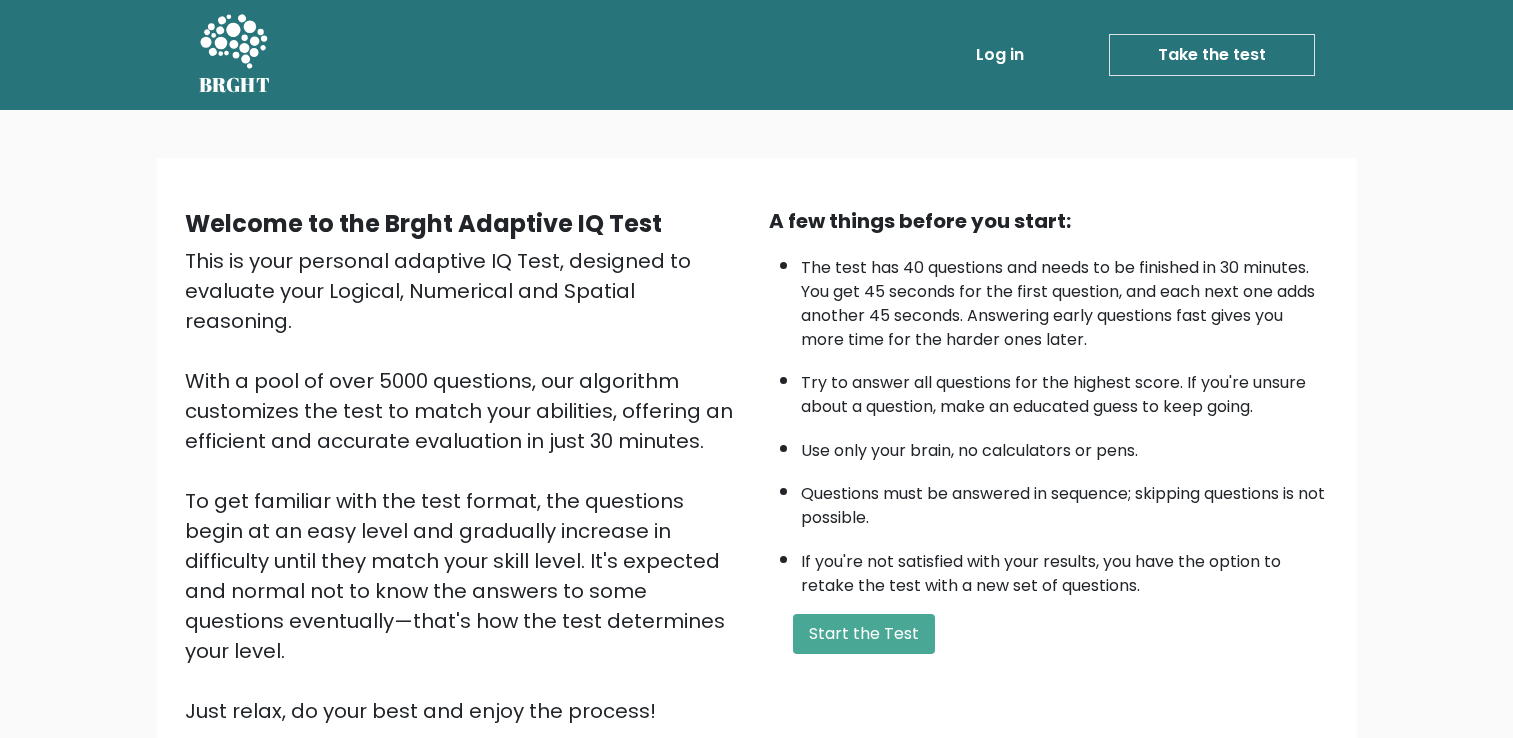 scroll, scrollTop: 0, scrollLeft: 0, axis: both 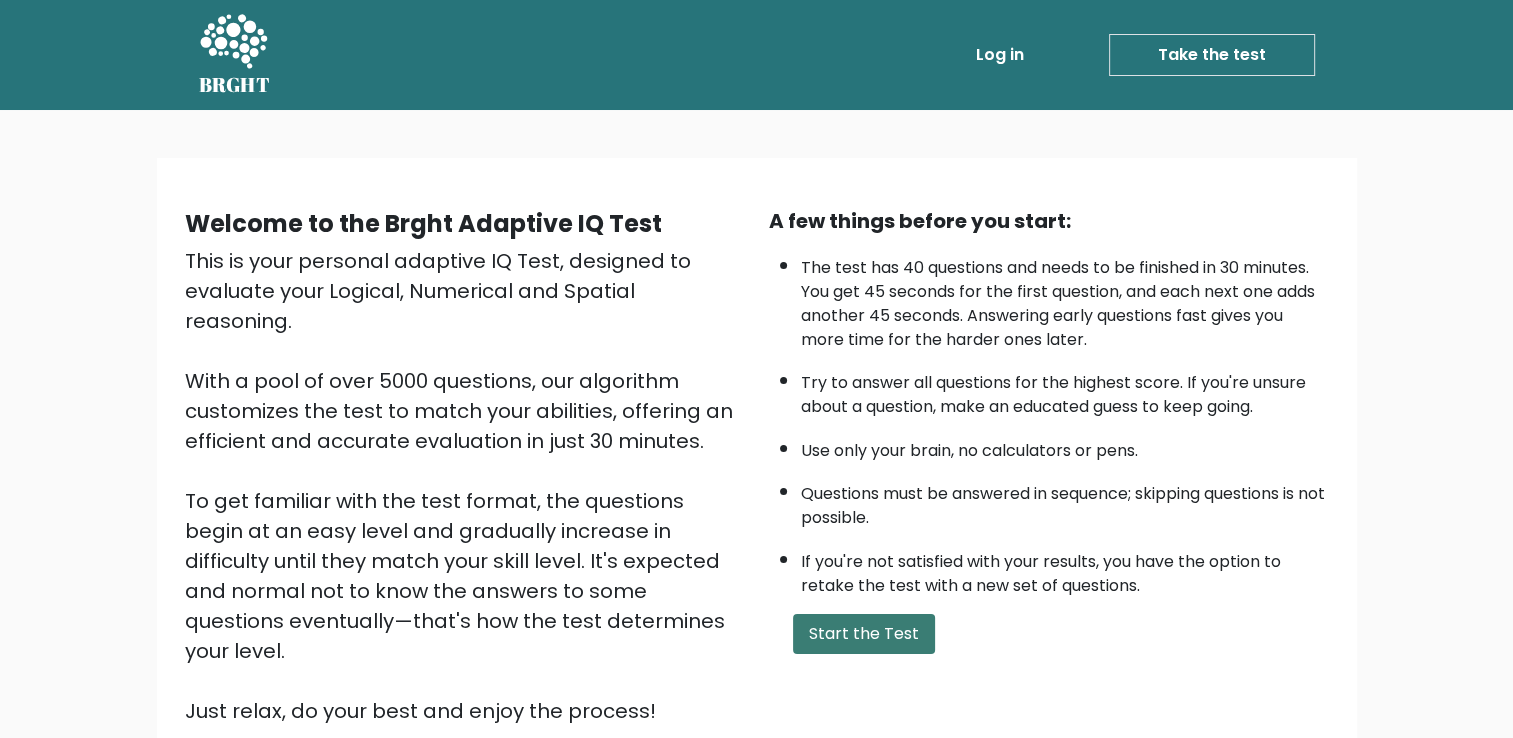 click on "Start the Test" at bounding box center (864, 634) 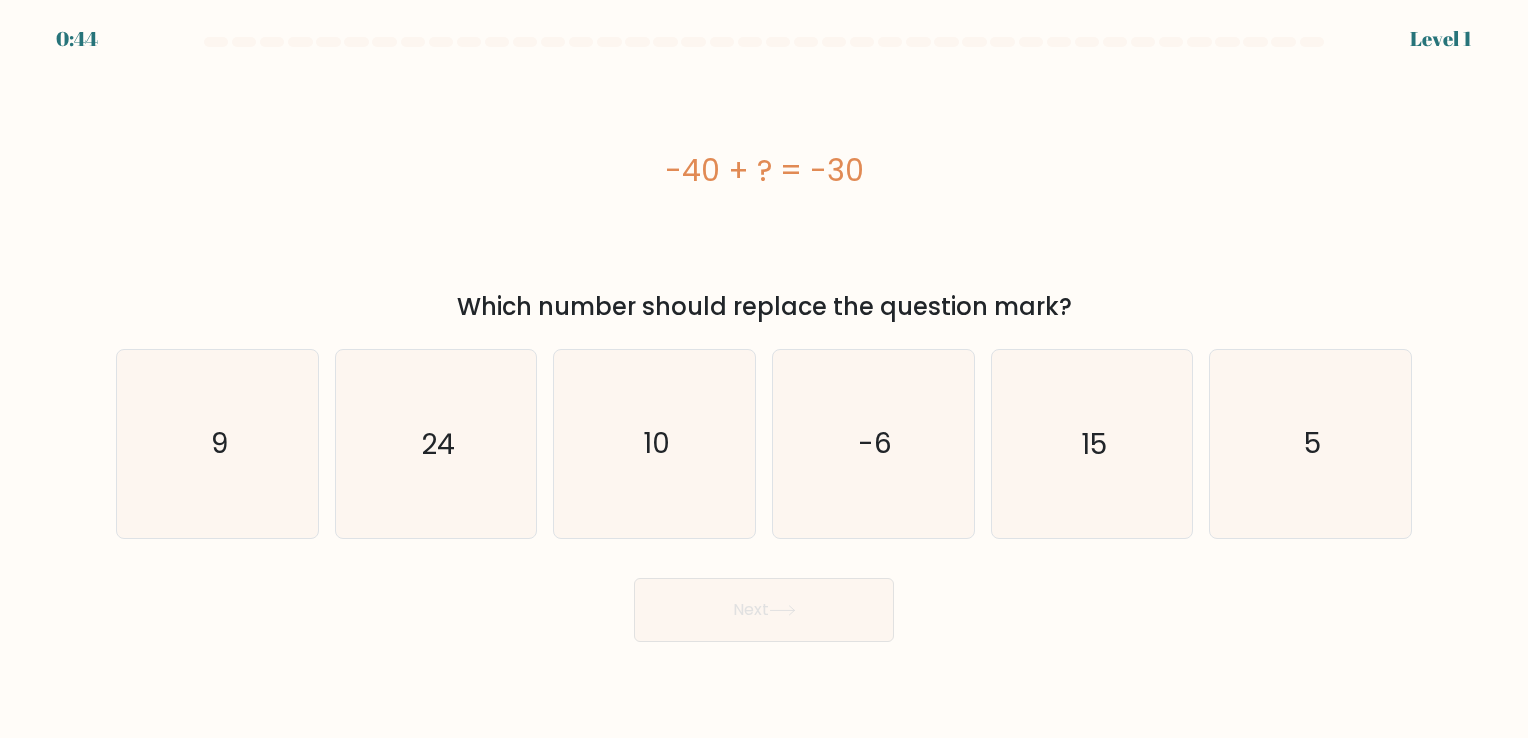 scroll, scrollTop: 0, scrollLeft: 0, axis: both 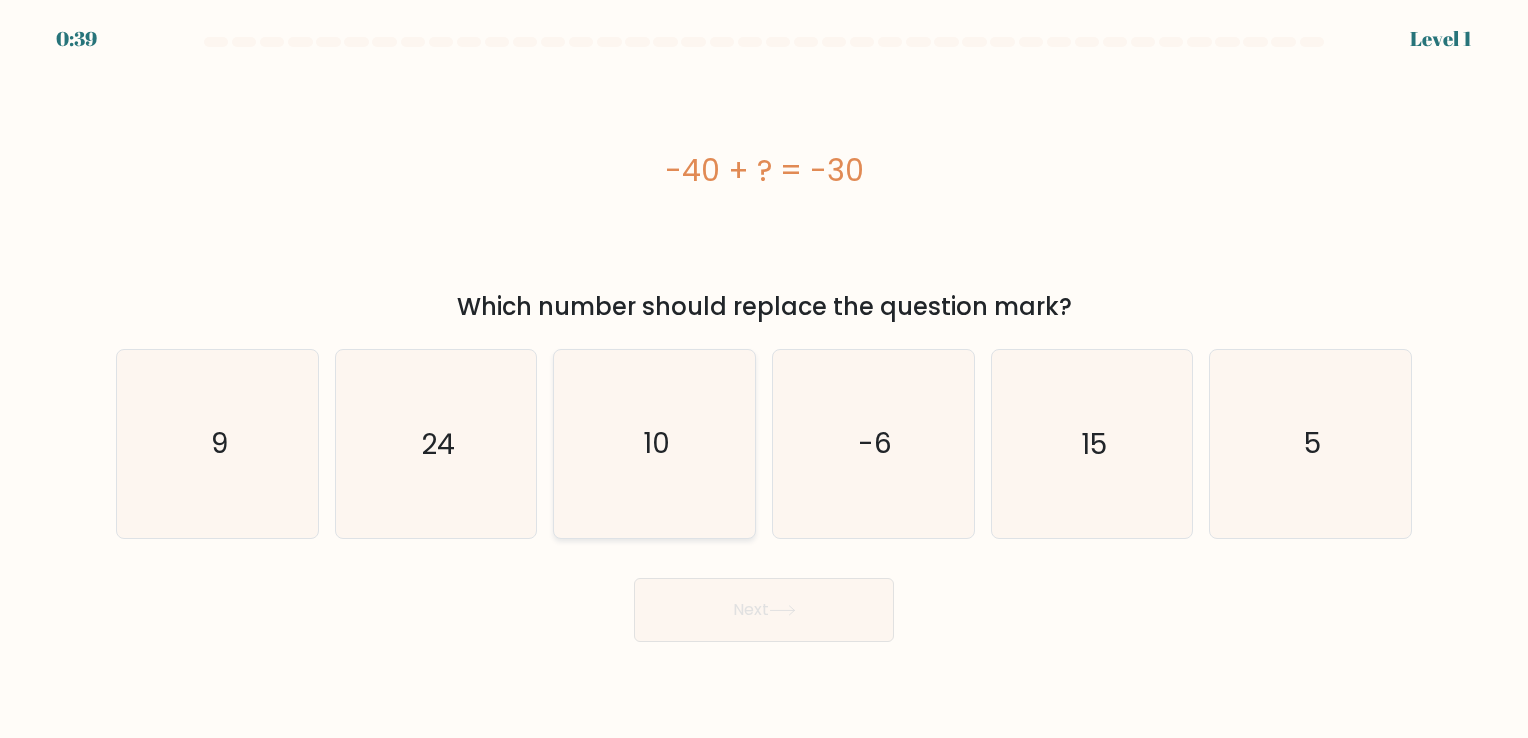click on "10" 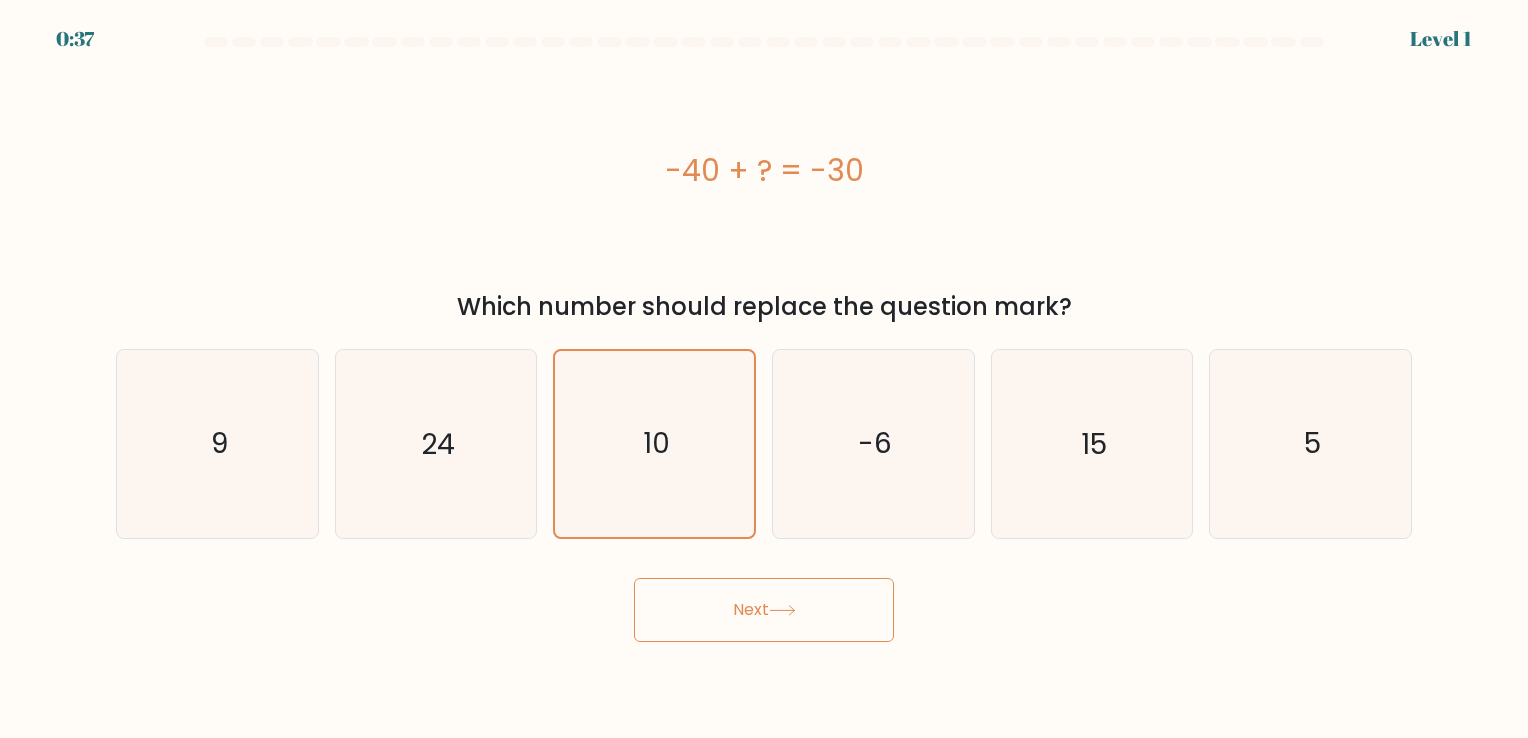 click 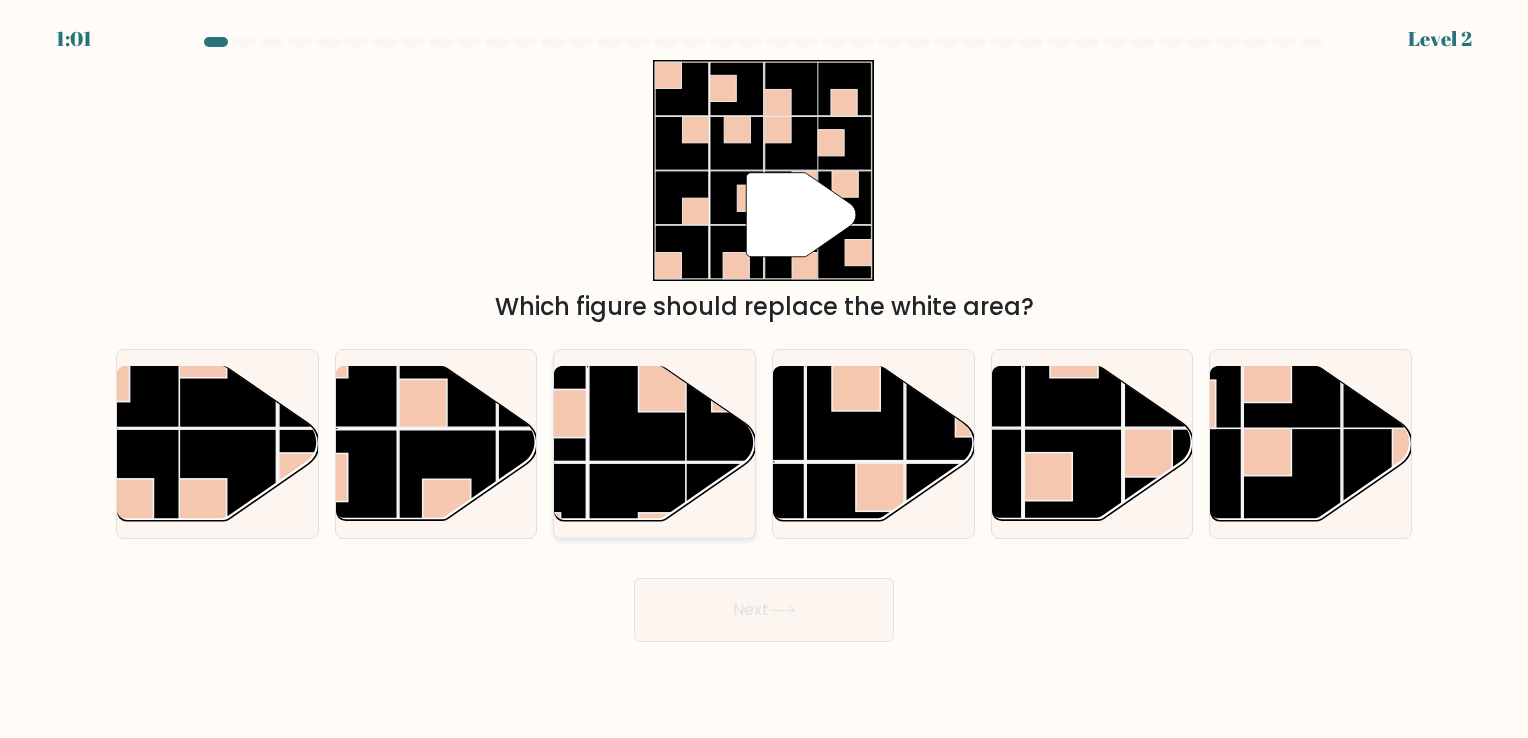 click 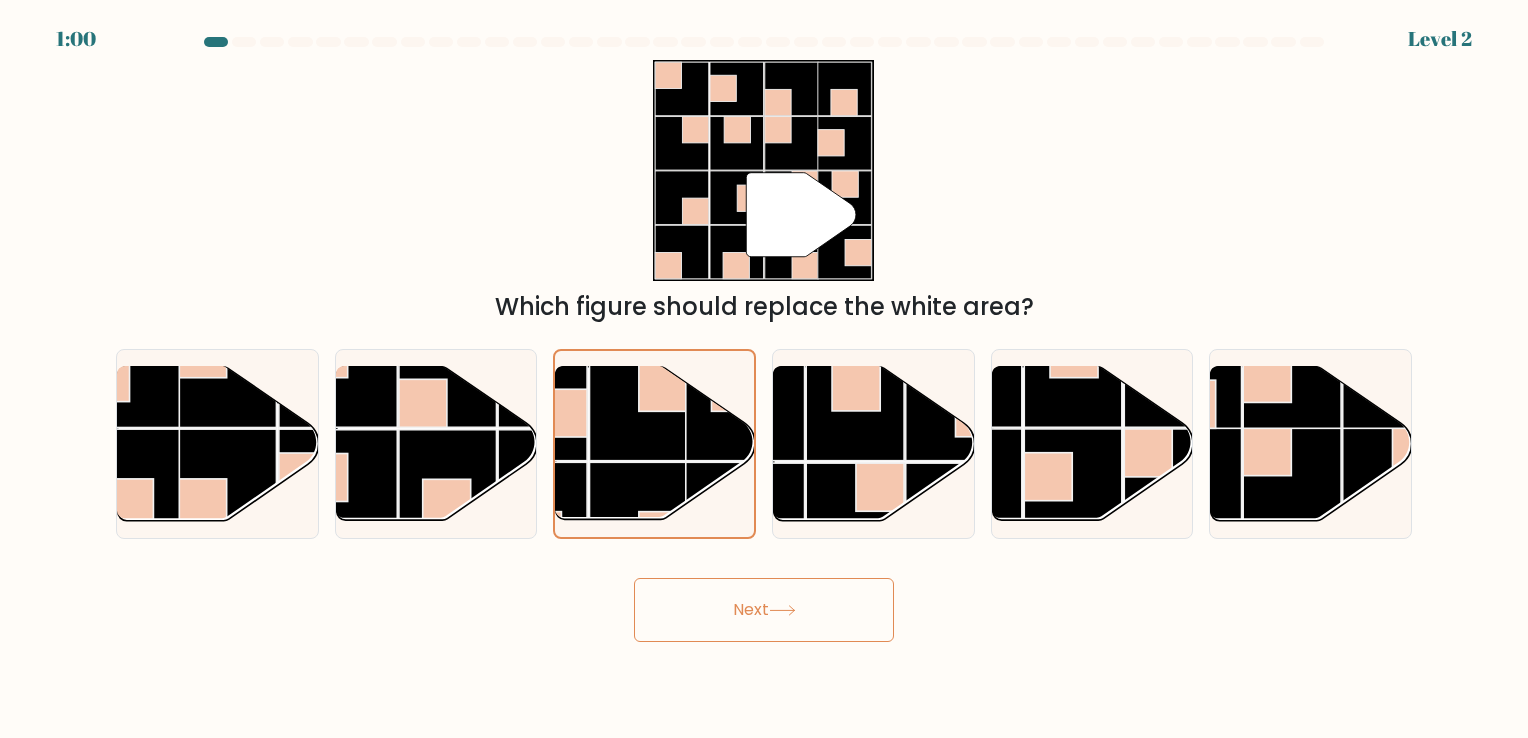 click 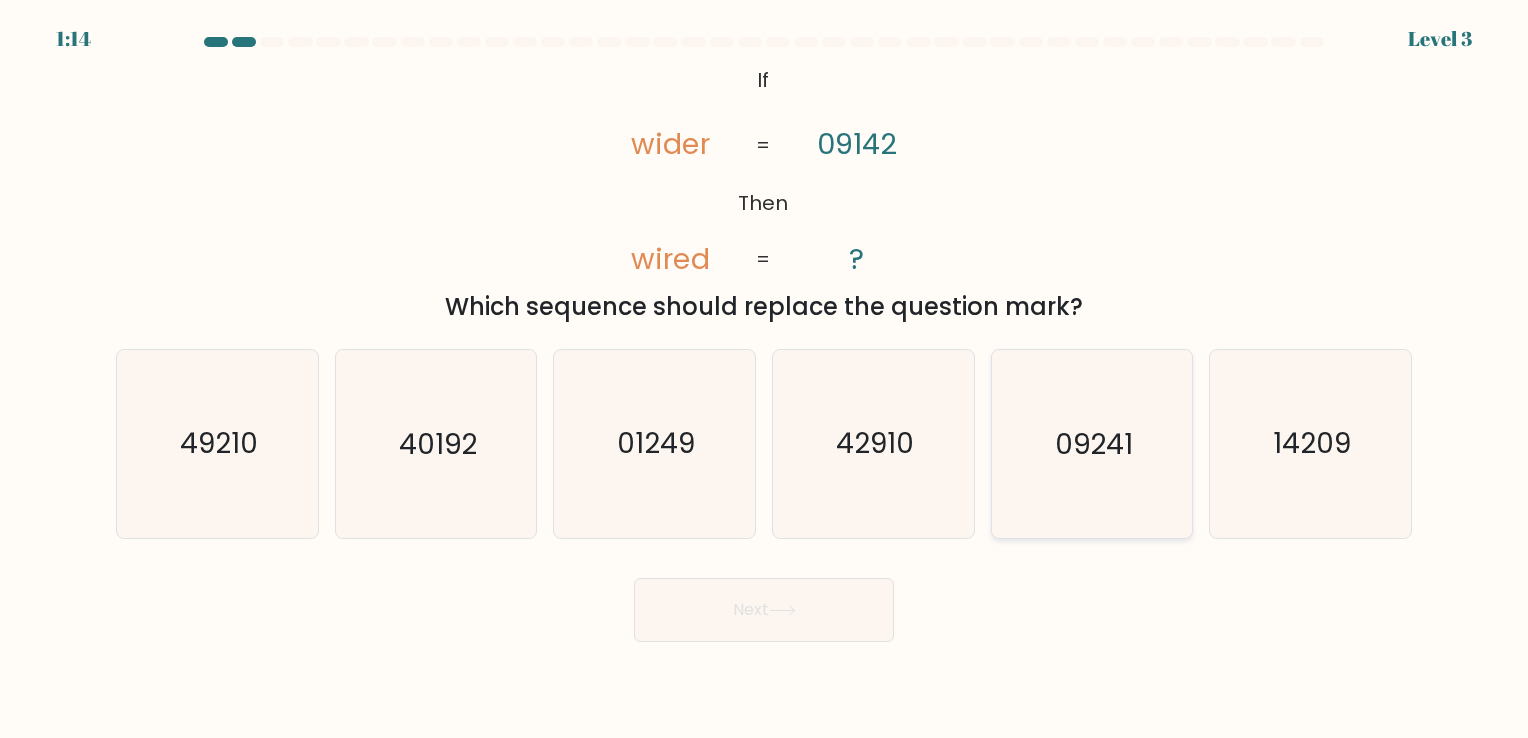 click on "09241" 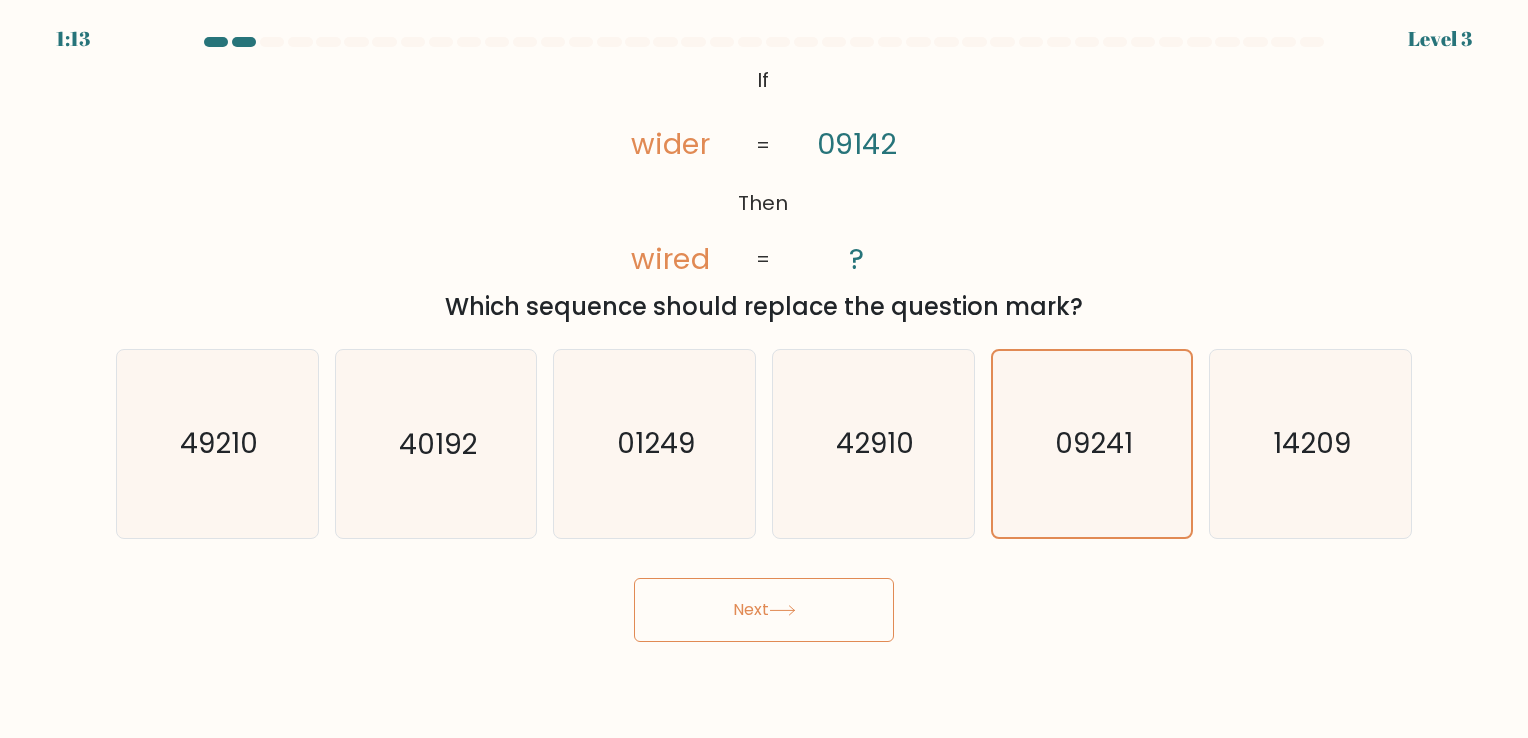 click on "Next" at bounding box center (764, 610) 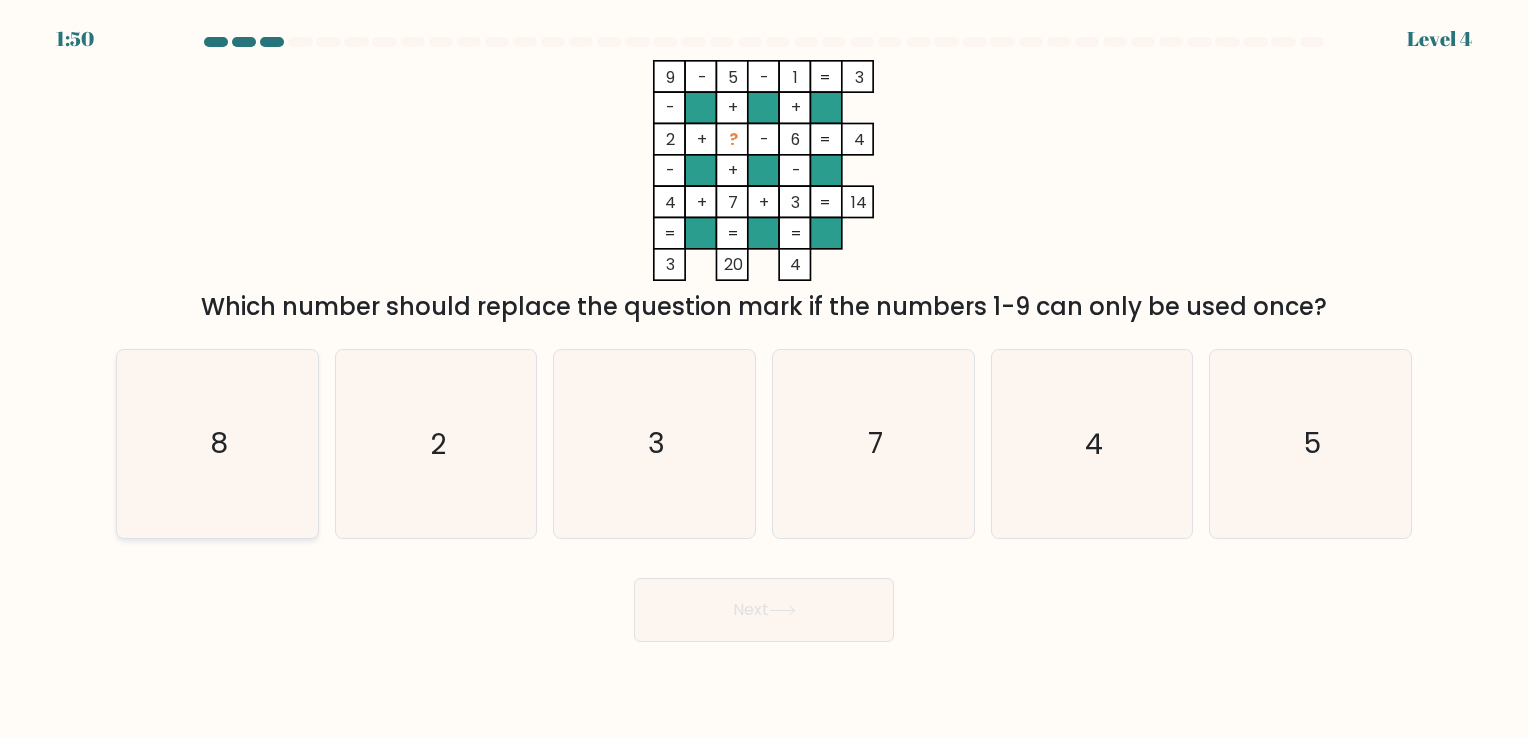 drag, startPoint x: 204, startPoint y: 437, endPoint x: 204, endPoint y: 449, distance: 12 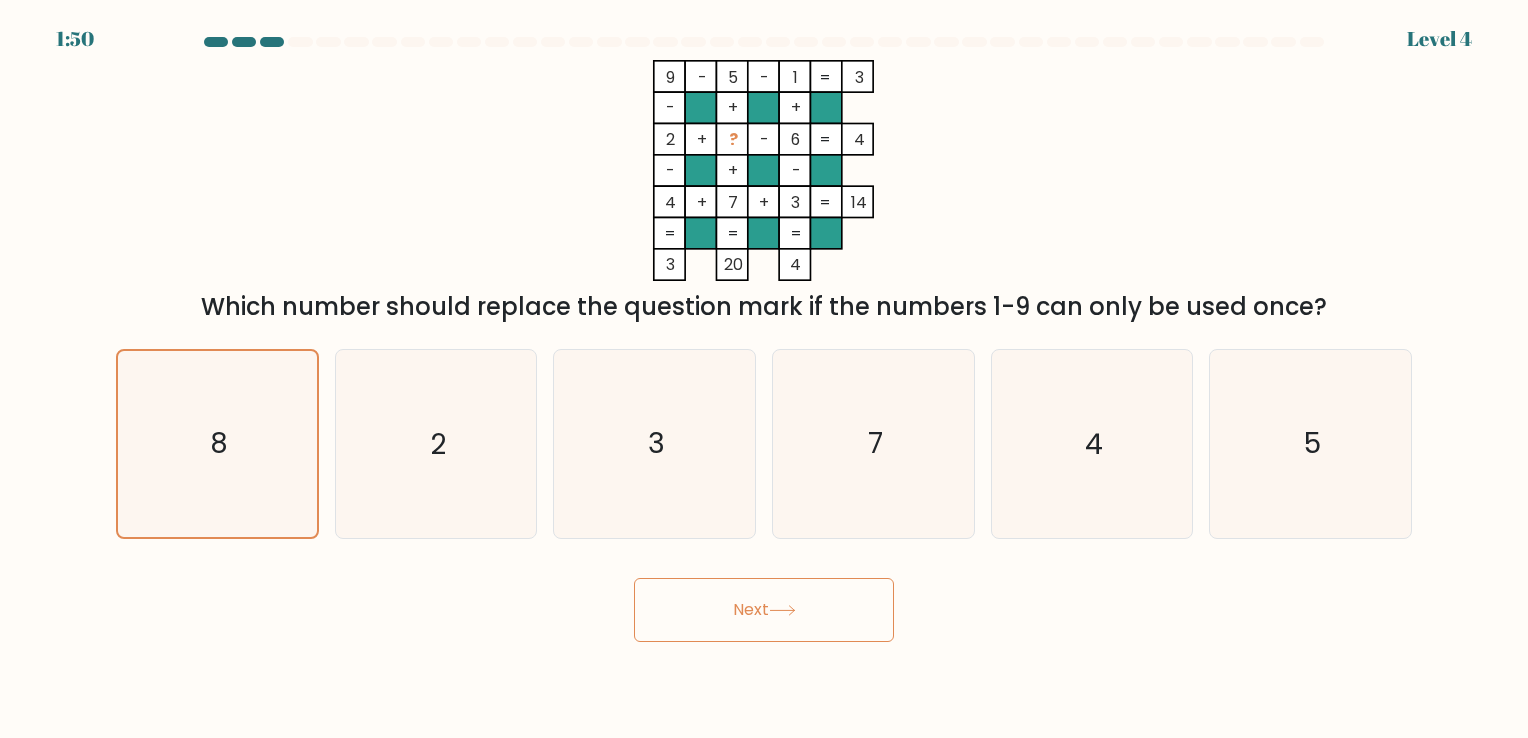 click on "Next" at bounding box center (764, 610) 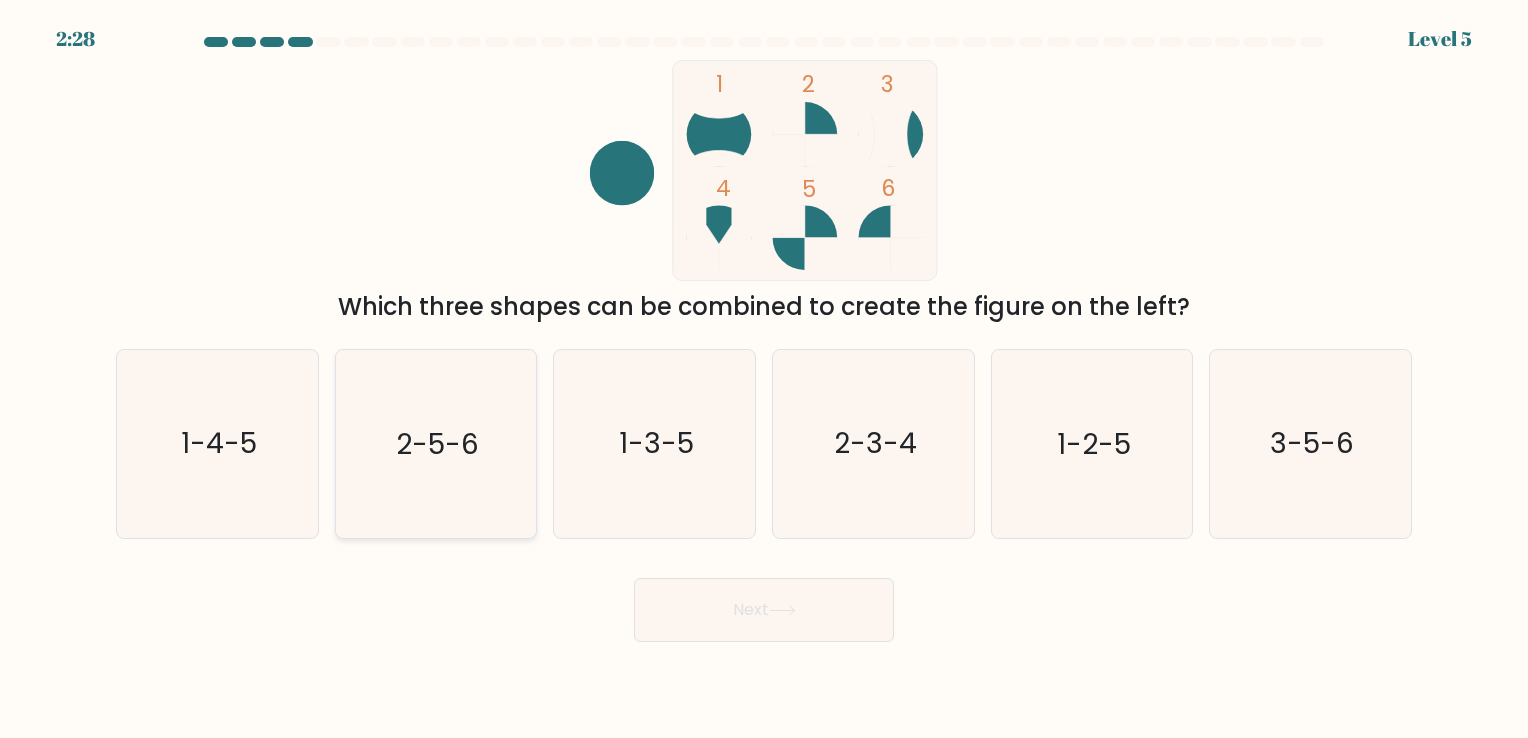 click on "2-5-6" 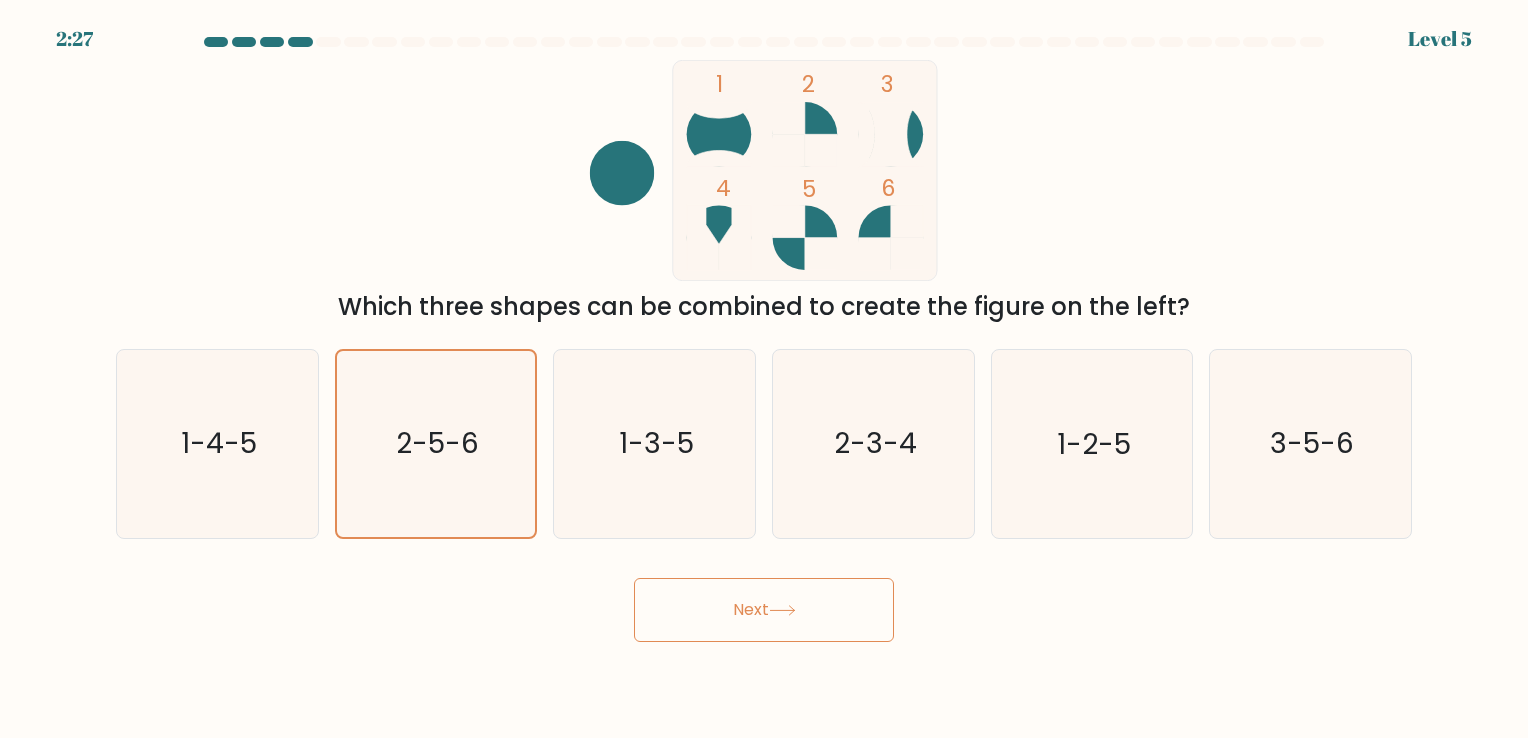 click on "Next" at bounding box center [764, 610] 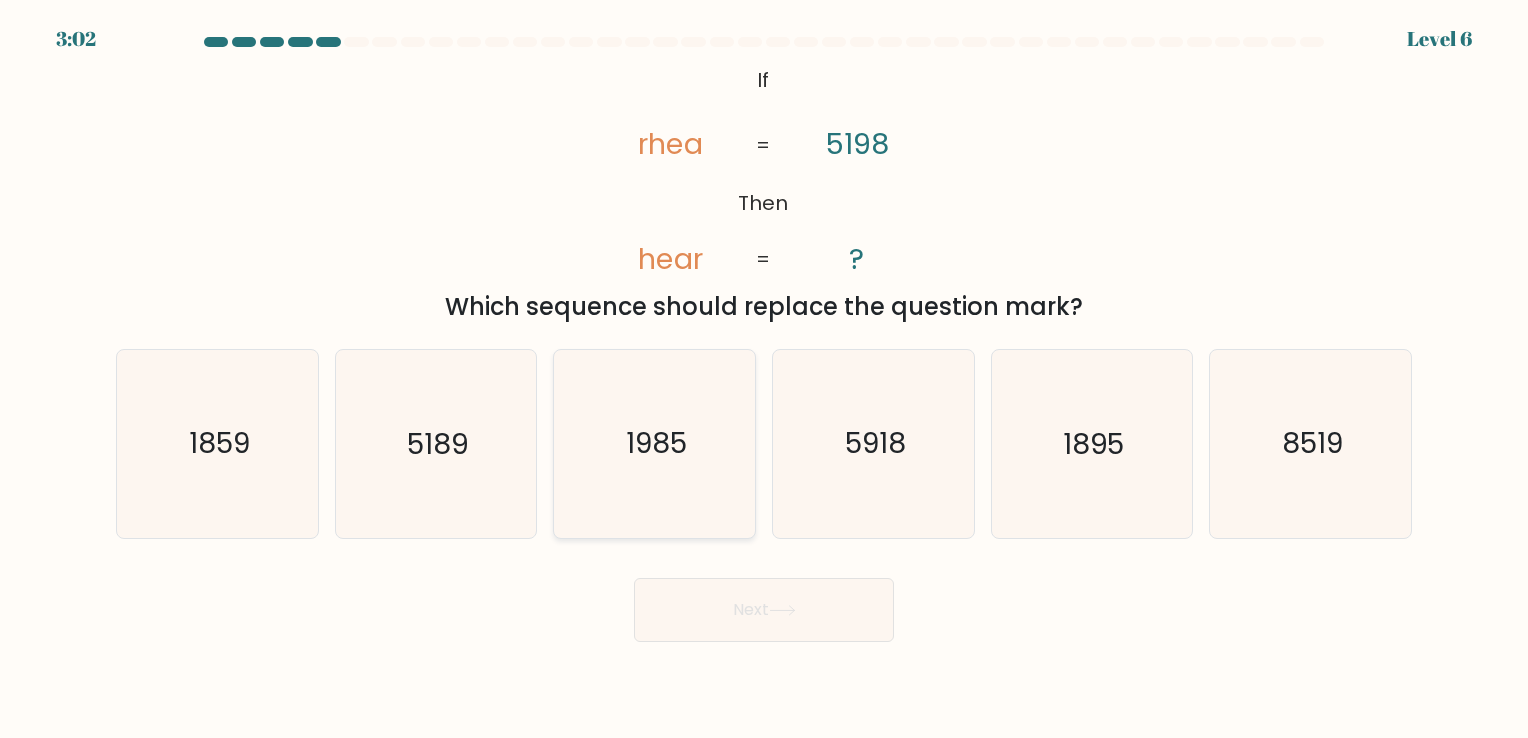 click on "1985" 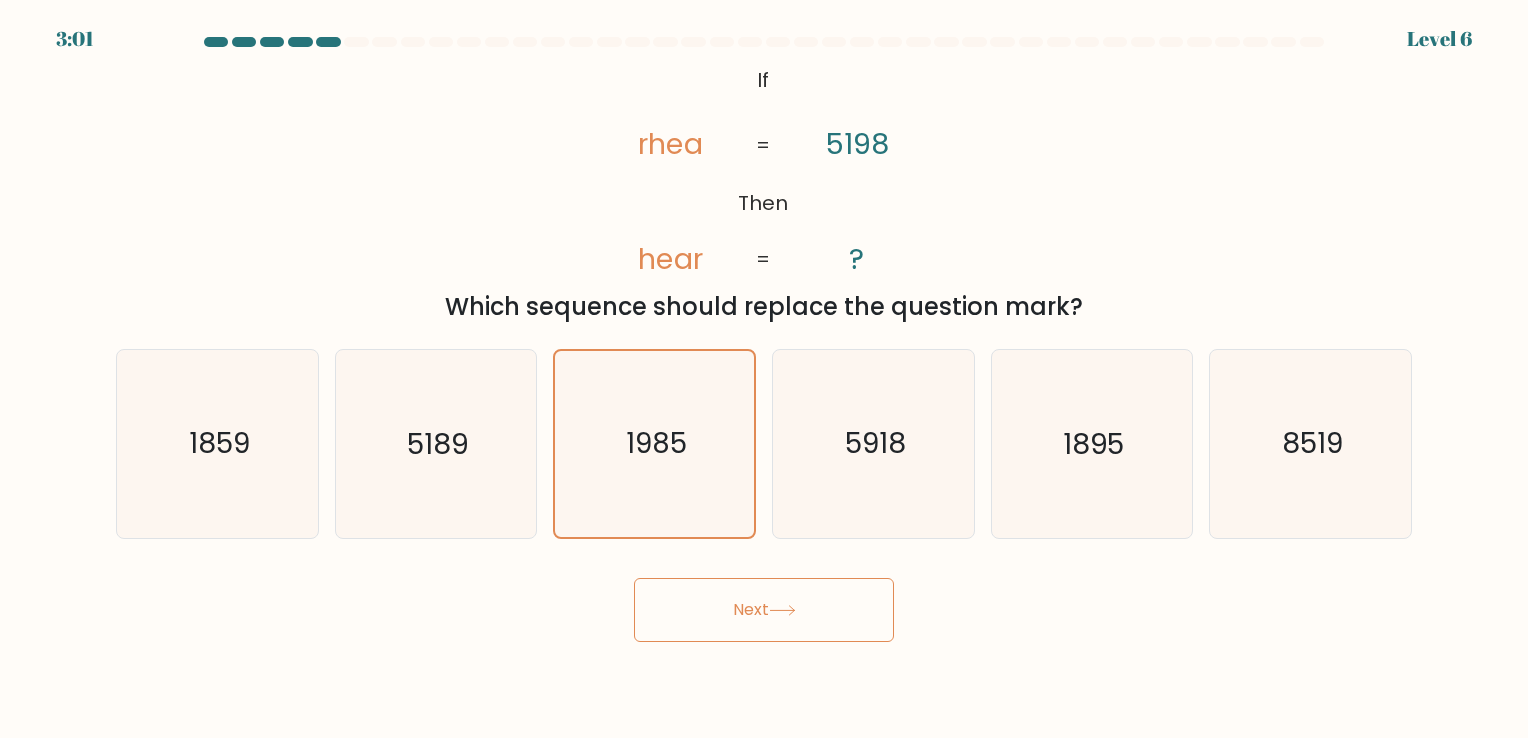 click on "Next" at bounding box center [764, 610] 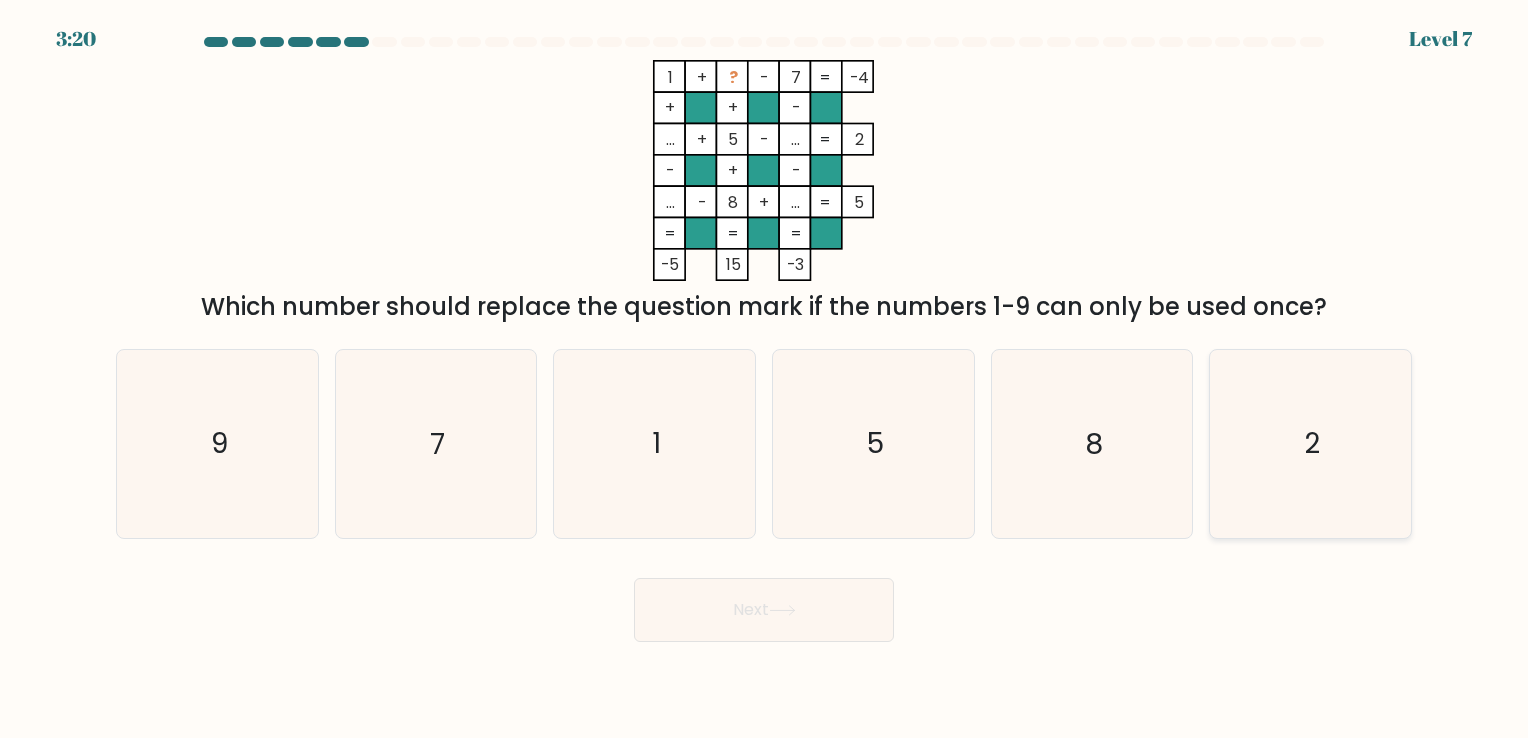click on "2" 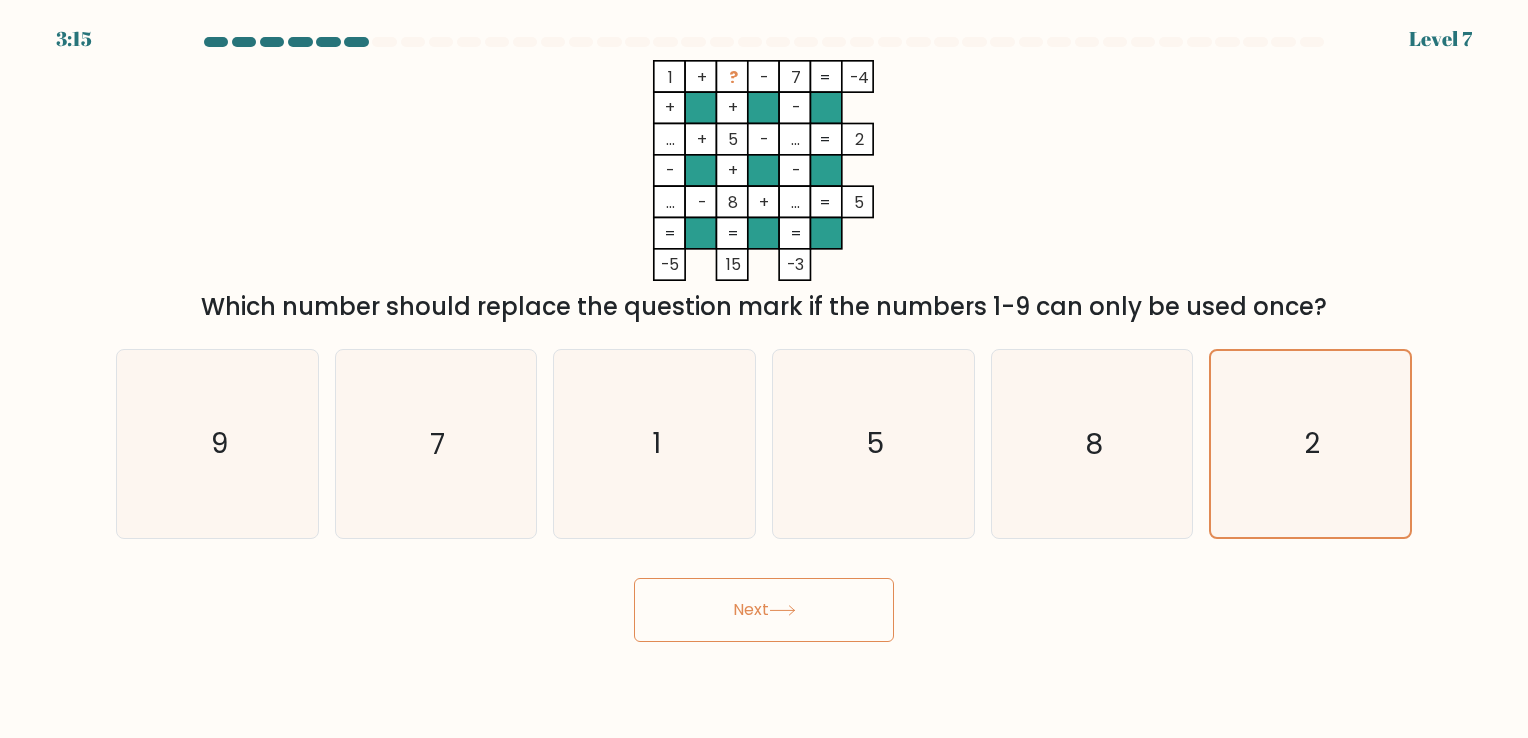 click on "Next" at bounding box center [764, 610] 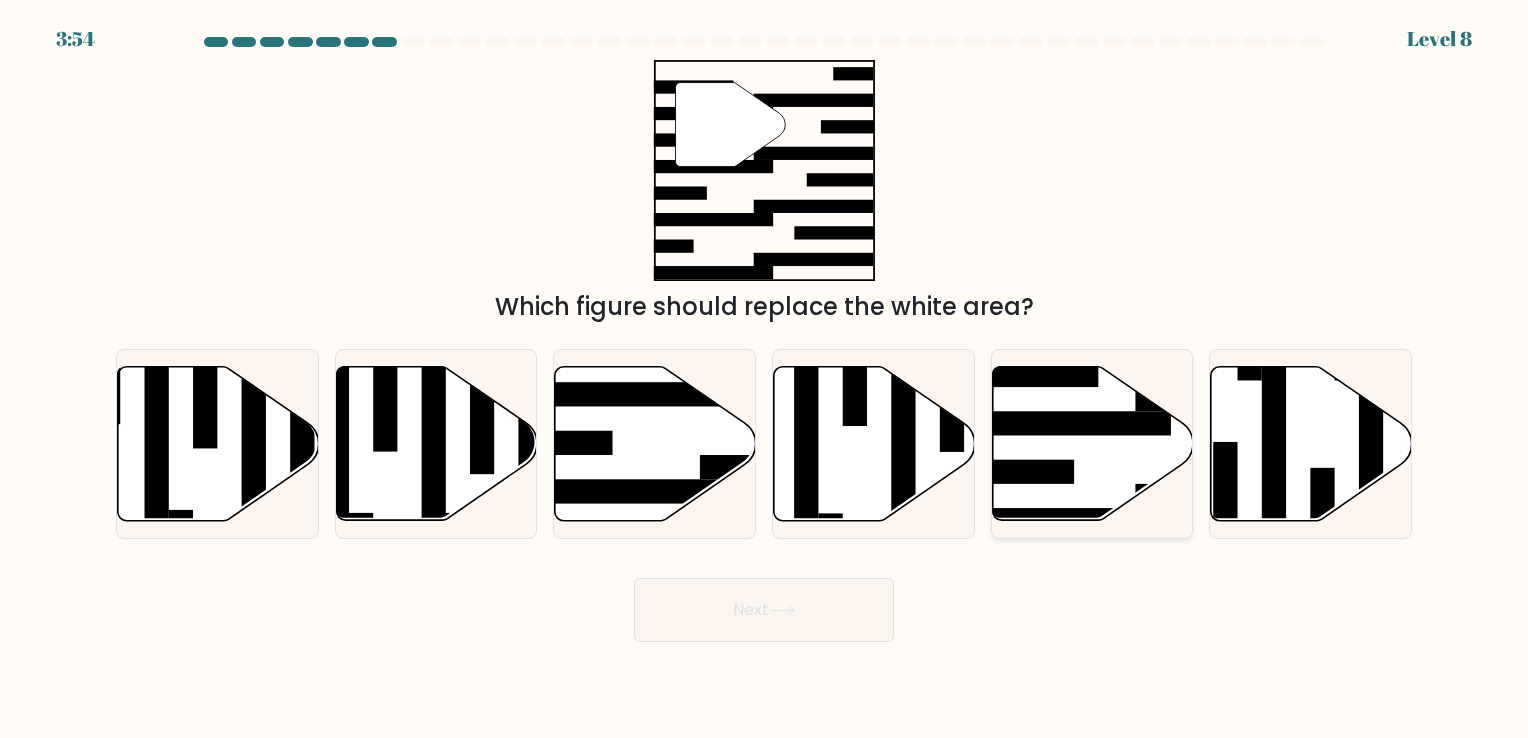 click 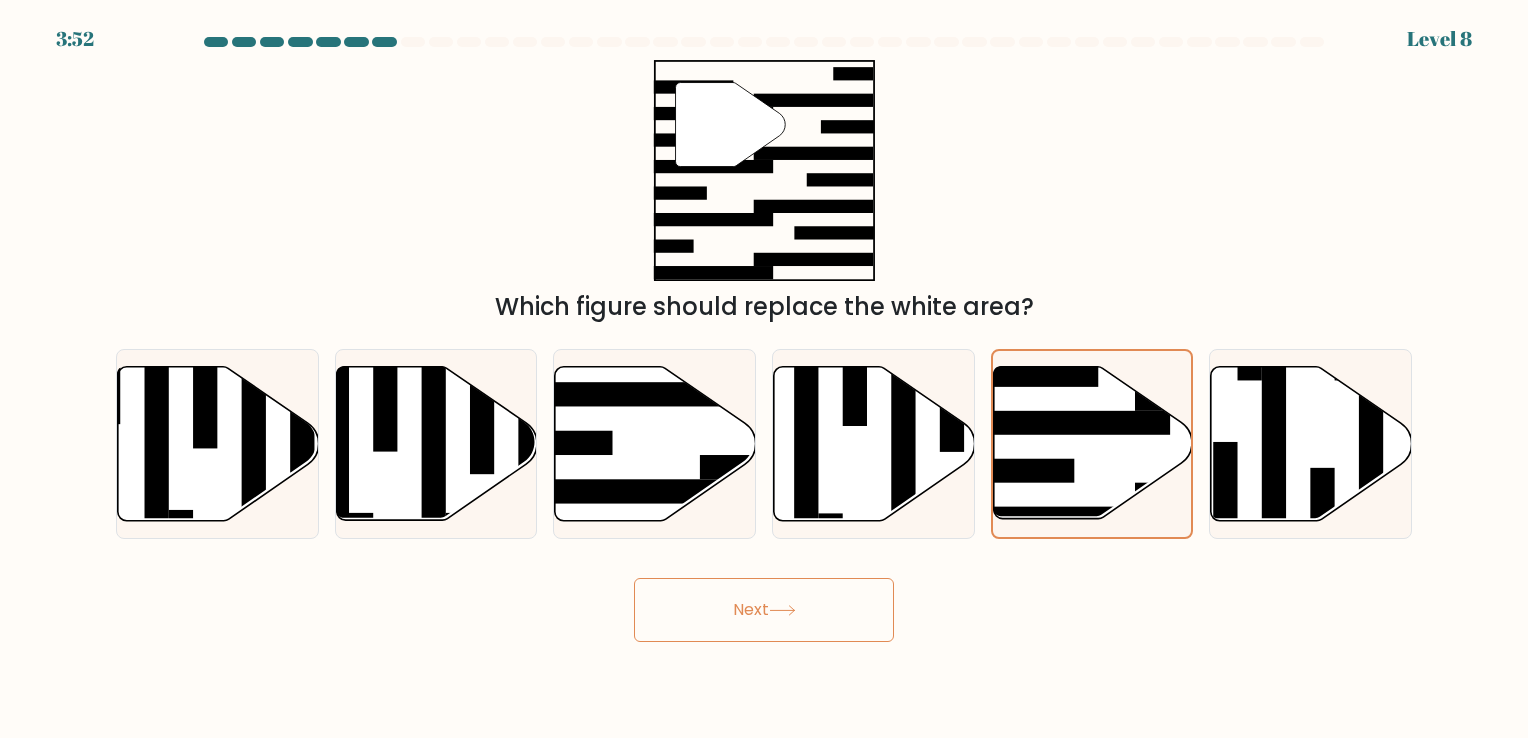 click on "Next" at bounding box center [764, 610] 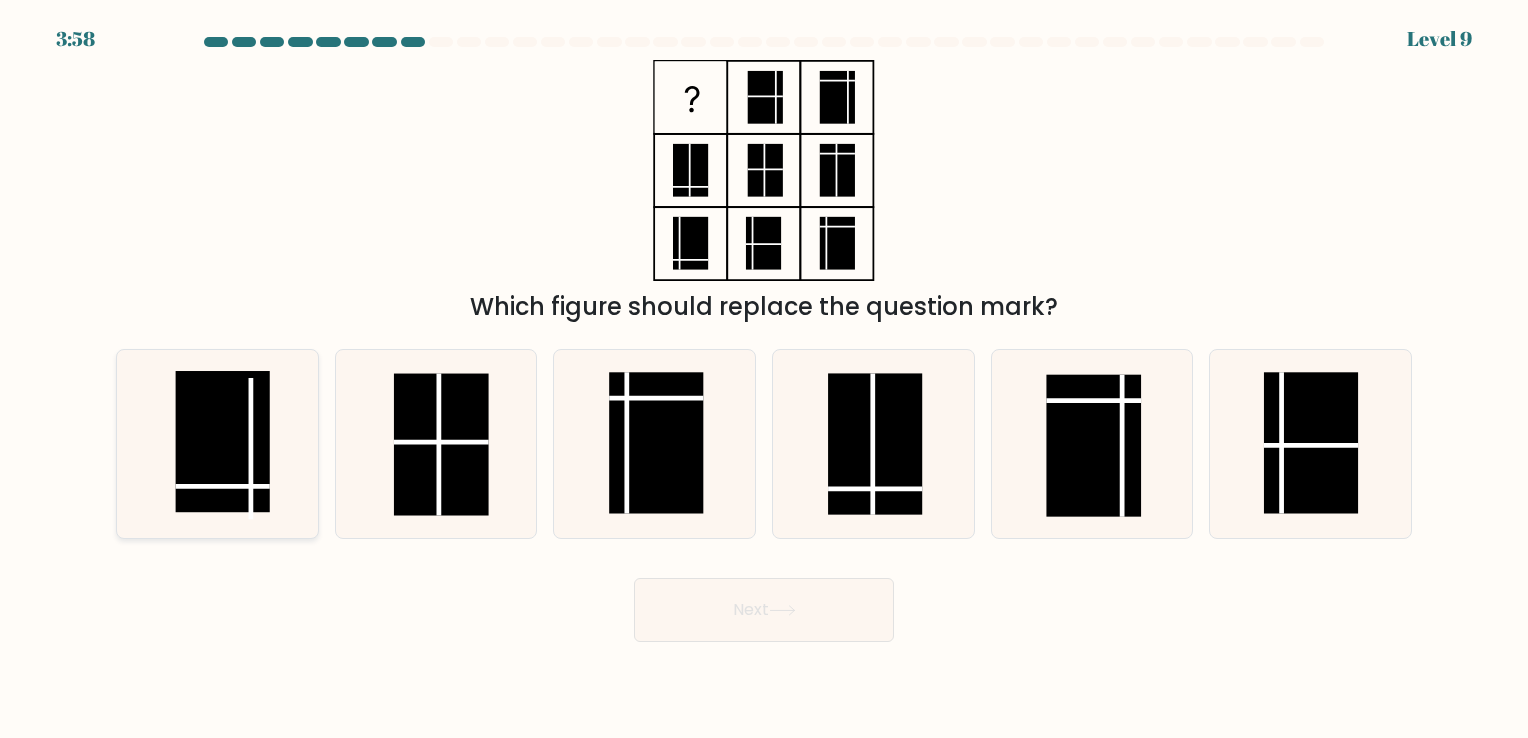 click 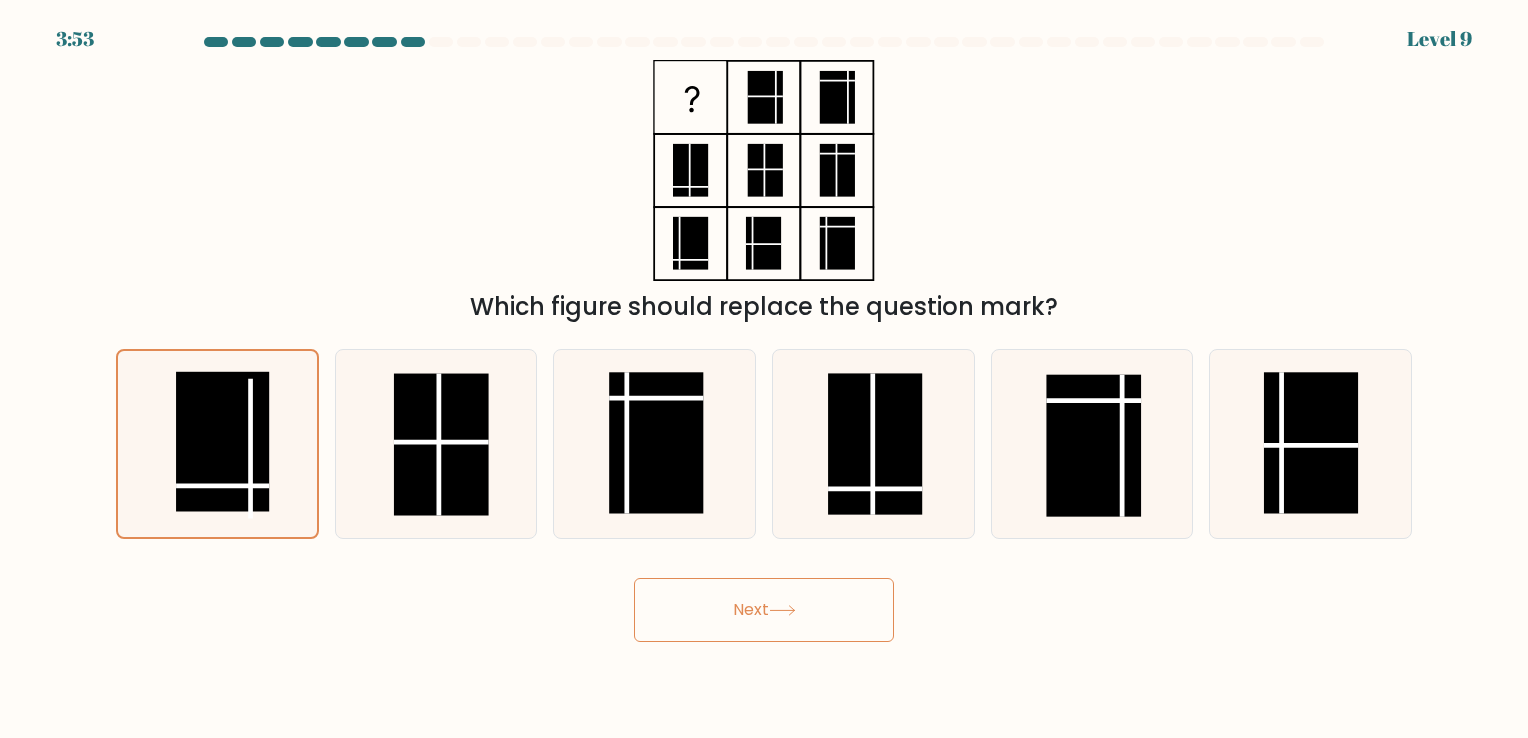 click on "Next" at bounding box center (764, 610) 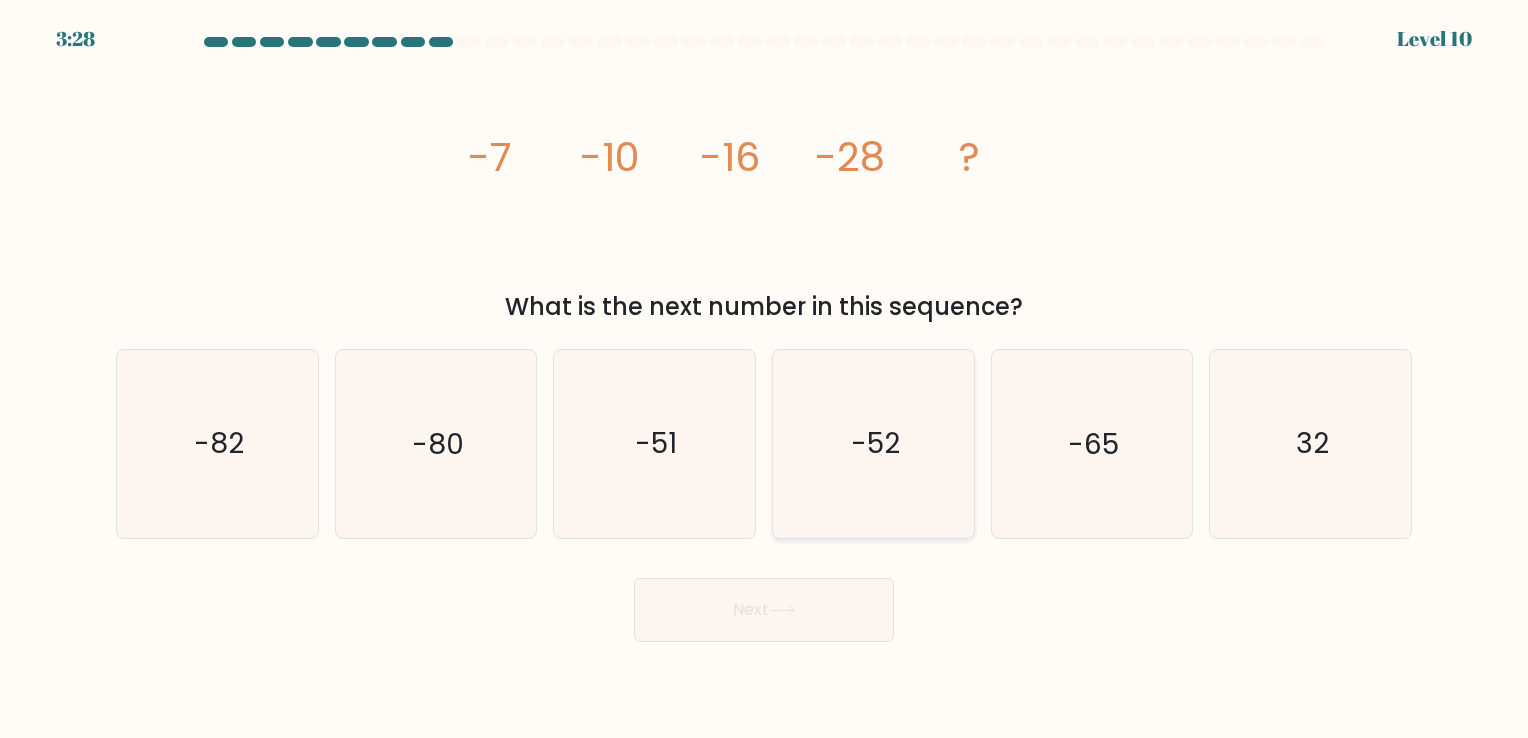 click on "-52" 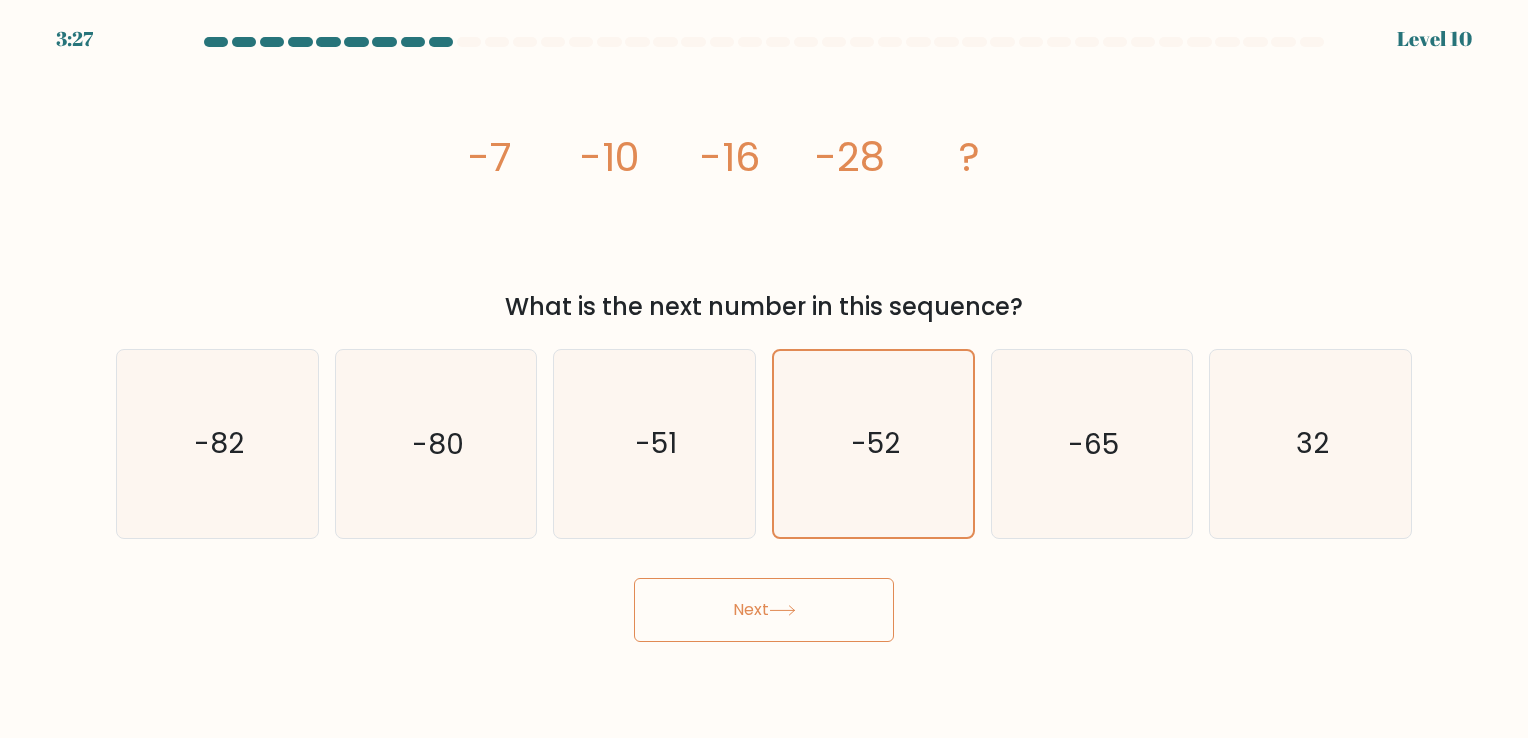 click on "Next" at bounding box center (764, 610) 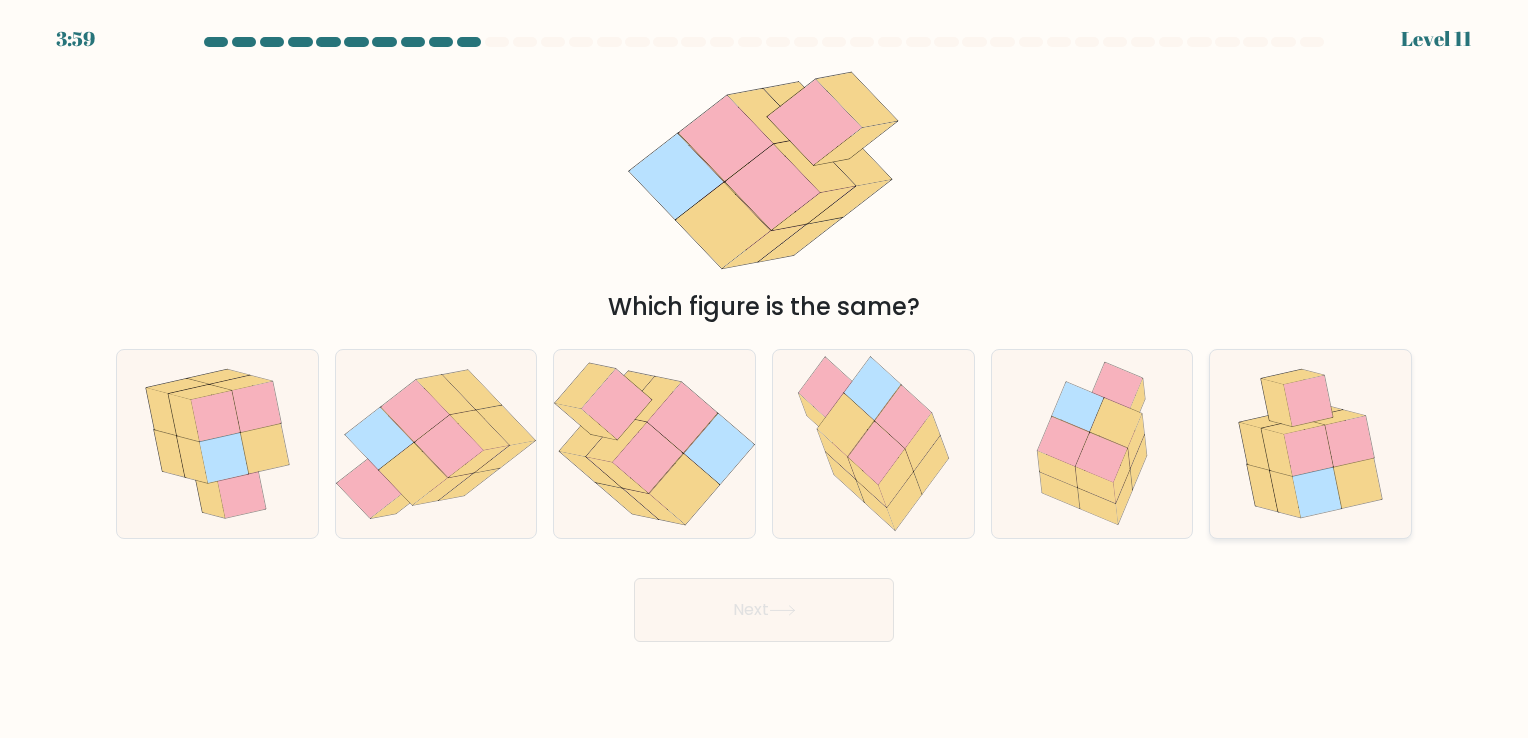 click 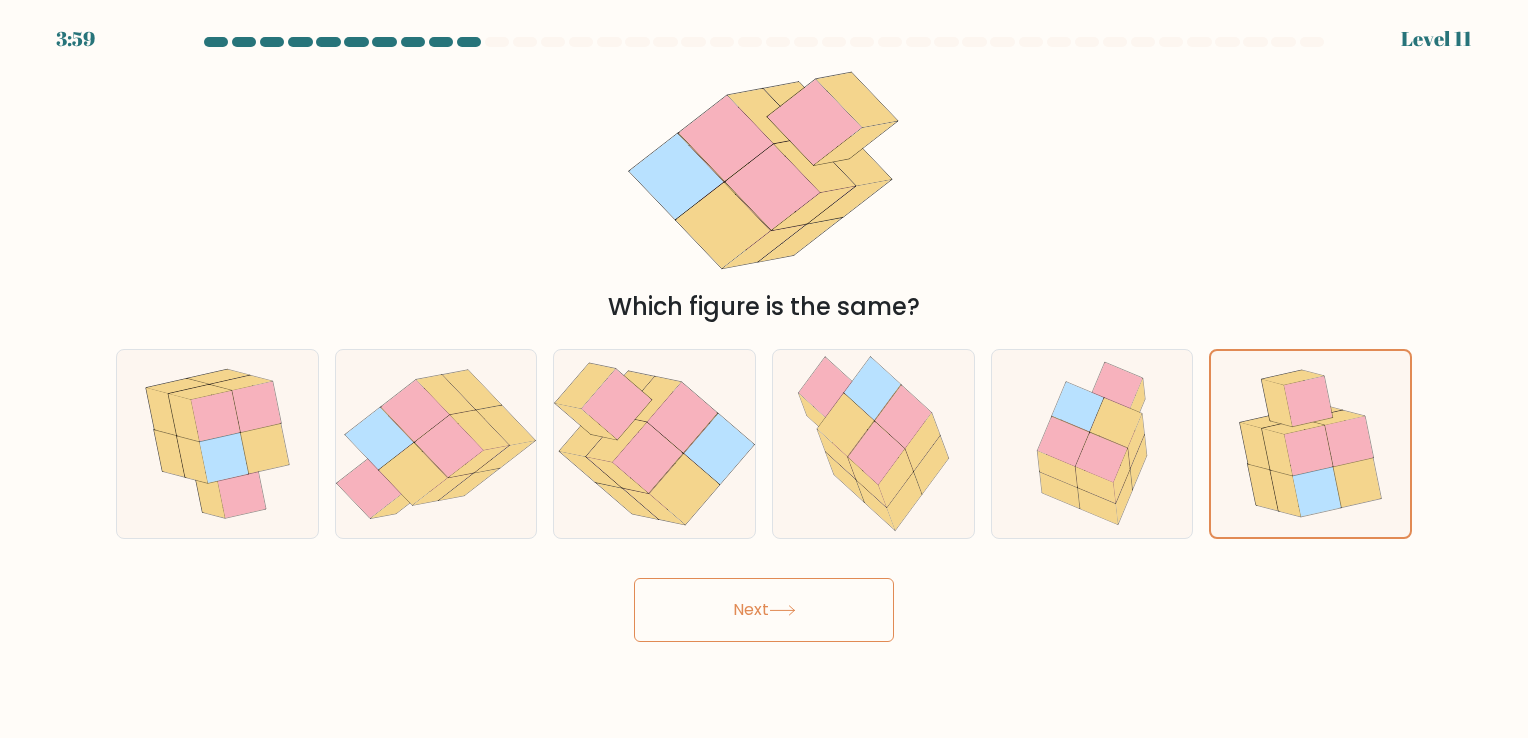 click on "Next" at bounding box center (764, 610) 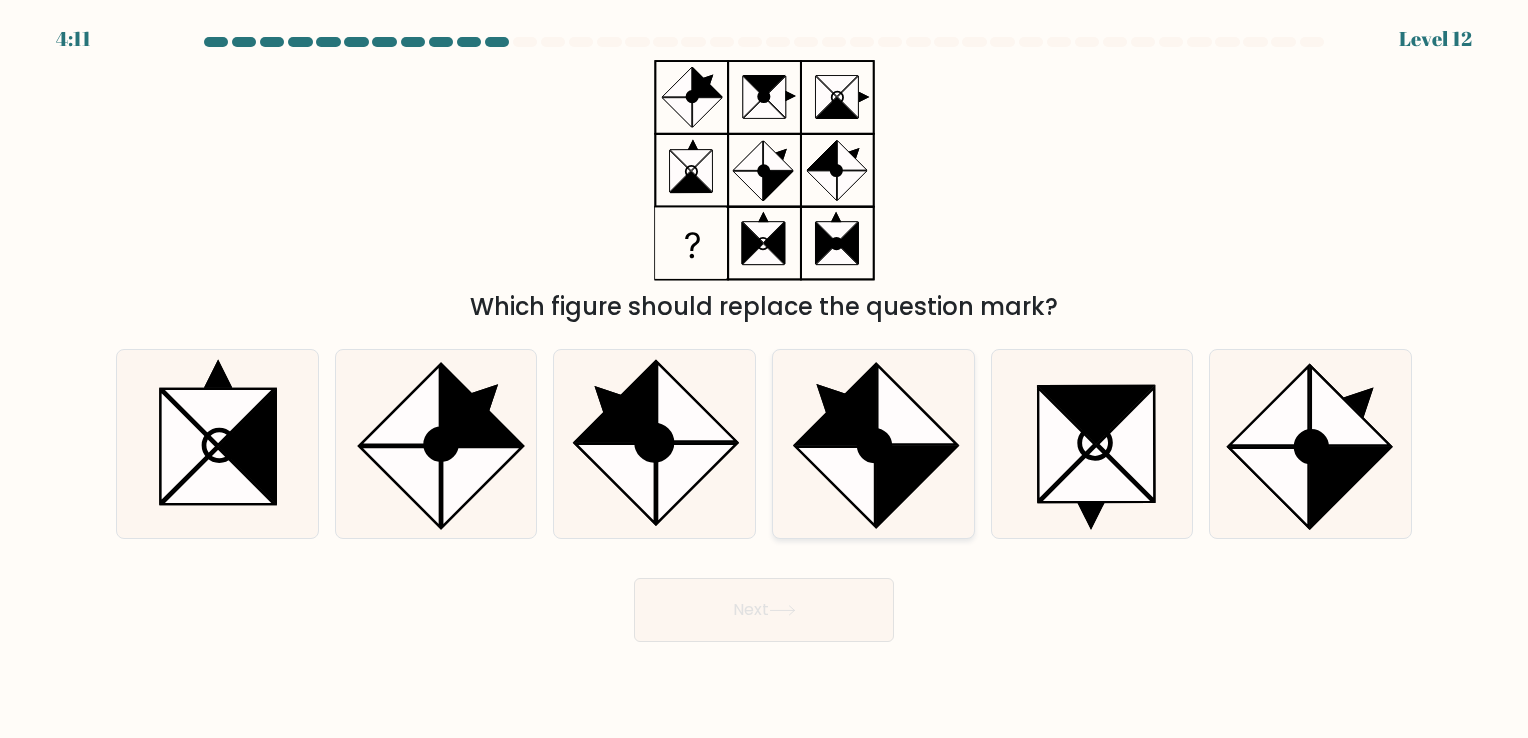 click 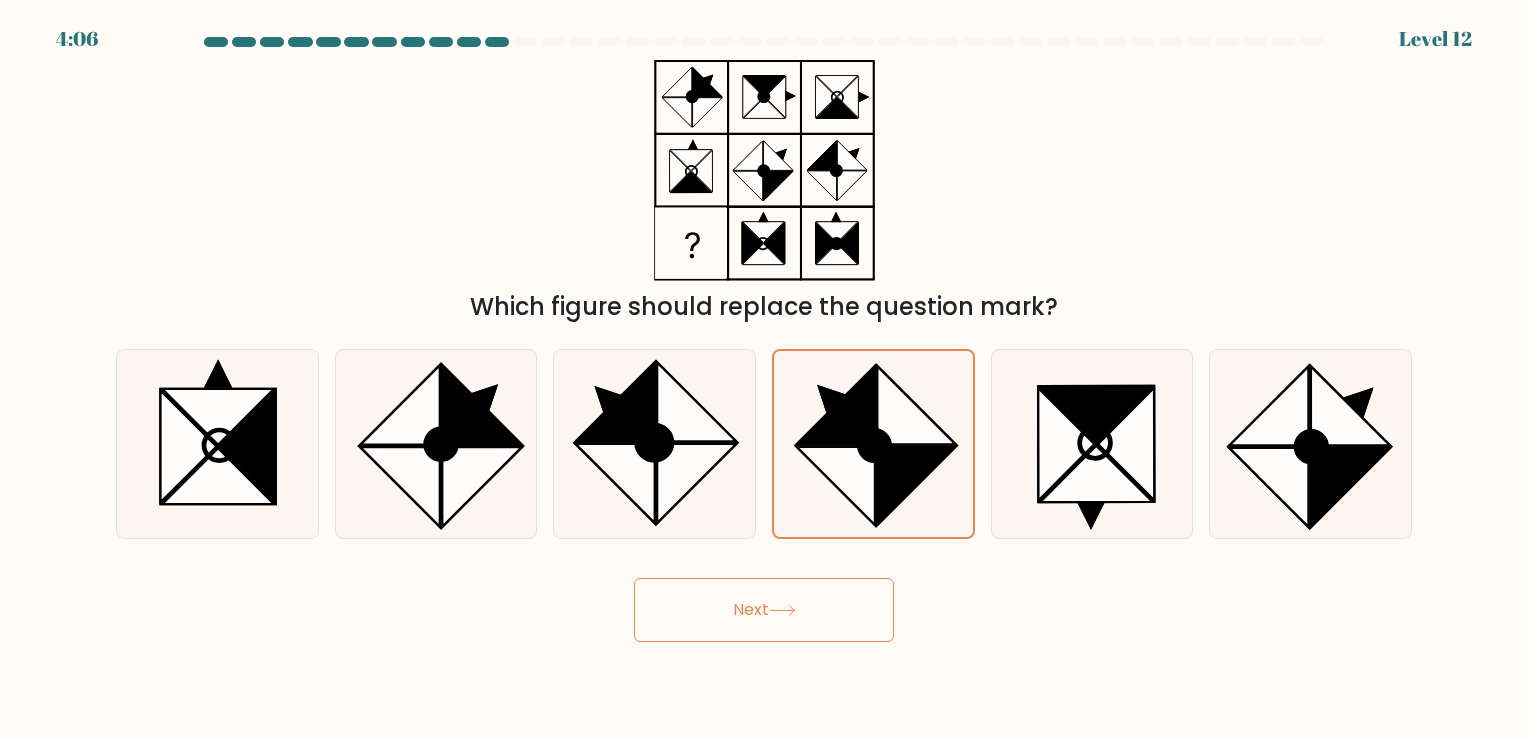 click on "Next" at bounding box center (764, 610) 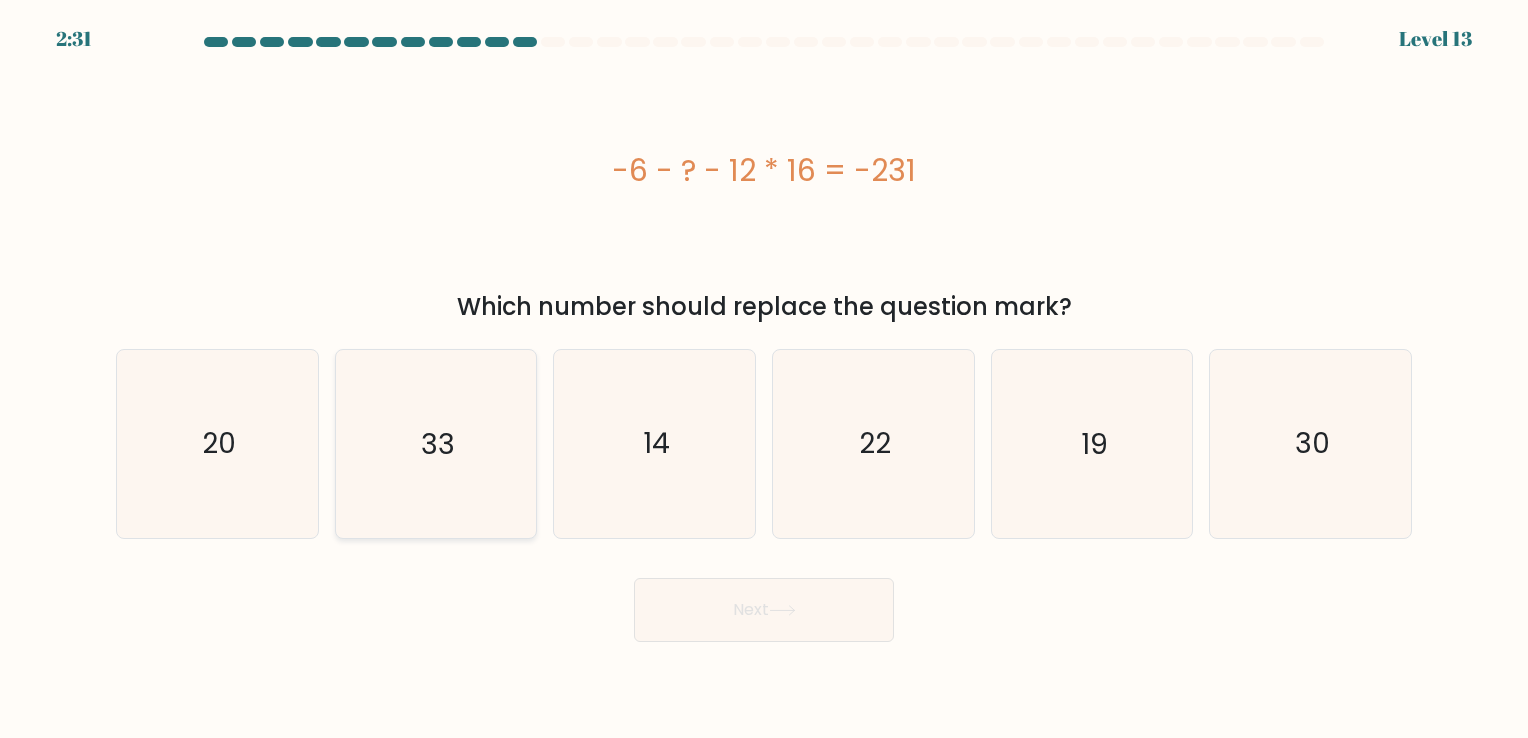 click on "33" 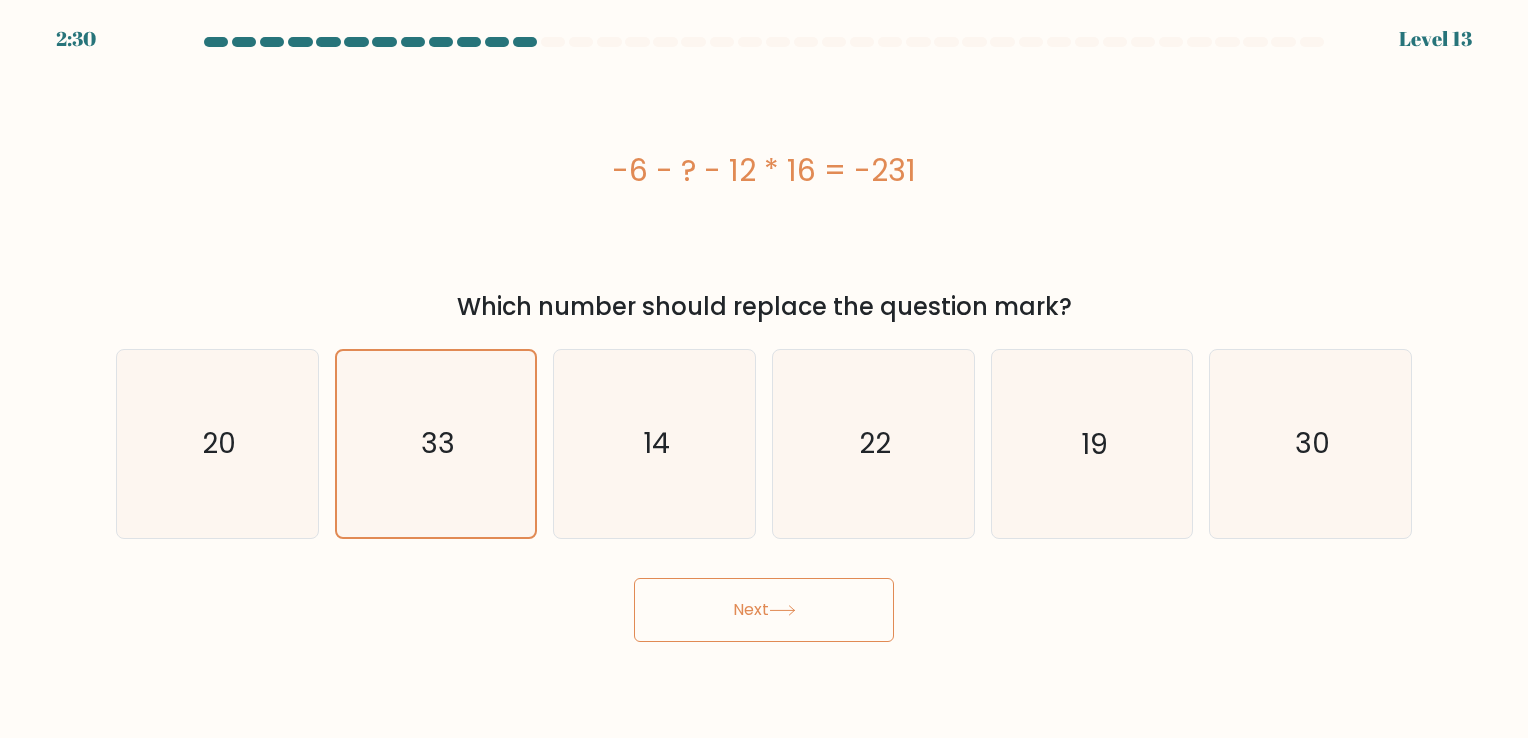 click on "Next" at bounding box center [764, 610] 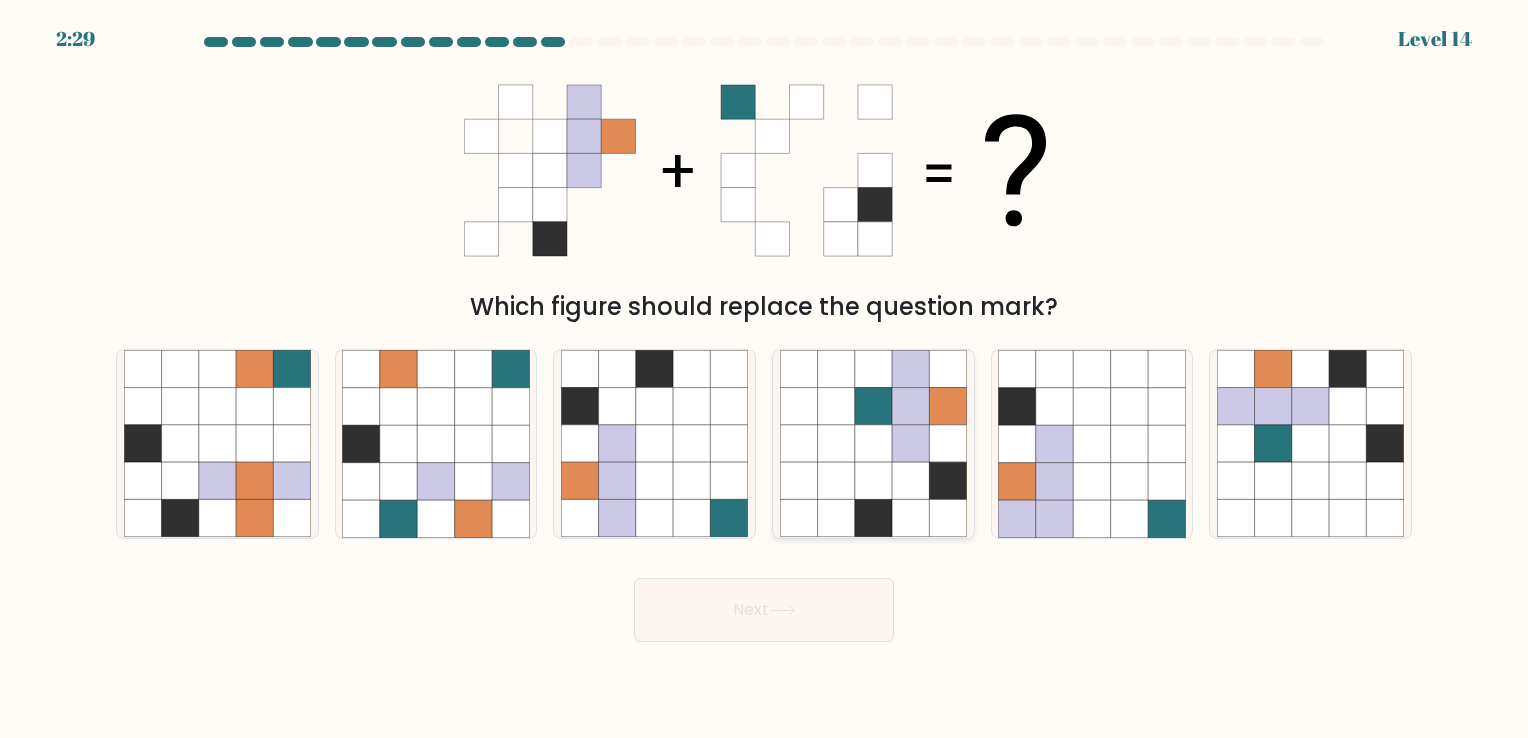 click 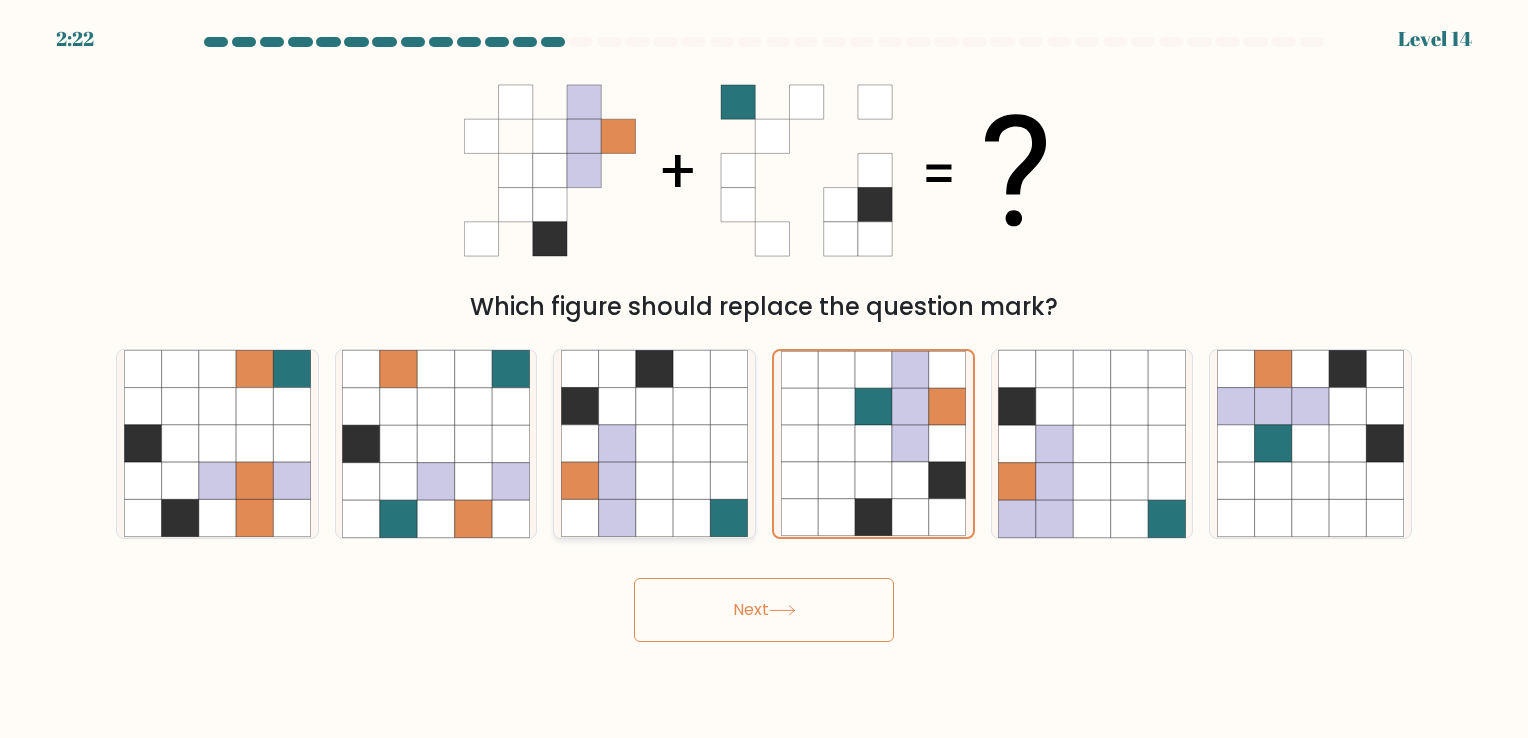 click 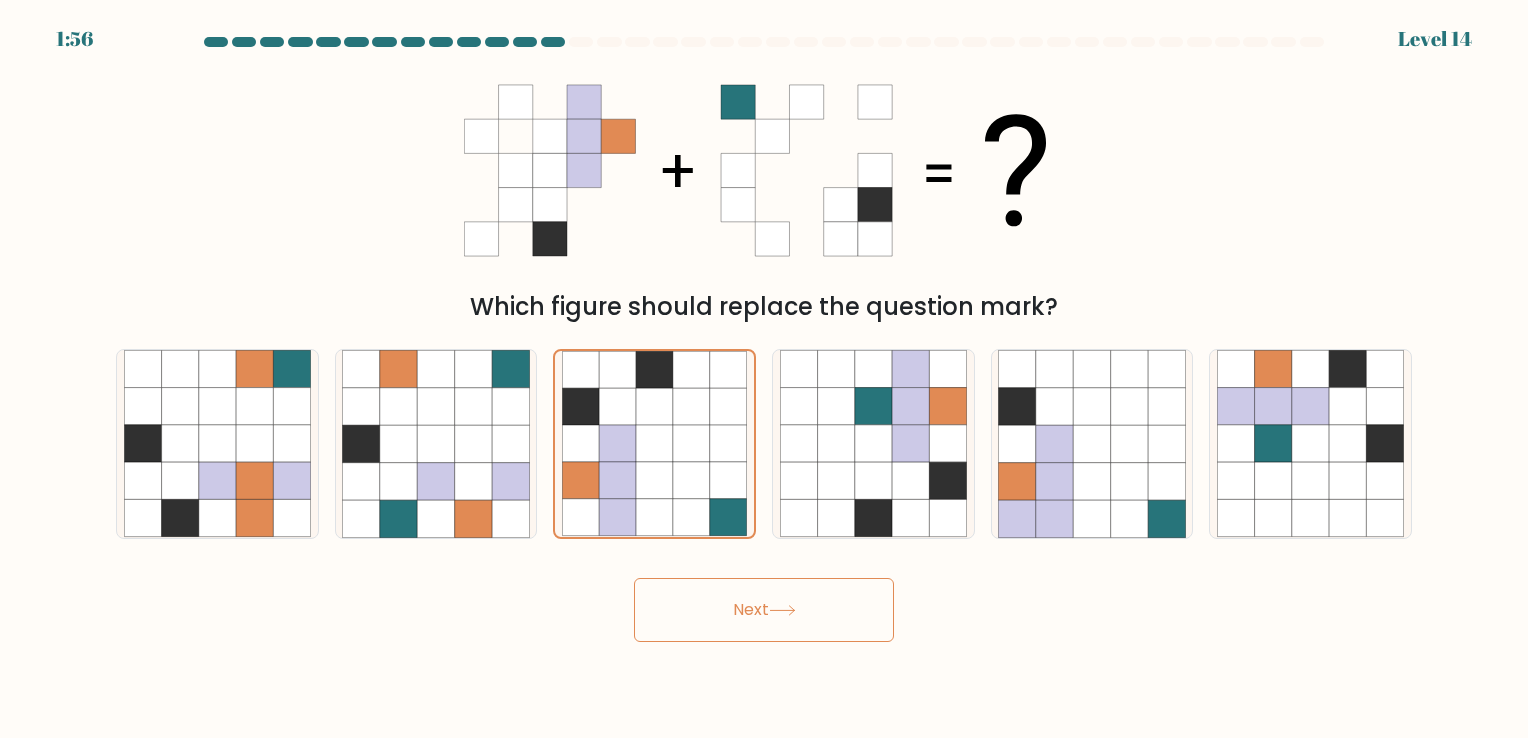 click on "Next" at bounding box center [764, 610] 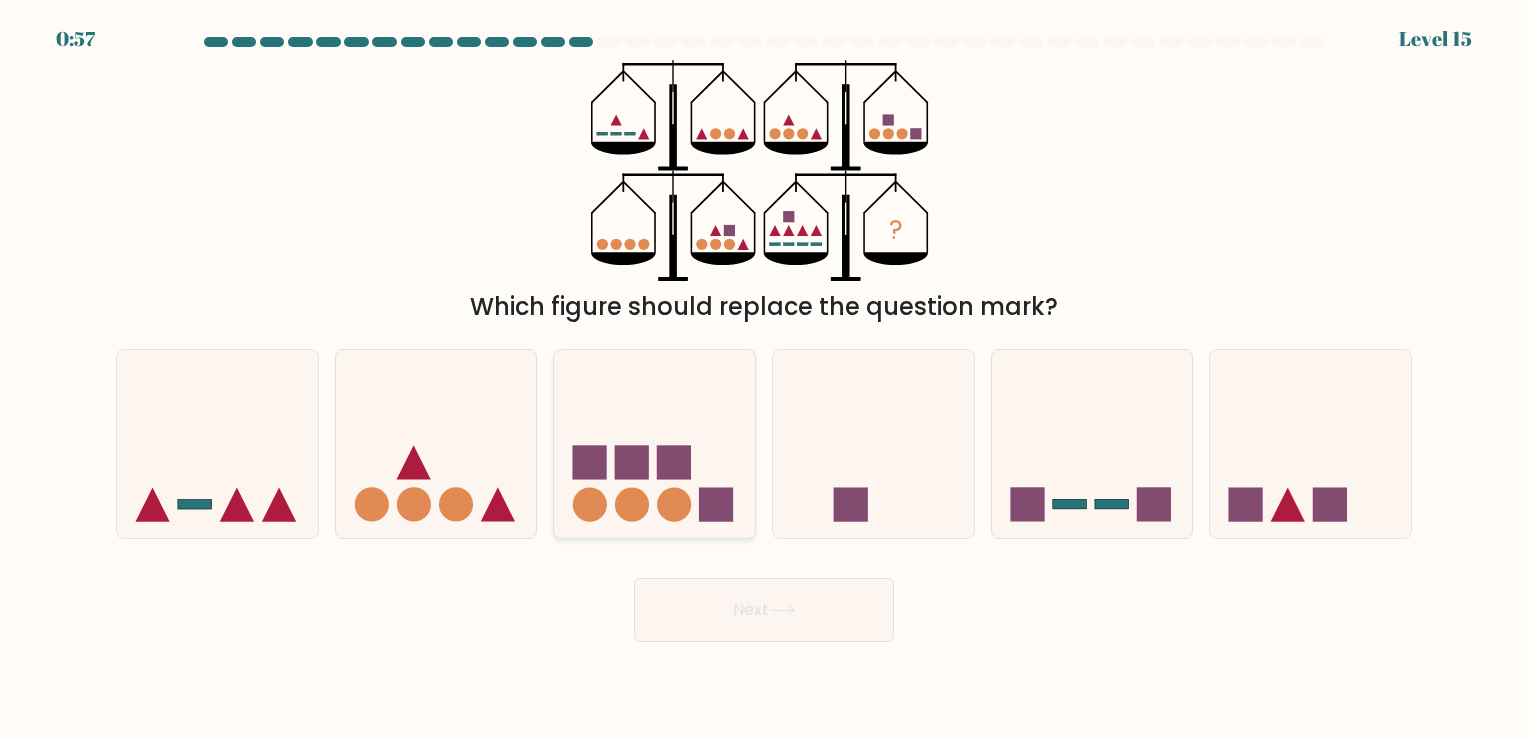 click 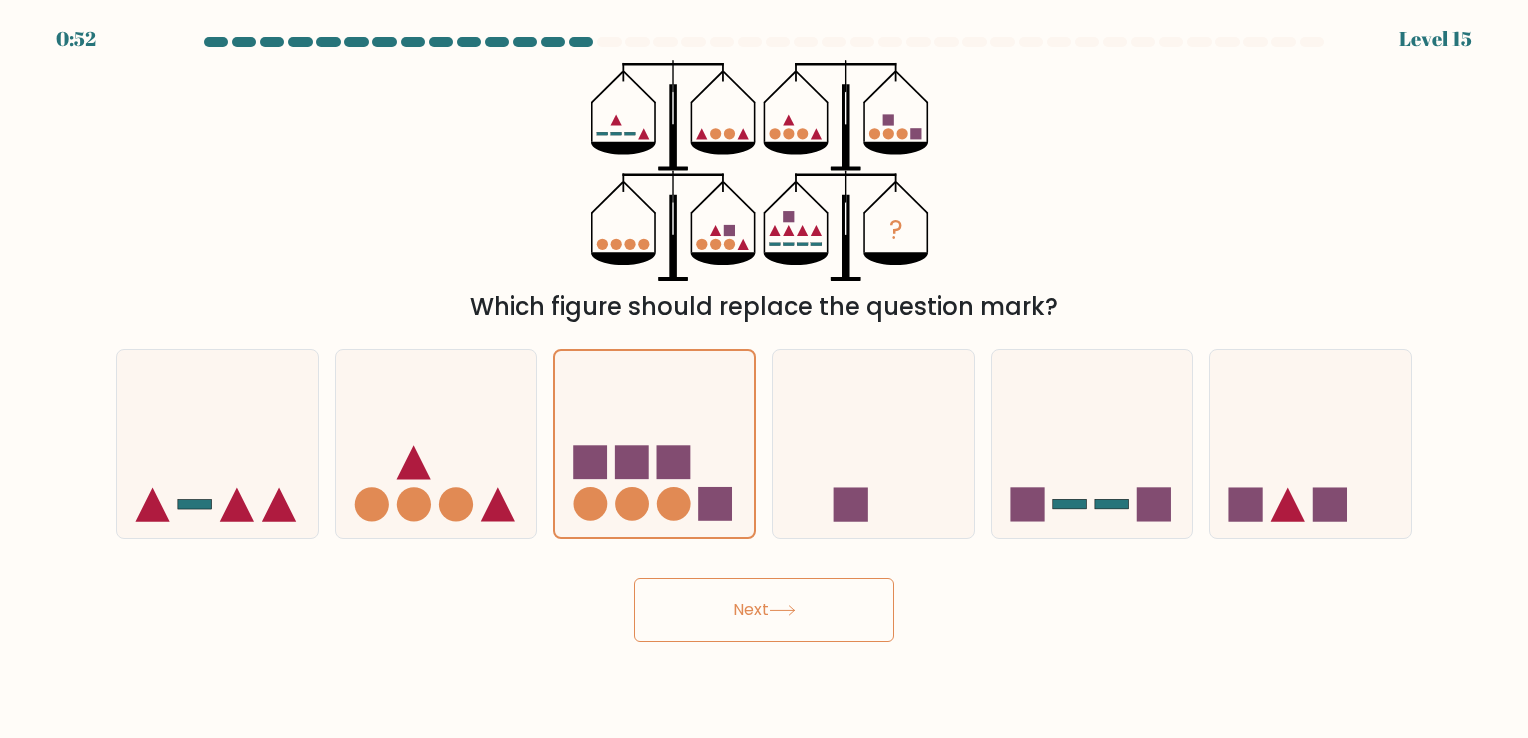click on "Next" at bounding box center [764, 610] 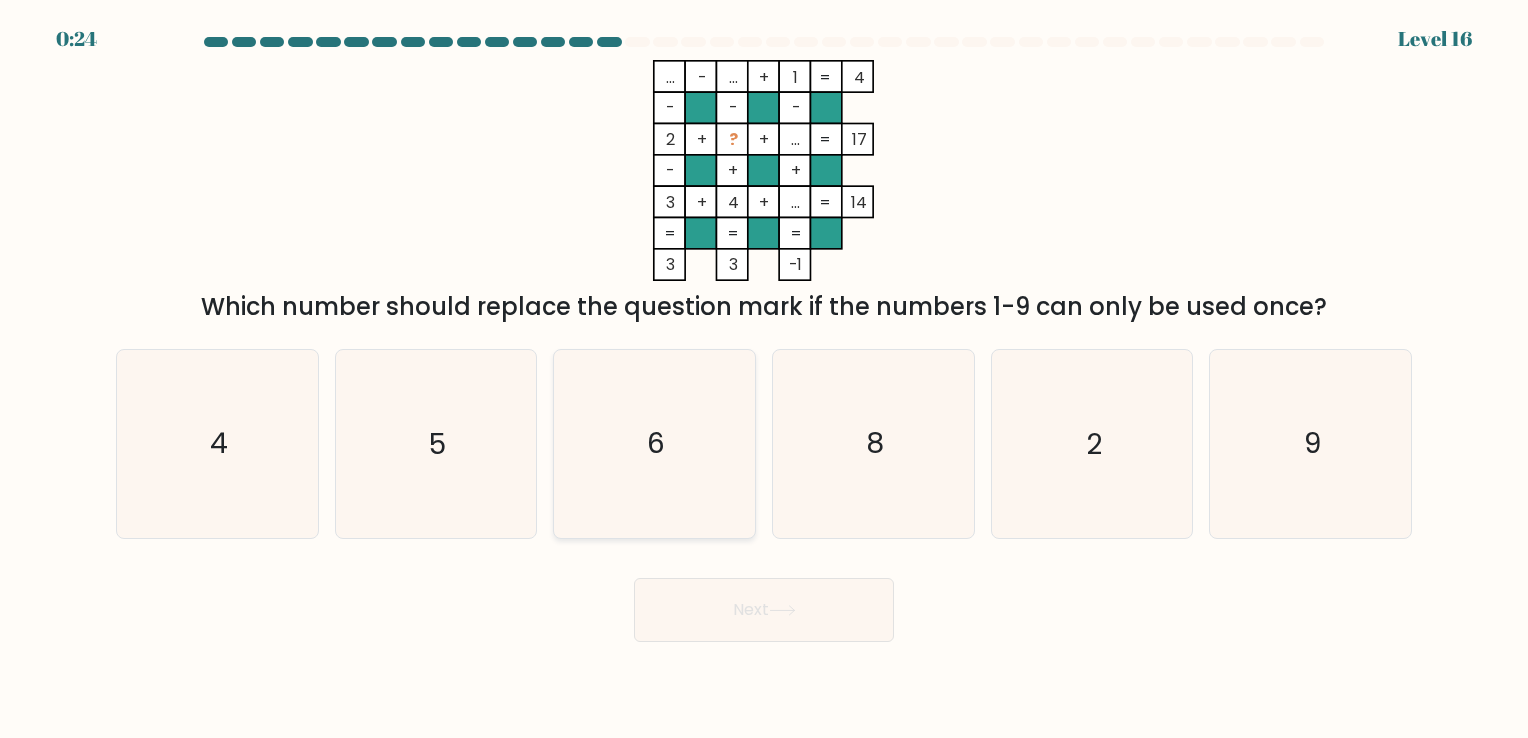 click on "6" 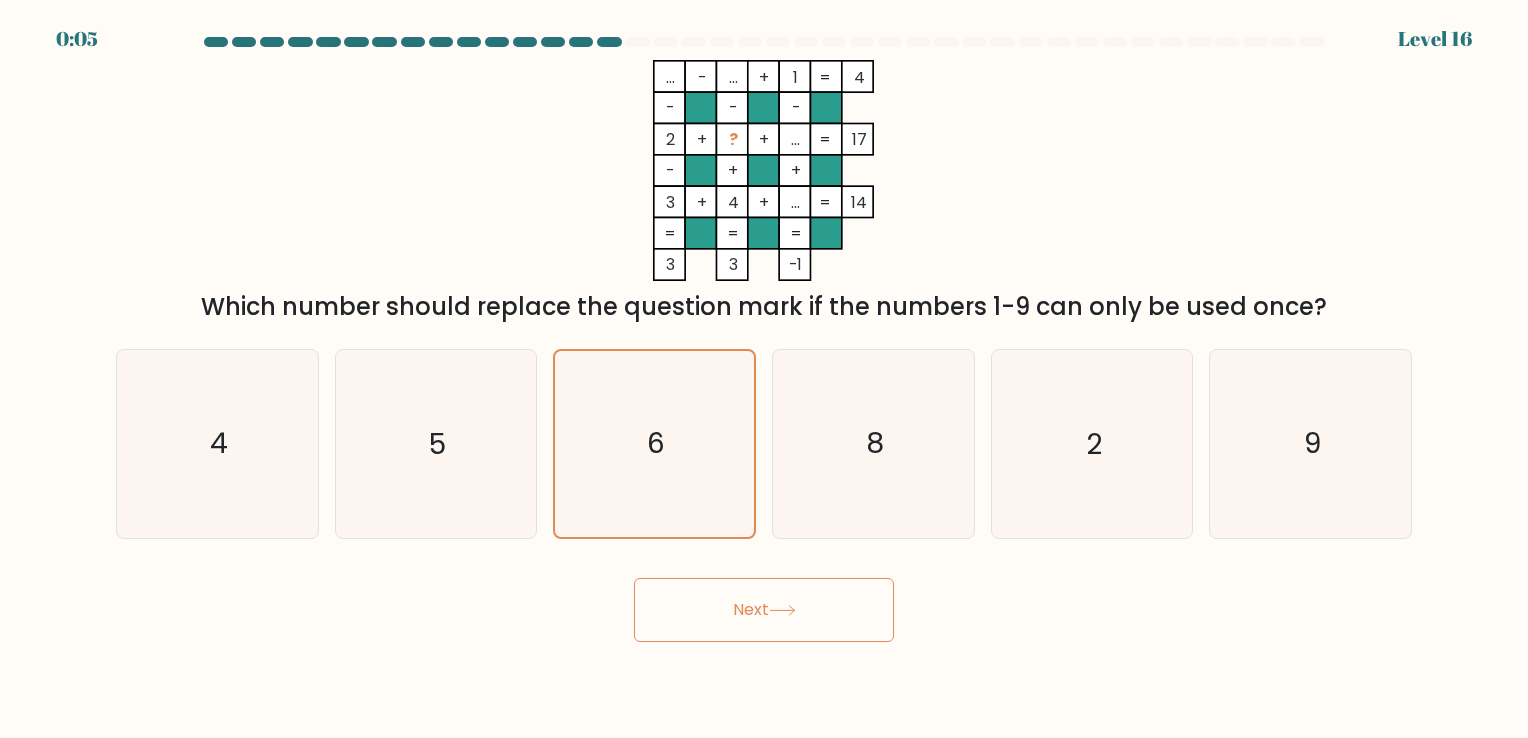 click on "Next" at bounding box center (764, 610) 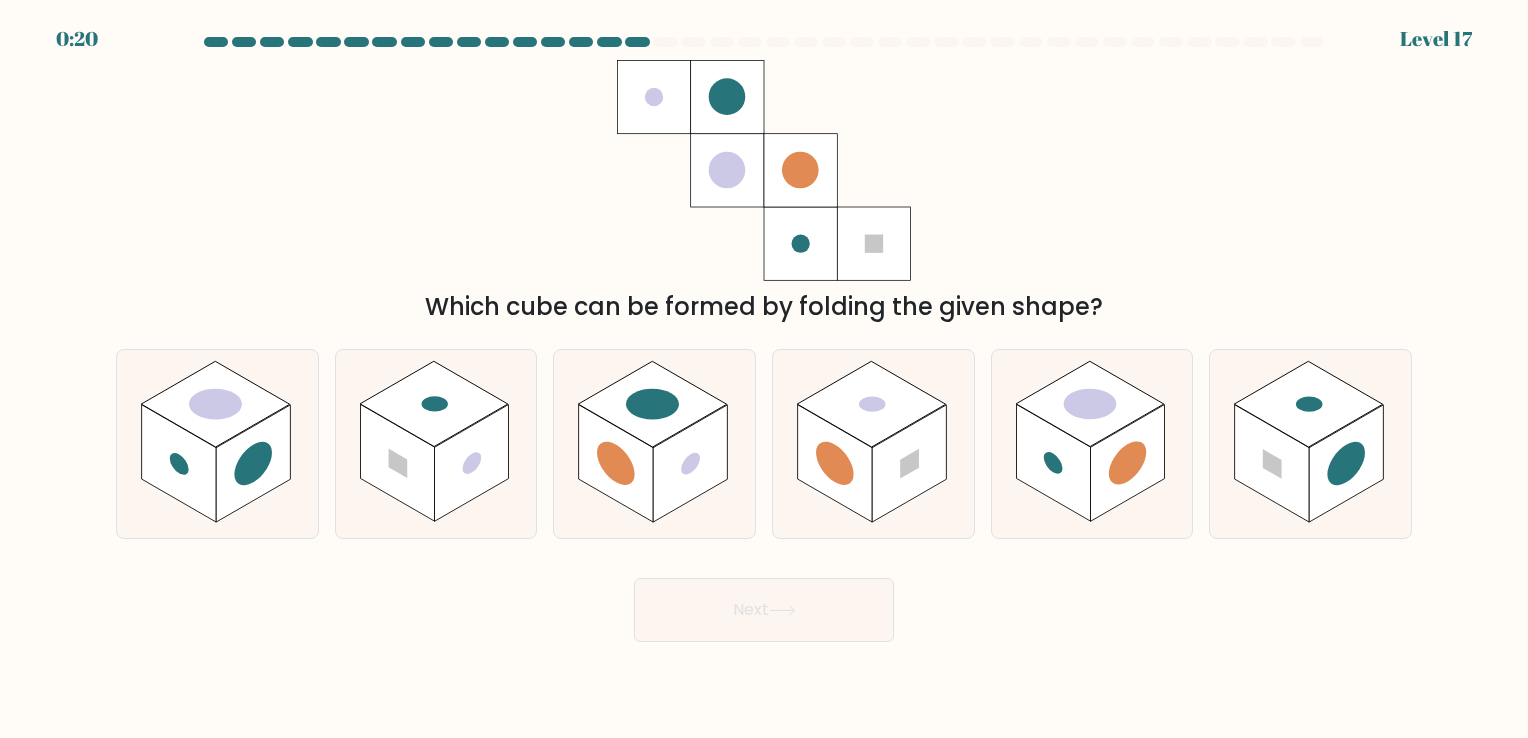 click at bounding box center [764, 339] 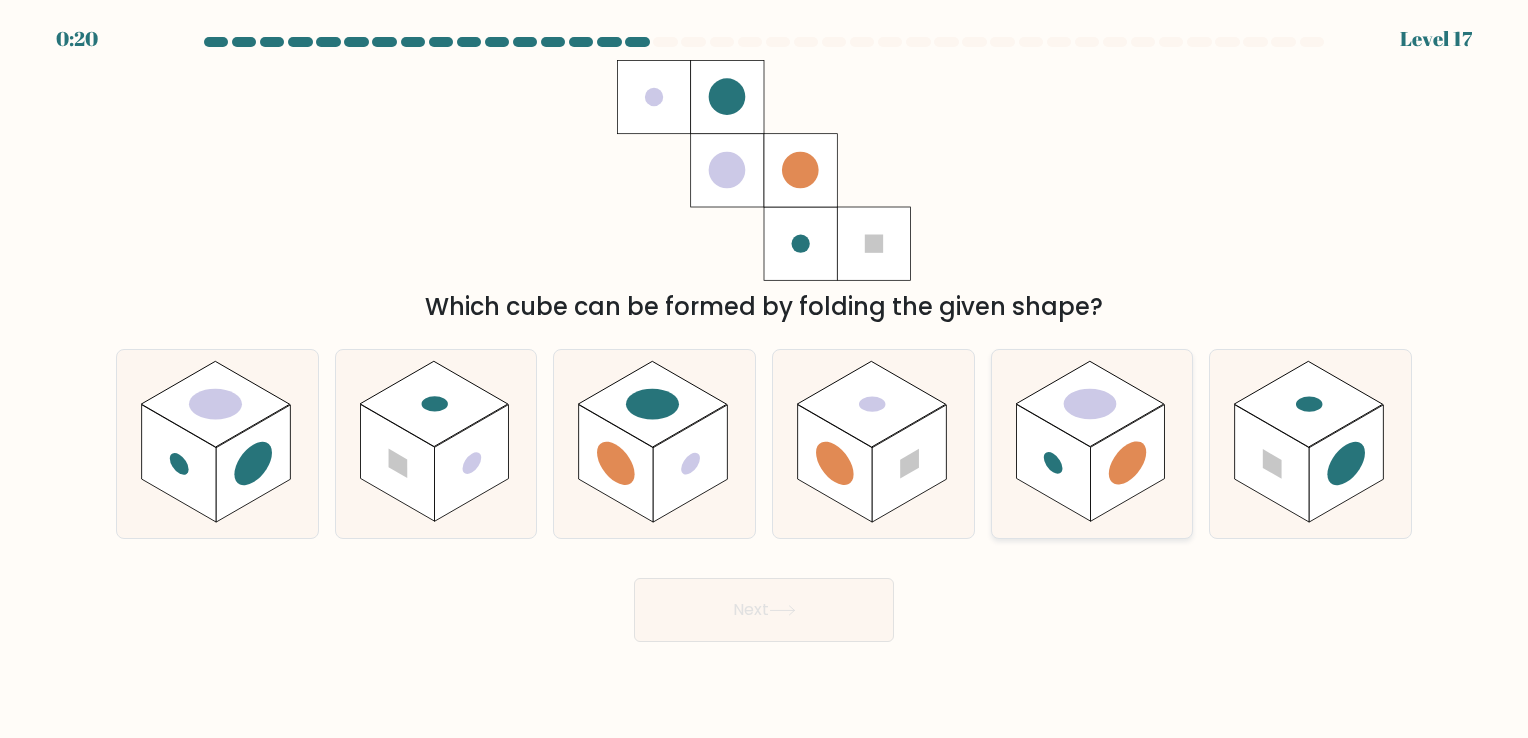 click 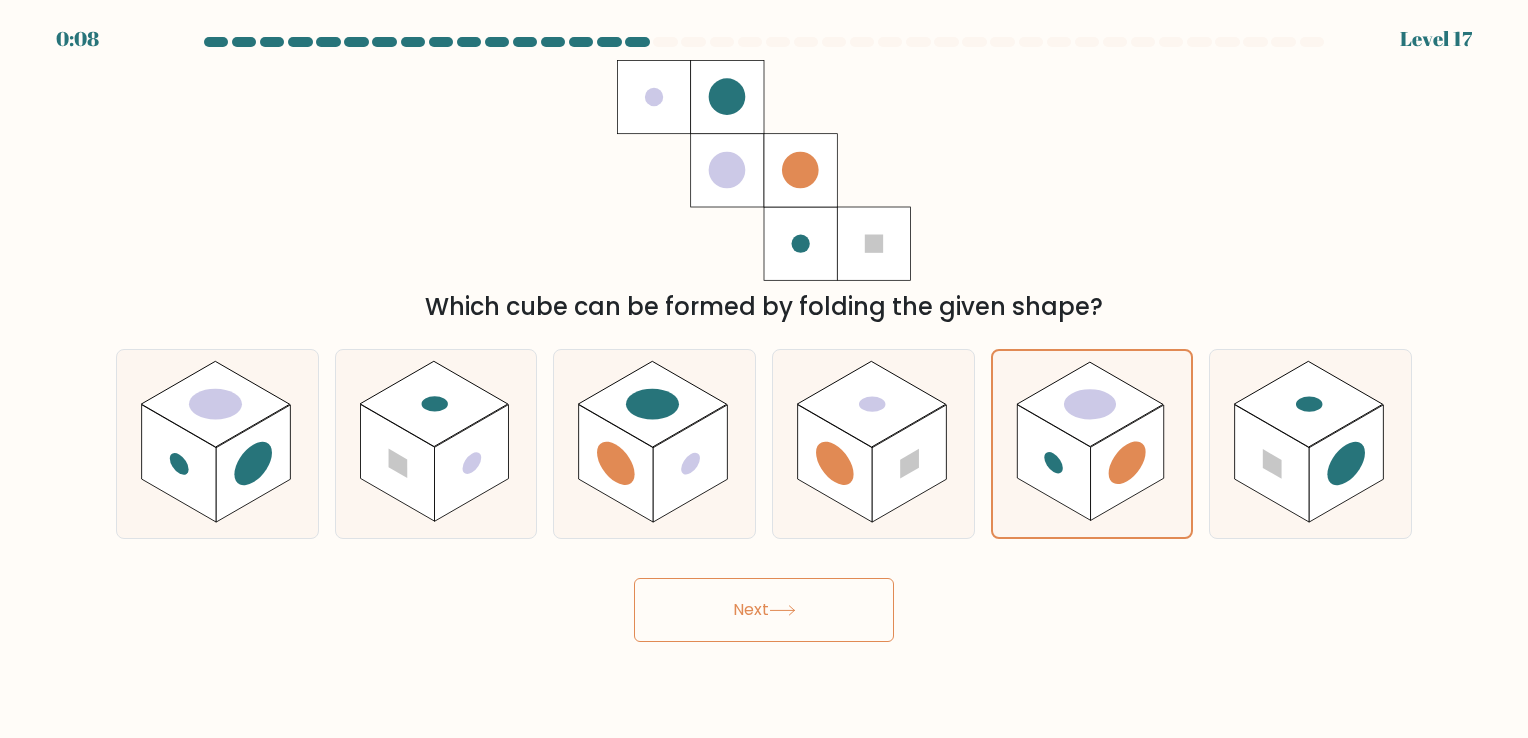 click on "Next" at bounding box center (764, 610) 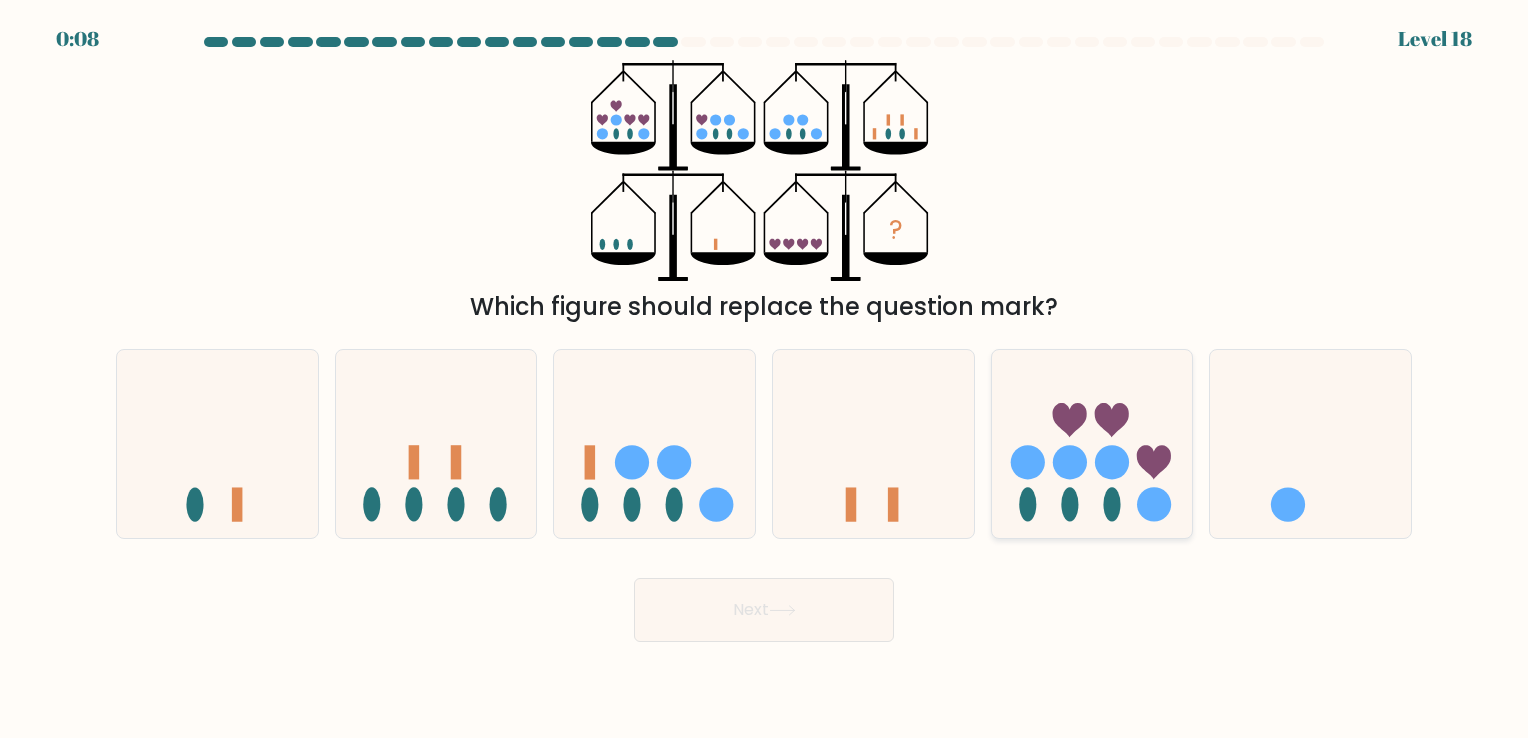 click 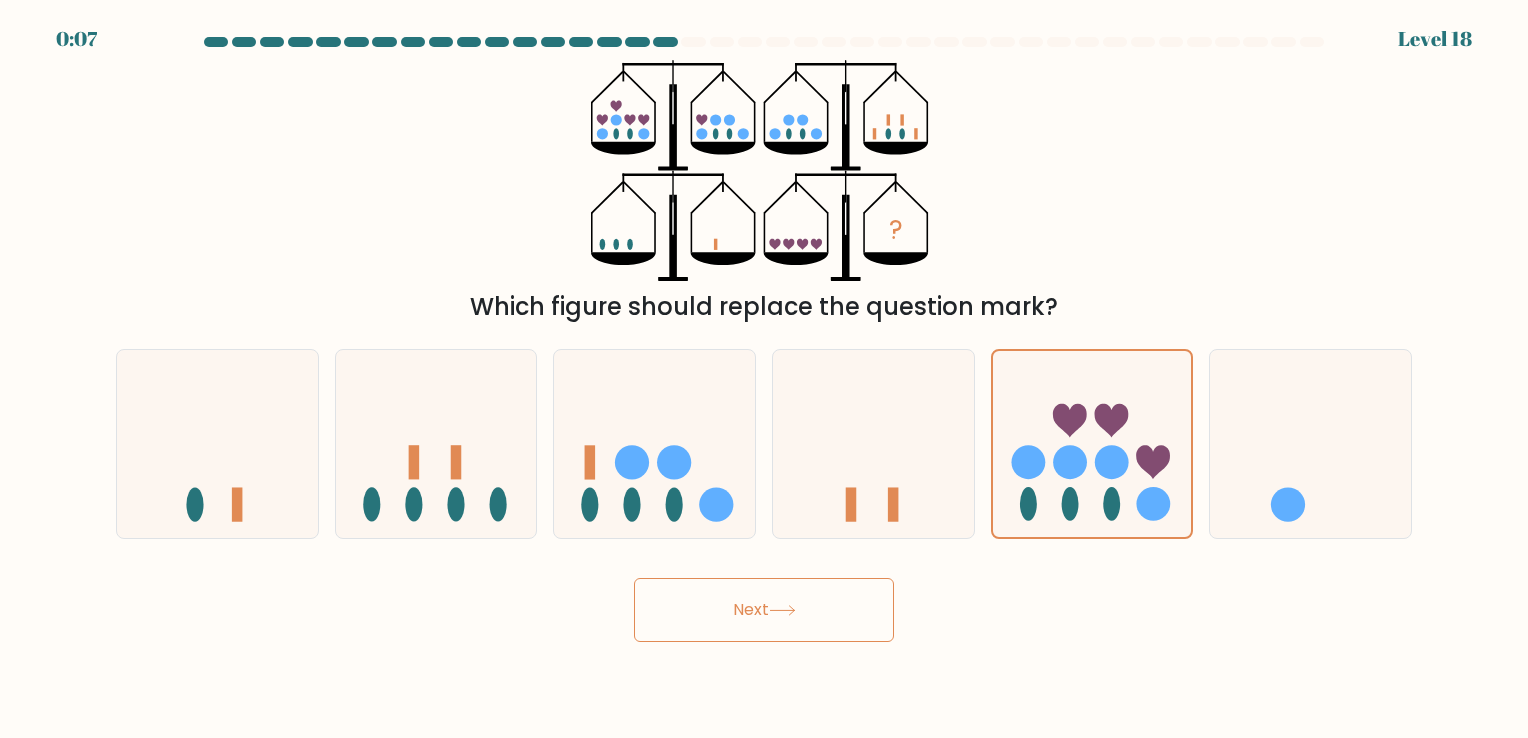 click on "Next" at bounding box center (764, 610) 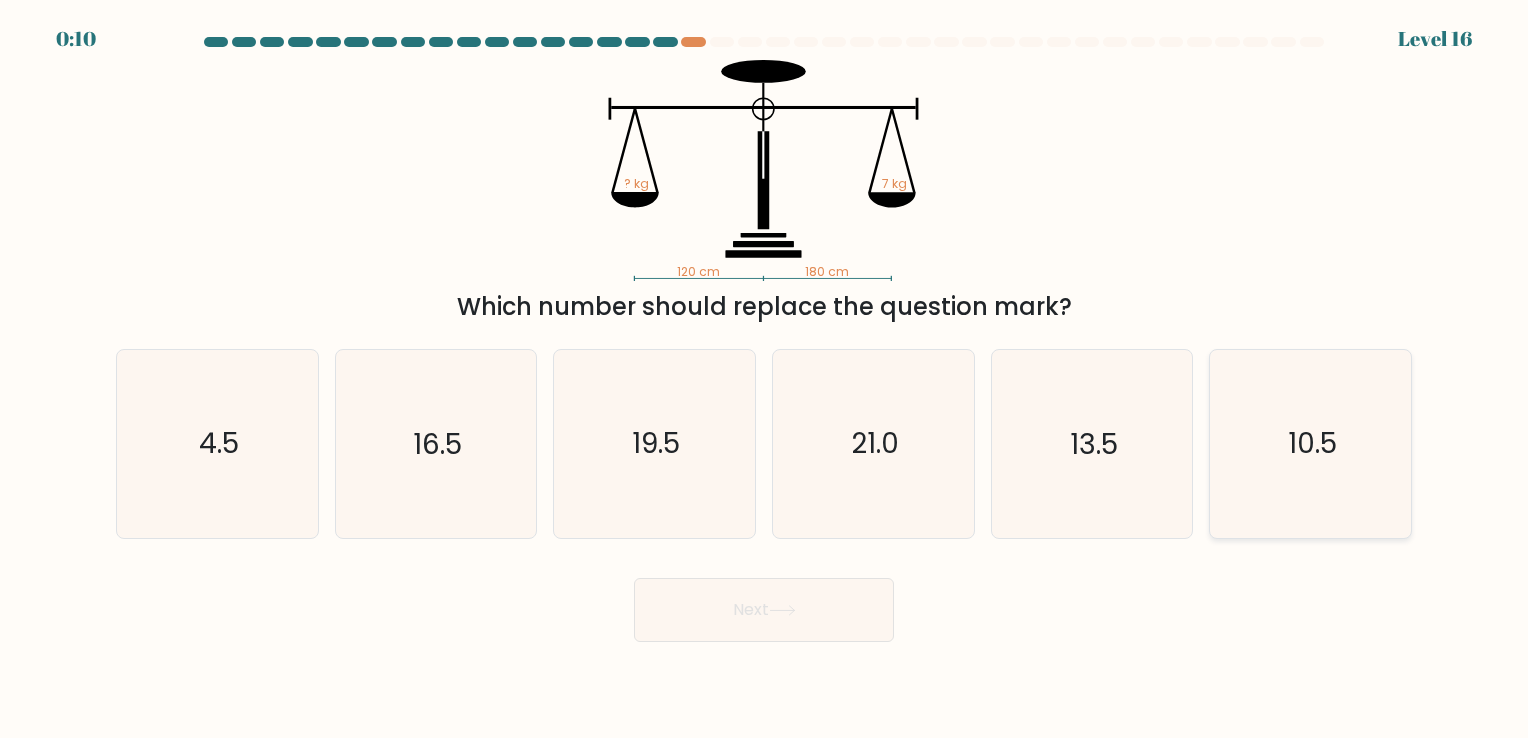 click on "10.5" 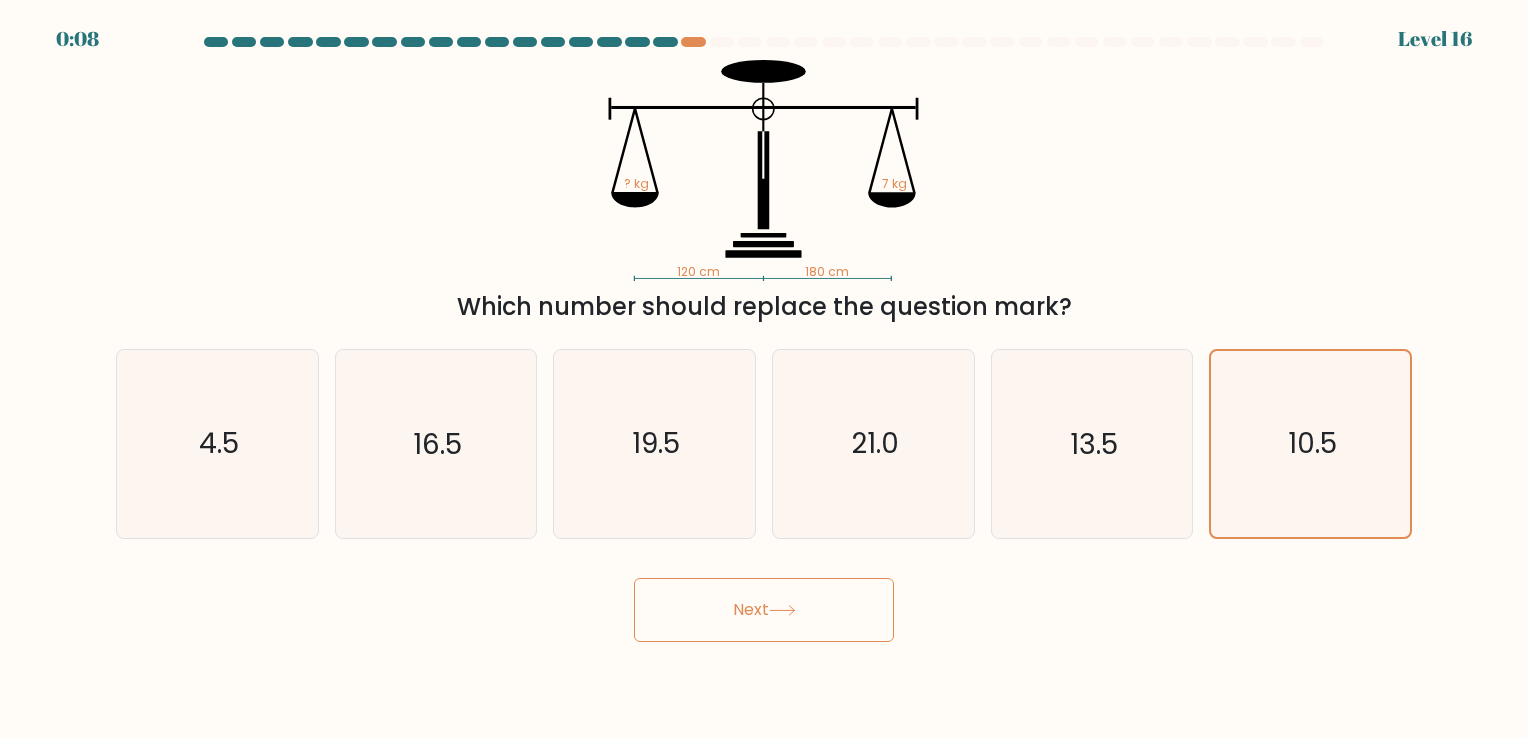 click on "Next" at bounding box center (764, 610) 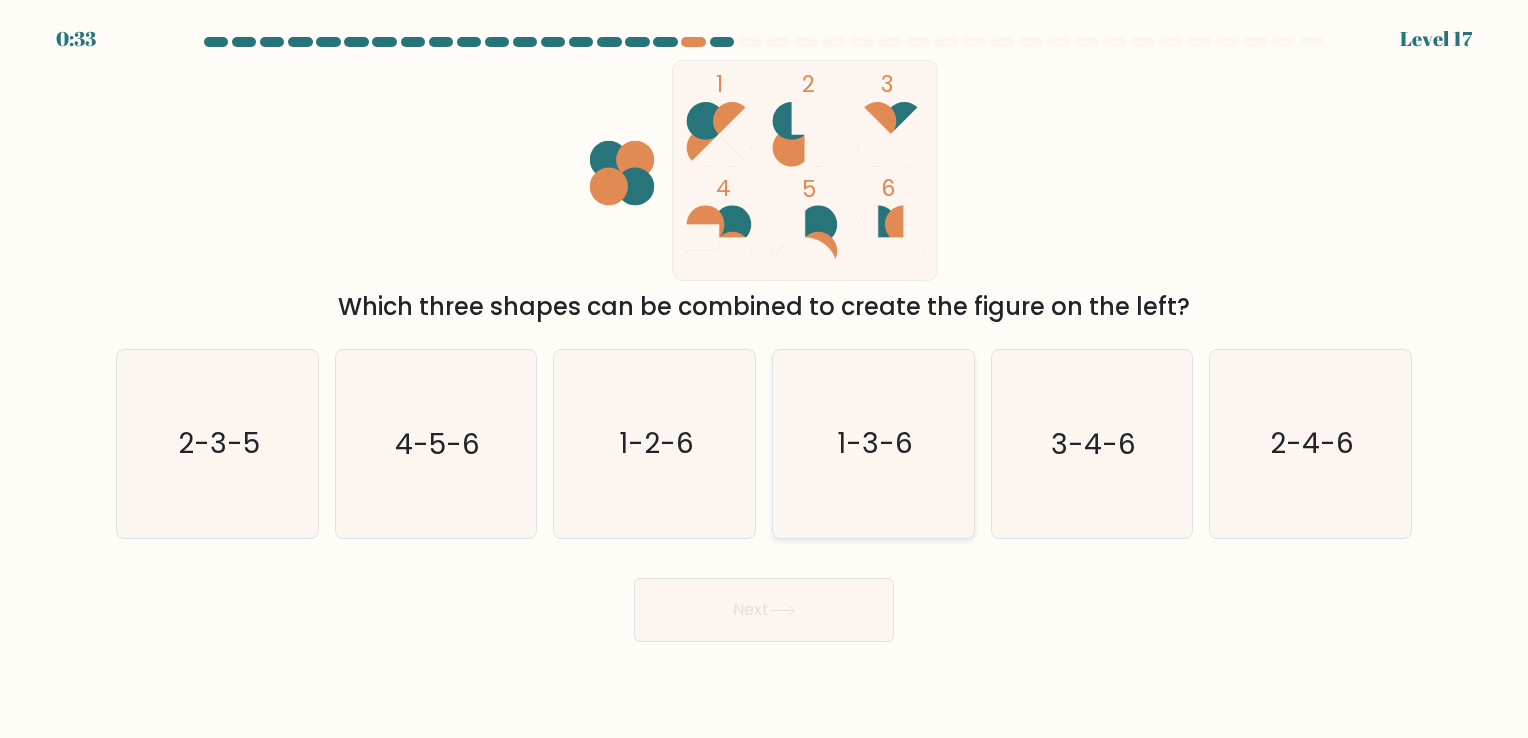 click on "1-3-6" 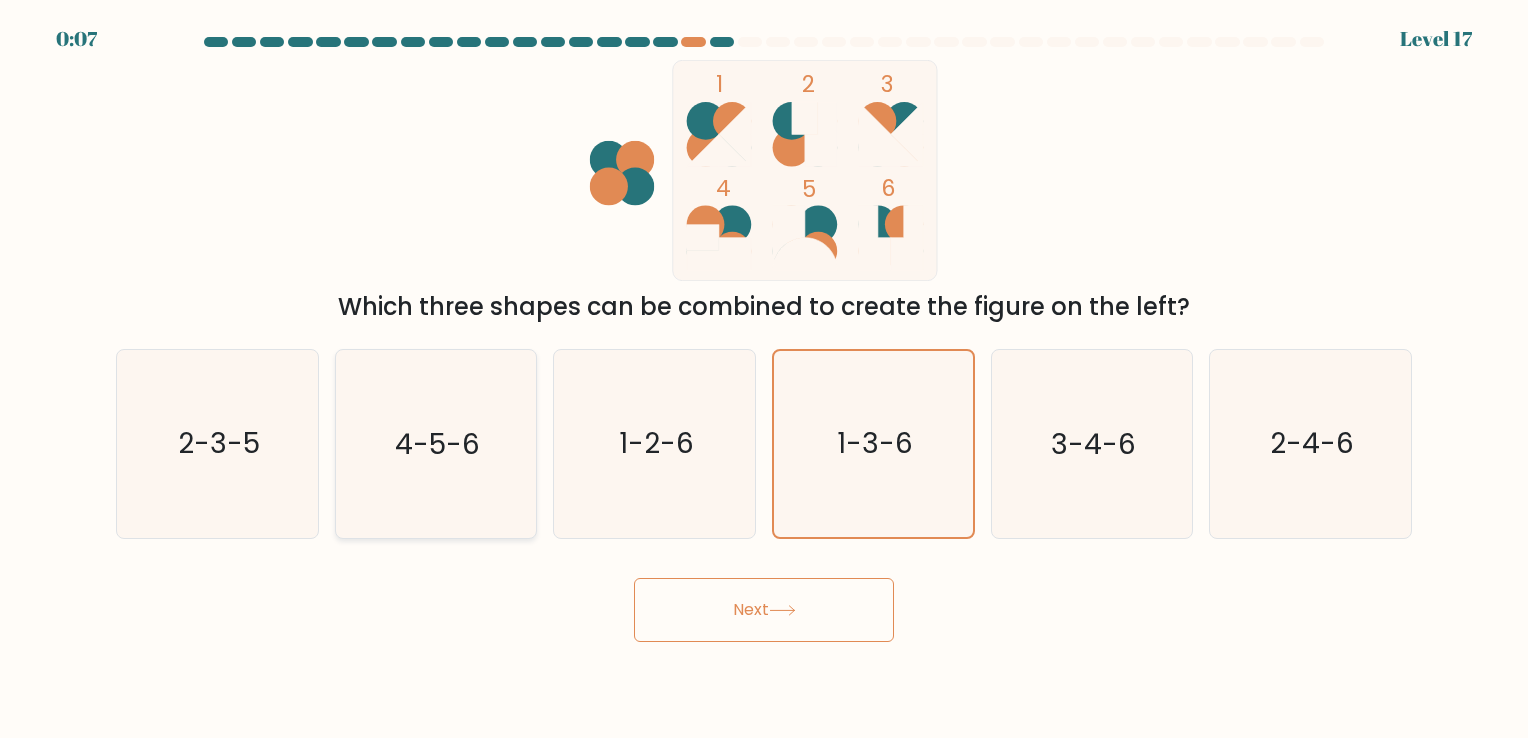 click on "4-5-6" 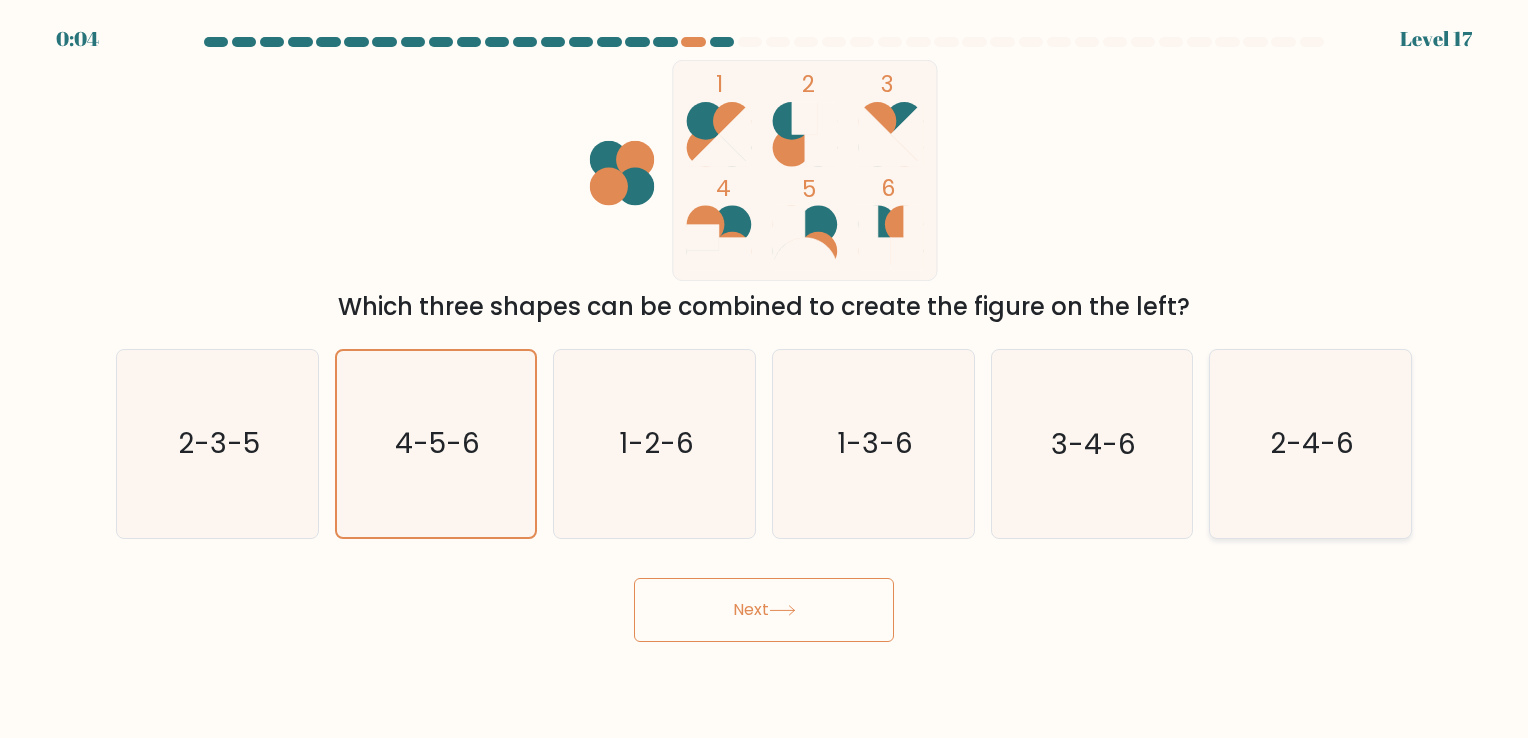 click on "2-4-6" 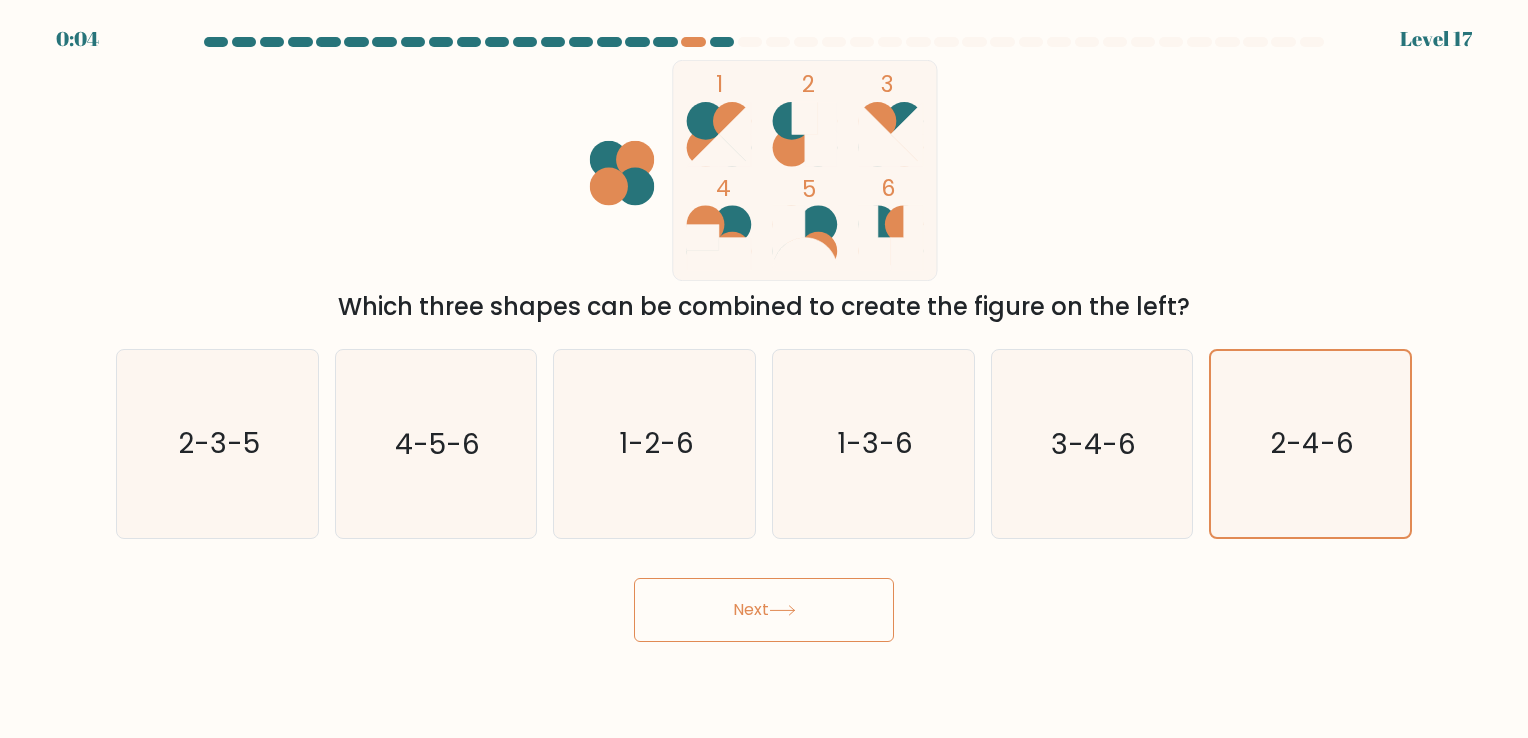 click on "Next" at bounding box center [764, 610] 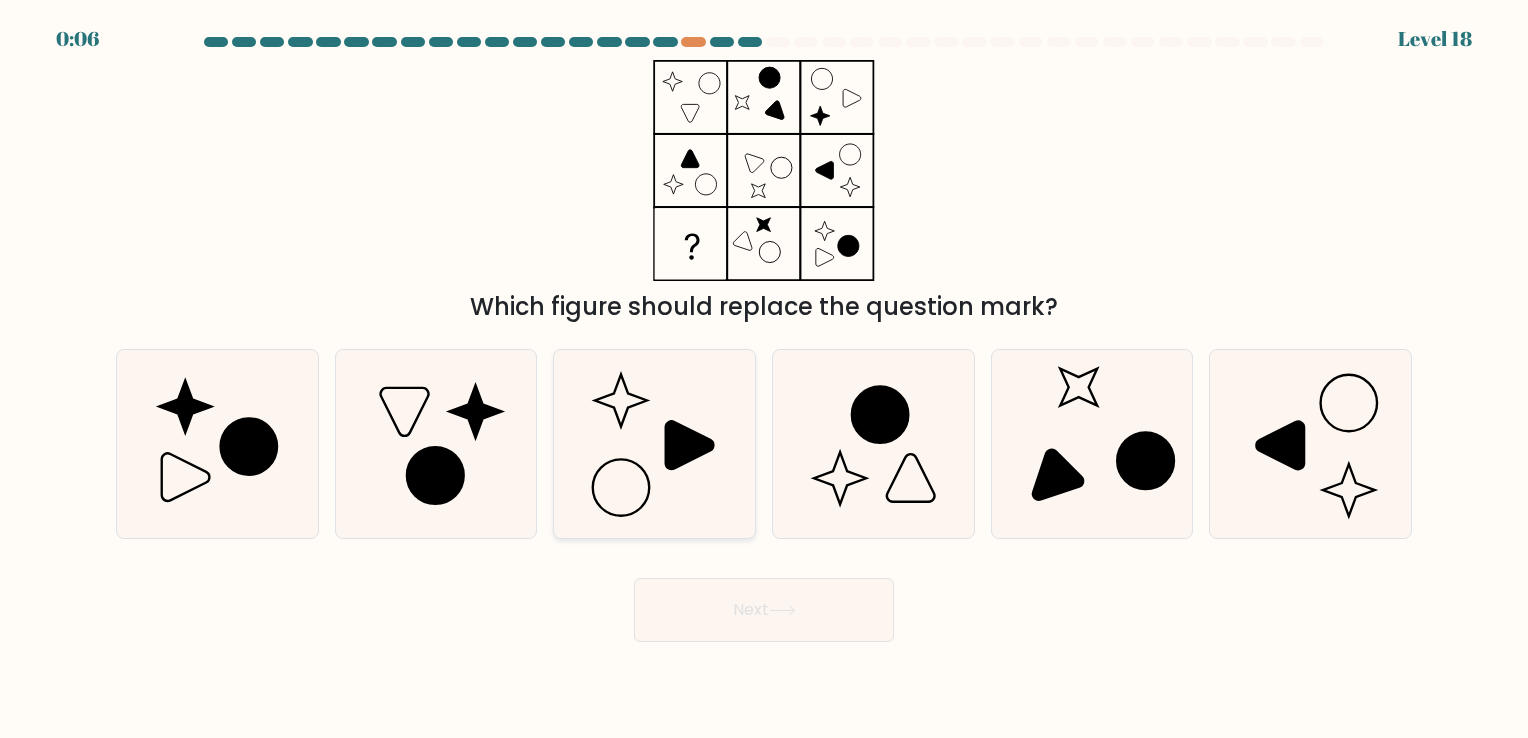 click 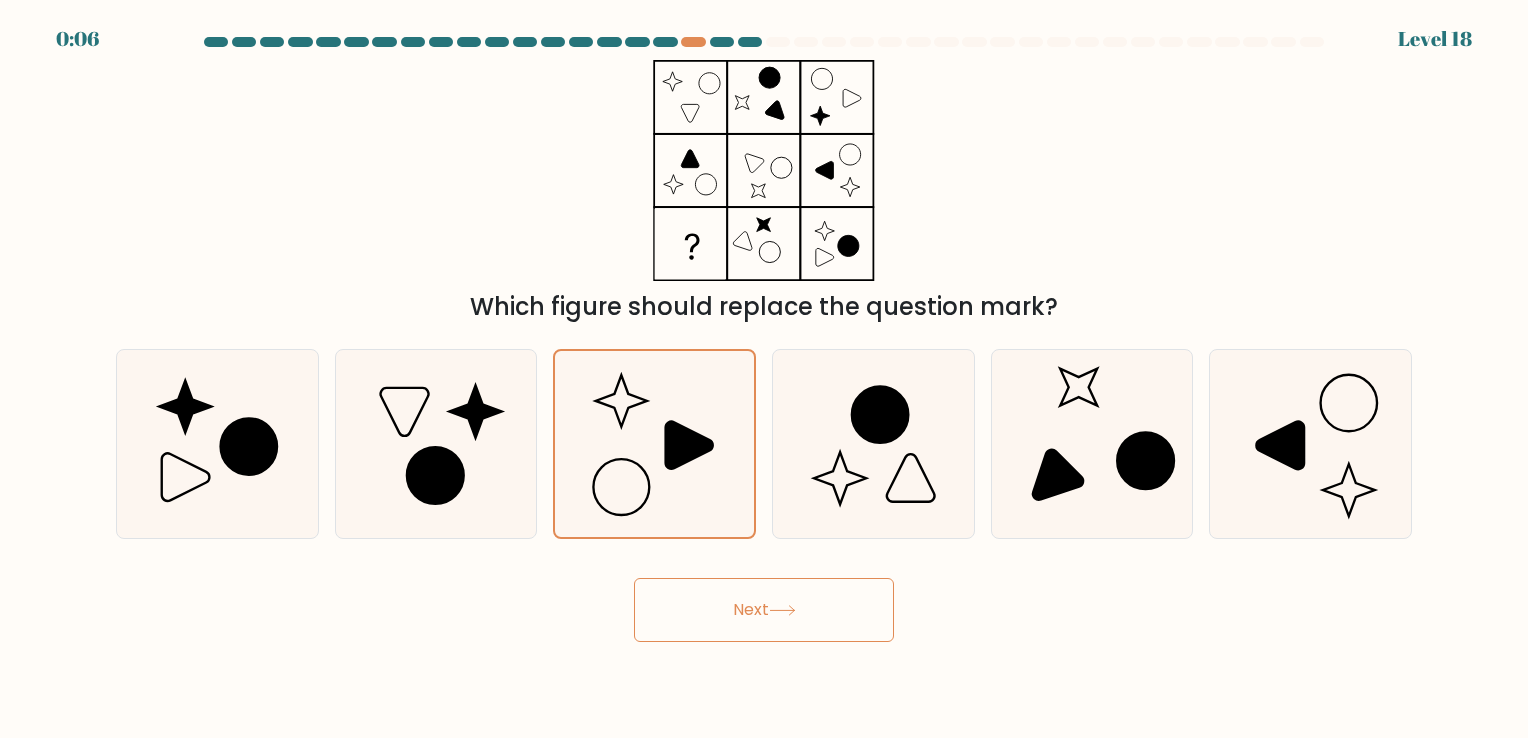 click on "Next" at bounding box center [764, 610] 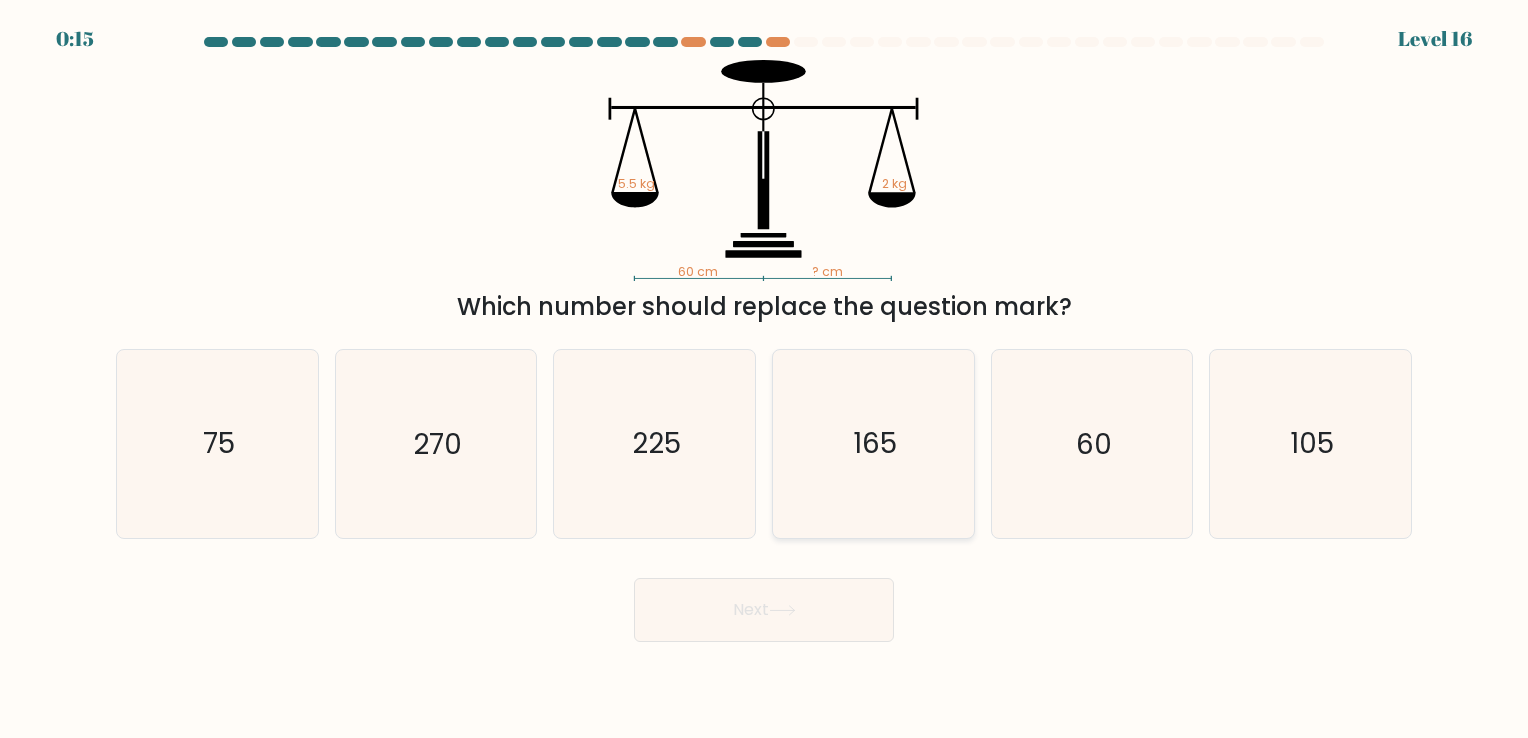 click on "165" 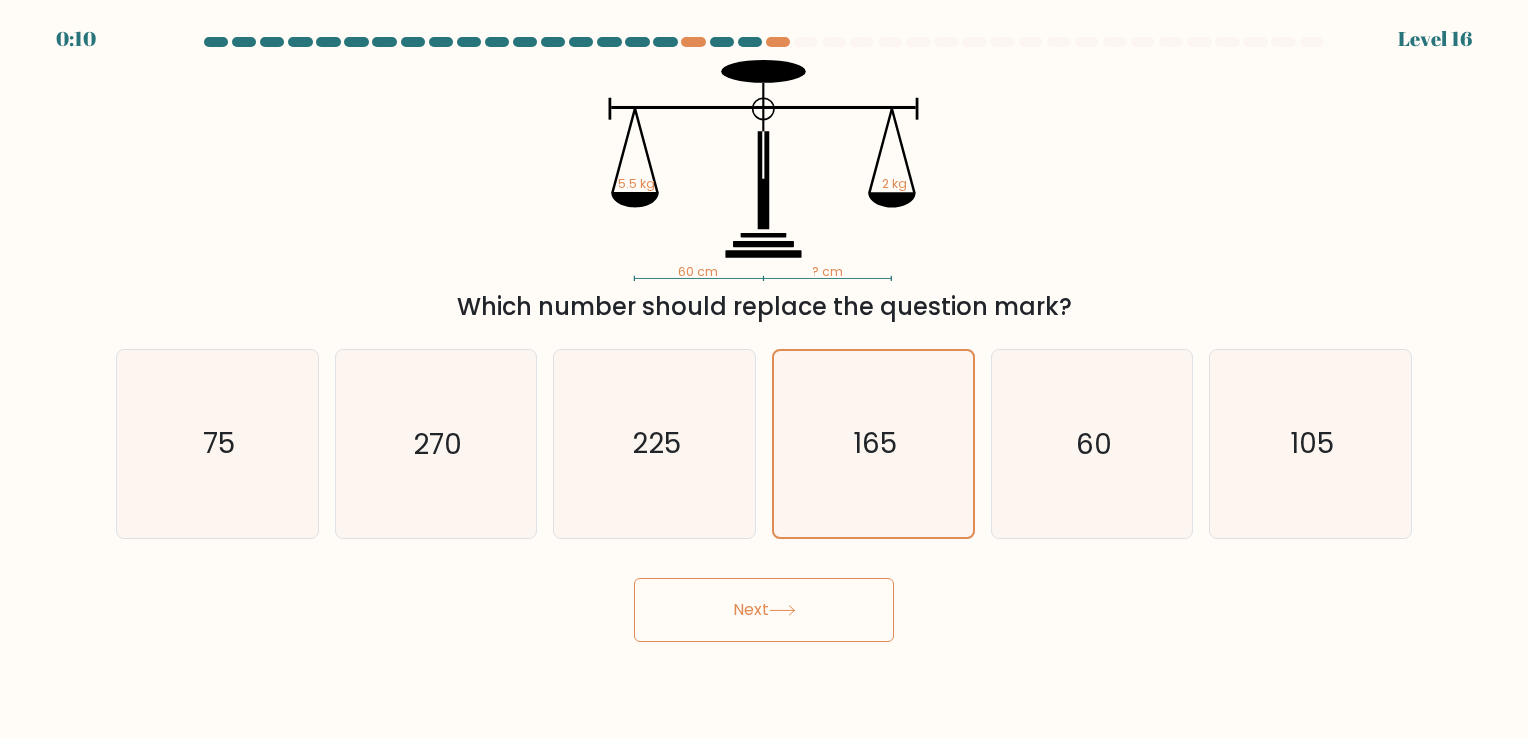 click on "Next" at bounding box center (764, 610) 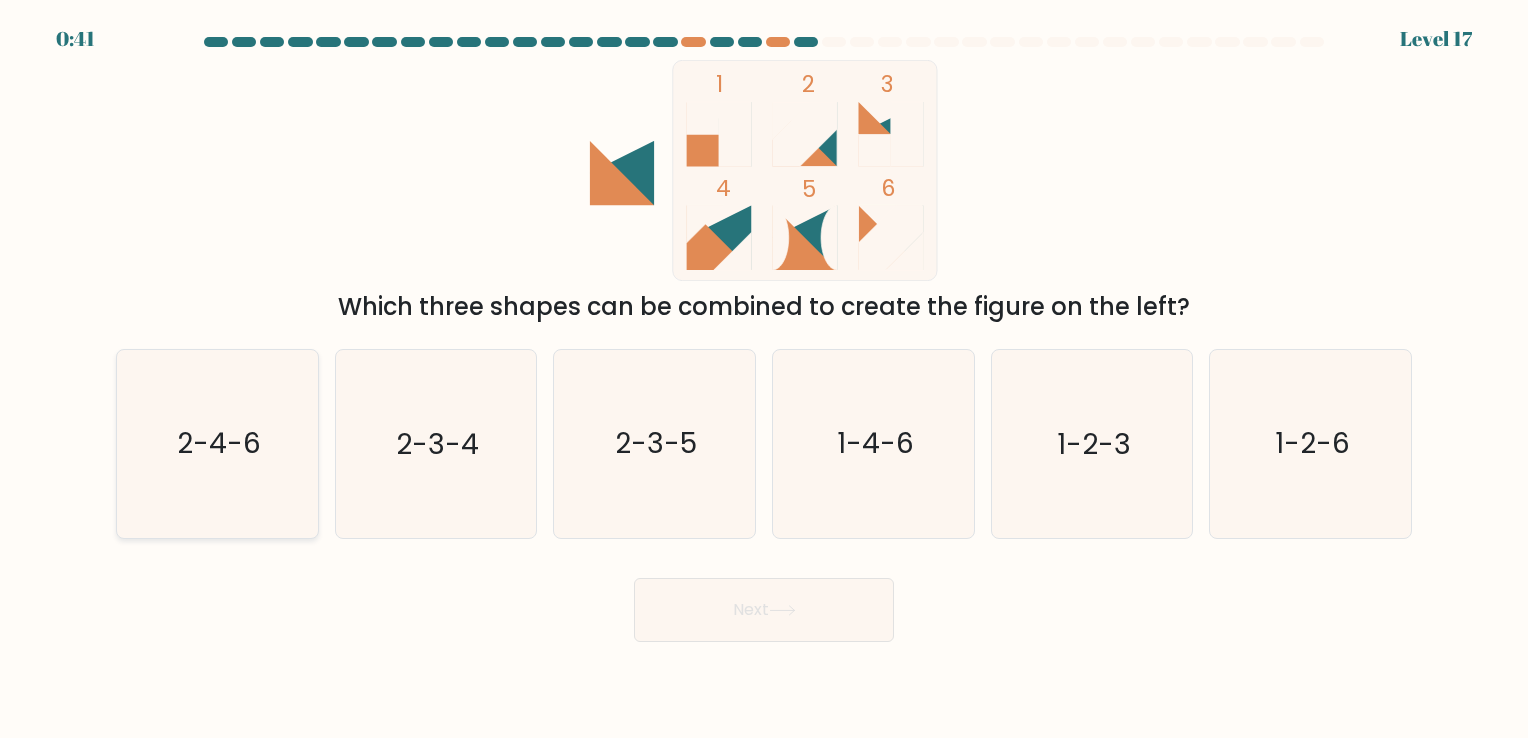 click on "2-4-6" 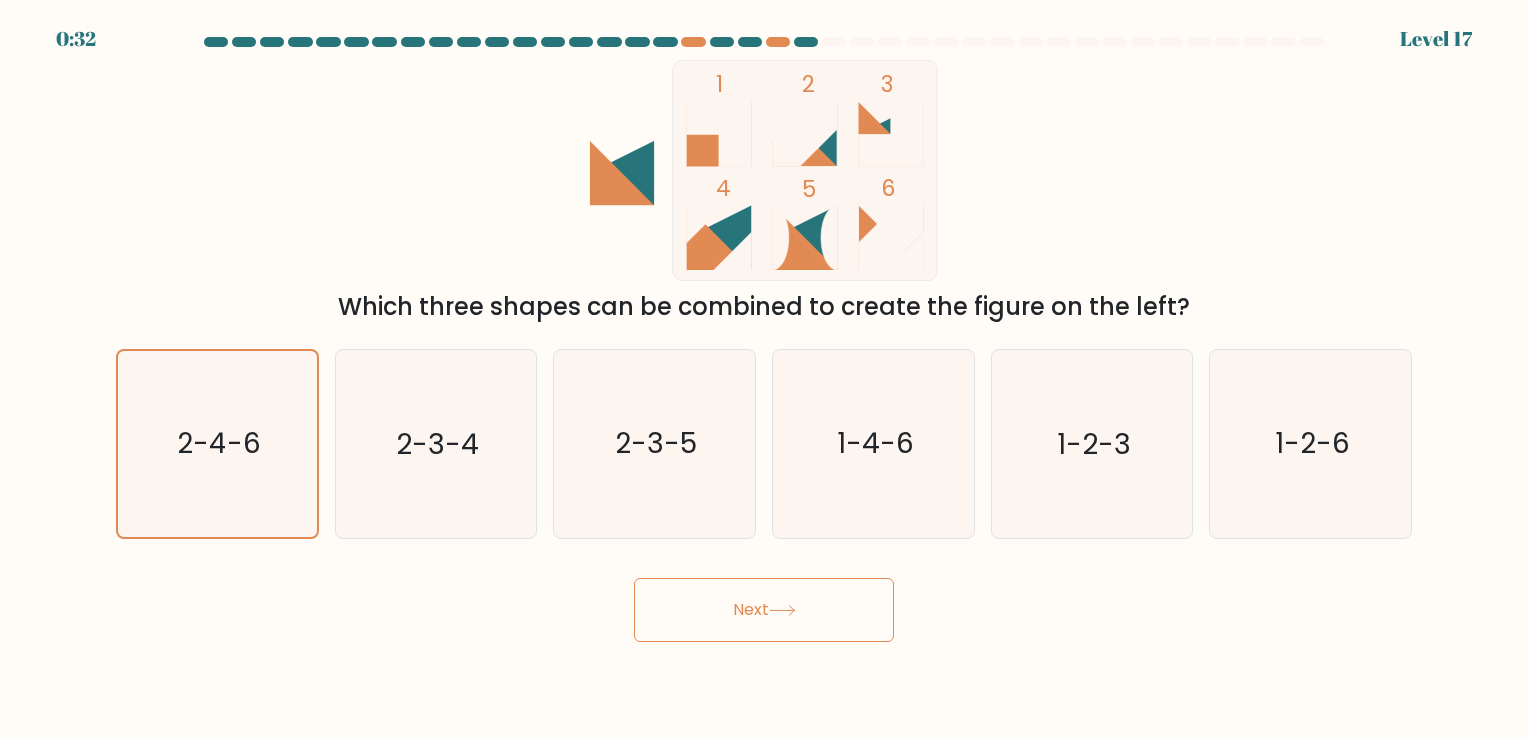 click on "Next" at bounding box center (764, 610) 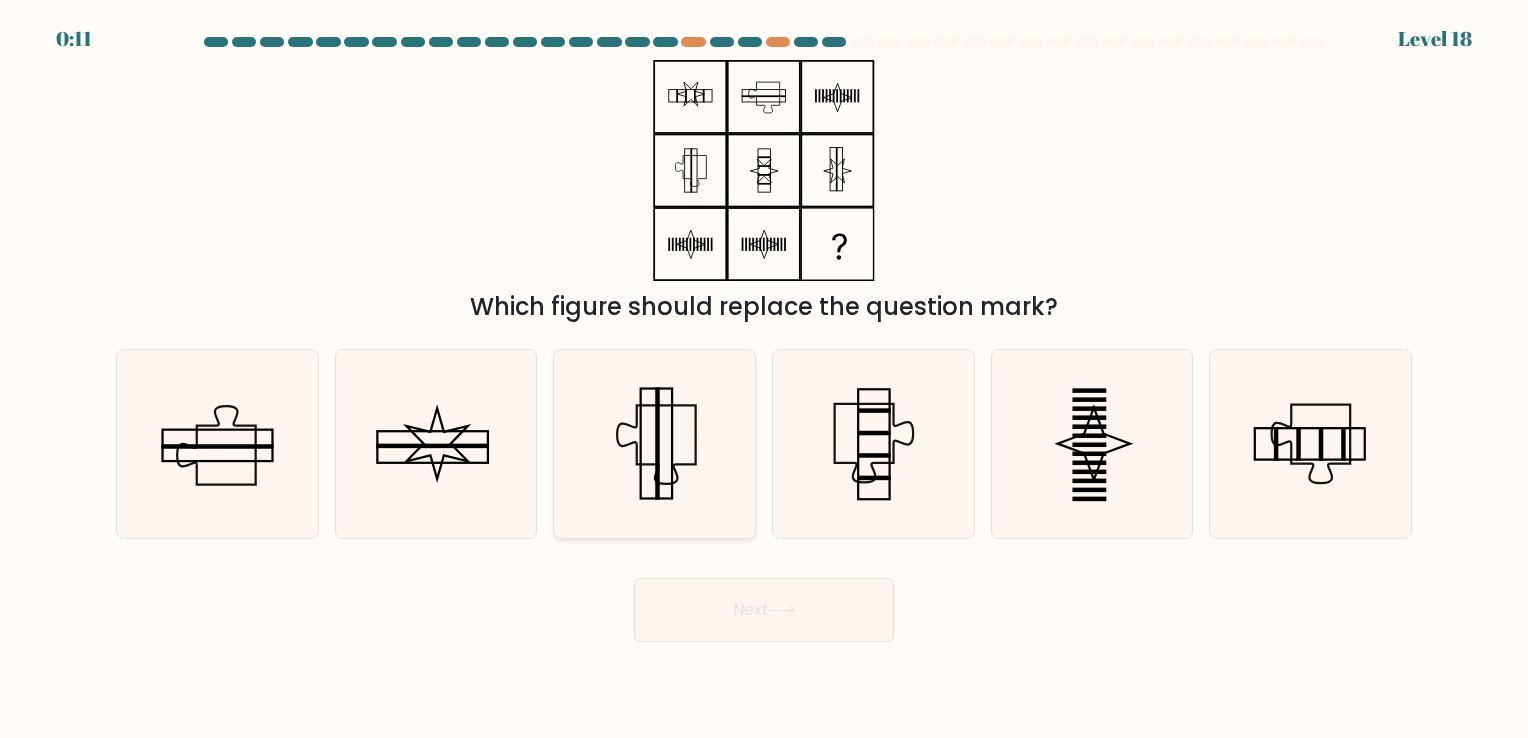 click 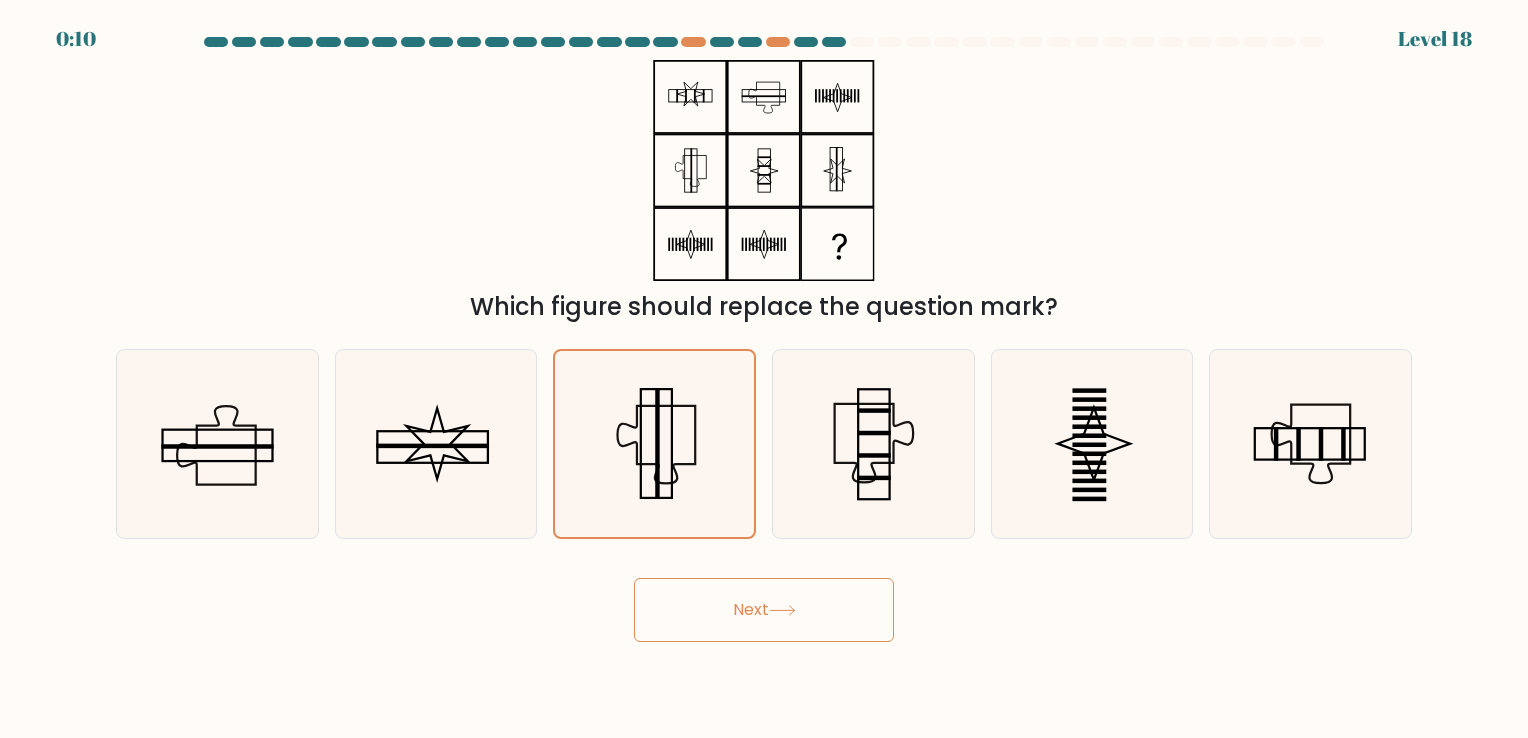 click on "Next" at bounding box center [764, 610] 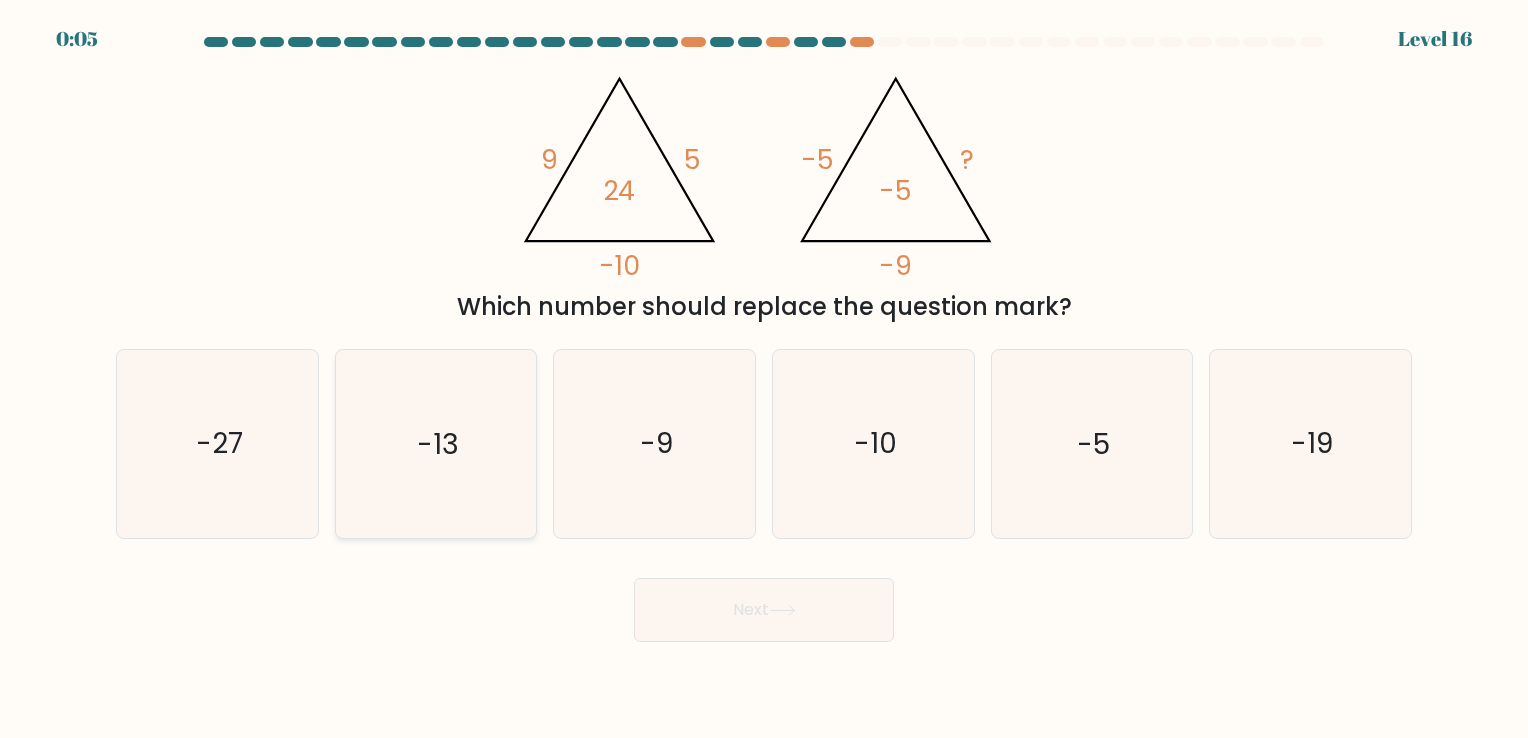 click on "-13" 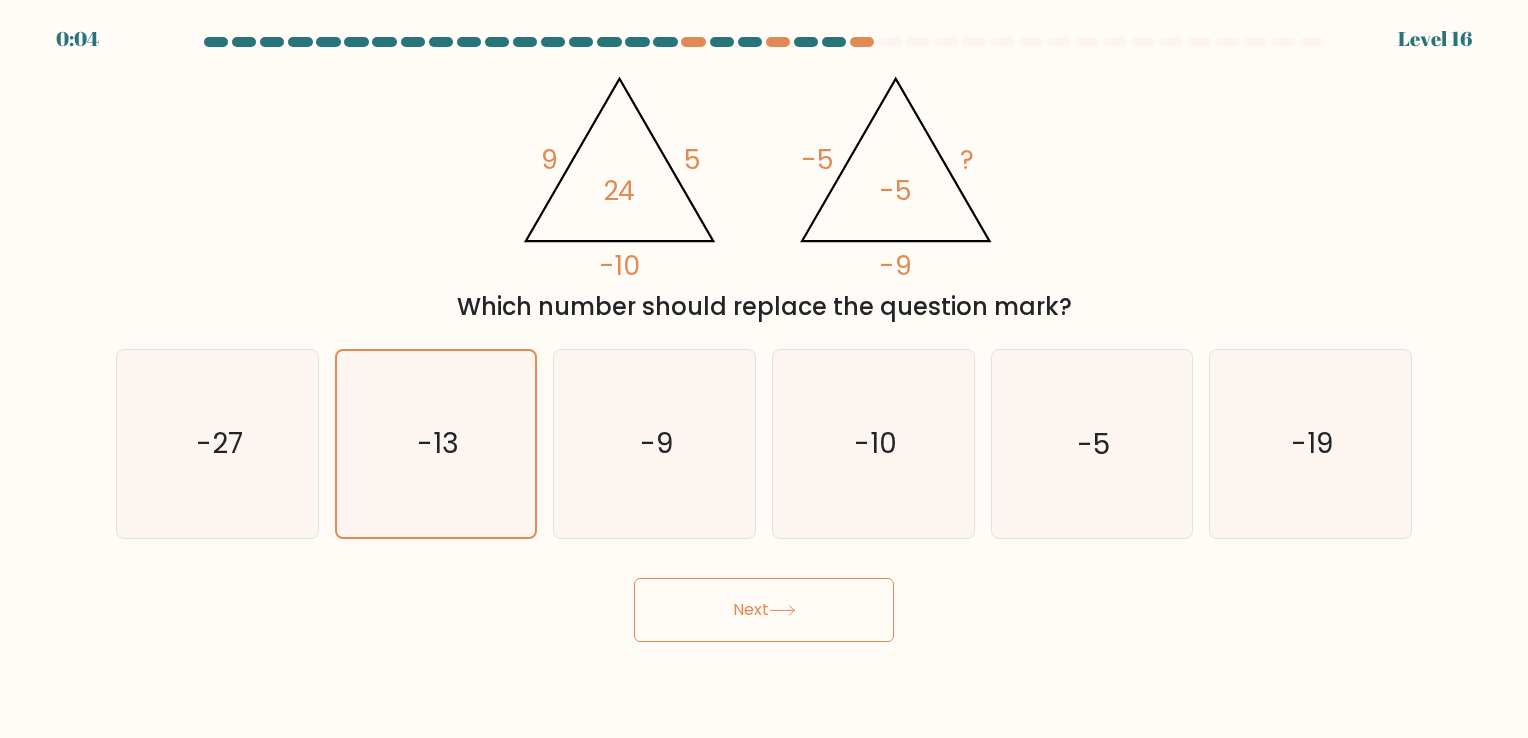 click on "Next" at bounding box center (764, 610) 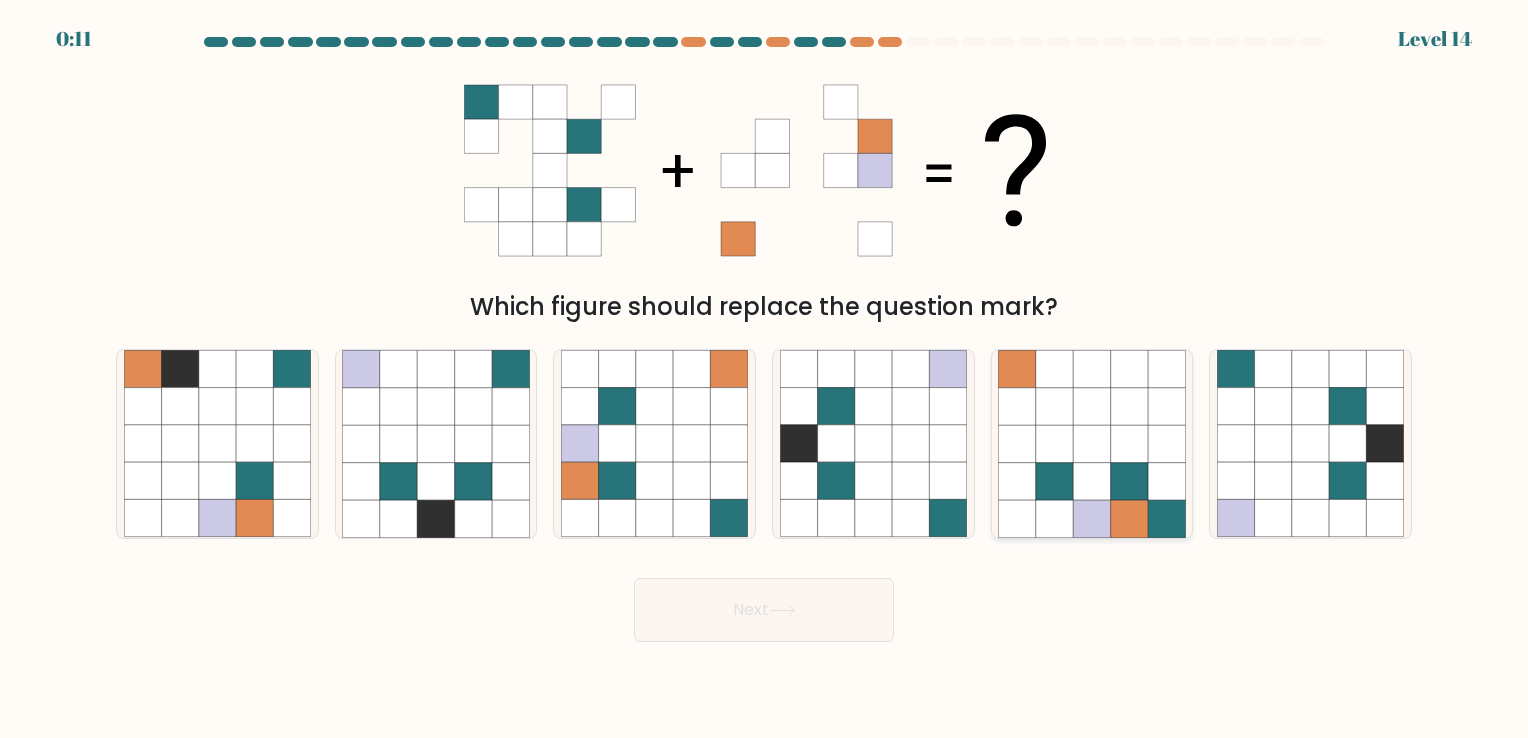 click 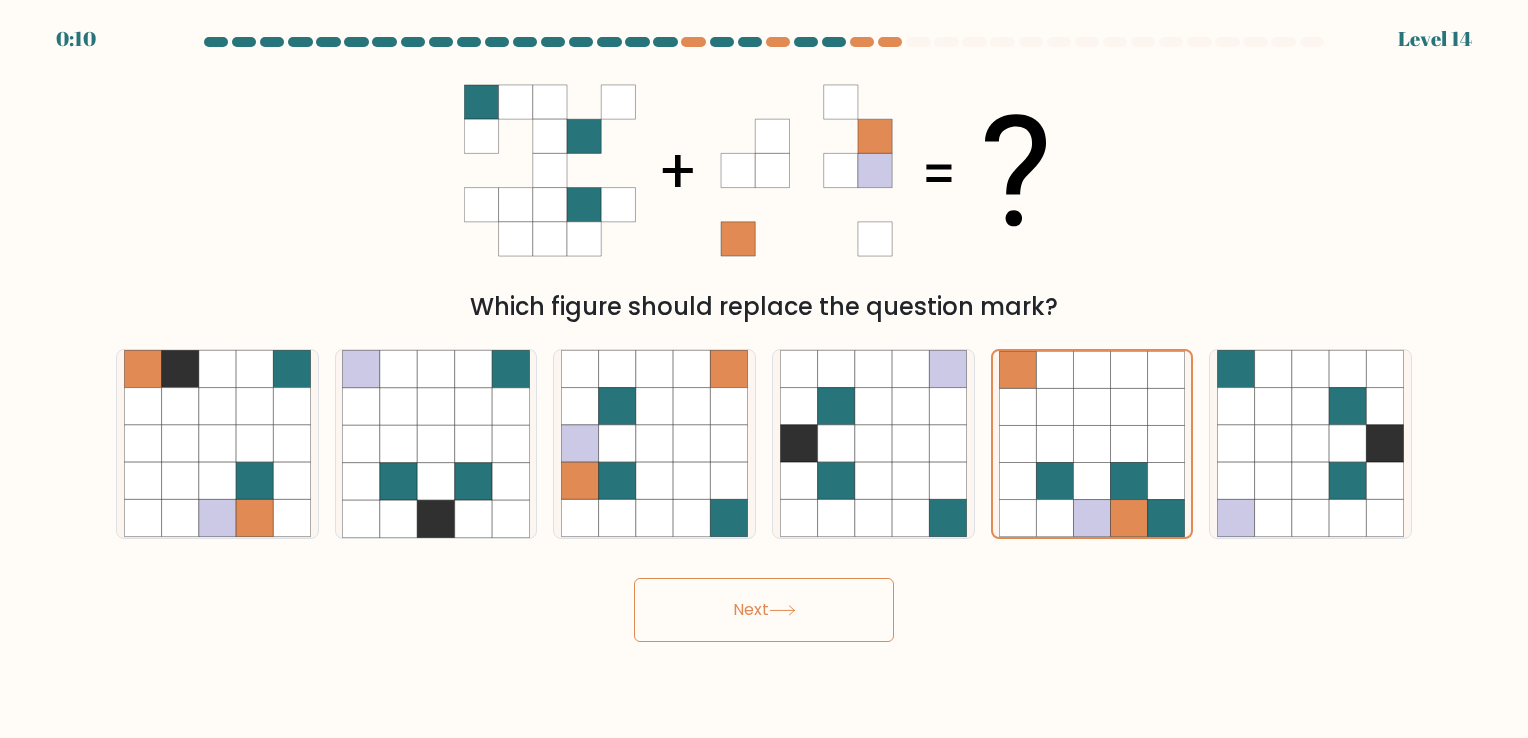 click 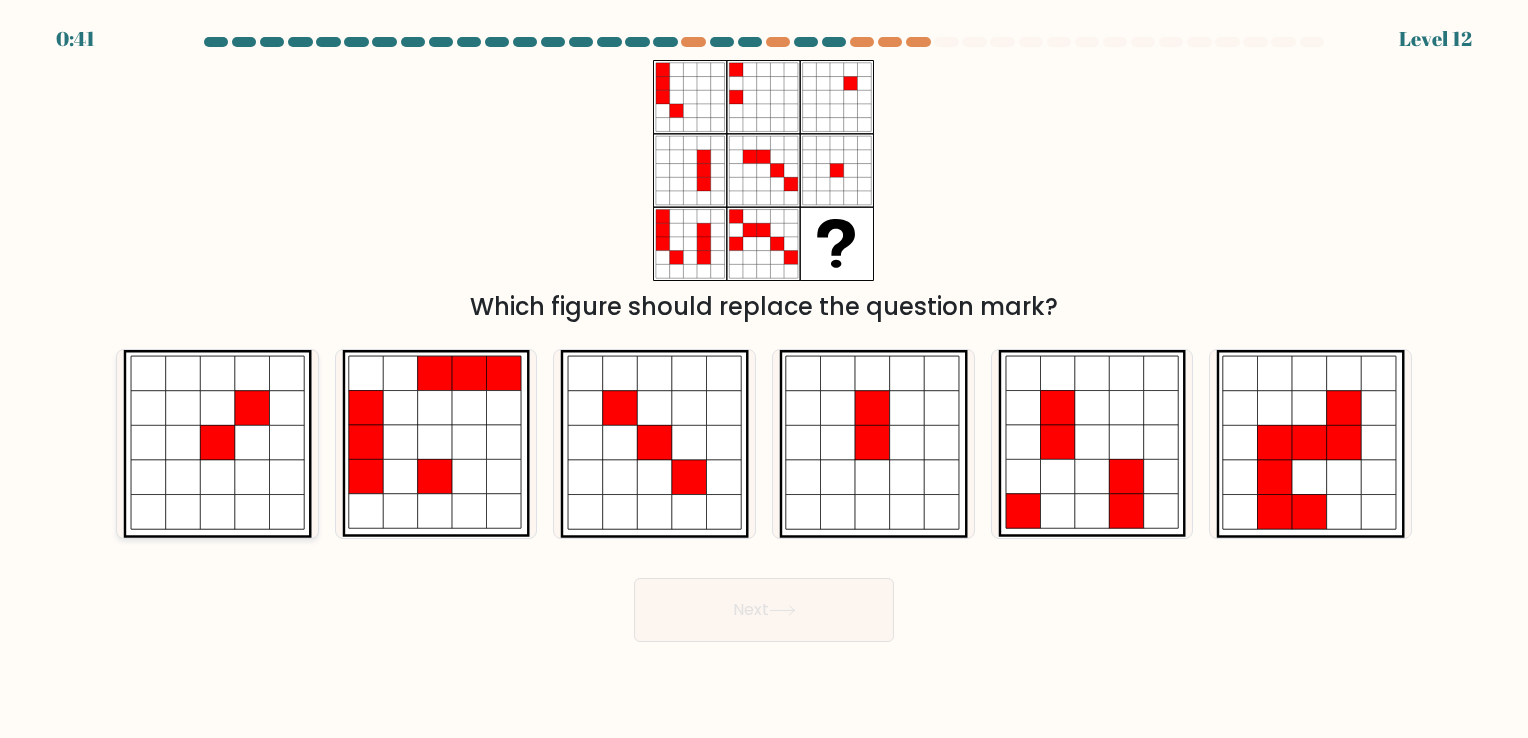 click 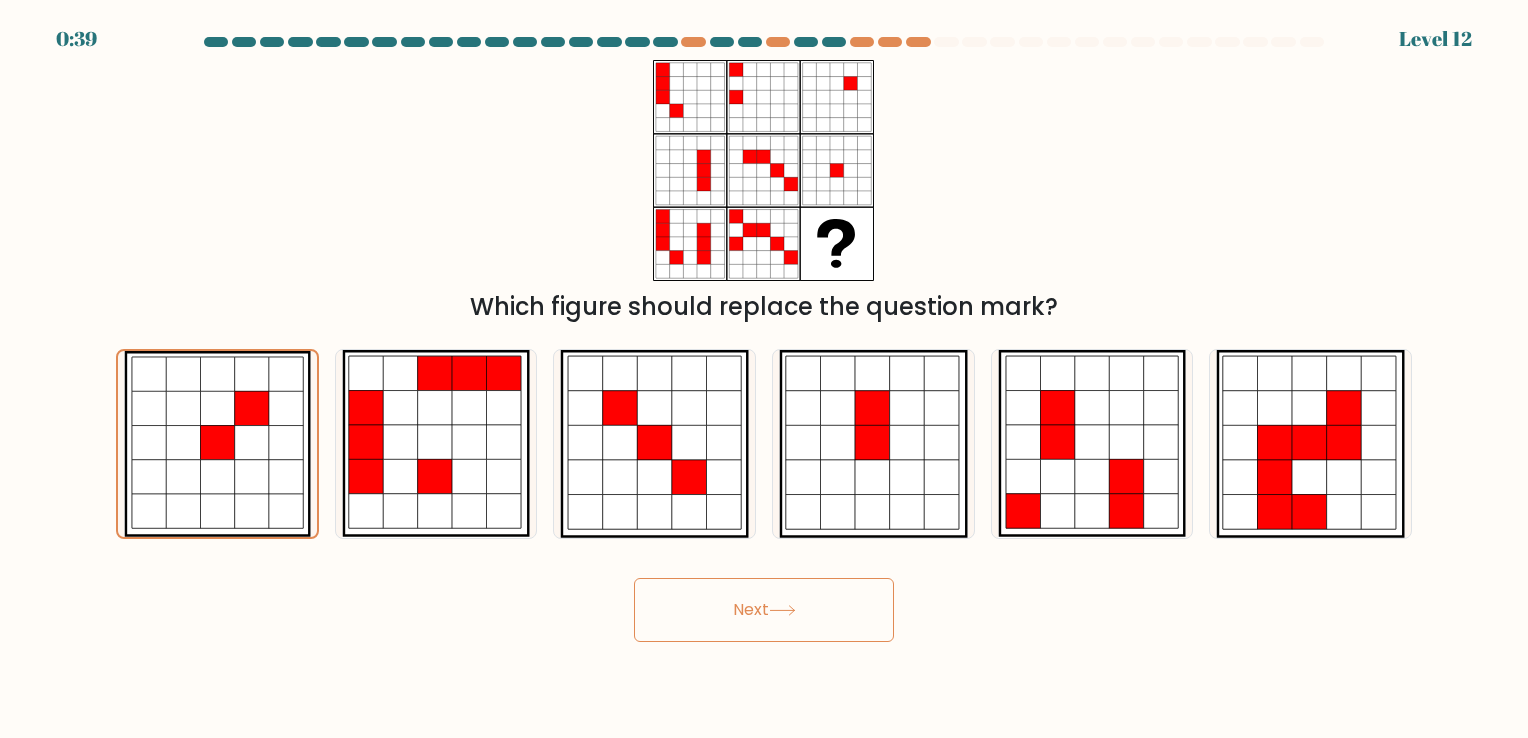 click on "Next" at bounding box center (764, 610) 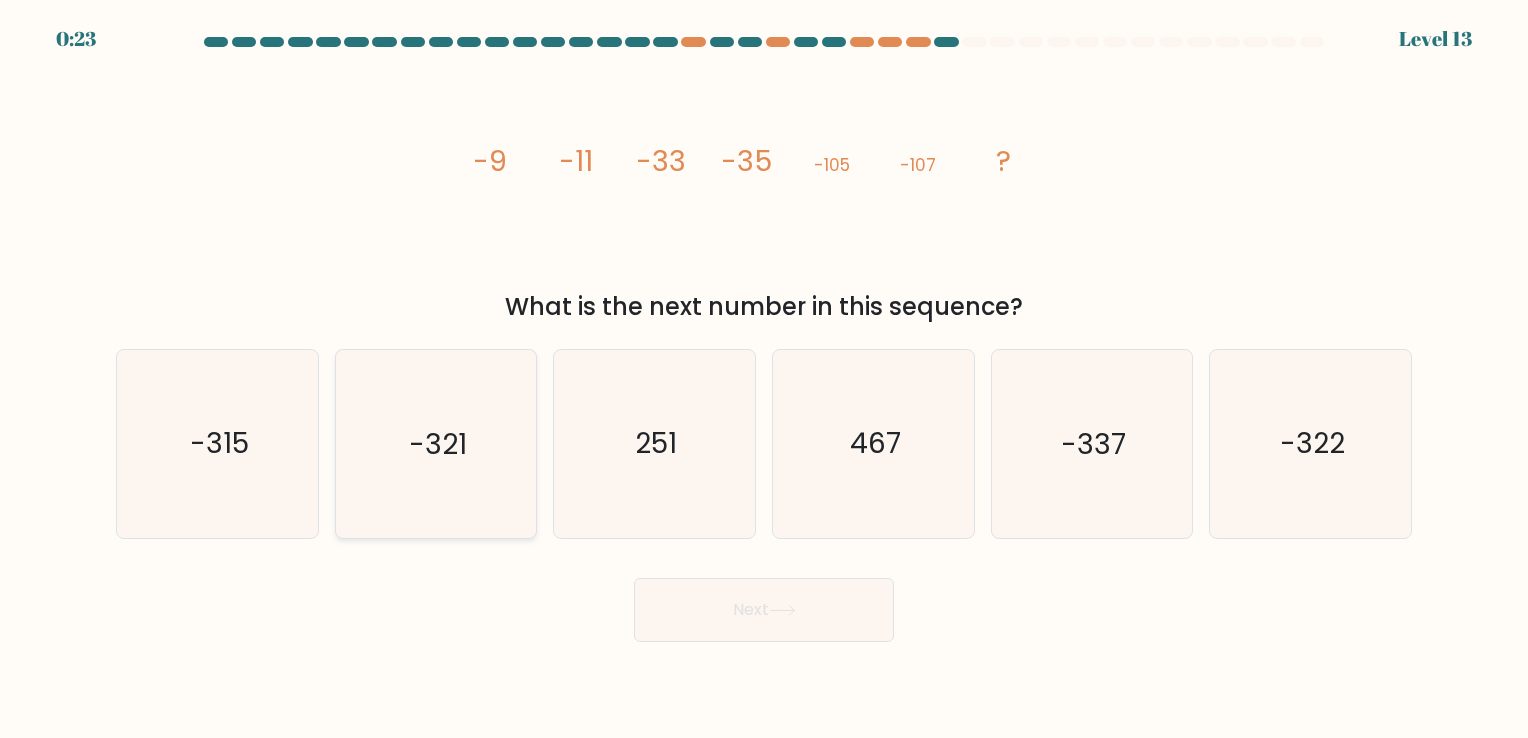 click on "-321" 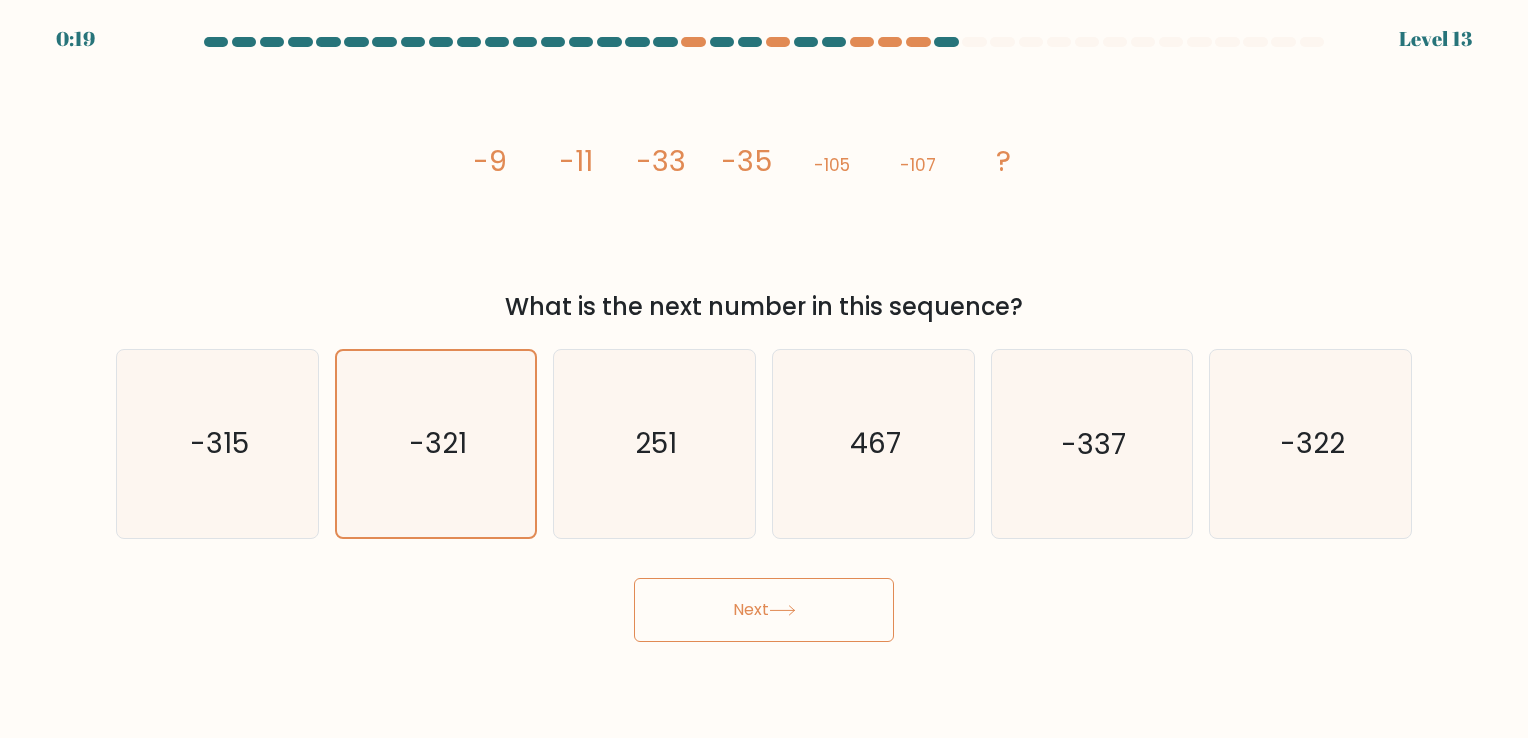 click on "Next" at bounding box center [764, 610] 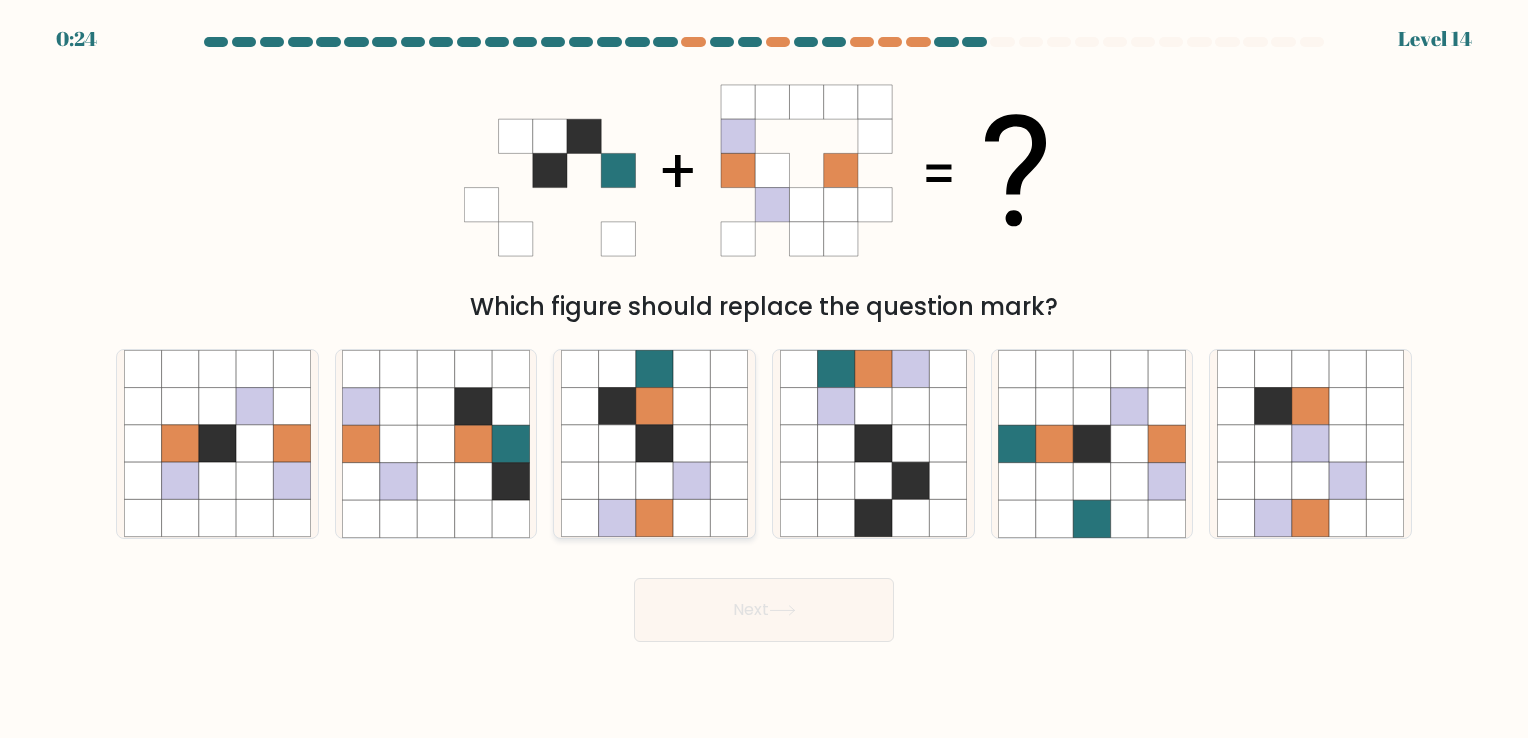 click 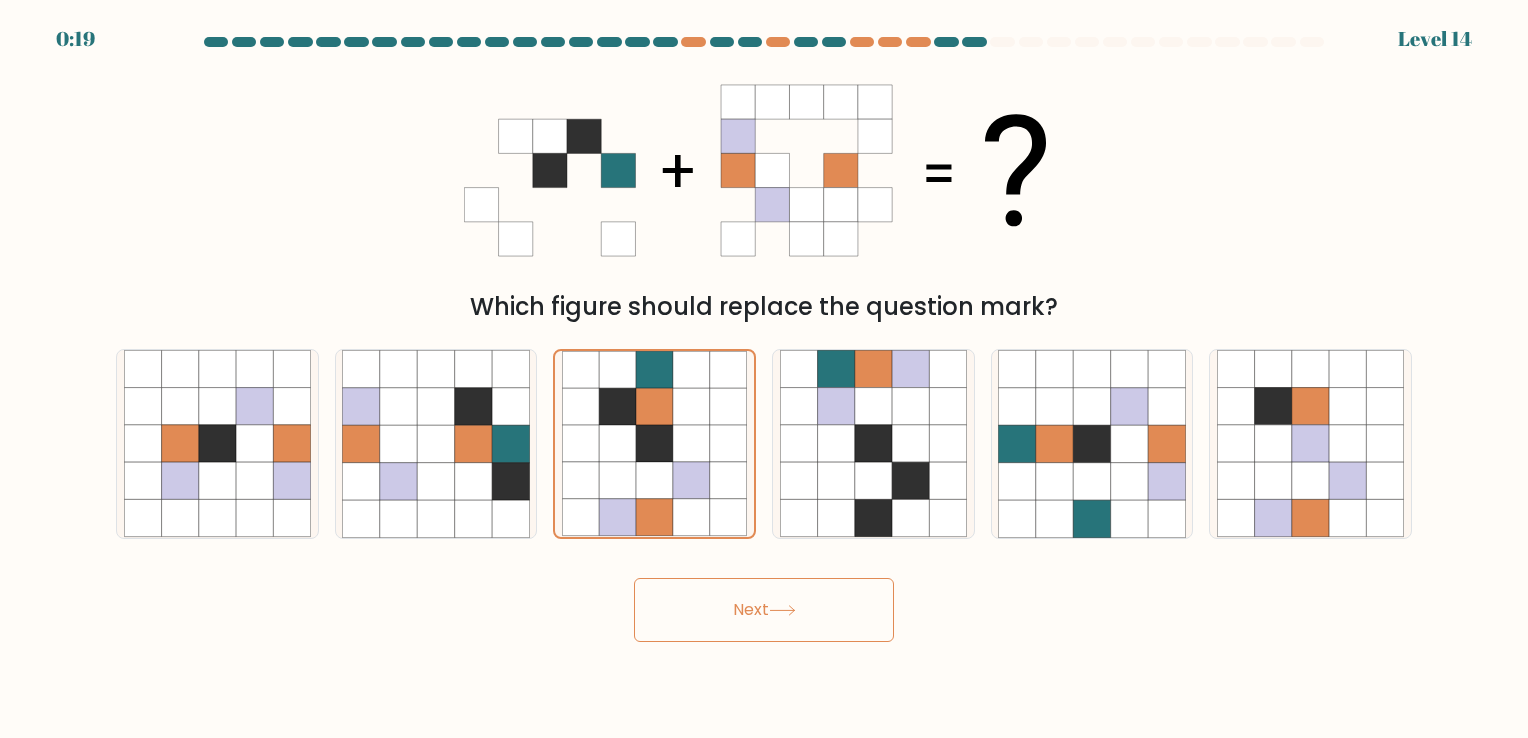 click on "Next" at bounding box center (764, 610) 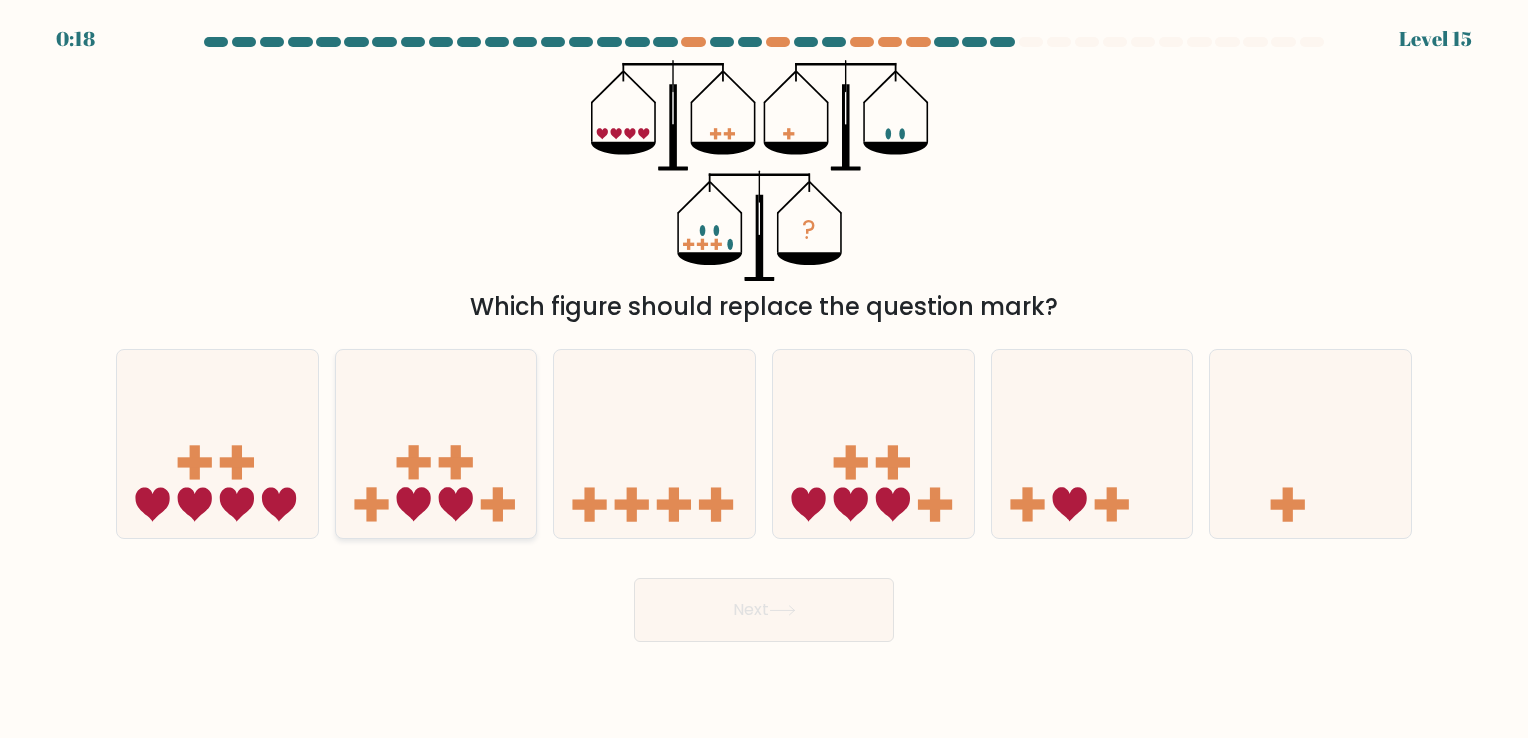 click 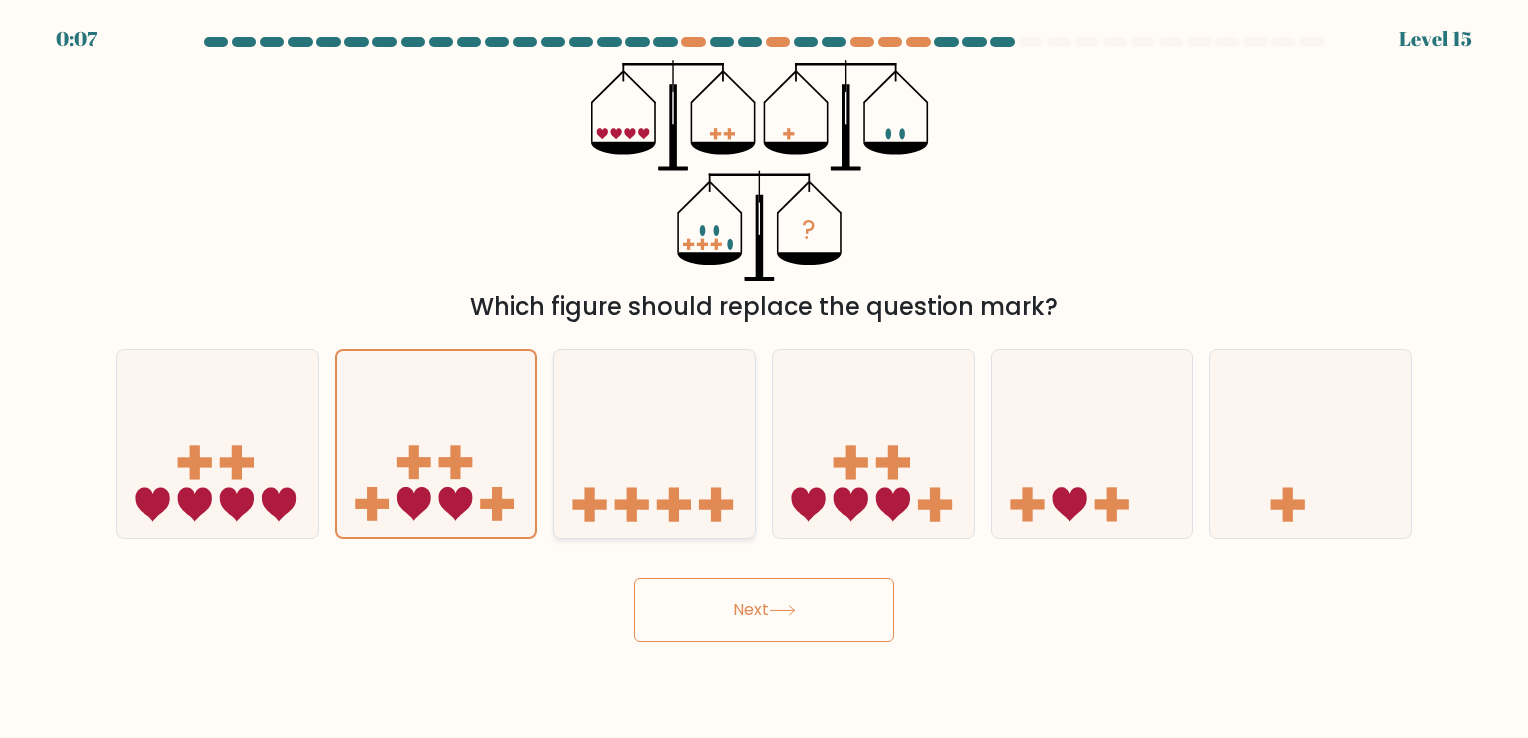 click 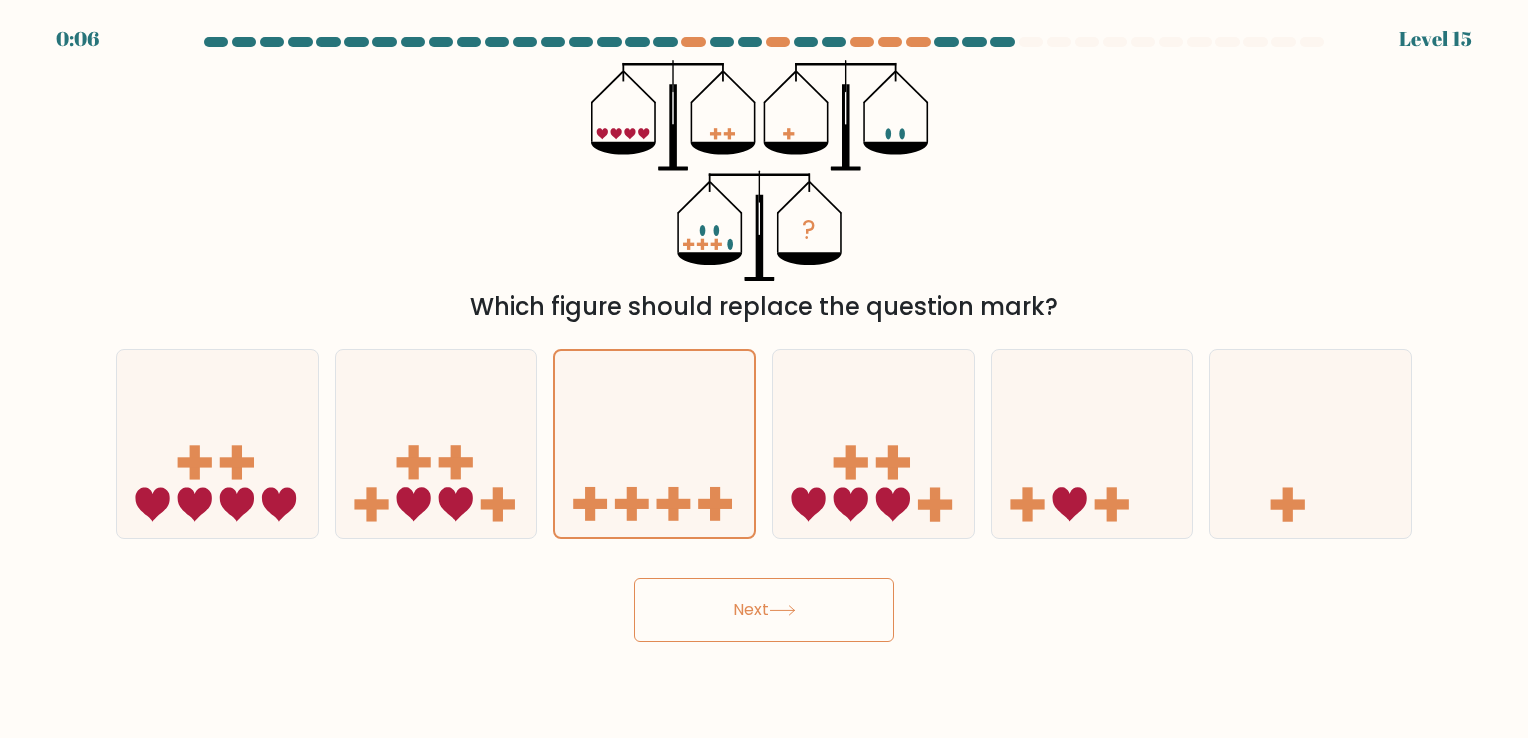 click on "Next" at bounding box center (764, 610) 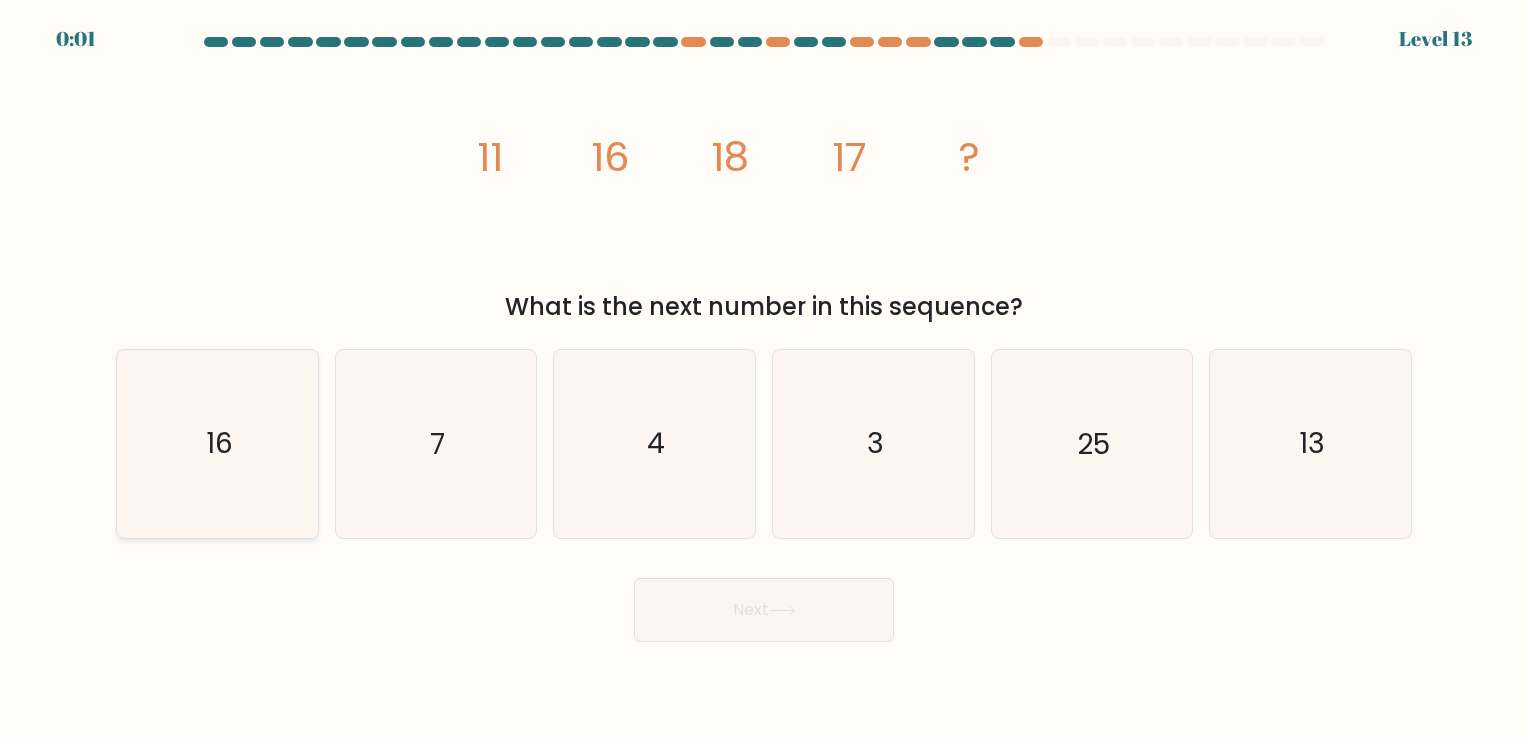 click on "16" 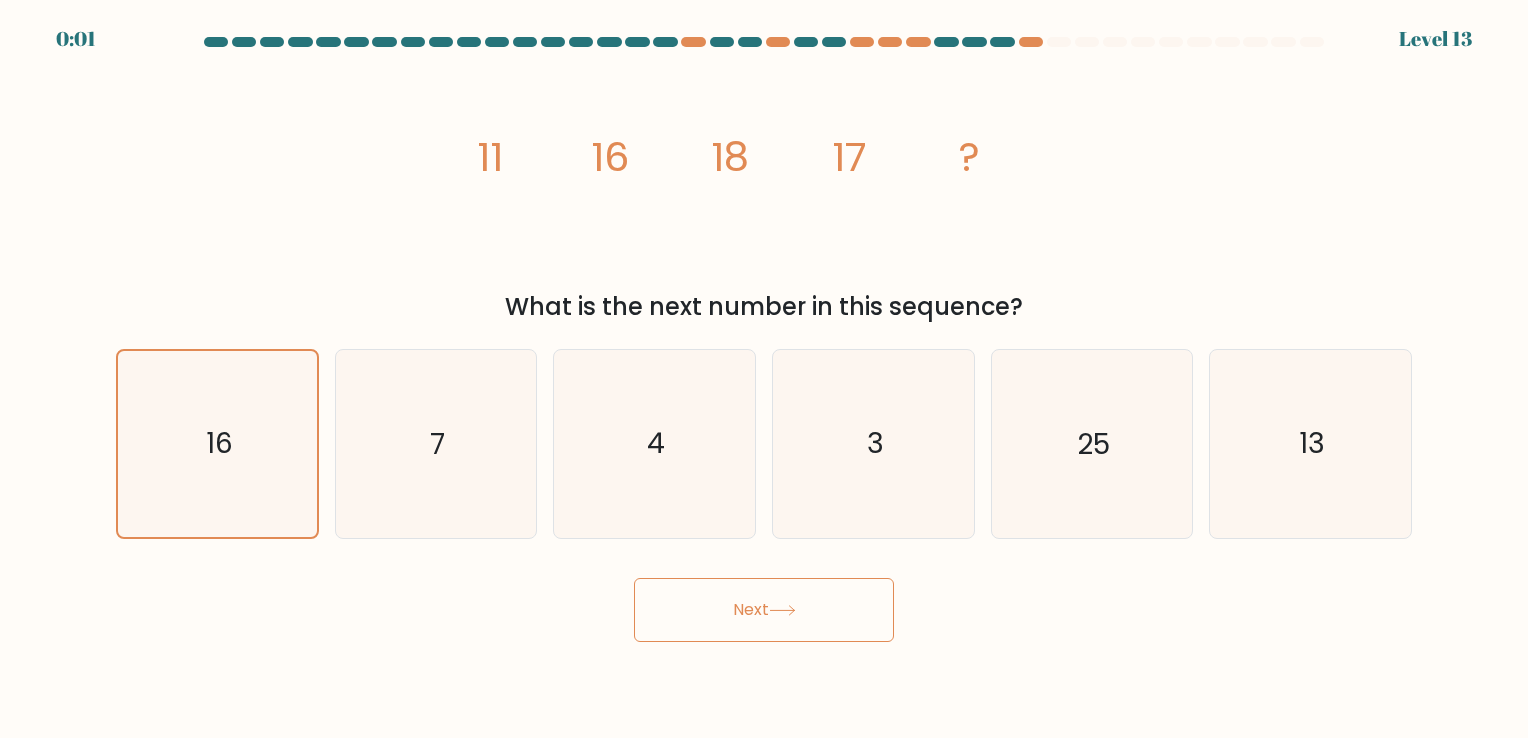 click on "Next" at bounding box center (764, 610) 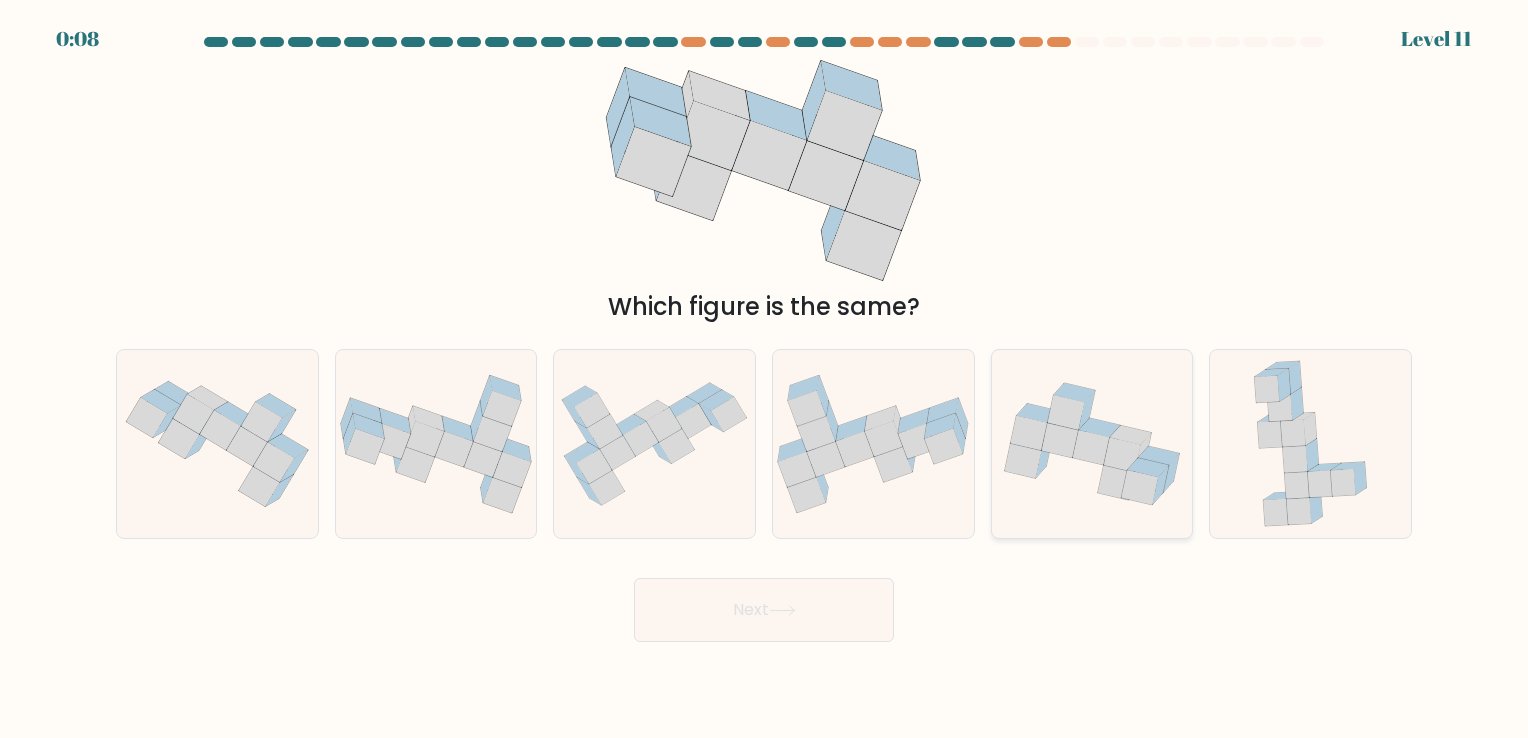 click 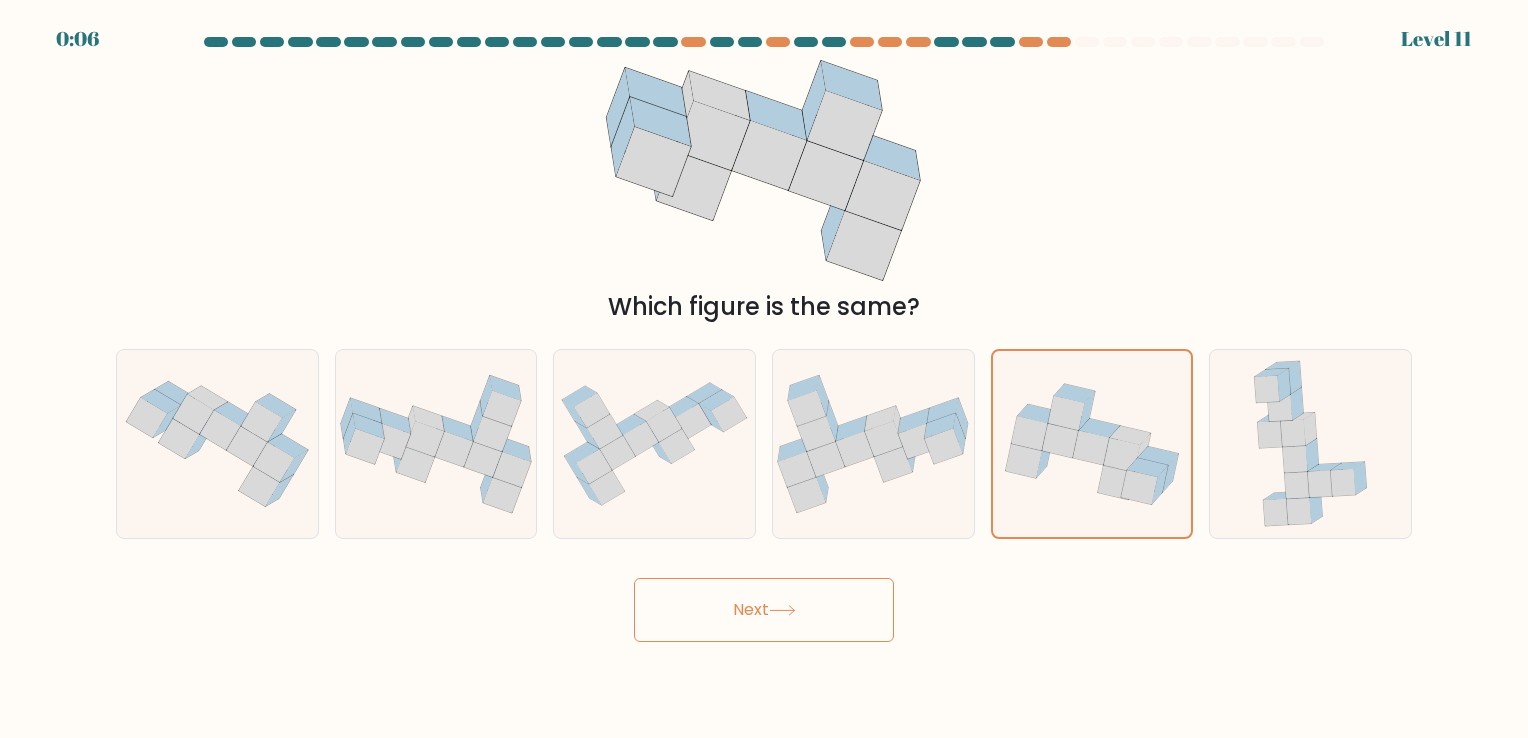 click on "Next" at bounding box center (764, 610) 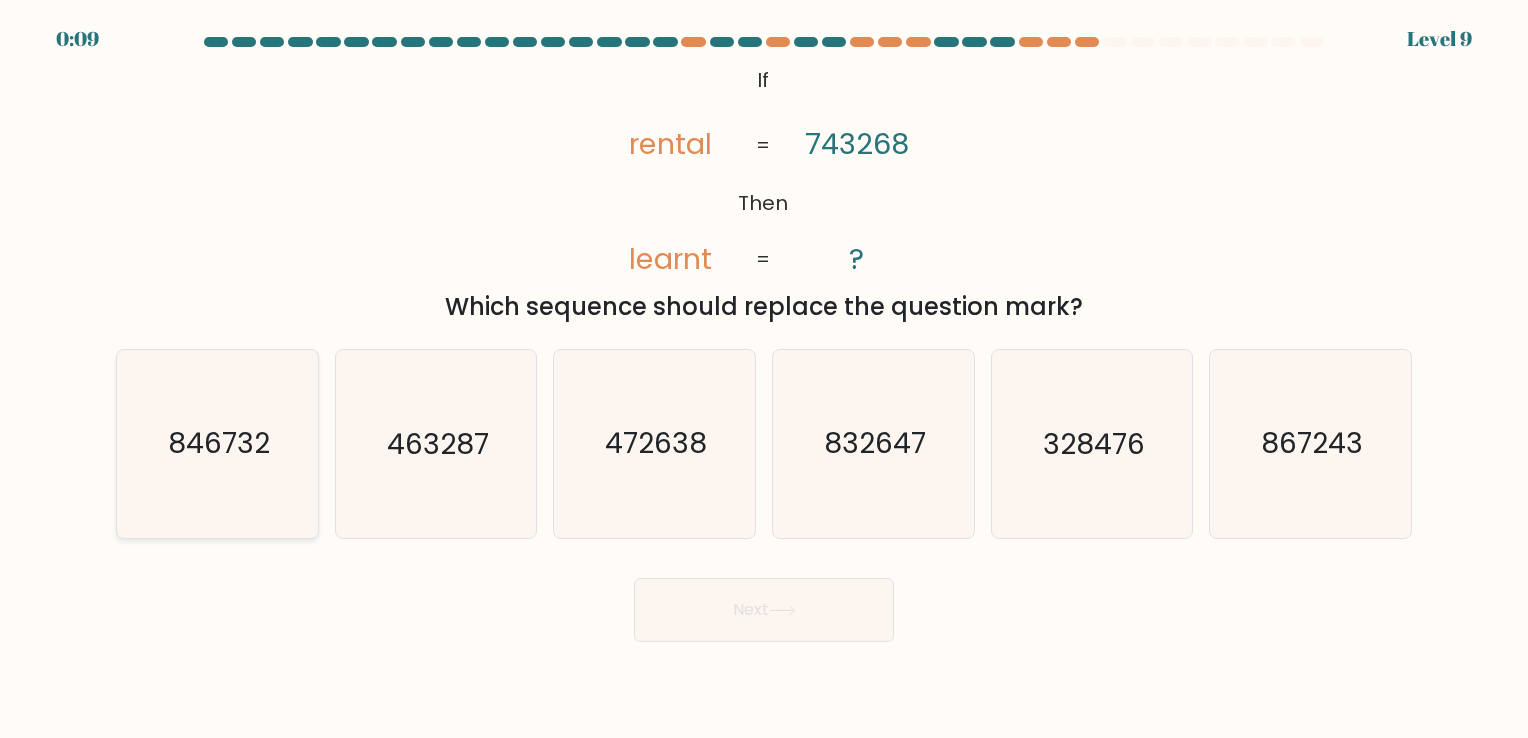 click on "846732" 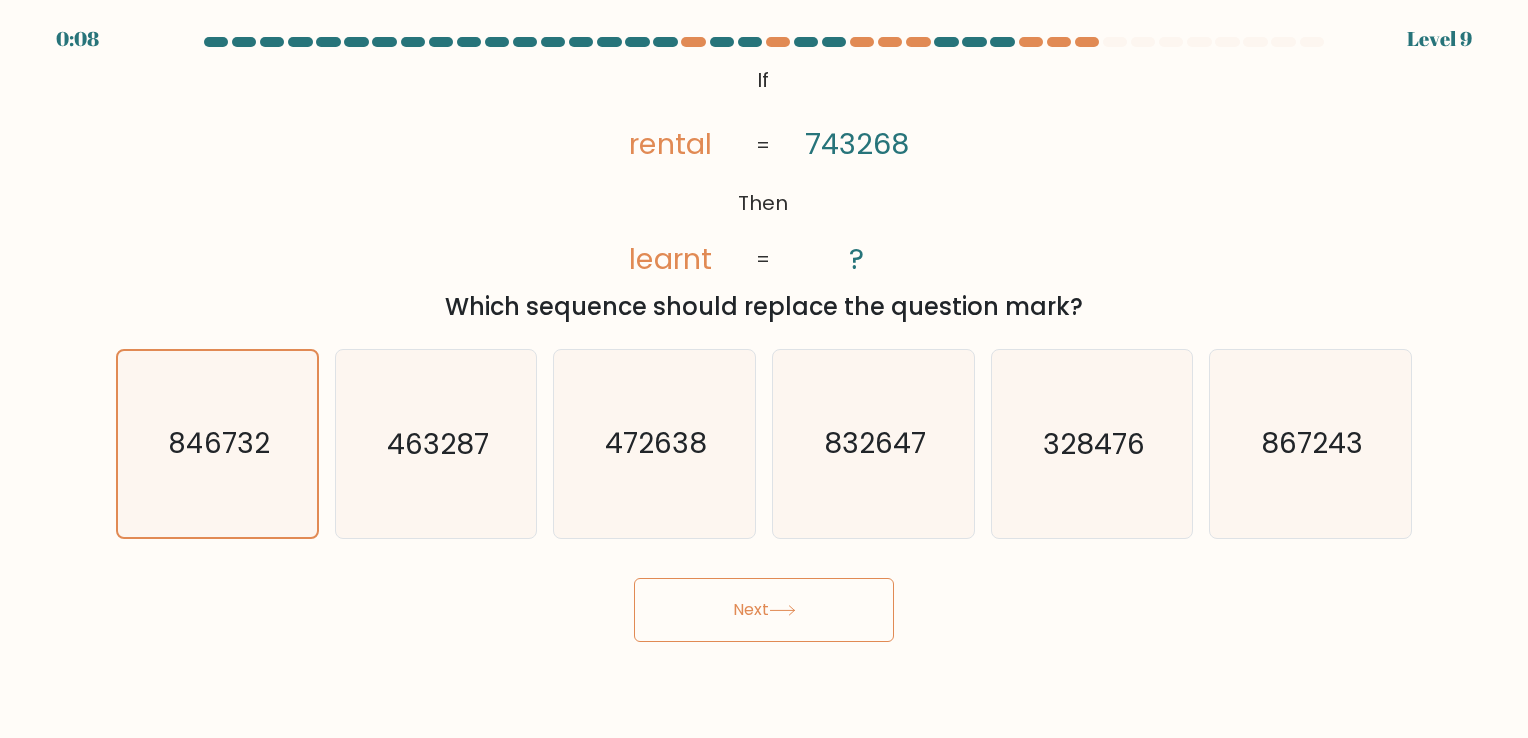 click on "Next" at bounding box center [764, 610] 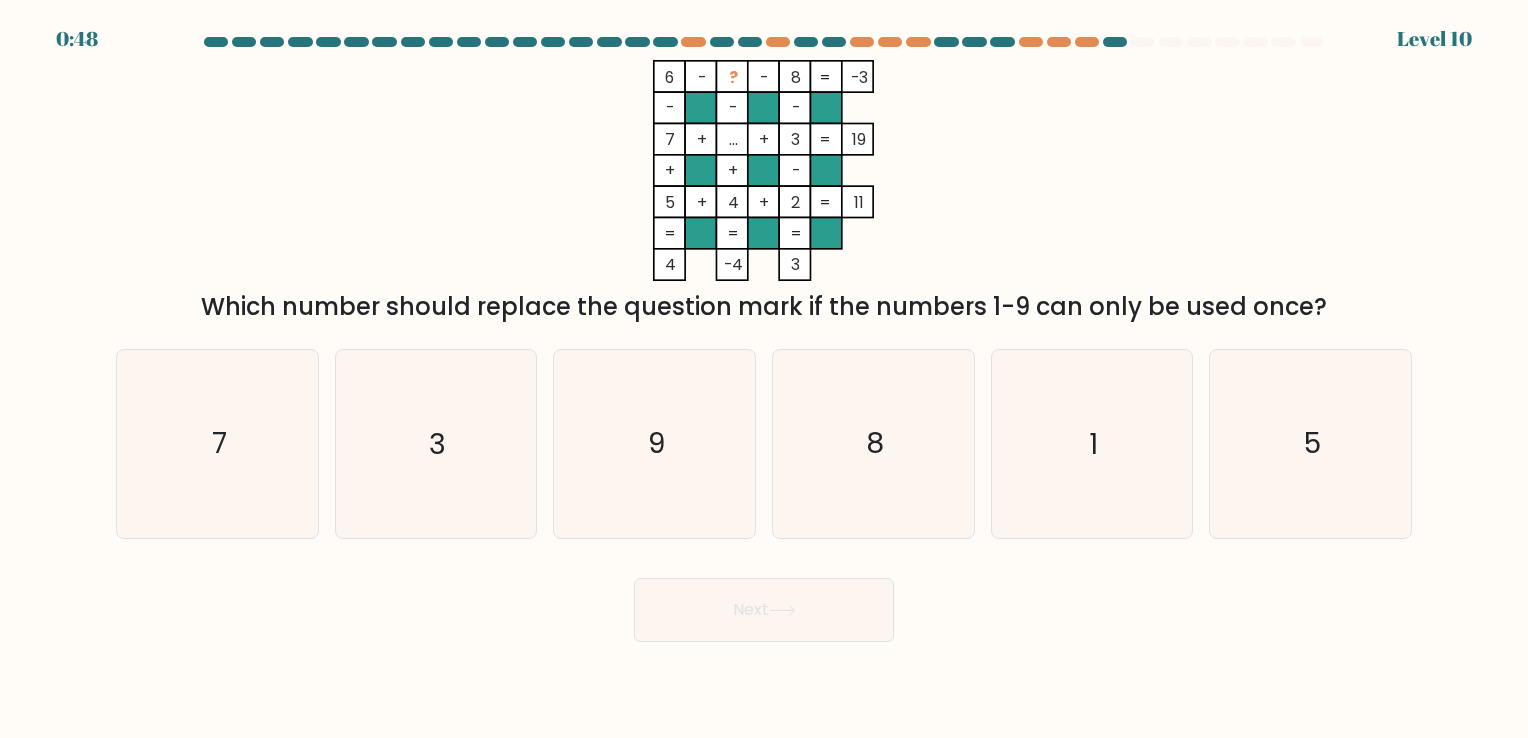 type 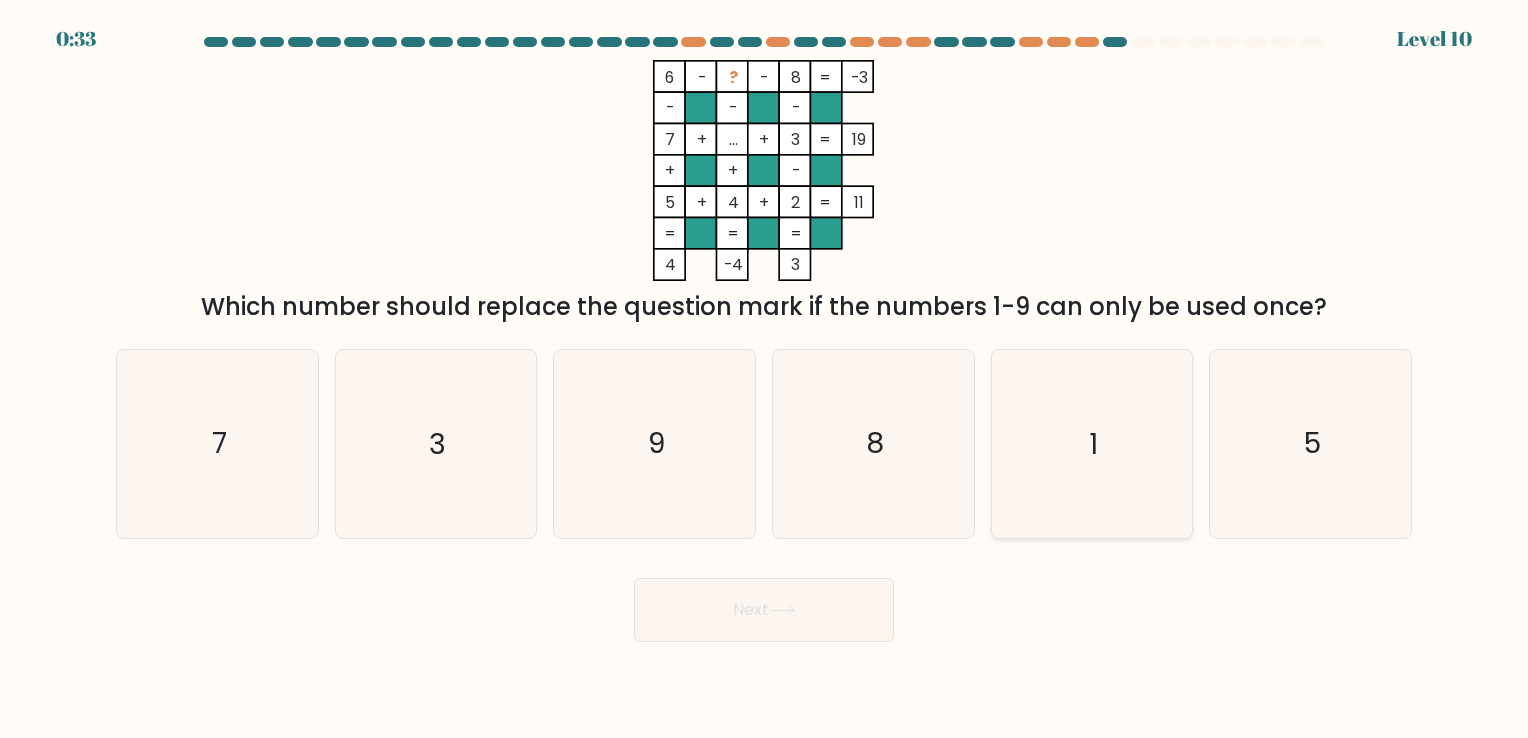 click on "1" 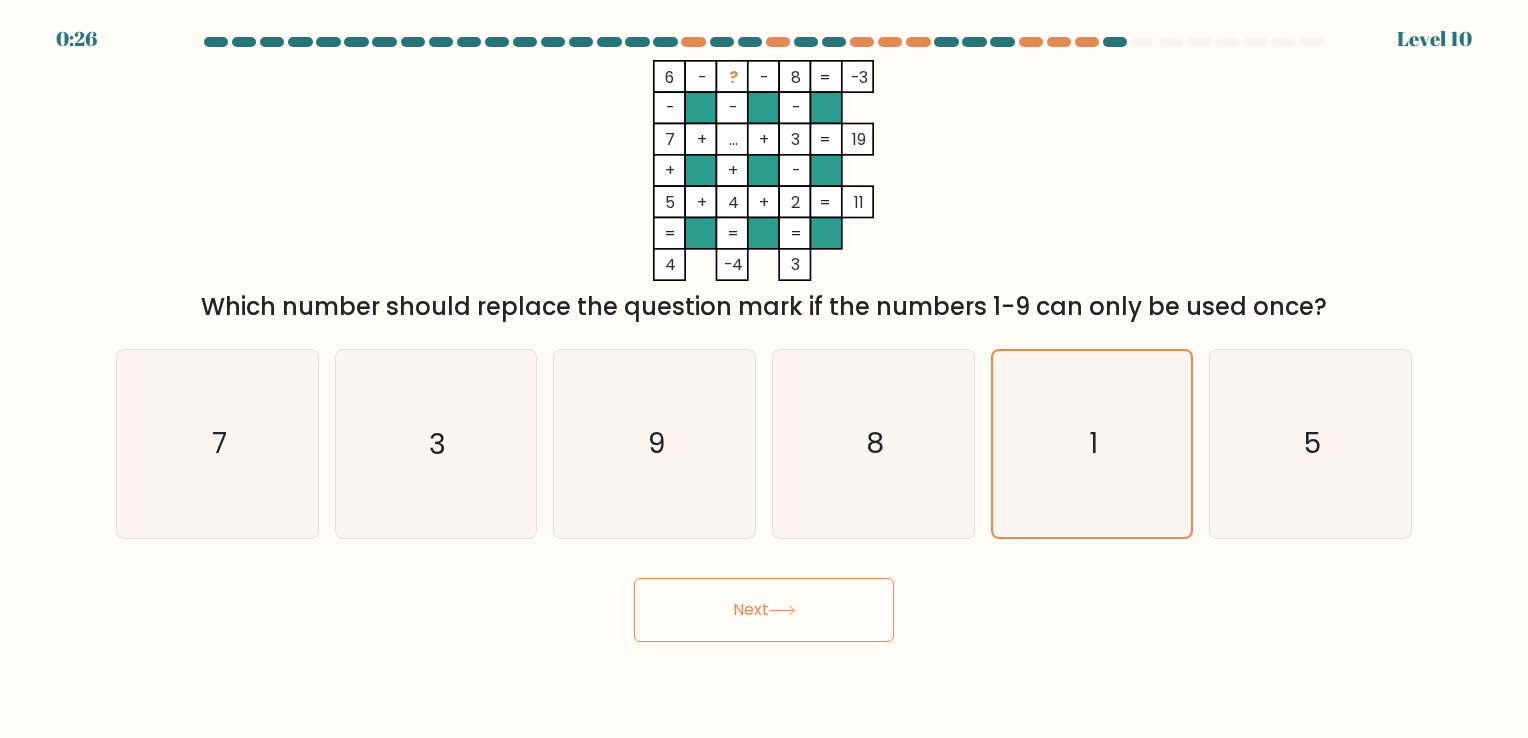 click on "Next" at bounding box center (764, 610) 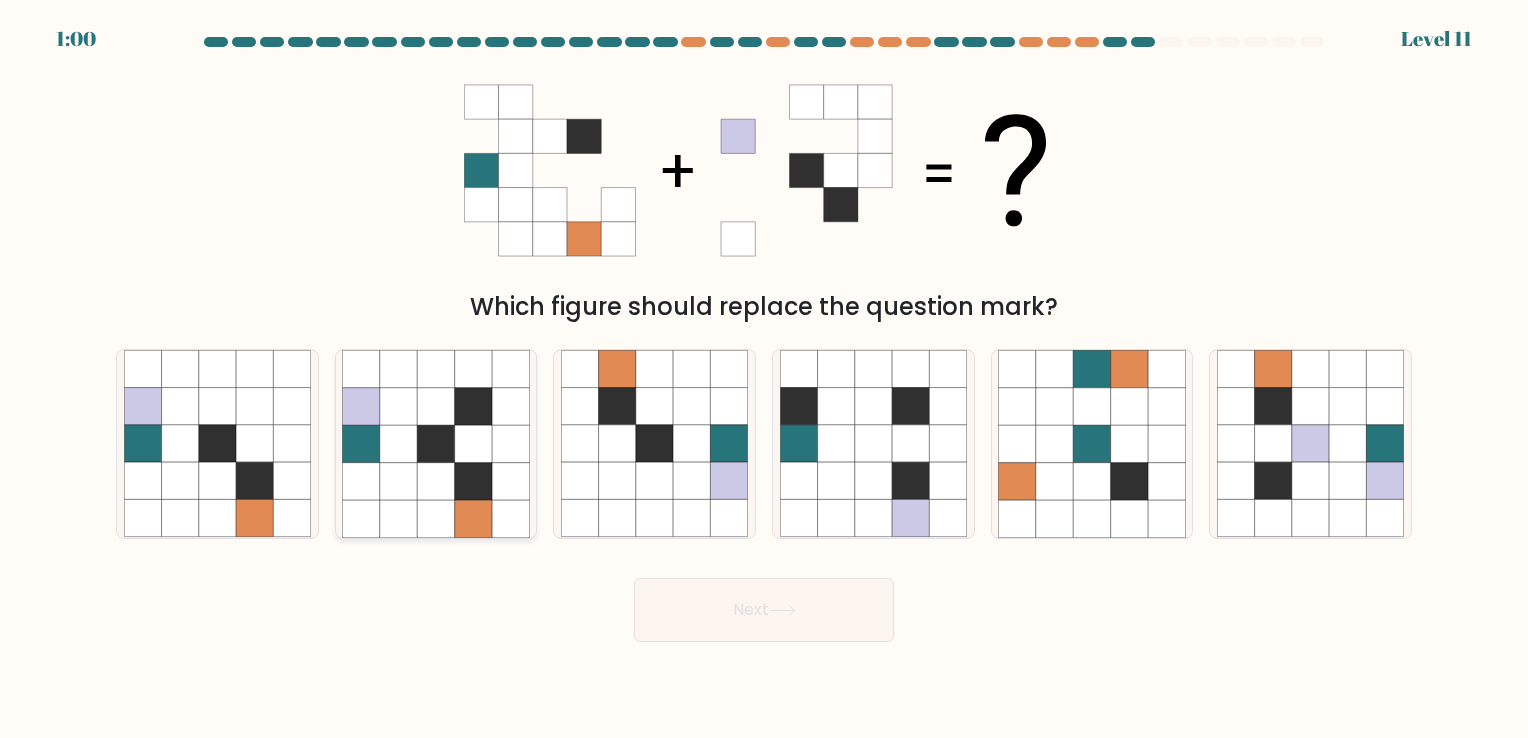 click 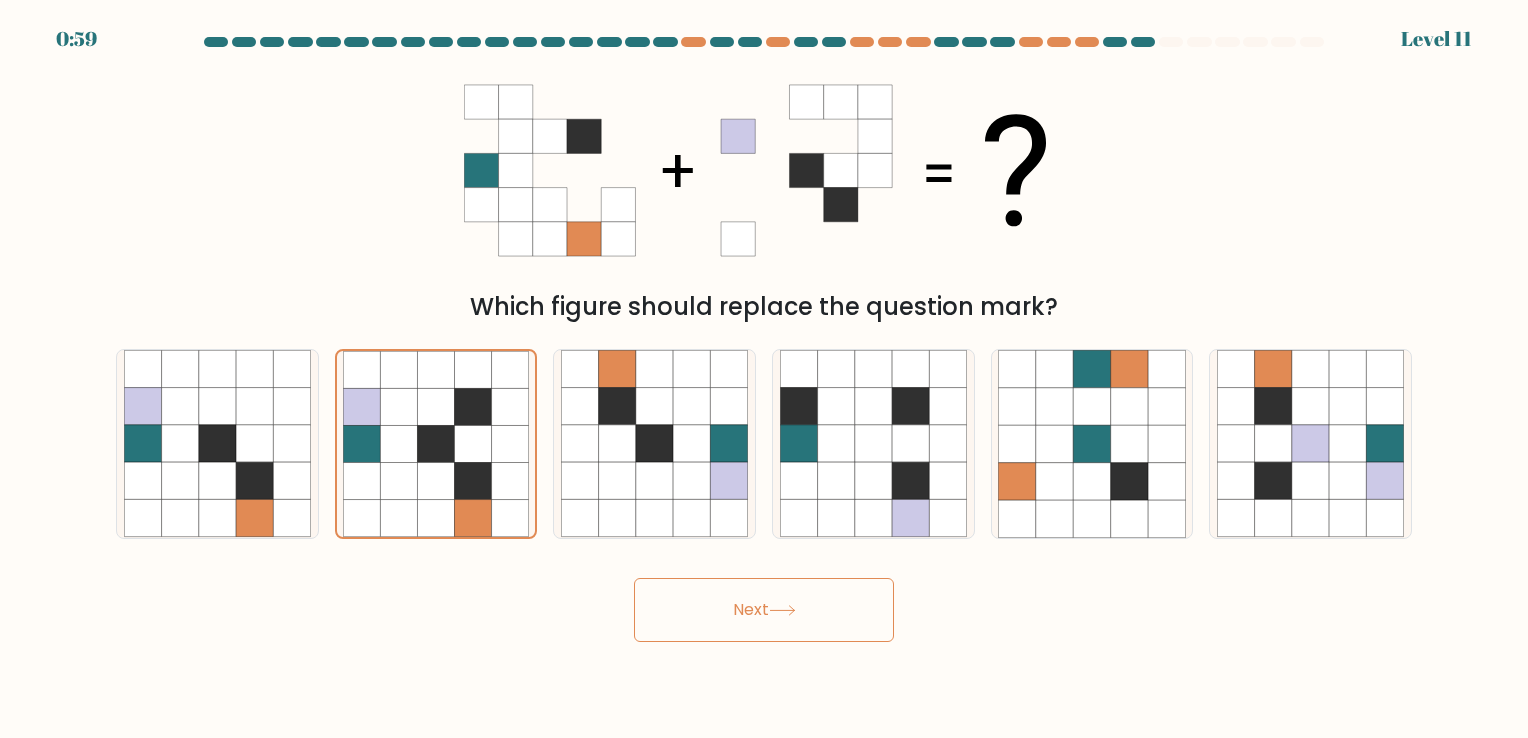 click 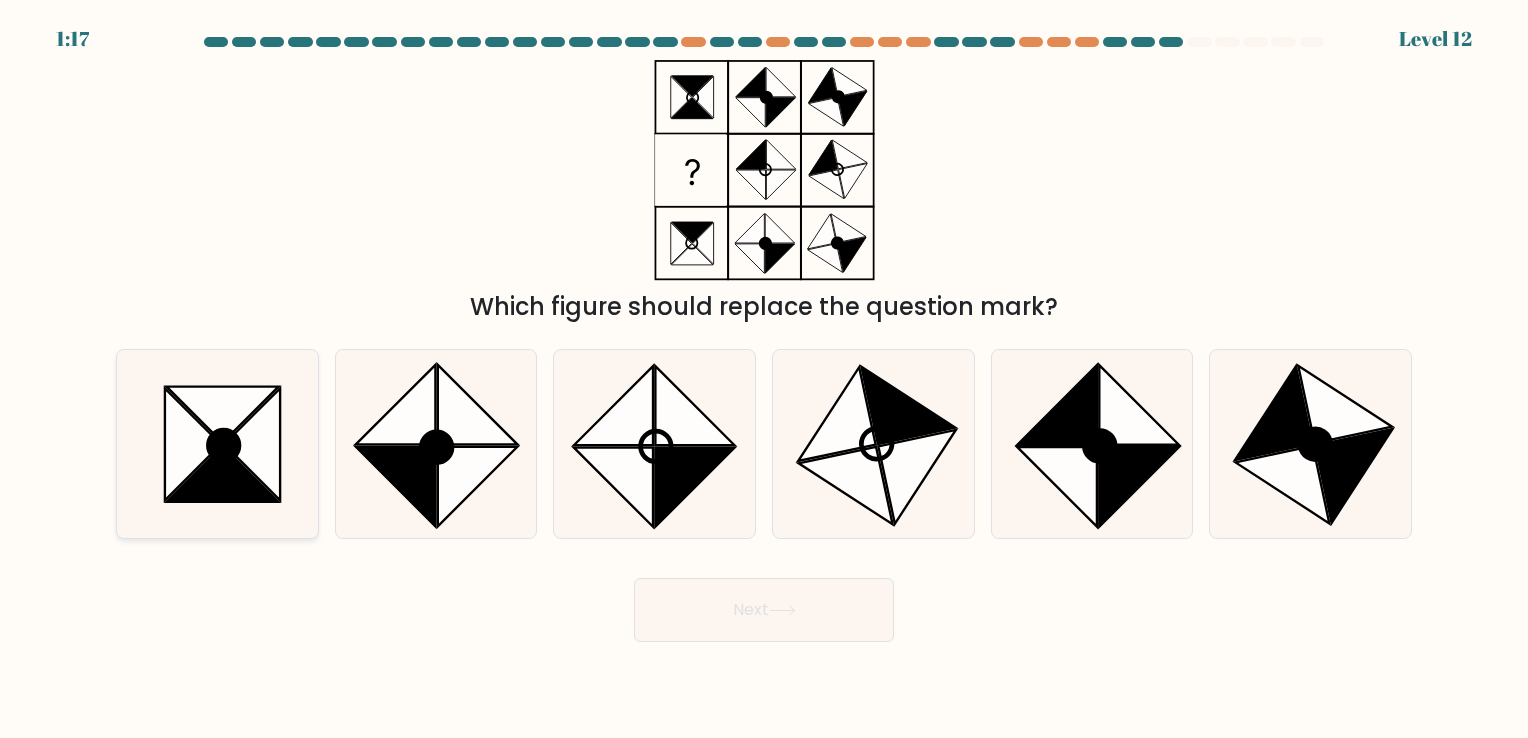 click 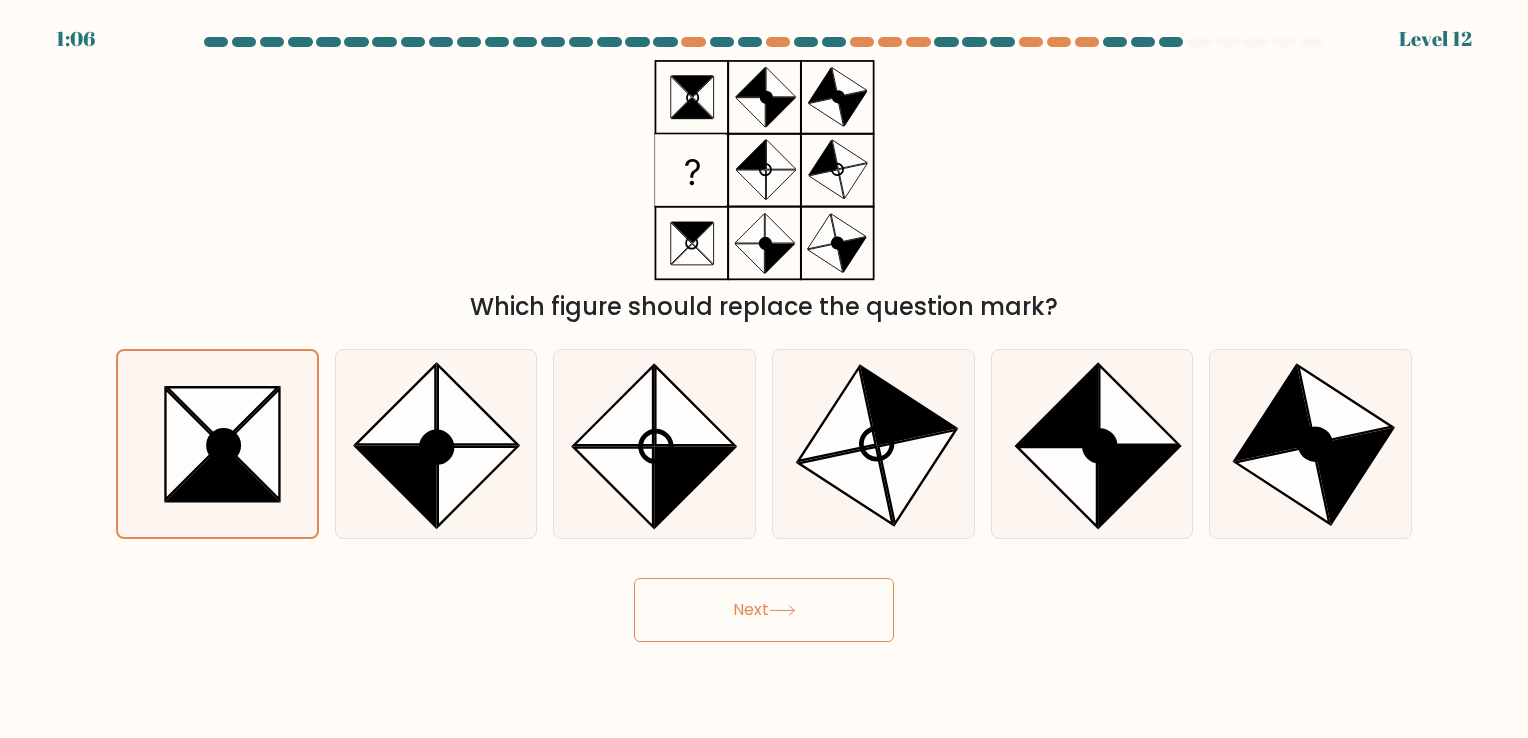 click on "Next" at bounding box center (764, 610) 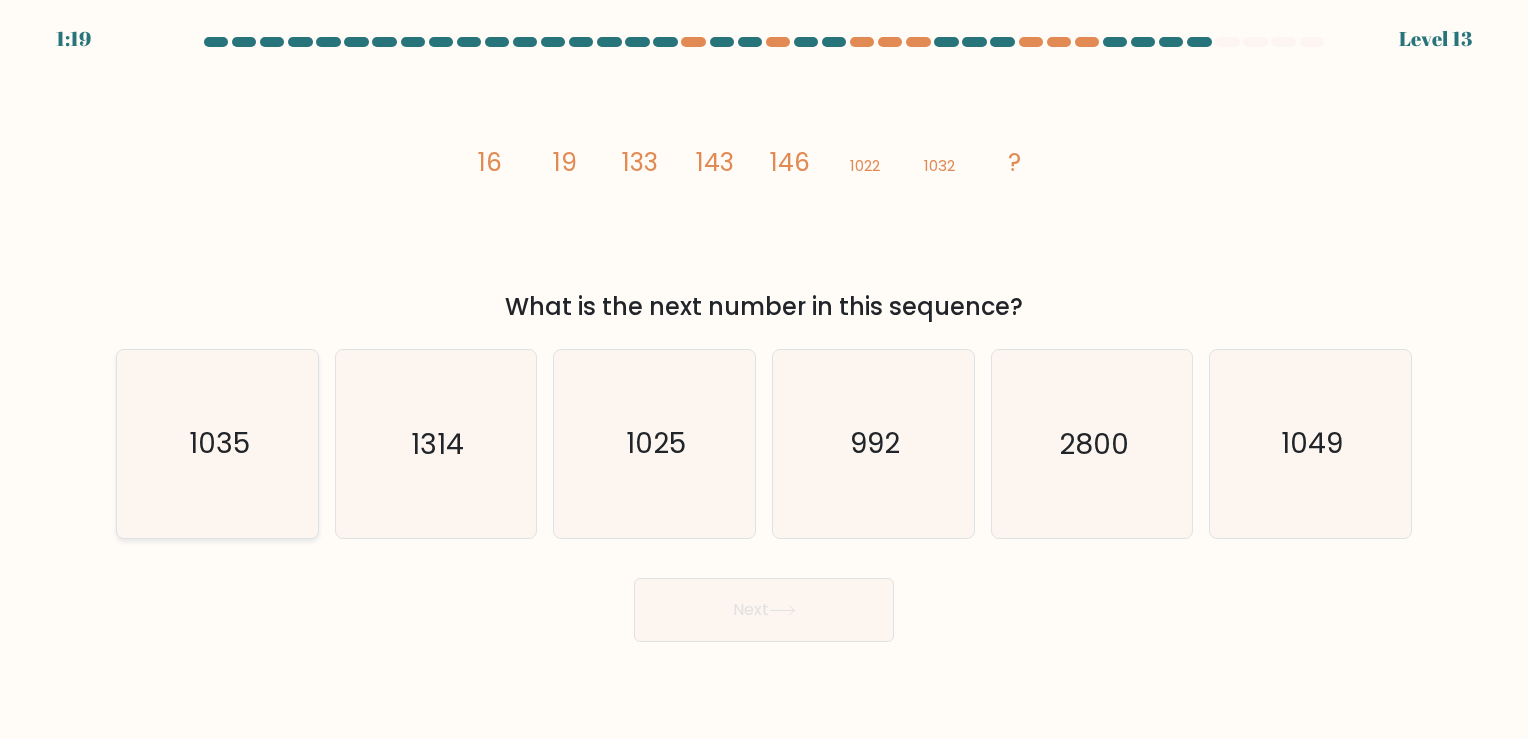 click on "1035" 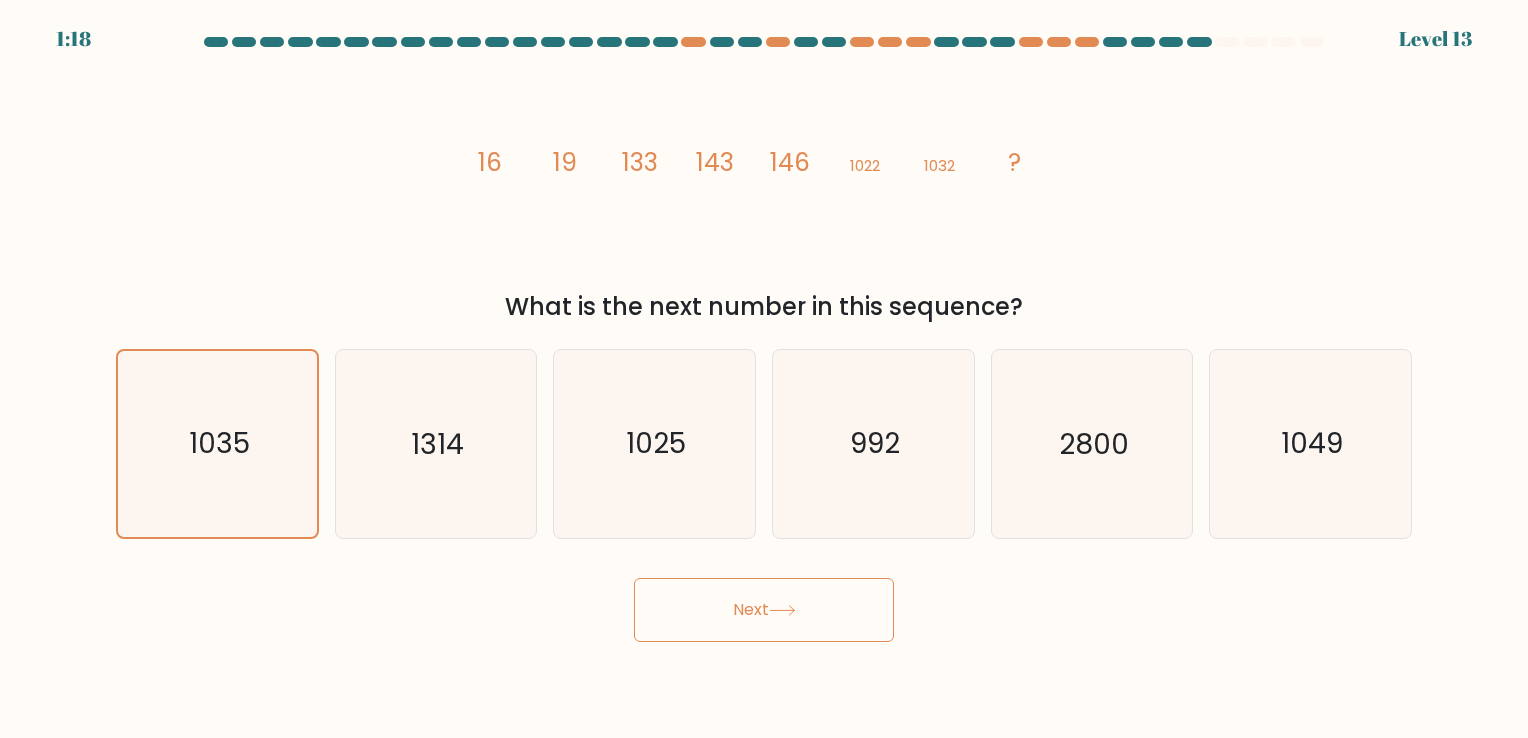 click on "Next" at bounding box center [764, 610] 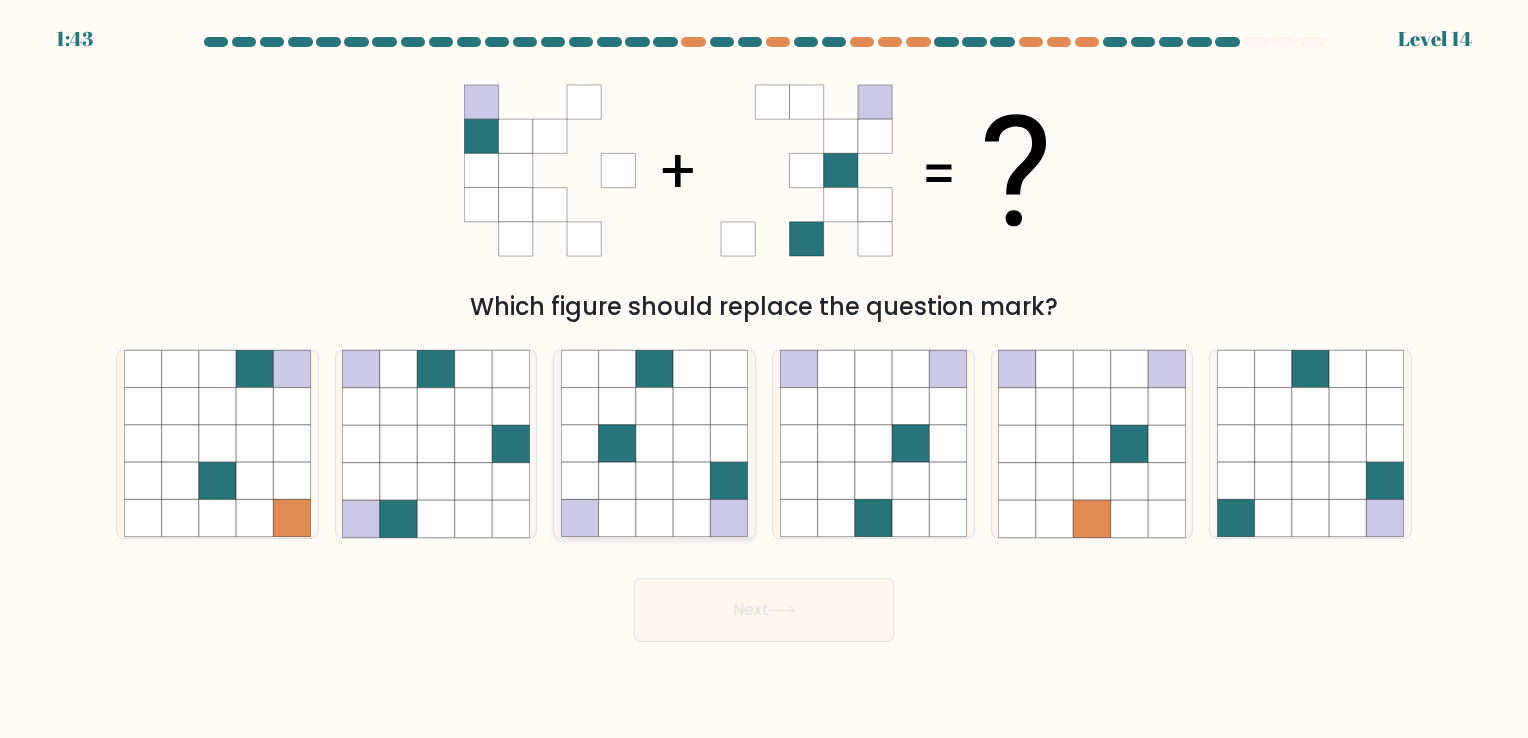 click 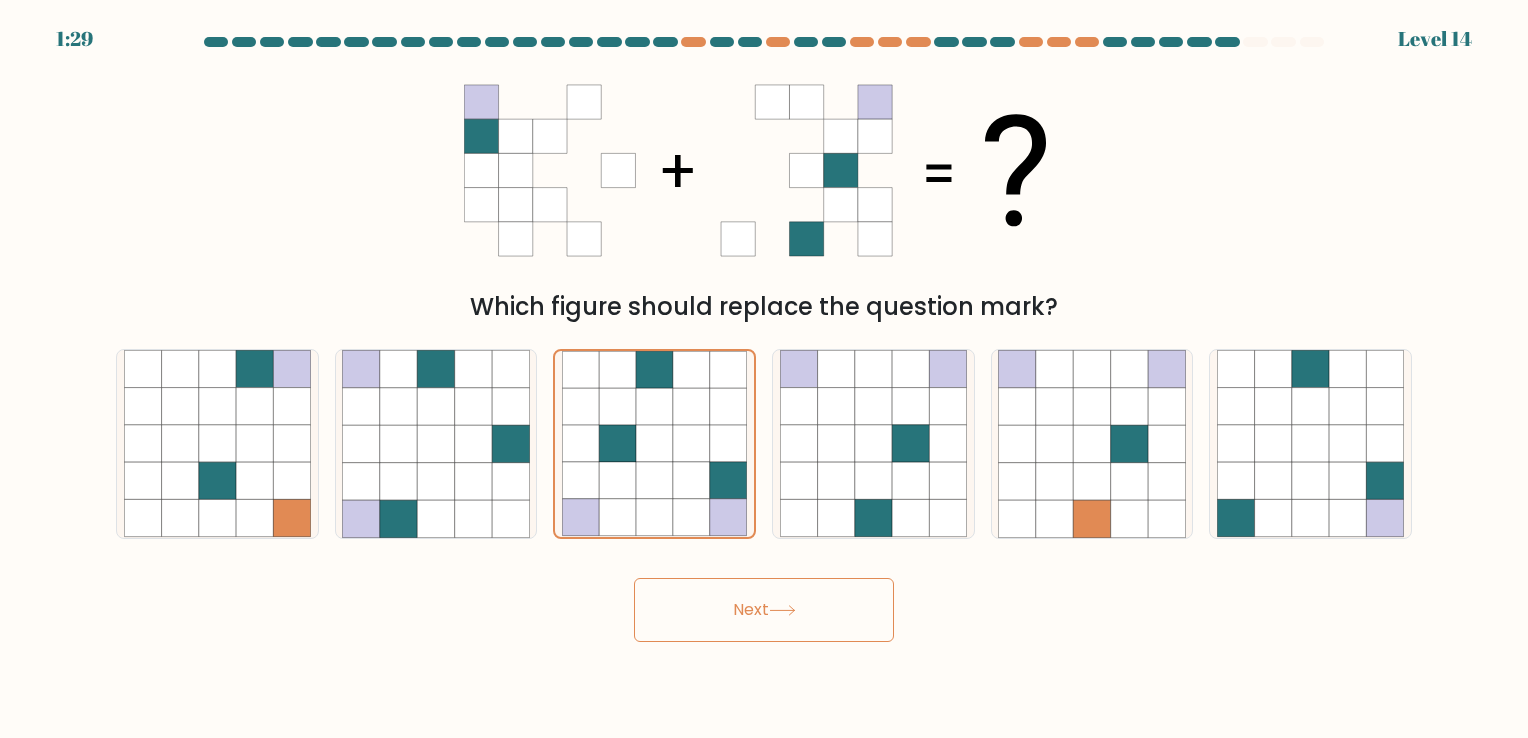 click on "Next" at bounding box center [764, 610] 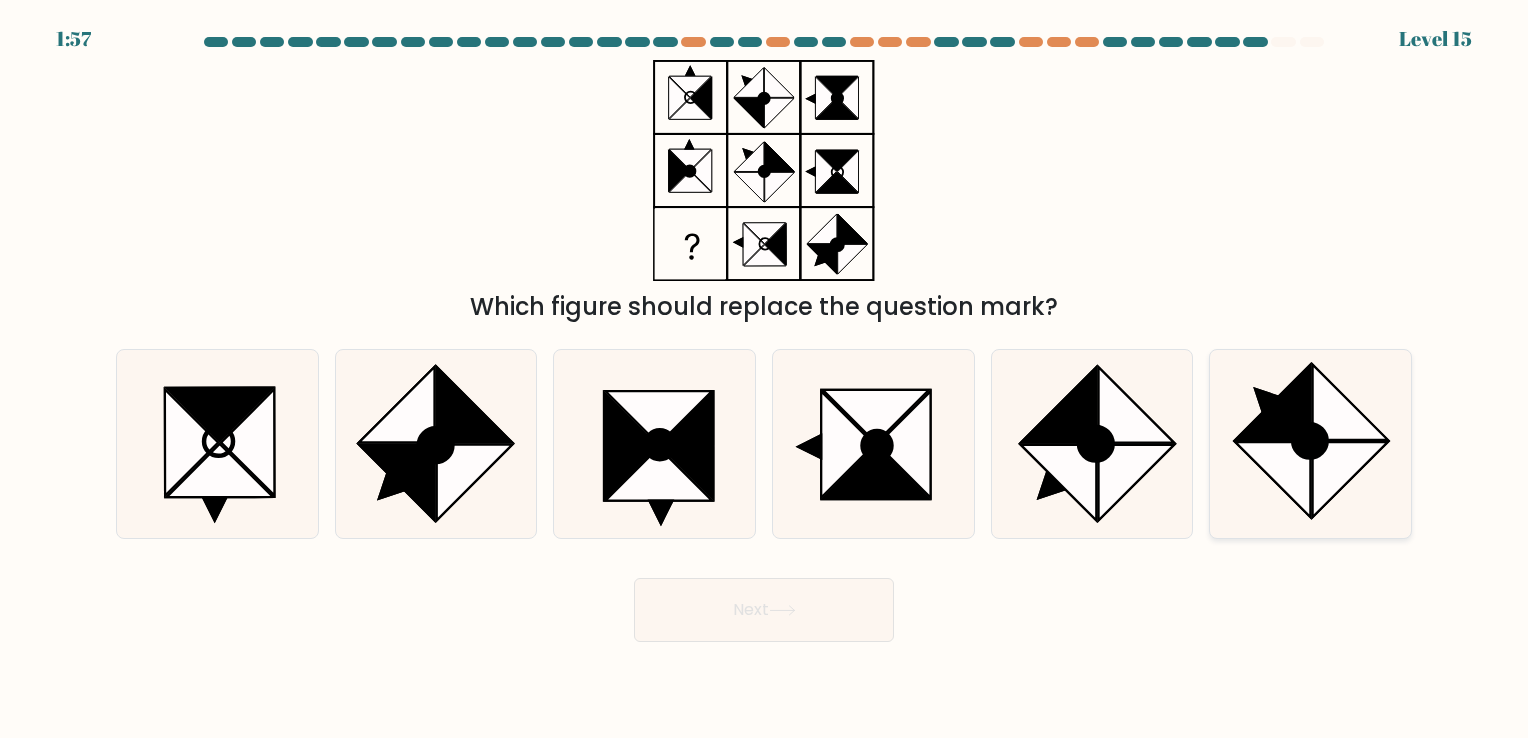 click 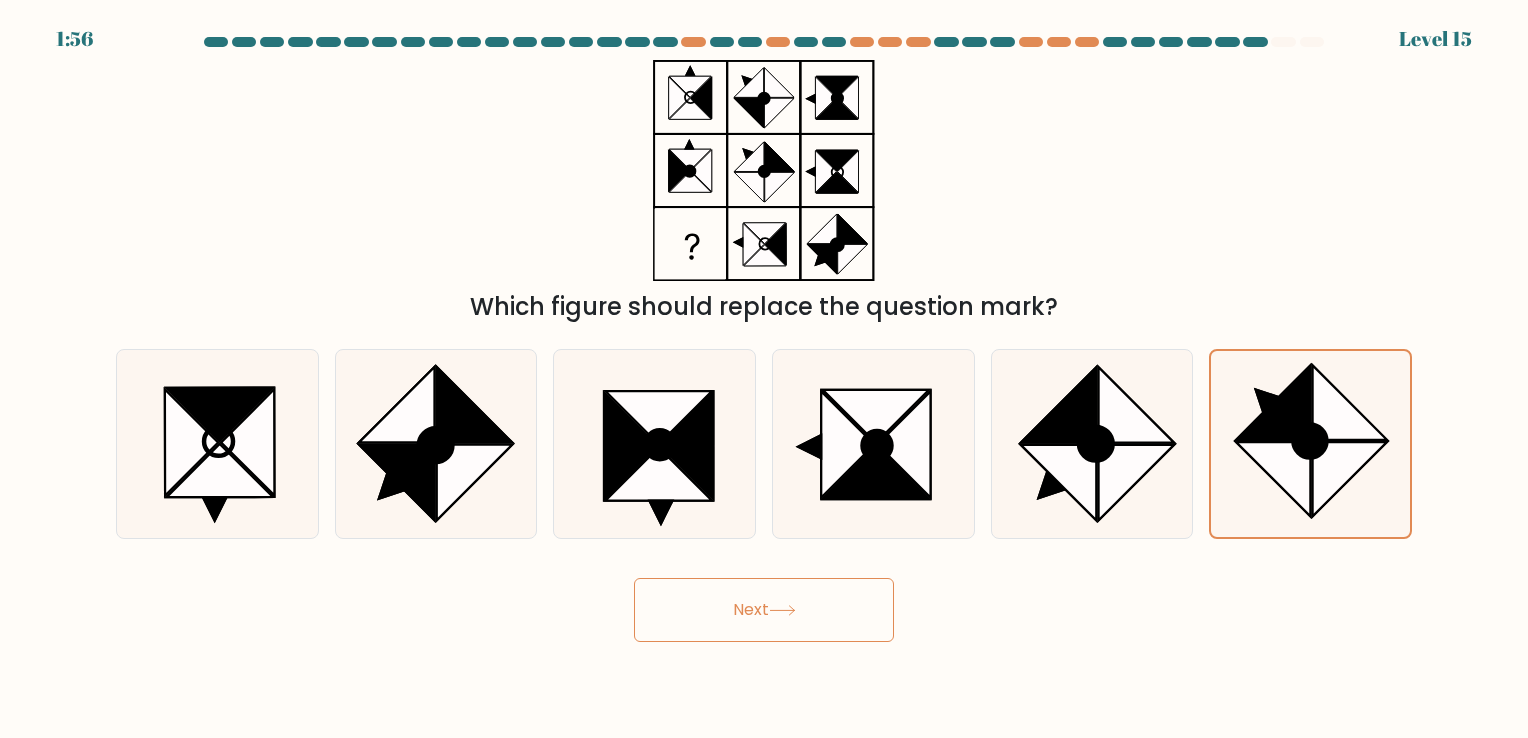 click on "Next" at bounding box center (764, 610) 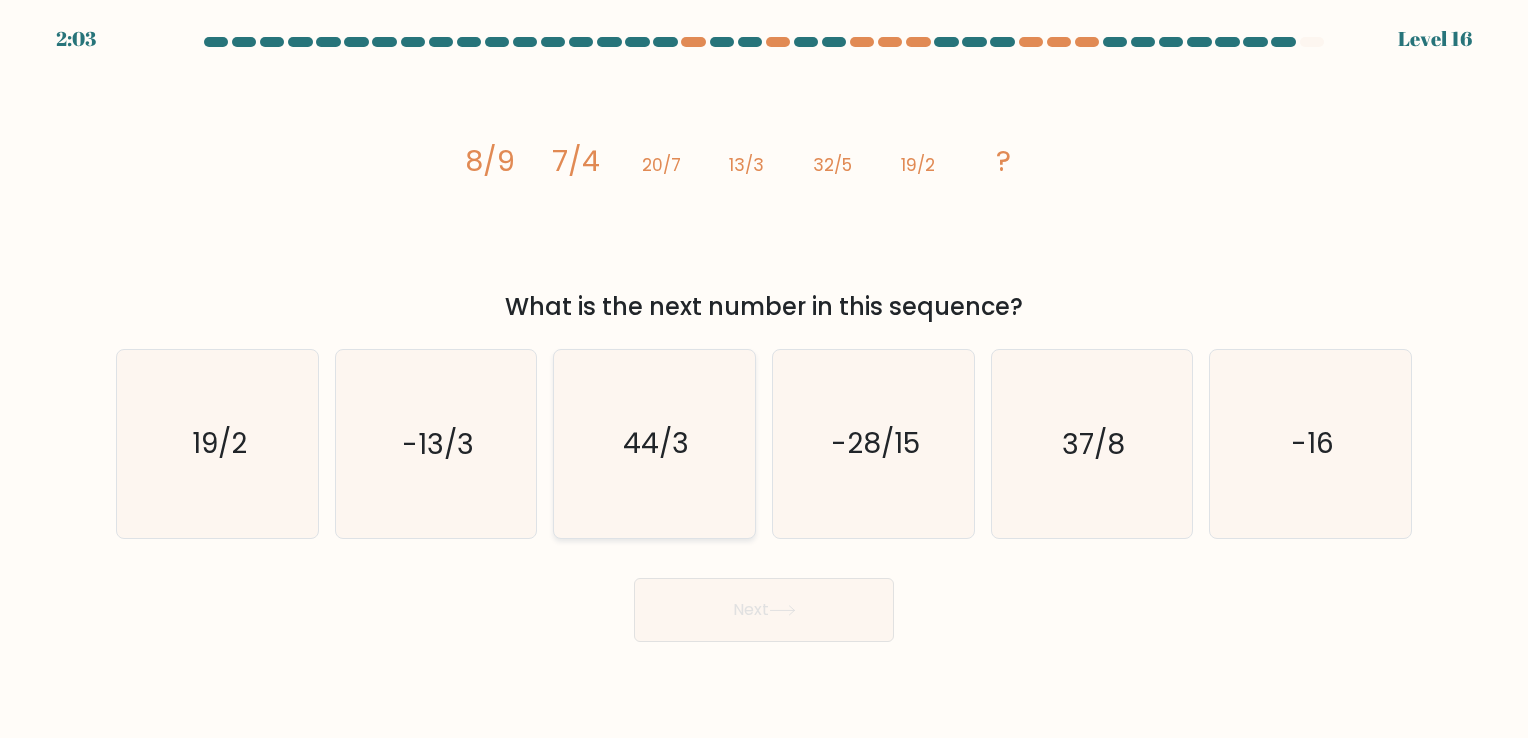 click on "44/3" 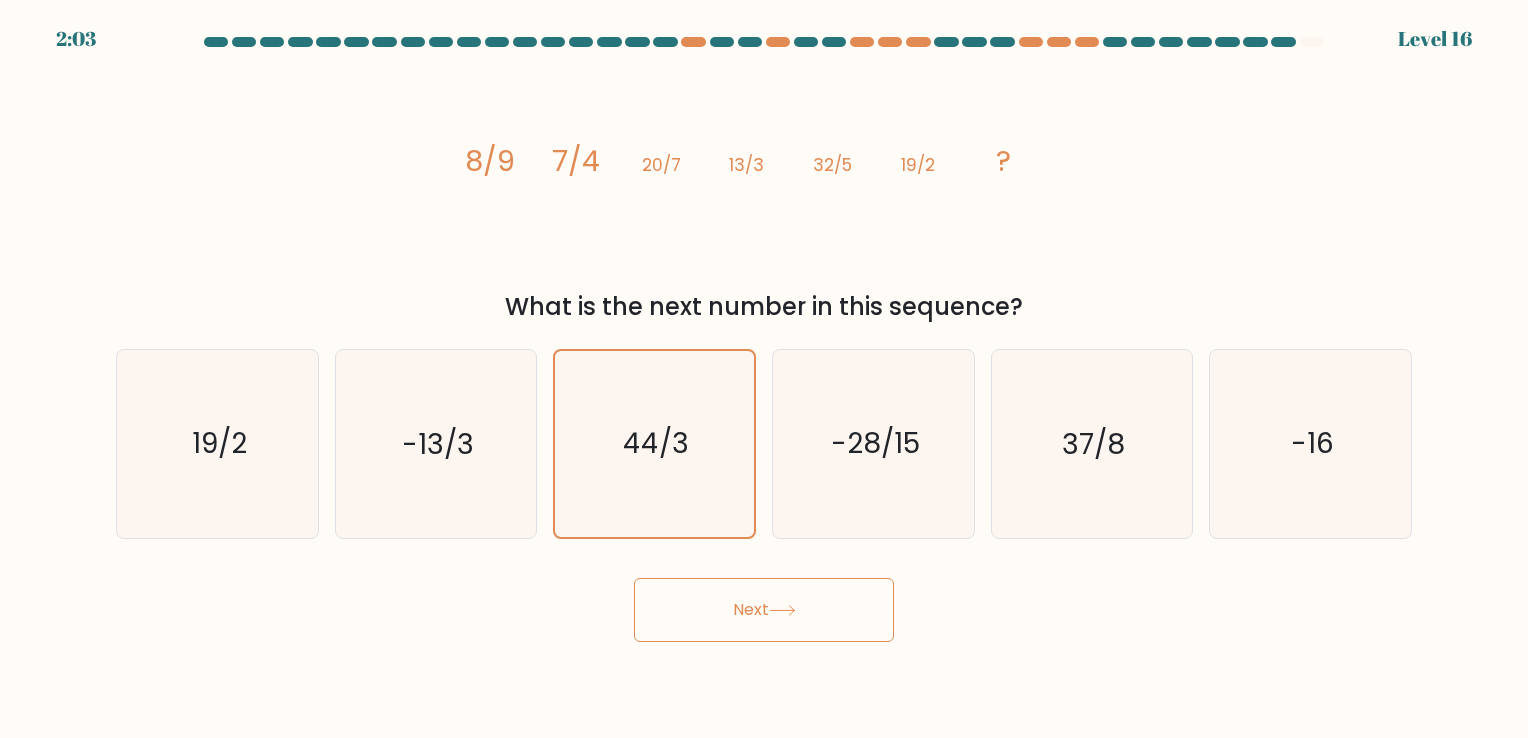 click 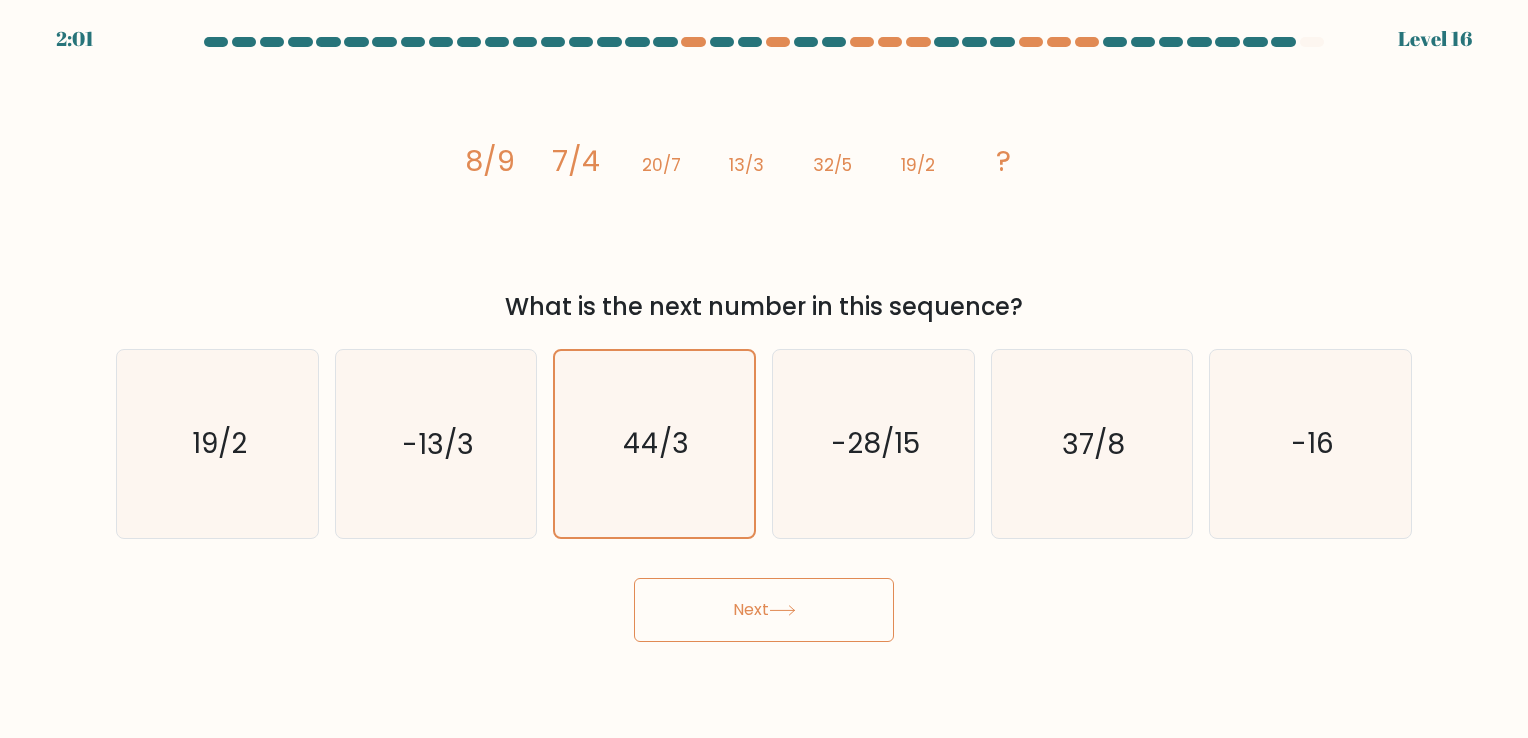 click on "Next" at bounding box center (764, 610) 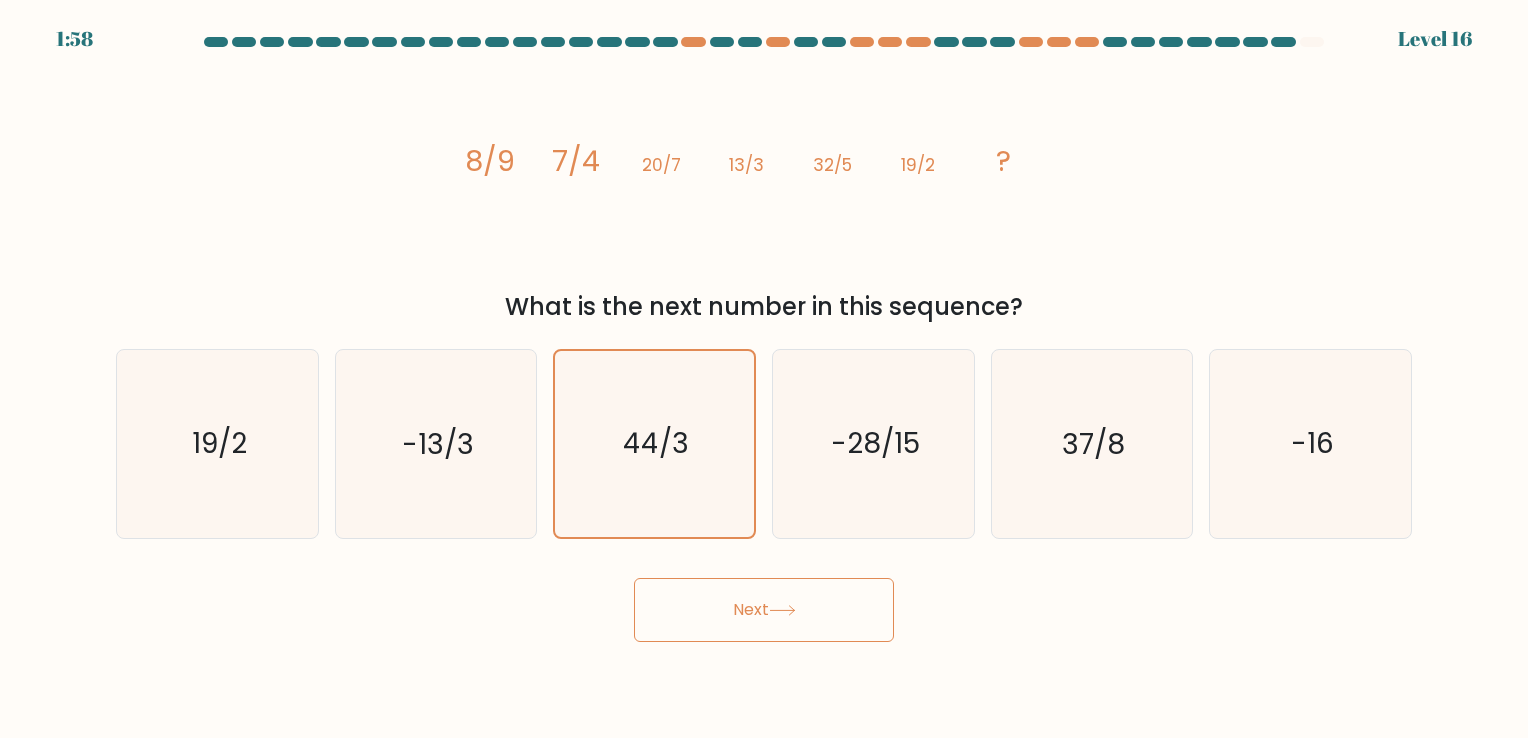 click 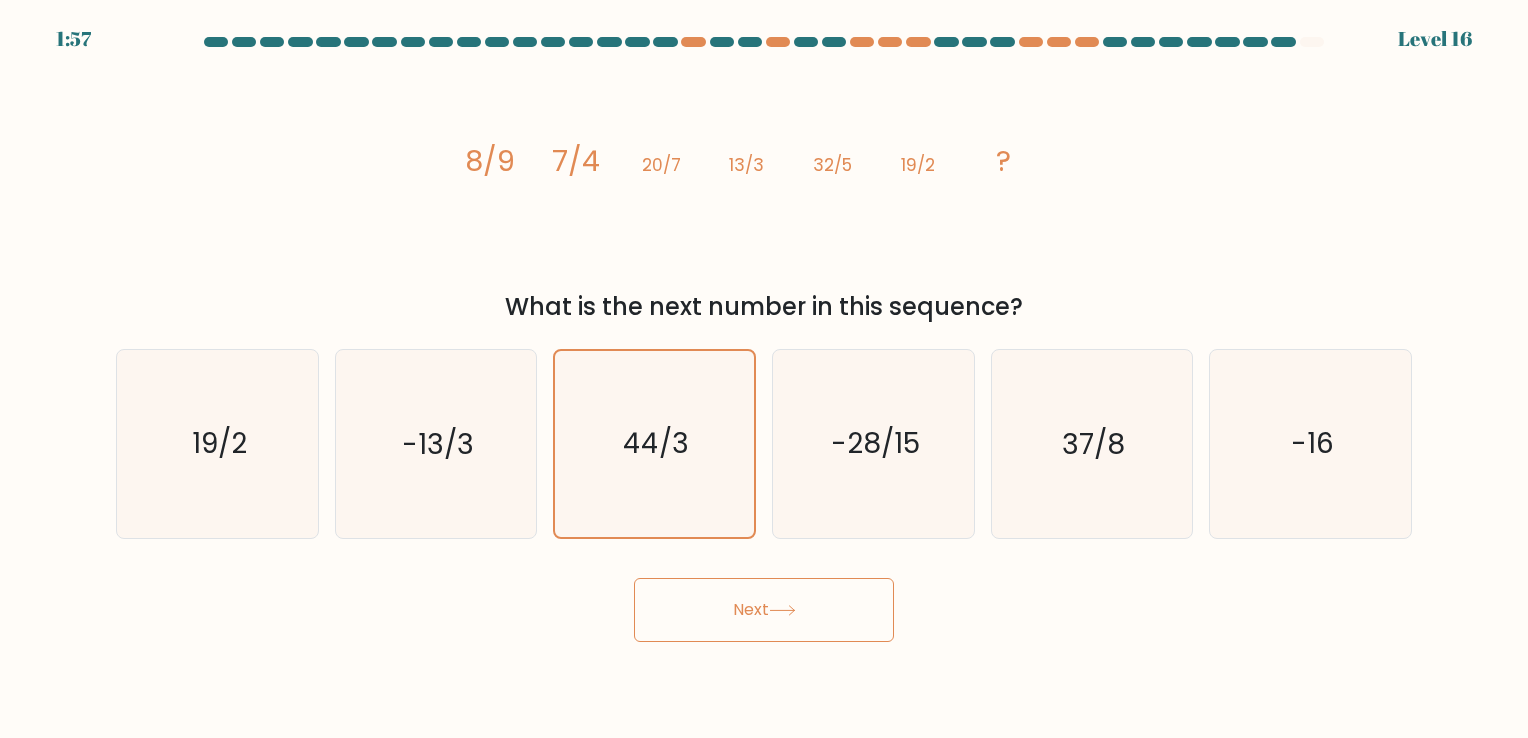 click on "image/svg+xml
8/9
7/4
20/7
13/3
32/5
19/2
?" 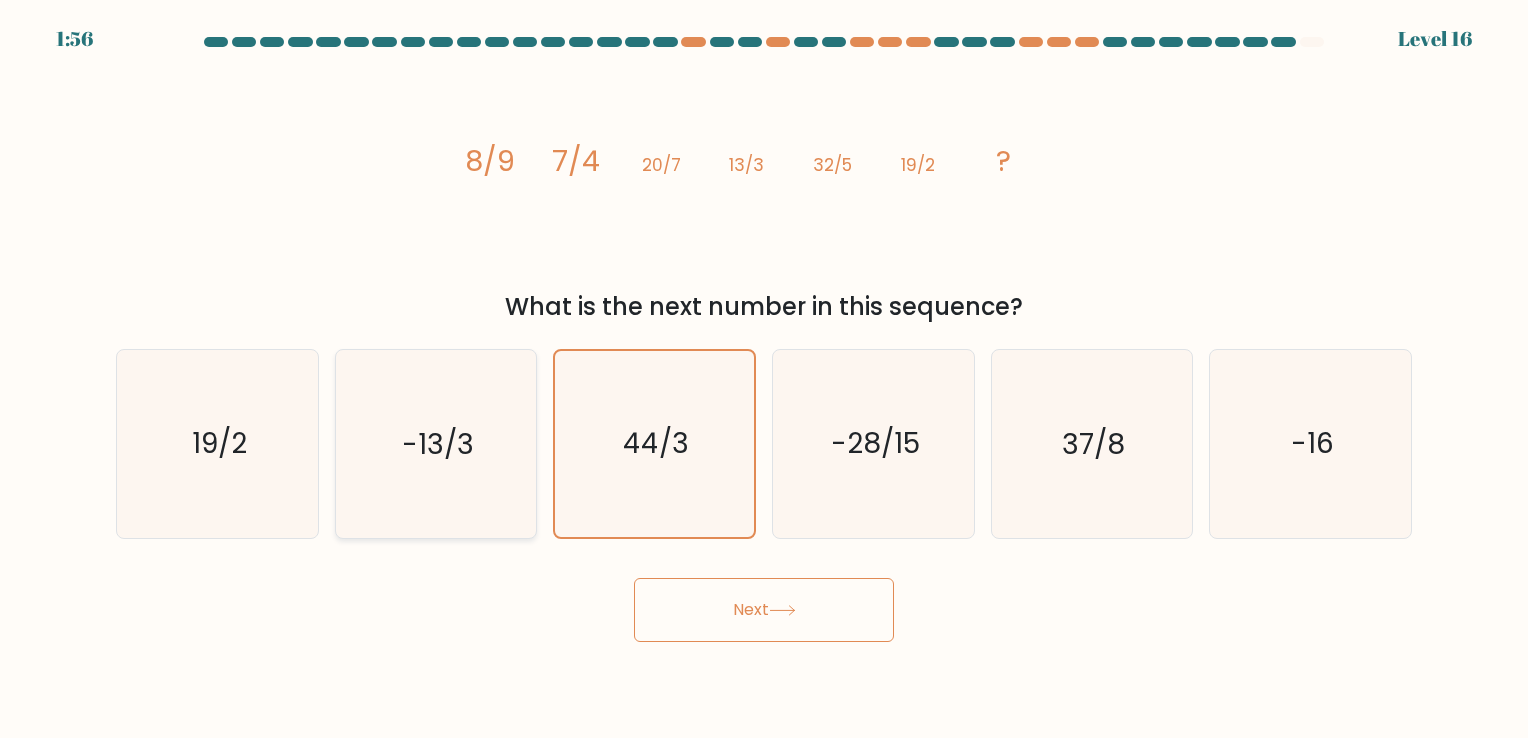 click on "-13/3" 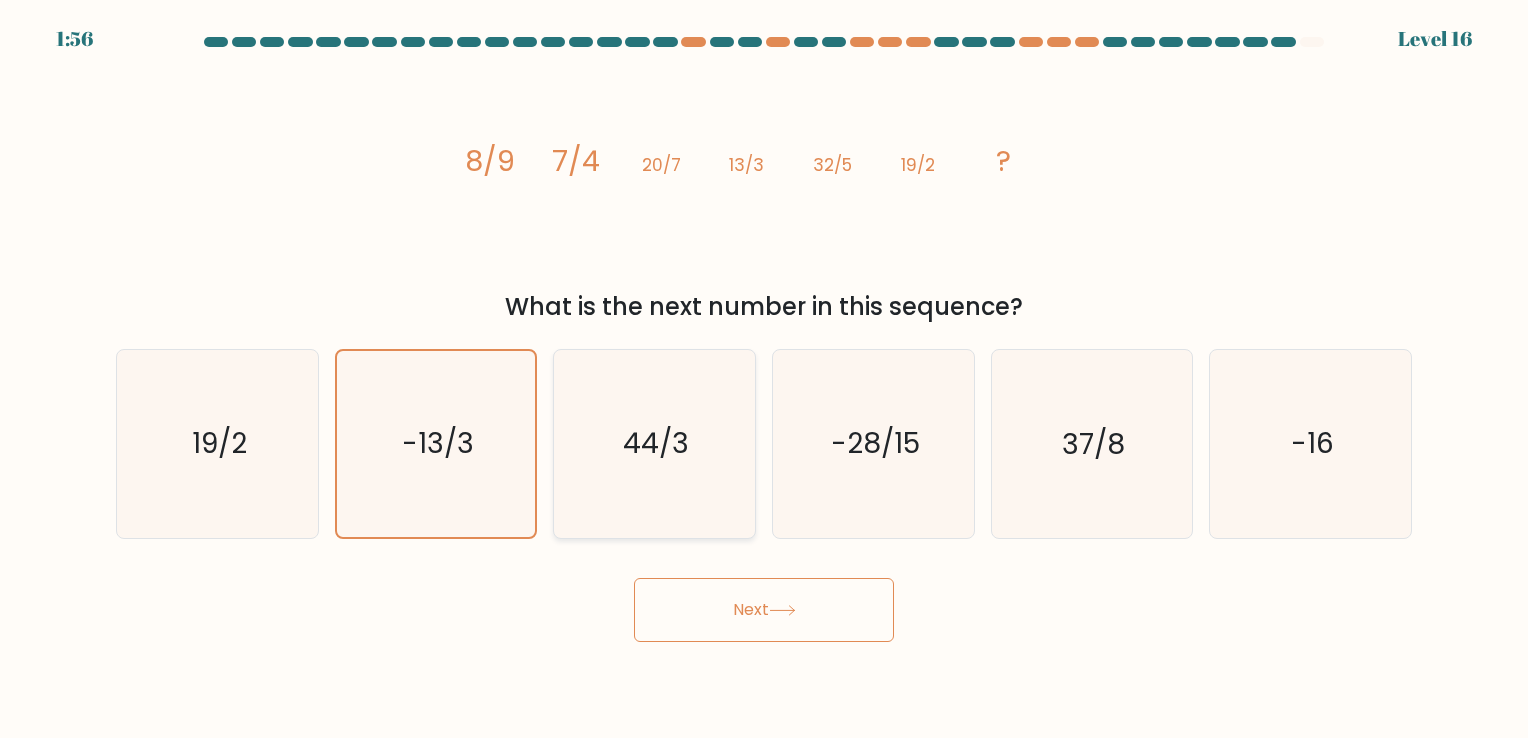 click on "44/3" 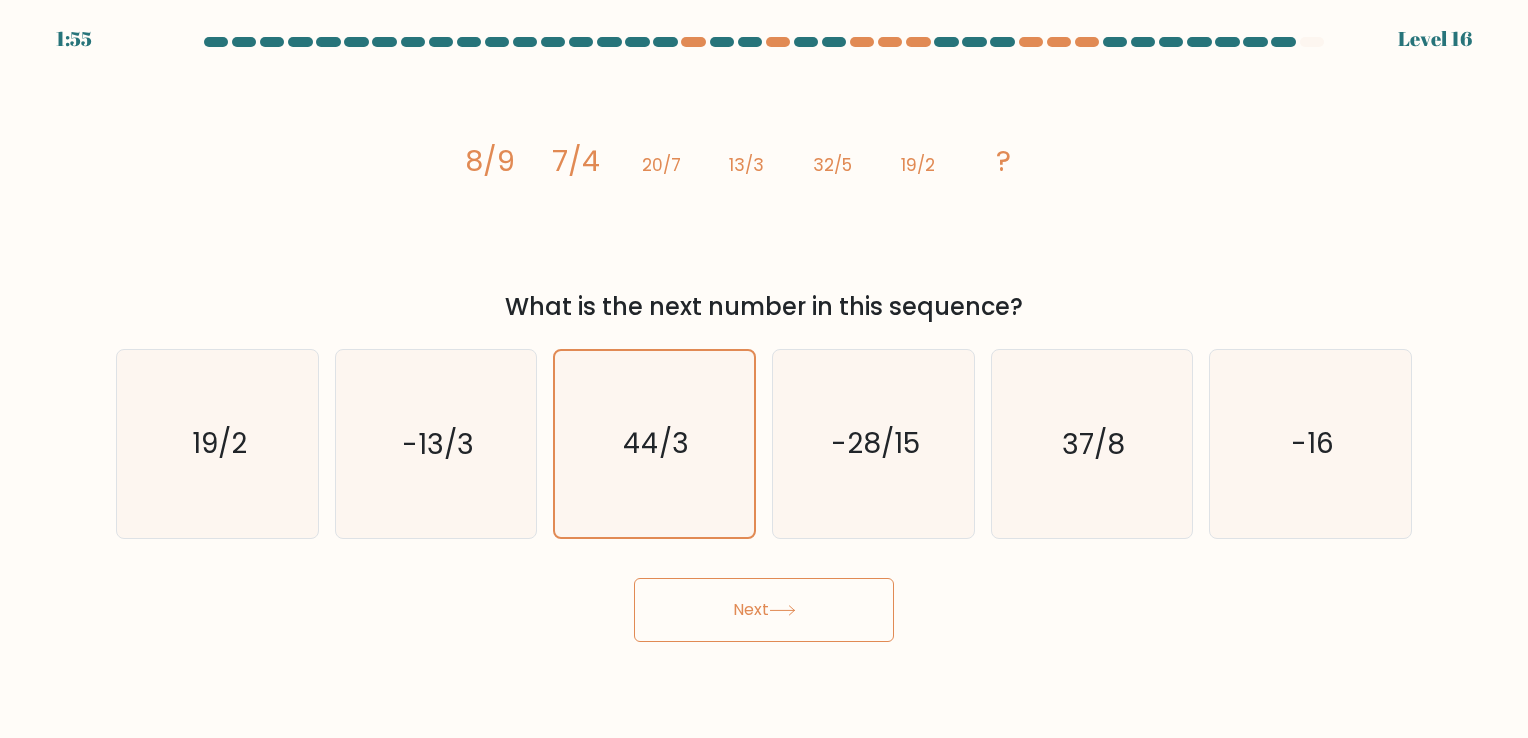 click on "Next" at bounding box center (764, 610) 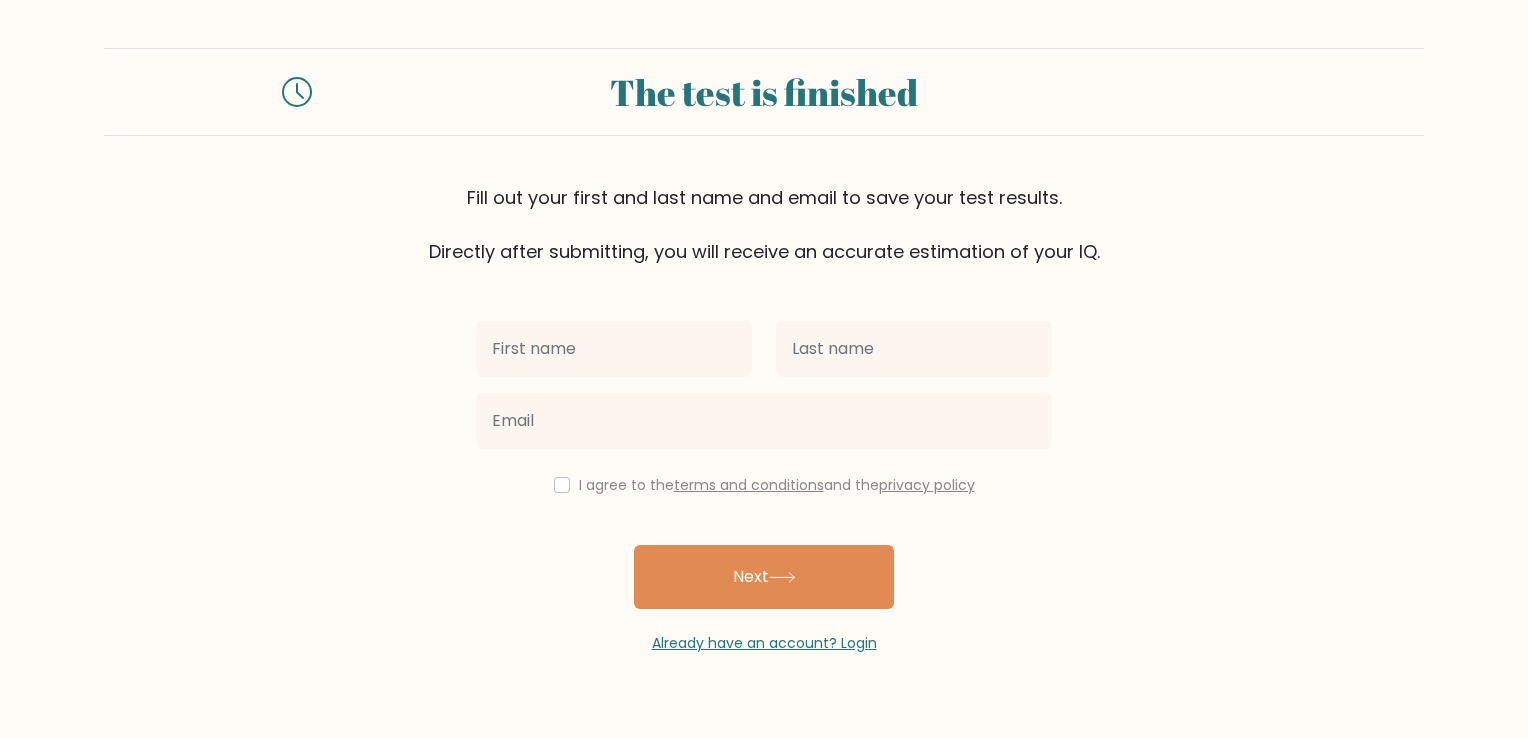 scroll, scrollTop: 0, scrollLeft: 0, axis: both 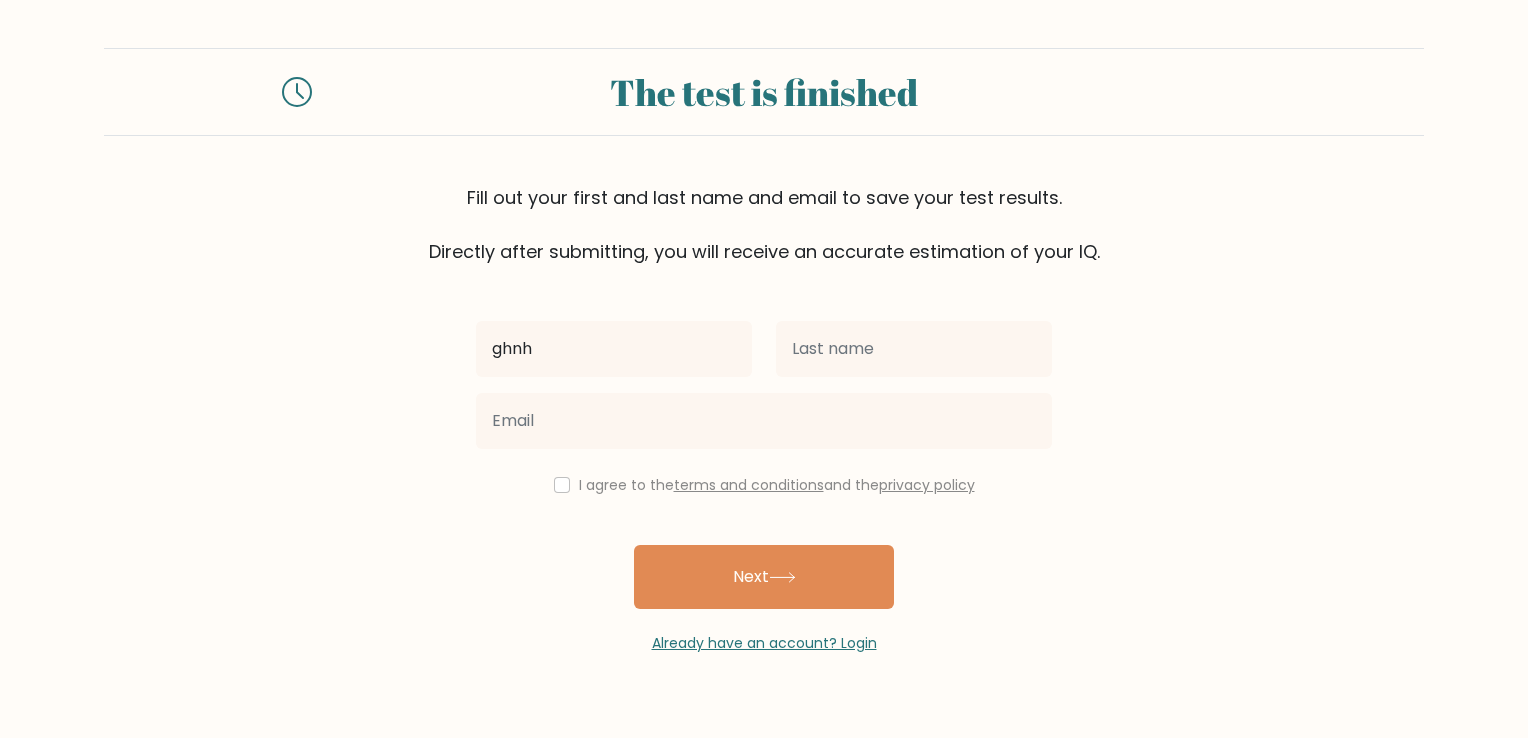 type on "ghnh" 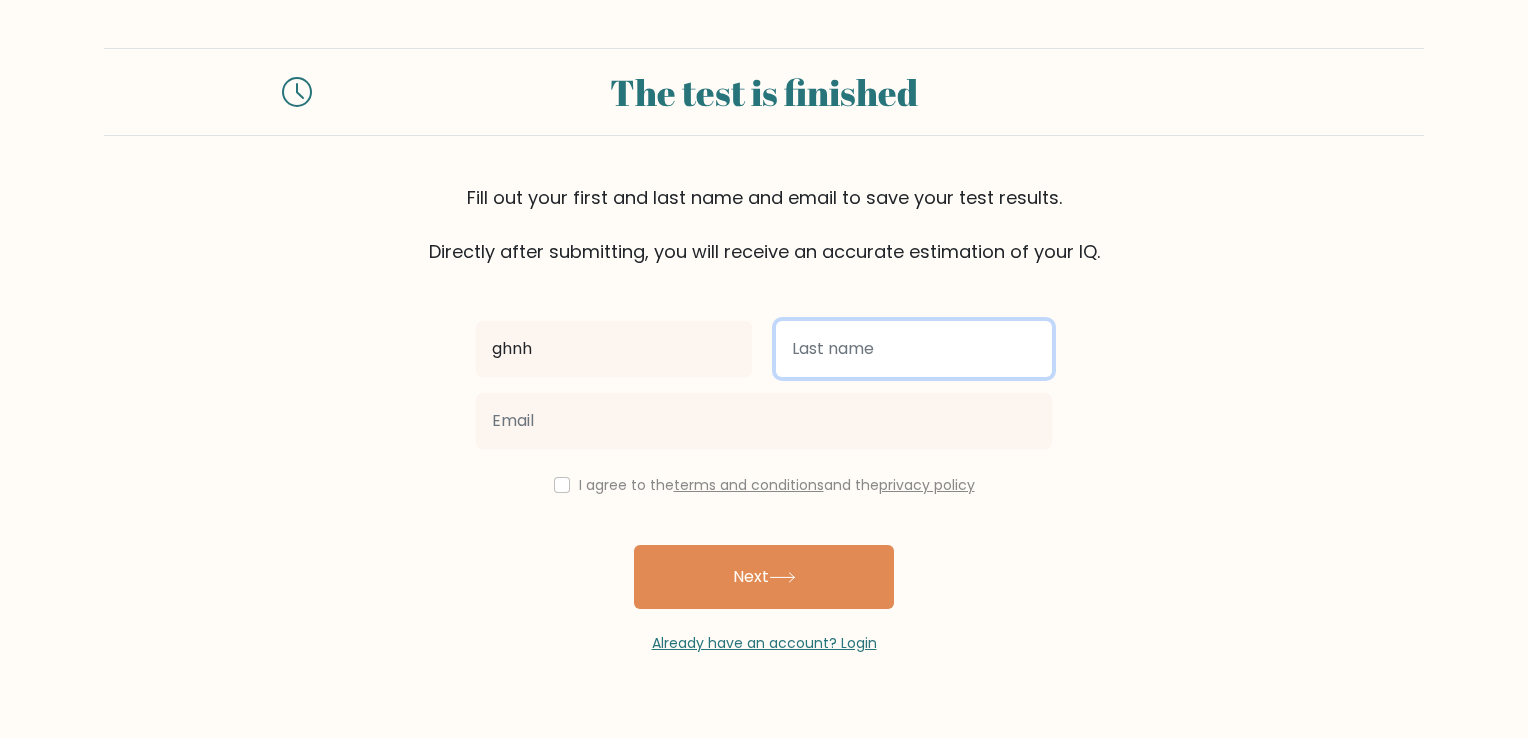 click at bounding box center [914, 349] 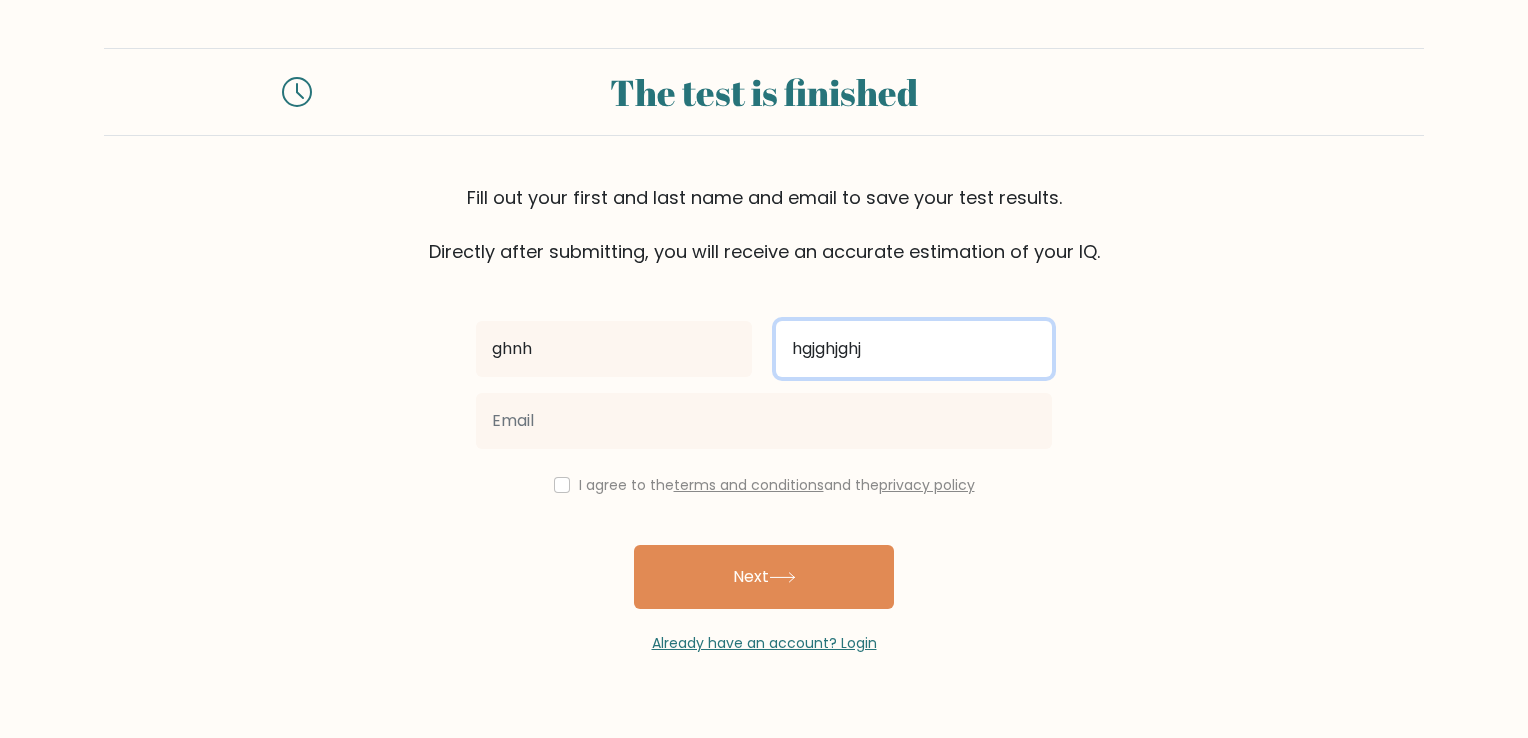 type on "hgjghjghj" 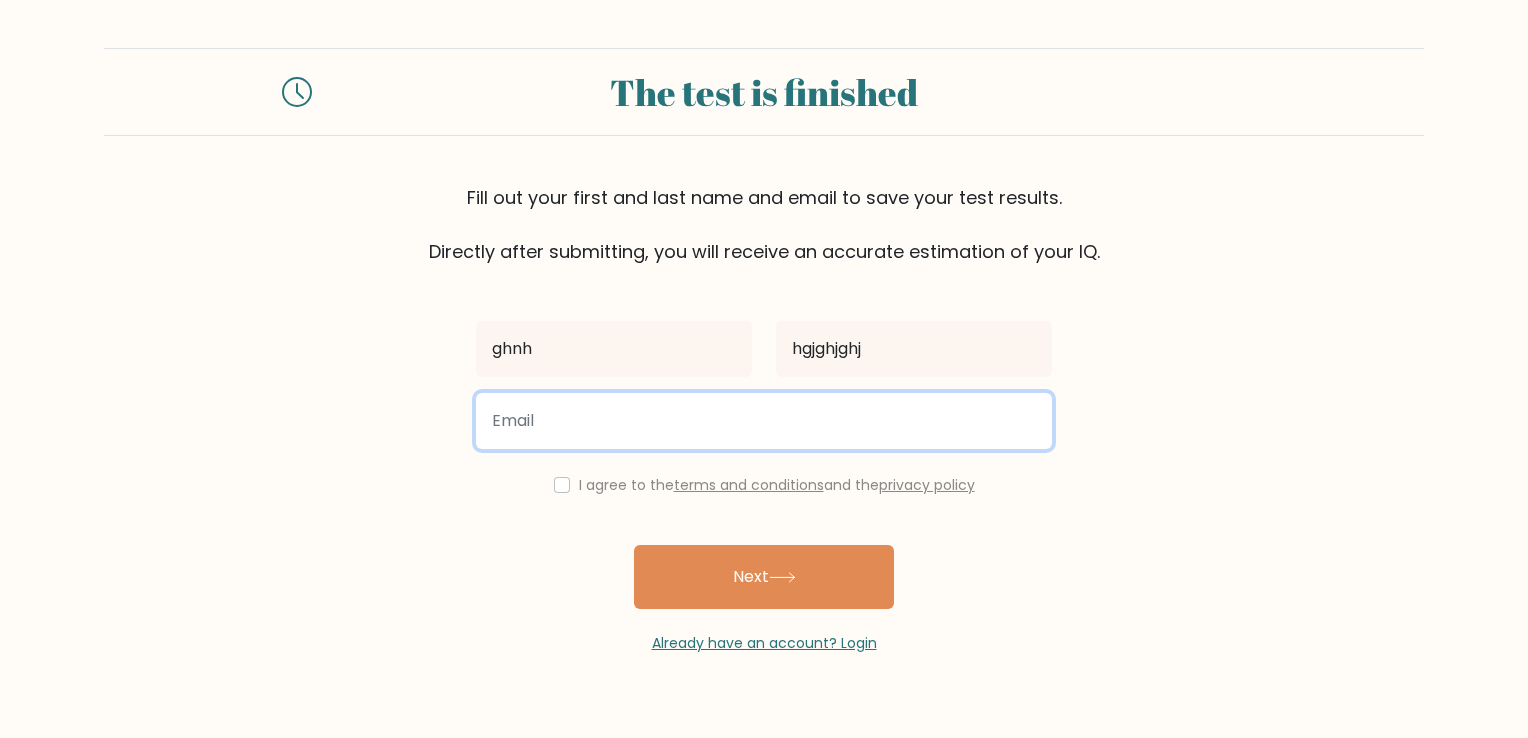 click at bounding box center (764, 421) 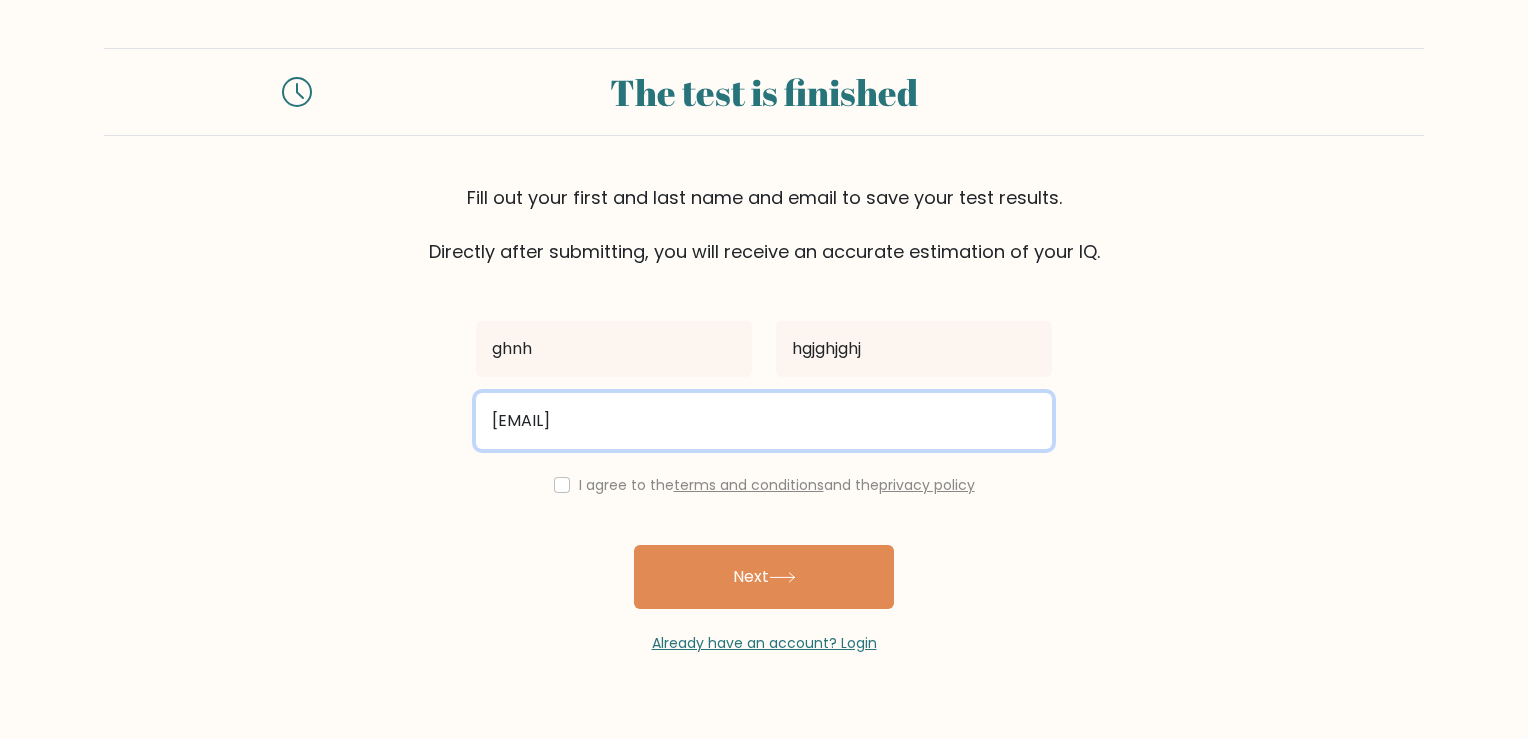 click on "ghjghjg@dfgdgf.cpom" at bounding box center (764, 421) 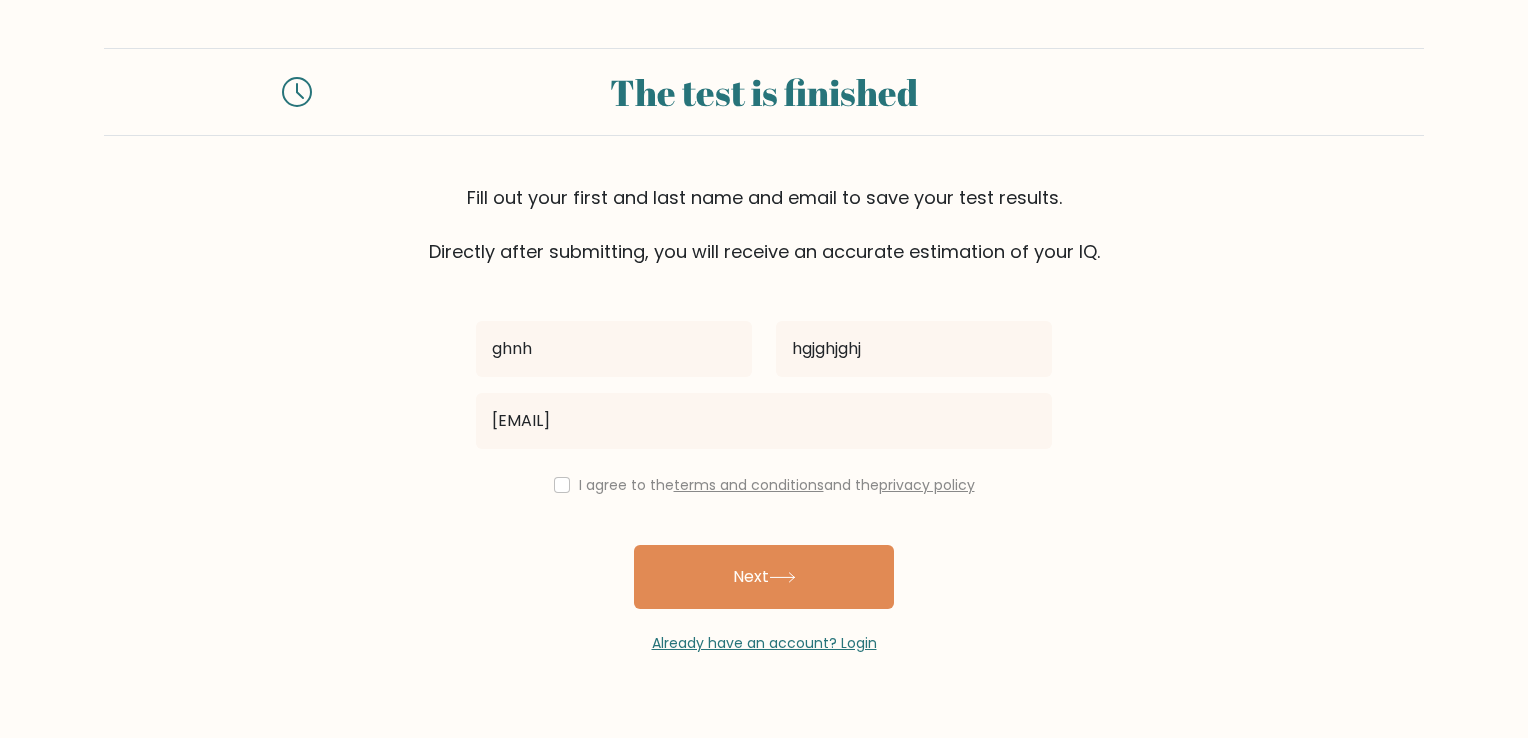 click on "I agree to the  terms and conditions  and the  privacy policy" at bounding box center (764, 485) 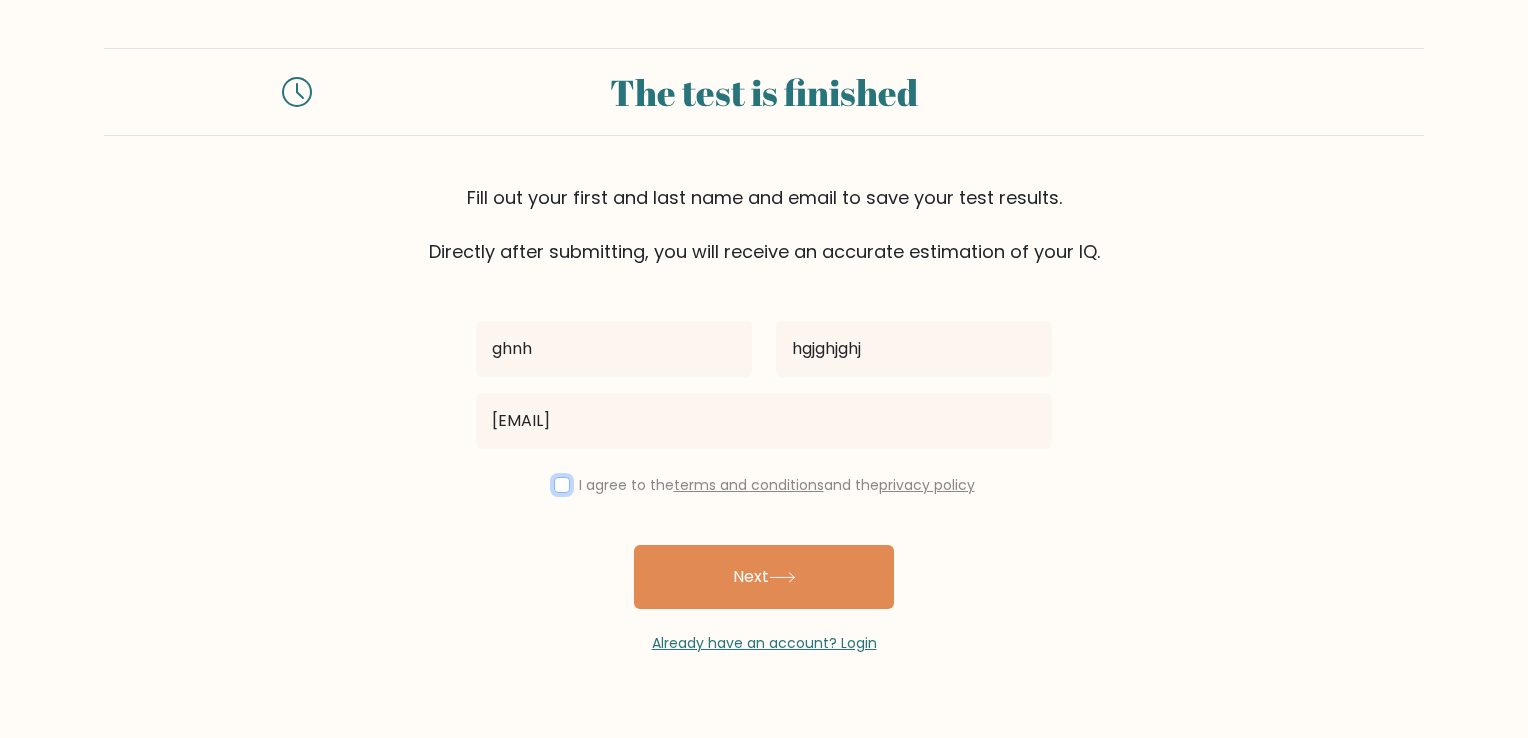 click at bounding box center [562, 485] 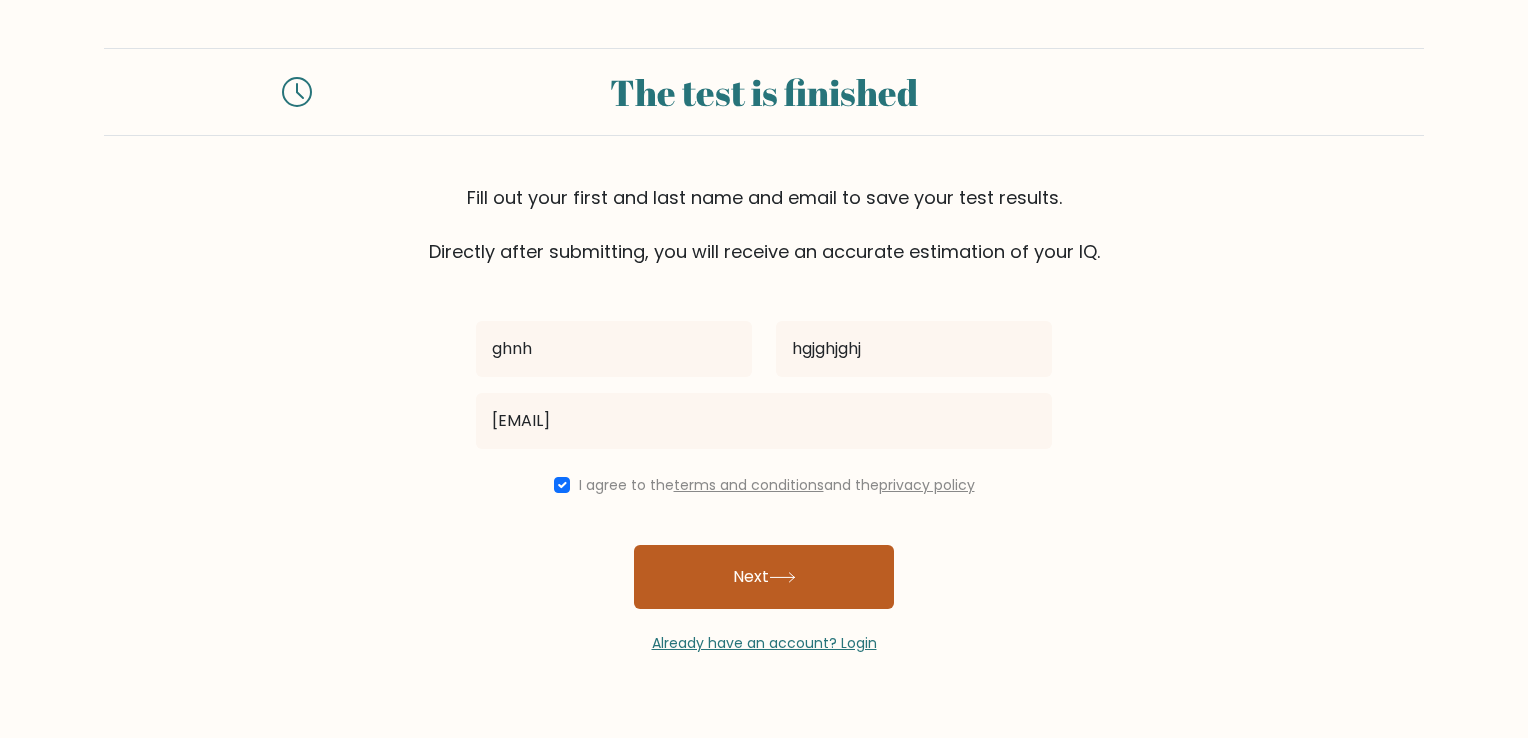 click on "Next" at bounding box center [764, 577] 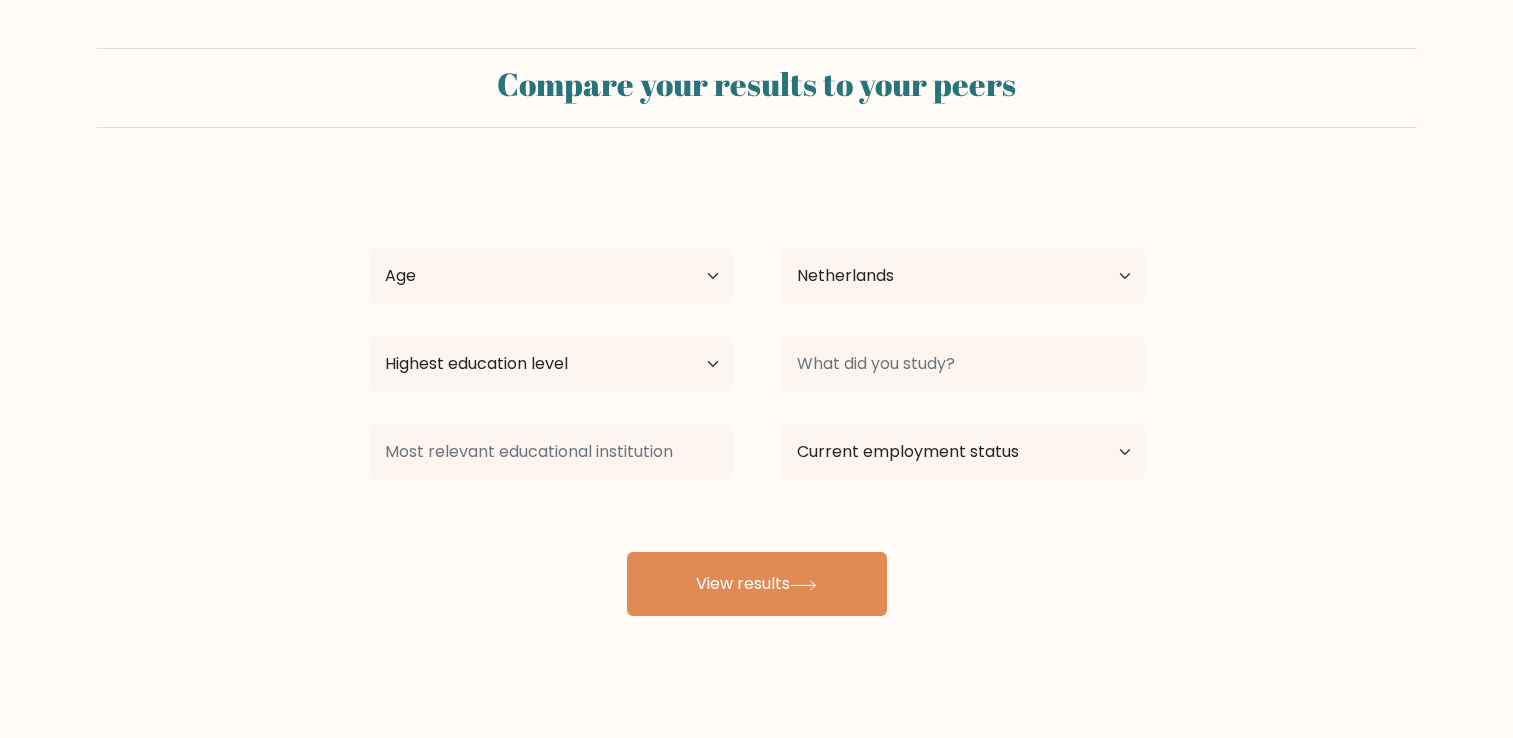 select on "NL" 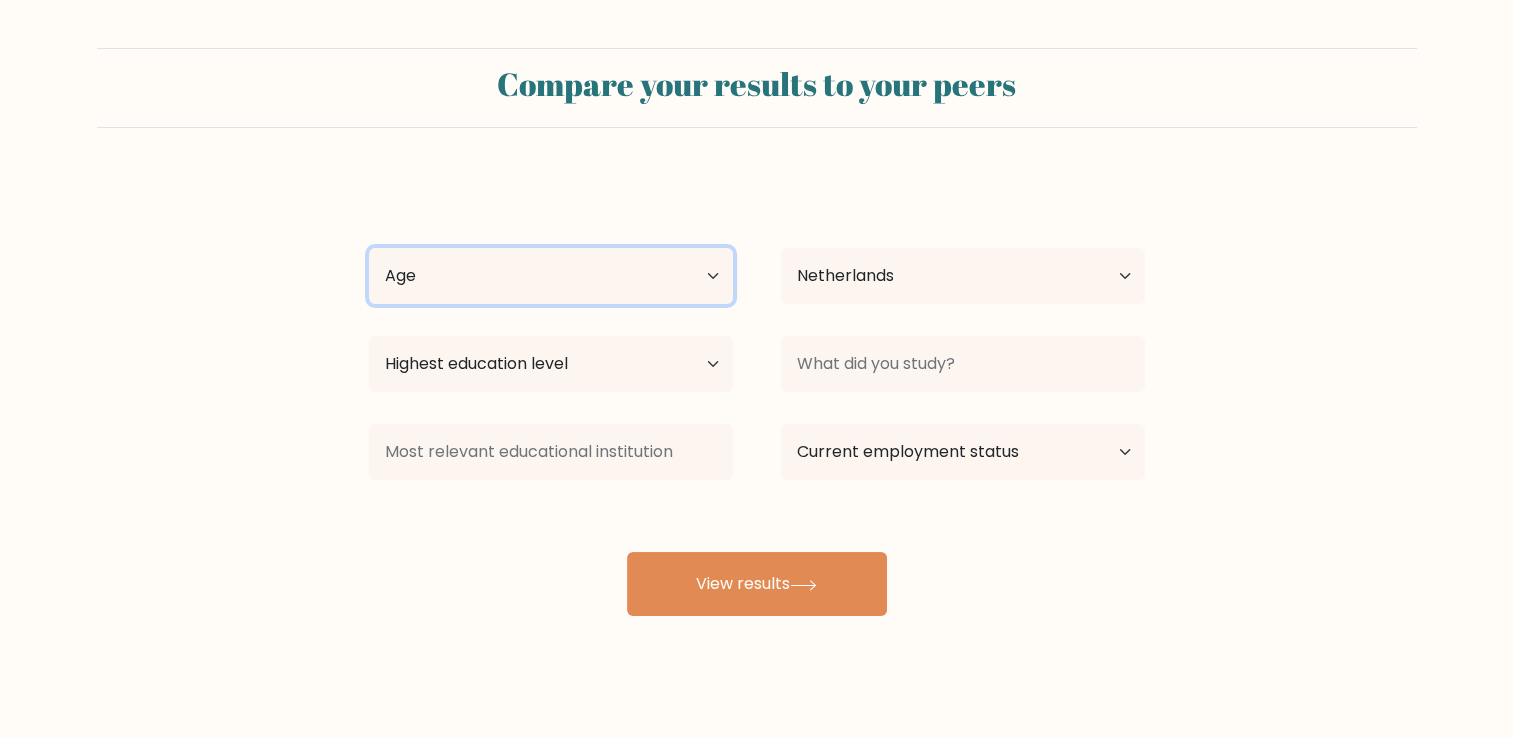 click on "Age
Under 18 years old
18-24 years old
25-34 years old
35-44 years old
45-54 years old
55-64 years old
65 years old and above" at bounding box center (551, 276) 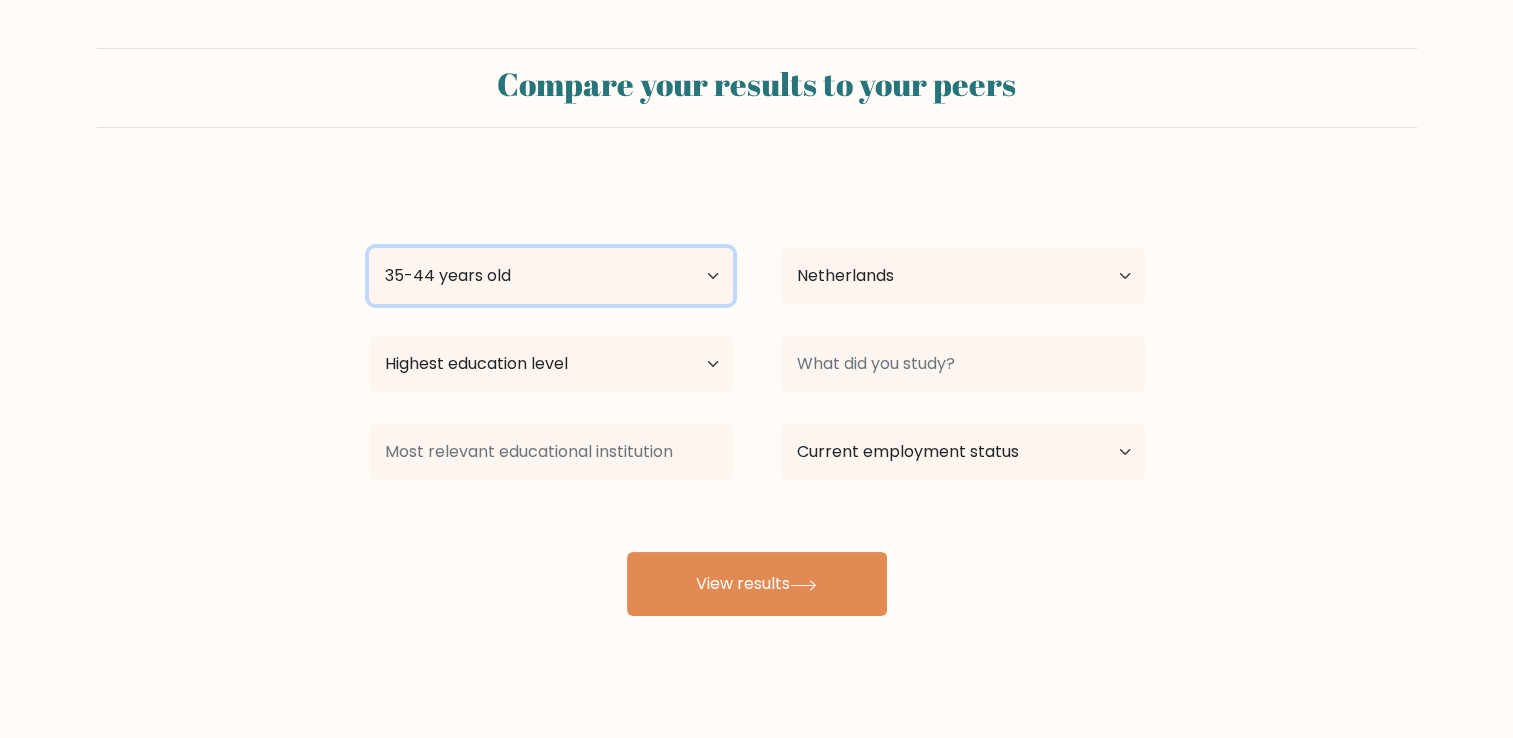 click on "Age
Under 18 years old
18-24 years old
25-34 years old
35-44 years old
45-54 years old
55-64 years old
65 years old and above" at bounding box center (551, 276) 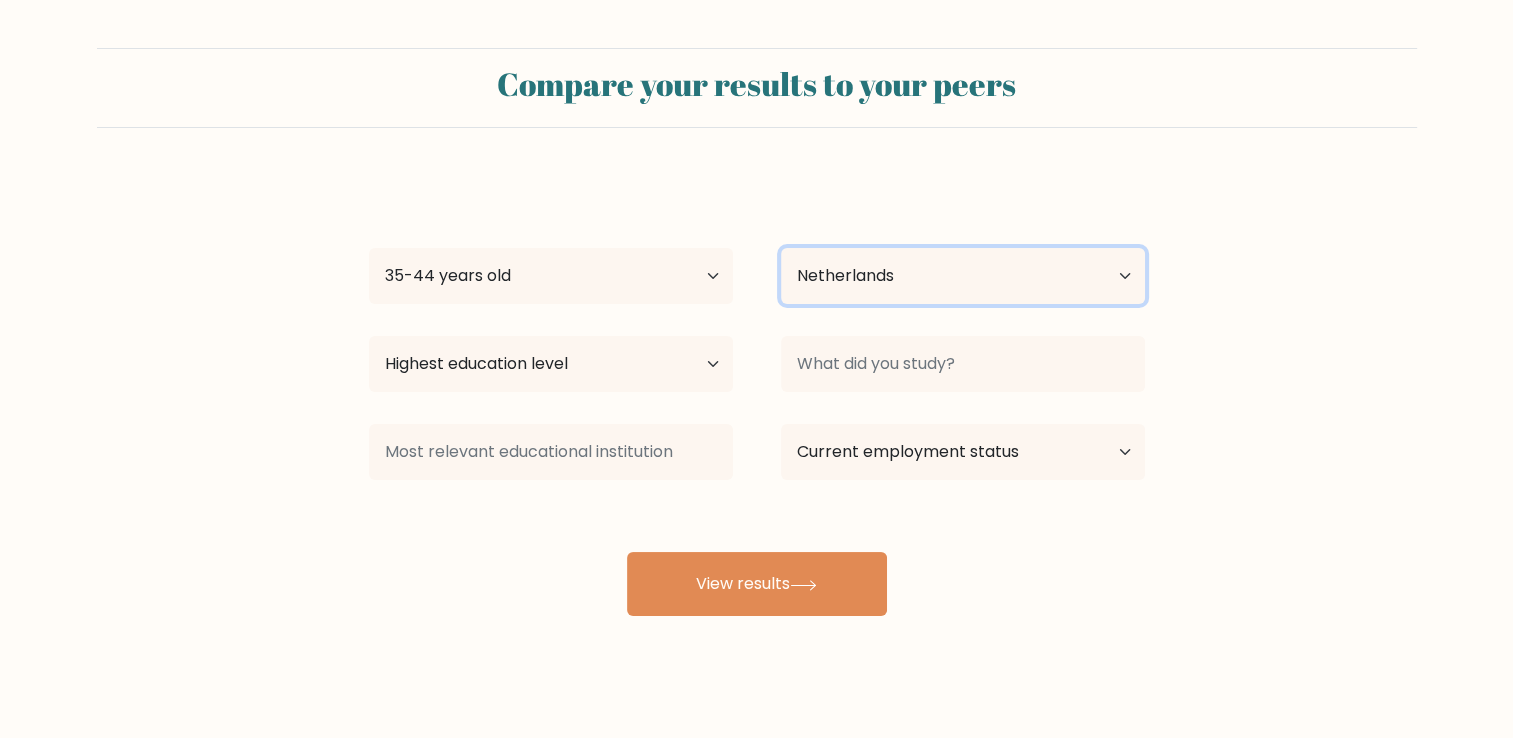click on "Country
Afghanistan
Albania
Algeria
American Samoa
Andorra
Angola
Anguilla
Antarctica
Antigua and Barbuda
Argentina
Armenia
Aruba
Australia
Austria
Azerbaijan
Bahamas
Bahrain
Bangladesh
Barbados
Belarus
Belgium
Belize
Benin
Bermuda
Bhutan
Bolivia
Bonaire, Sint Eustatius and Saba
Bosnia and Herzegovina
Botswana
Bouvet Island
Brazil
British Indian Ocean Territory
Brunei
Bulgaria
Burkina Faso
Burundi
Cabo Verde
Cambodia
Cameroon
Canada
Cayman Islands
Central African Republic
Chad
Chile
China
Christmas Island
Cocos (Keeling) Islands
Colombia
Comoros
Congo
Congo (the Democratic Republic of the)
Cook Islands
Costa Rica
Côte d'Ivoire
Croatia
Cuba" at bounding box center [963, 276] 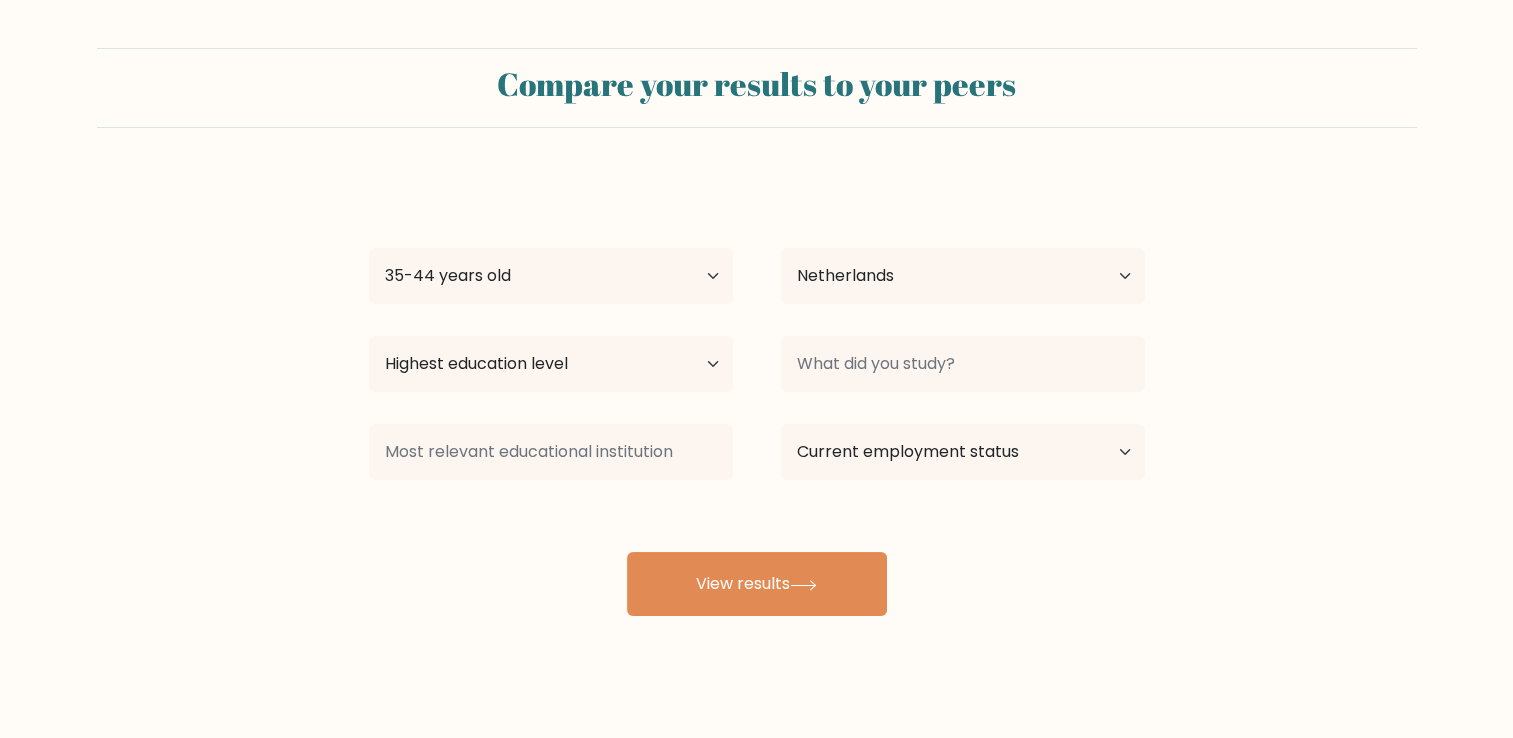 click on "ghnh
hgjghjghj
Age
Under 18 years old
18-24 years old
25-34 years old
35-44 years old
45-54 years old
55-64 years old
65 years old and above
Country
Afghanistan
Albania
Algeria
American Samoa
Andorra
Angola
Anguilla
Antarctica
Antigua and Barbuda
Argentina
Armenia
Aruba
Australia
Austria
Azerbaijan
Bahamas
Bahrain
Bangladesh
Barbados
Belarus
Belgium
Belize
Benin
Bermuda
Bhutan
Bolivia
Bonaire, Sint Eustatius and Saba
Bosnia and Herzegovina
Botswana
Bouvet Island
Brazil
Brunei" at bounding box center (757, 396) 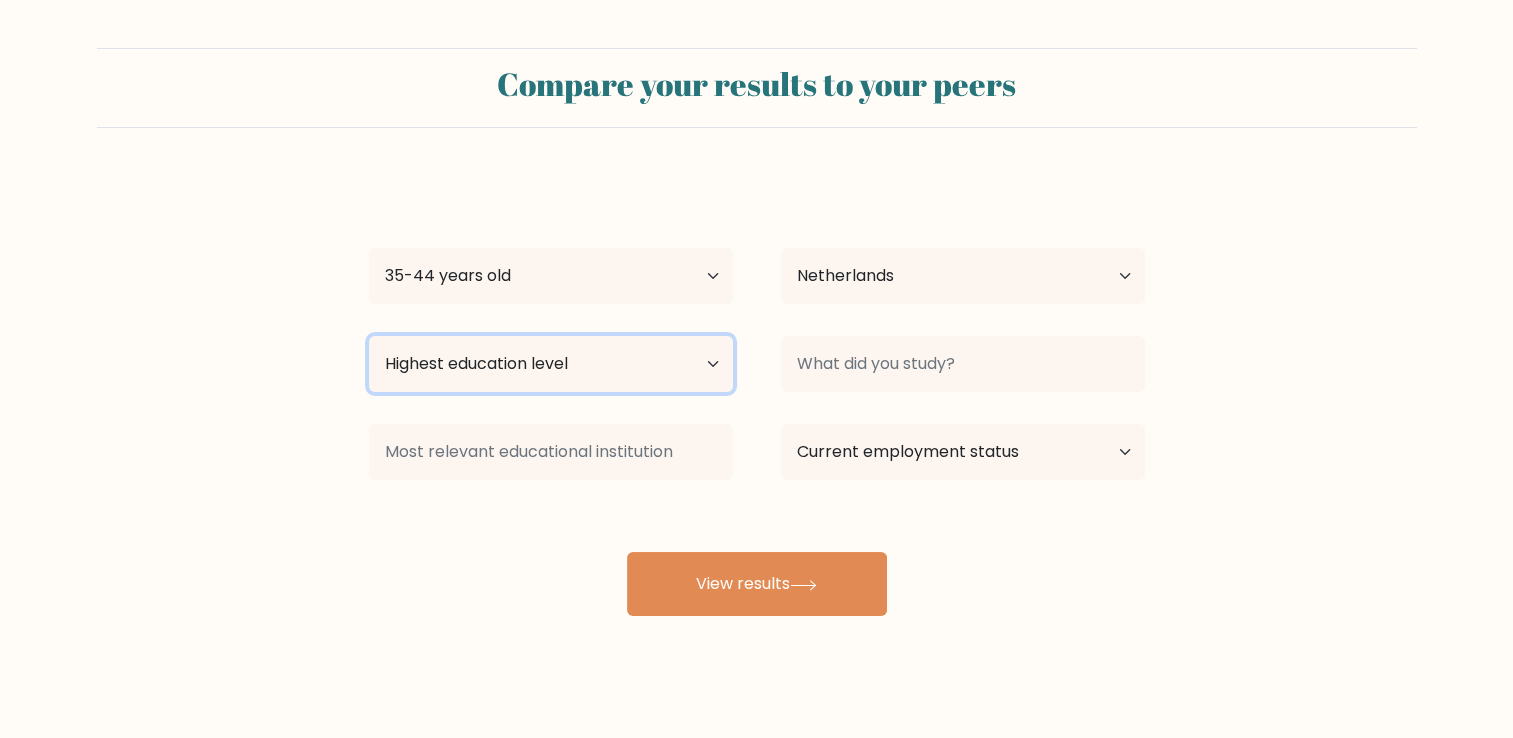 click on "Highest education level
No schooling
Primary
Lower Secondary
Upper Secondary
Occupation Specific
Bachelor's degree
Master's degree
Doctoral degree" at bounding box center (551, 364) 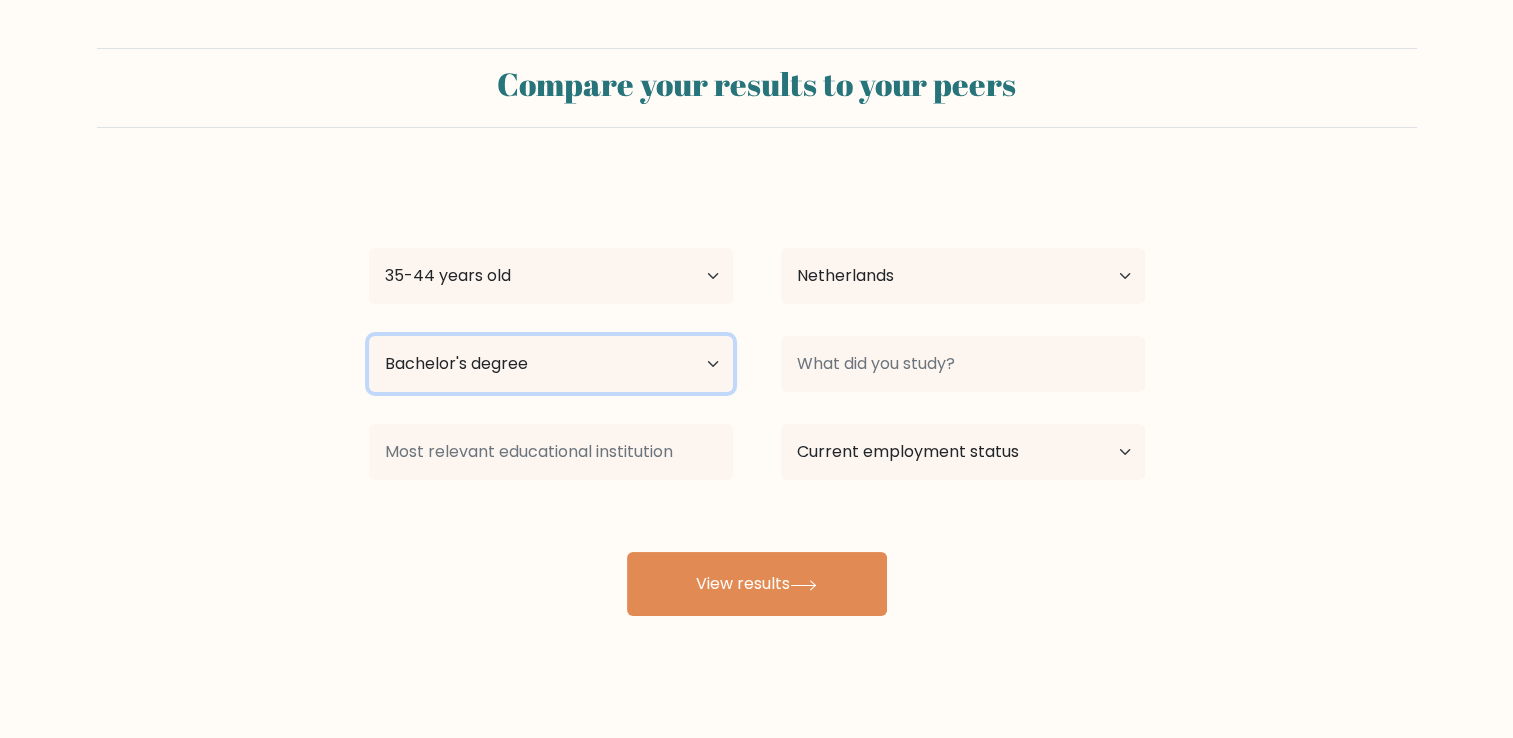 click on "Highest education level
No schooling
Primary
Lower Secondary
Upper Secondary
Occupation Specific
Bachelor's degree
Master's degree
Doctoral degree" at bounding box center [551, 364] 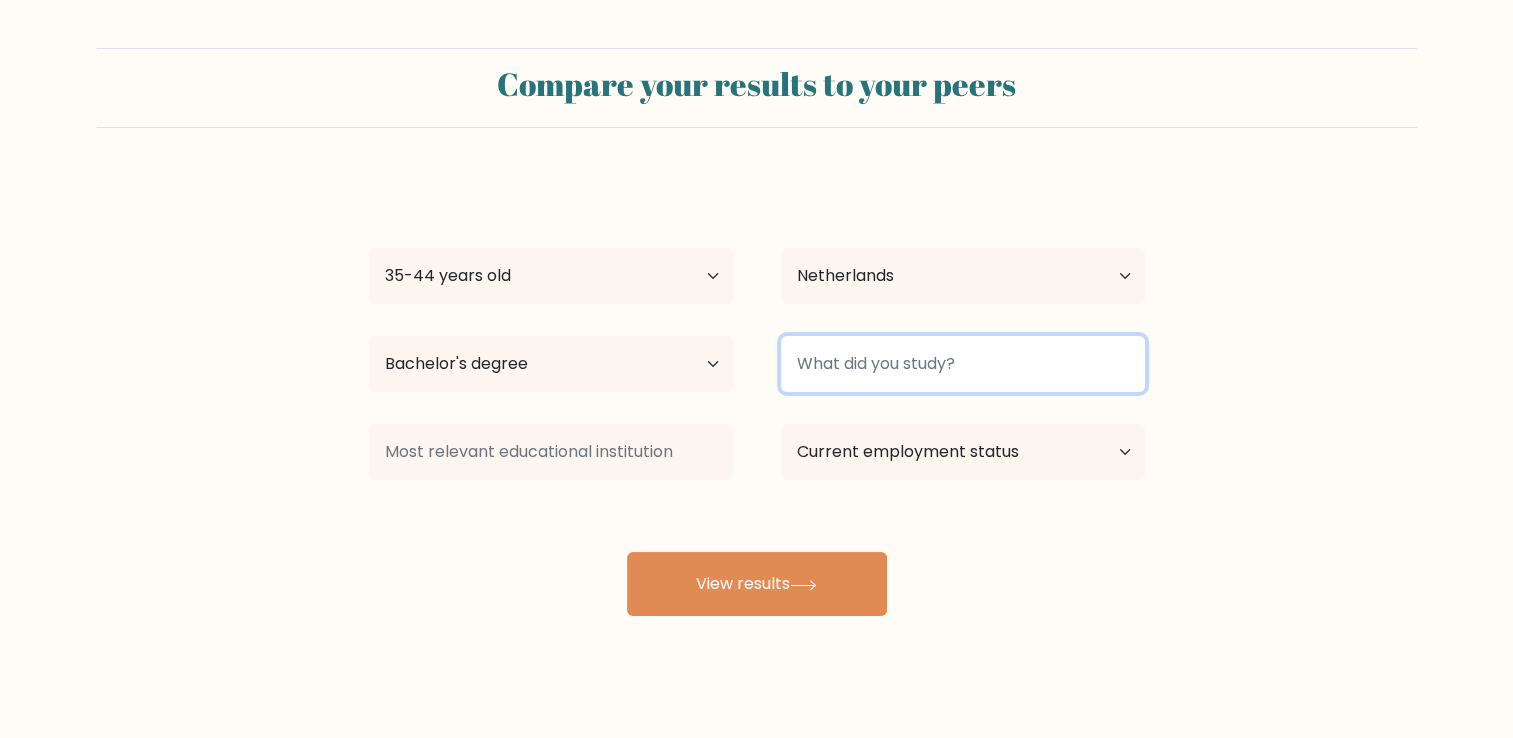 click at bounding box center [963, 364] 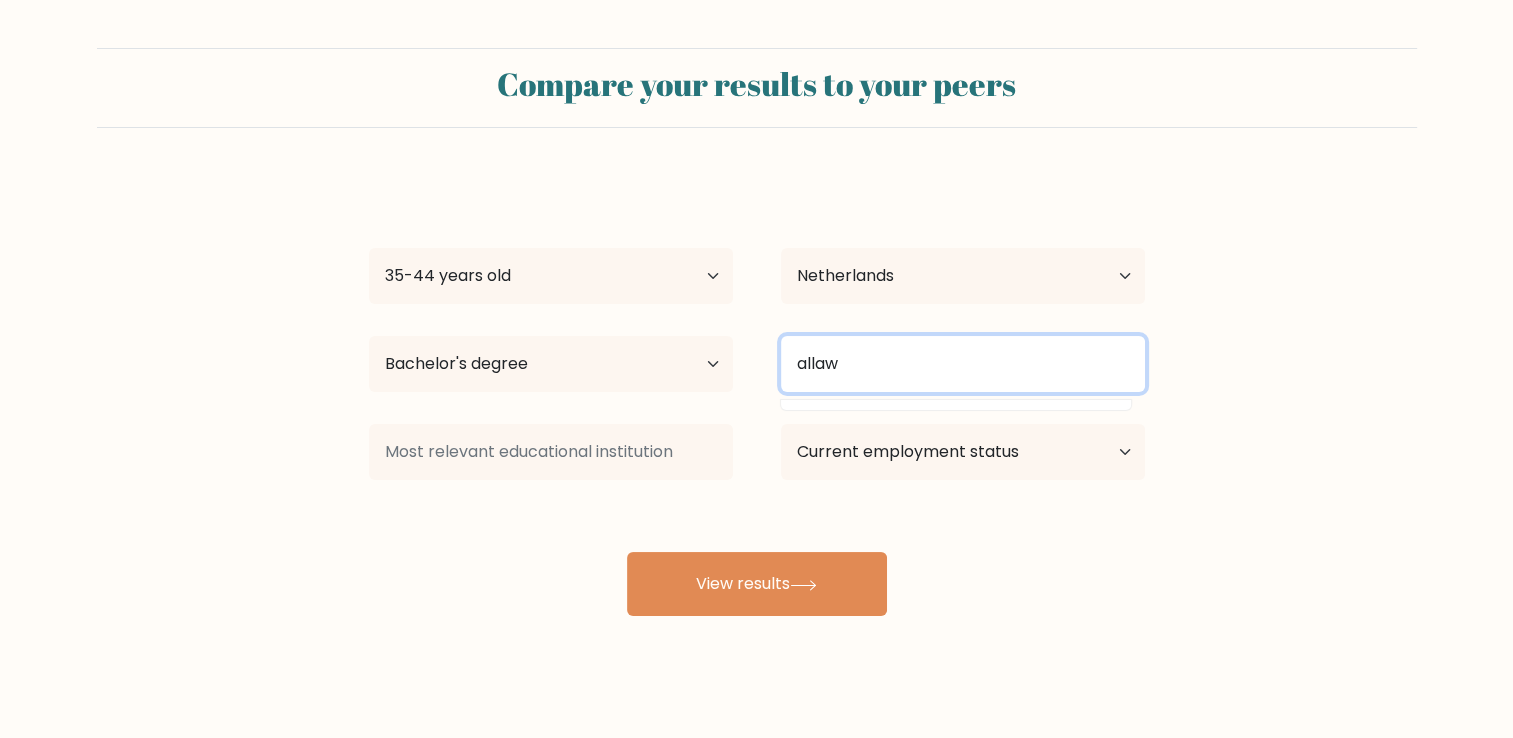drag, startPoint x: 832, startPoint y: 367, endPoint x: 584, endPoint y: 356, distance: 248.24384 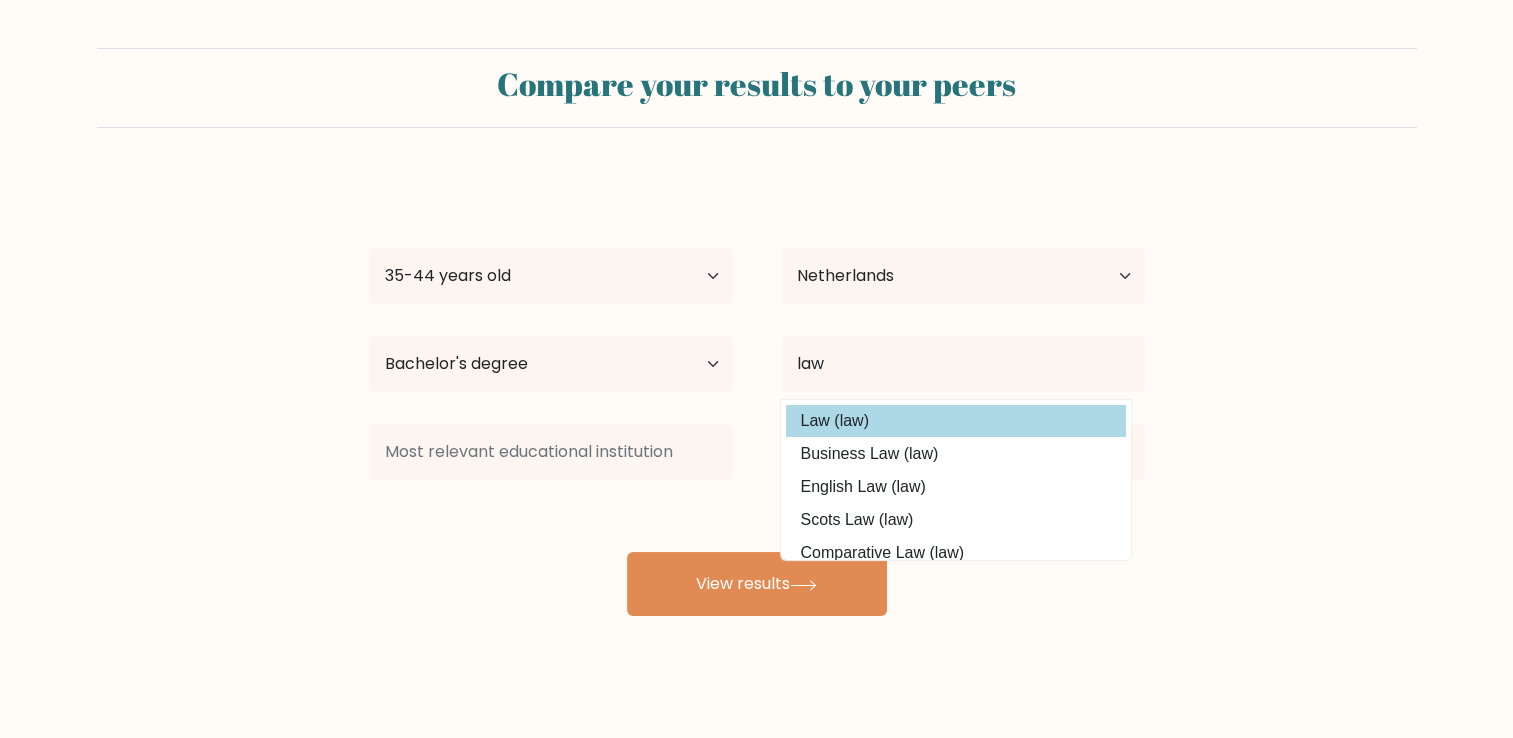 click on "Law (law)" at bounding box center [956, 421] 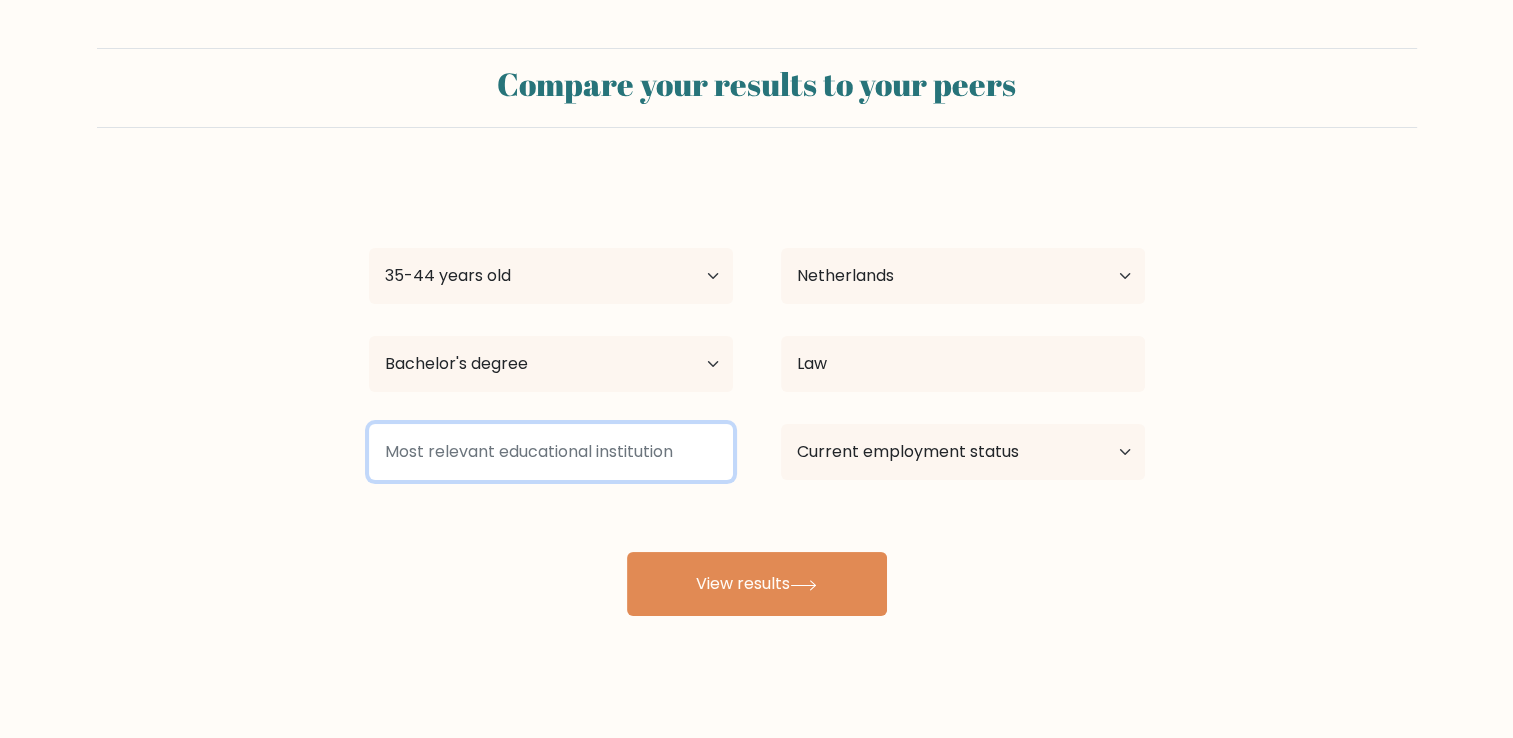 click at bounding box center [551, 452] 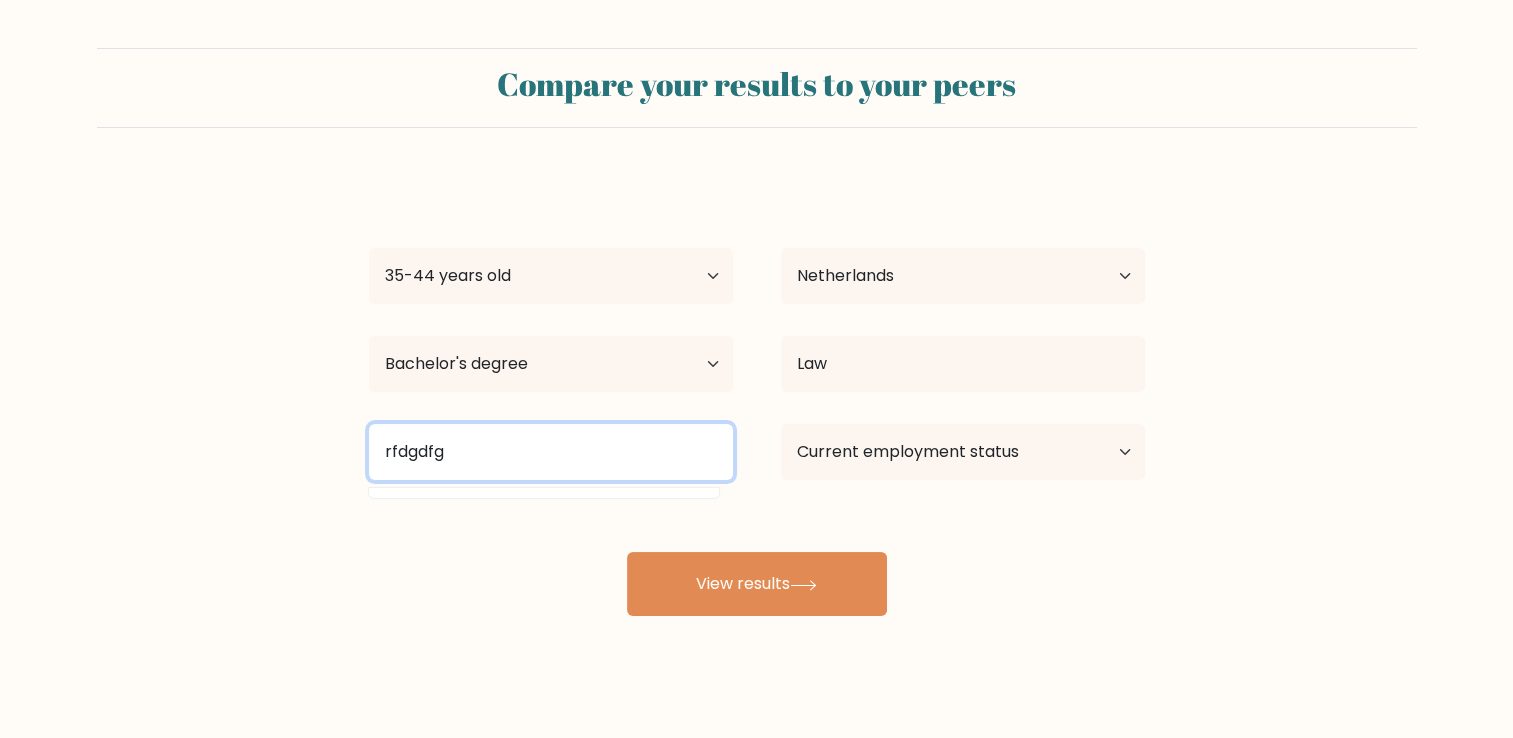 type on "rfdgdfg" 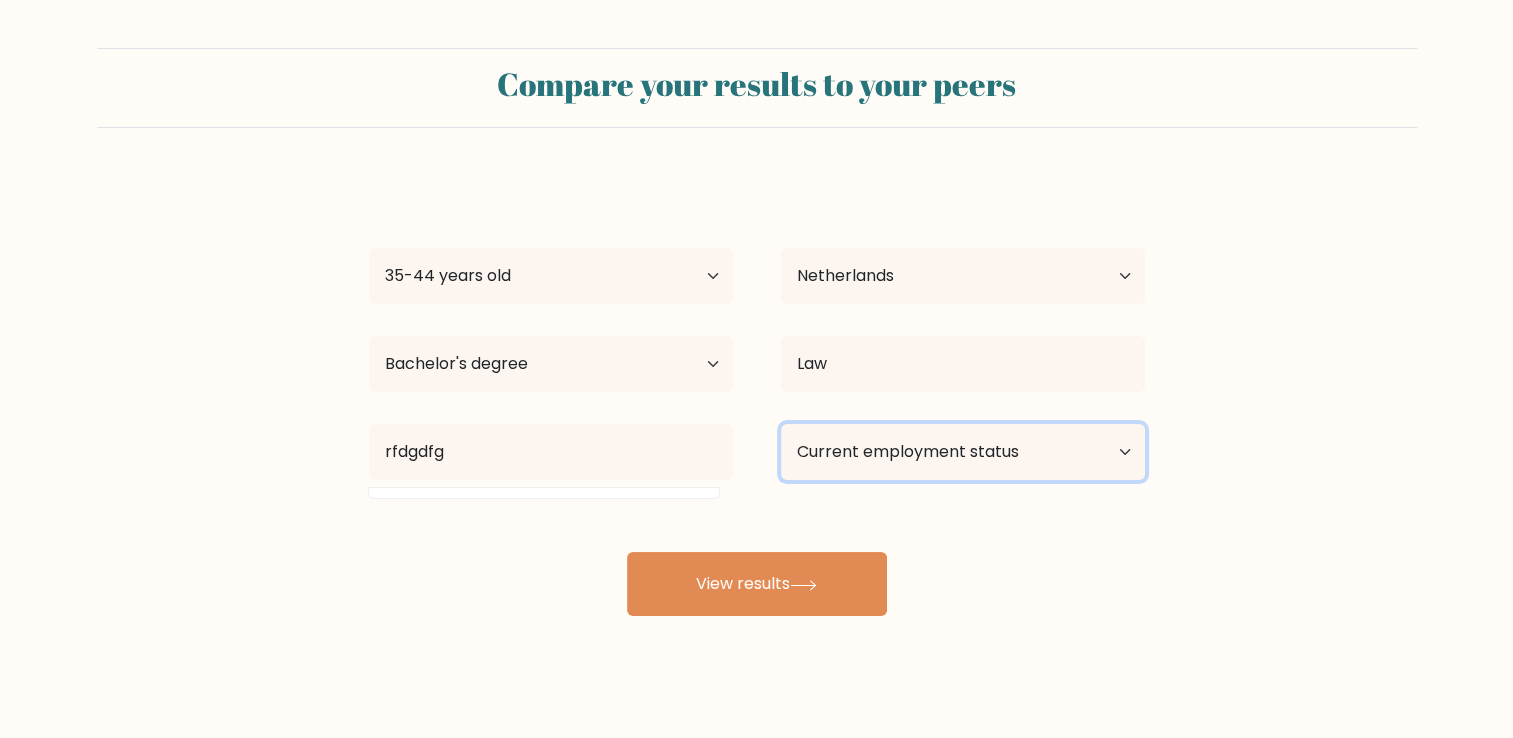 click on "Current employment status
Employed
Student
Retired
Other / prefer not to answer" at bounding box center [963, 452] 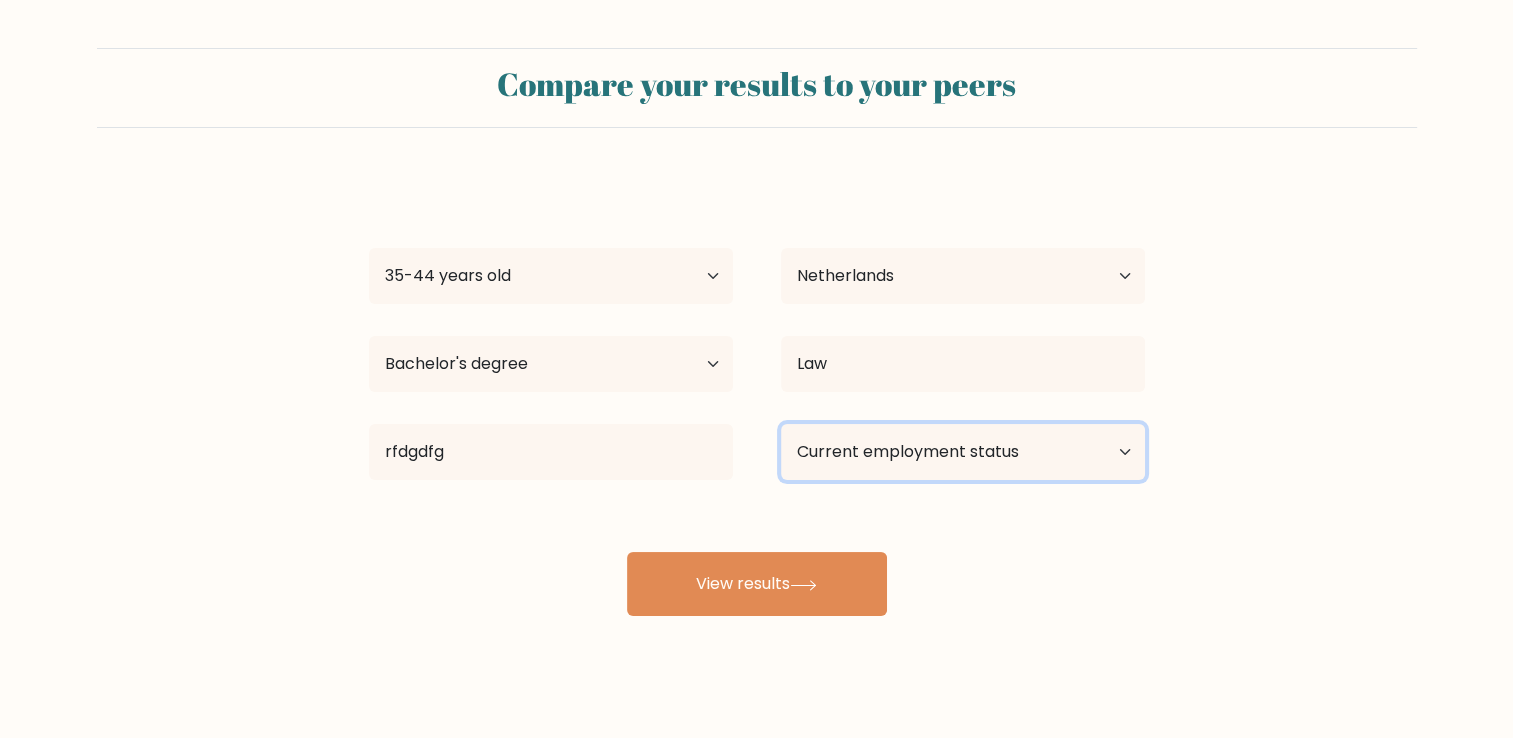 select on "employed" 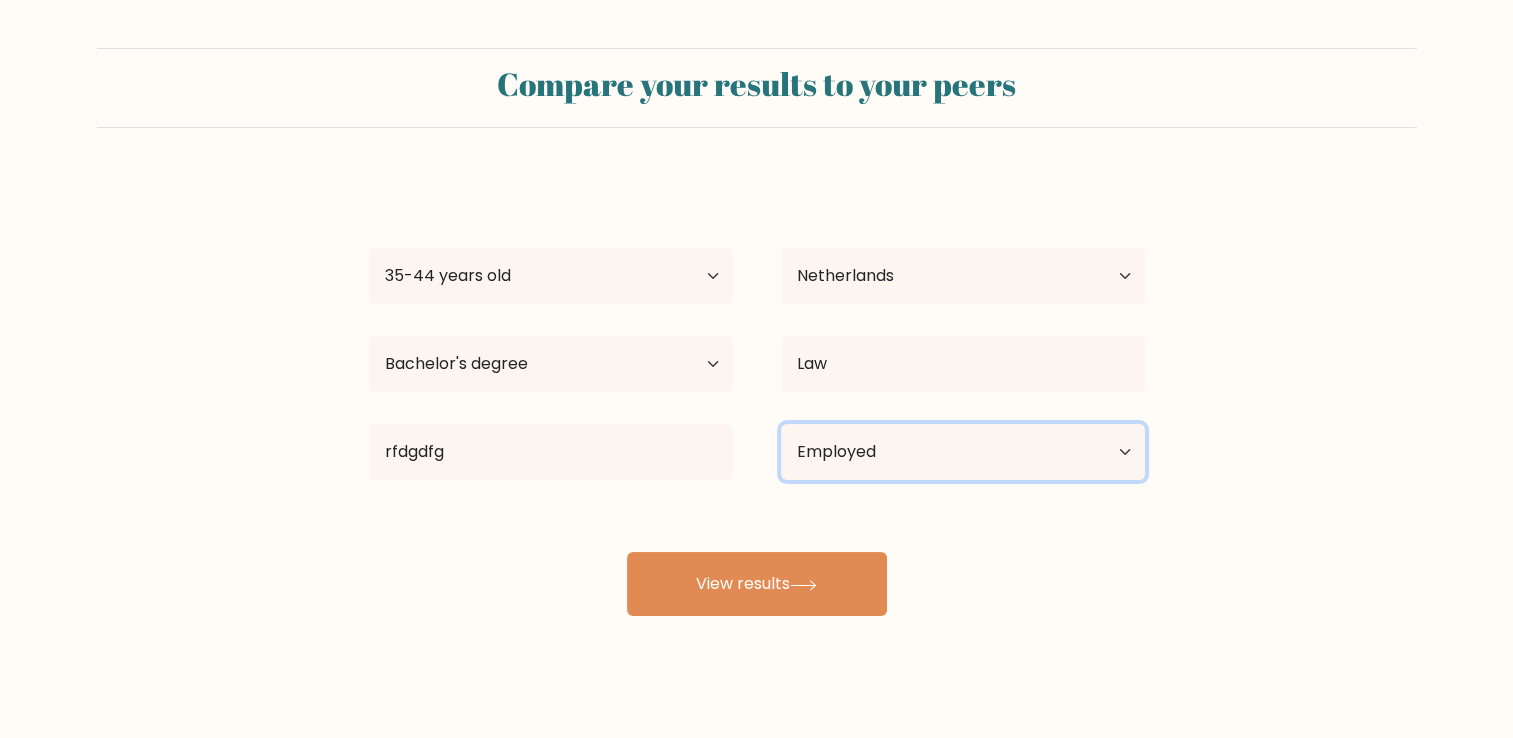 click on "Current employment status
Employed
Student
Retired
Other / prefer not to answer" at bounding box center (963, 452) 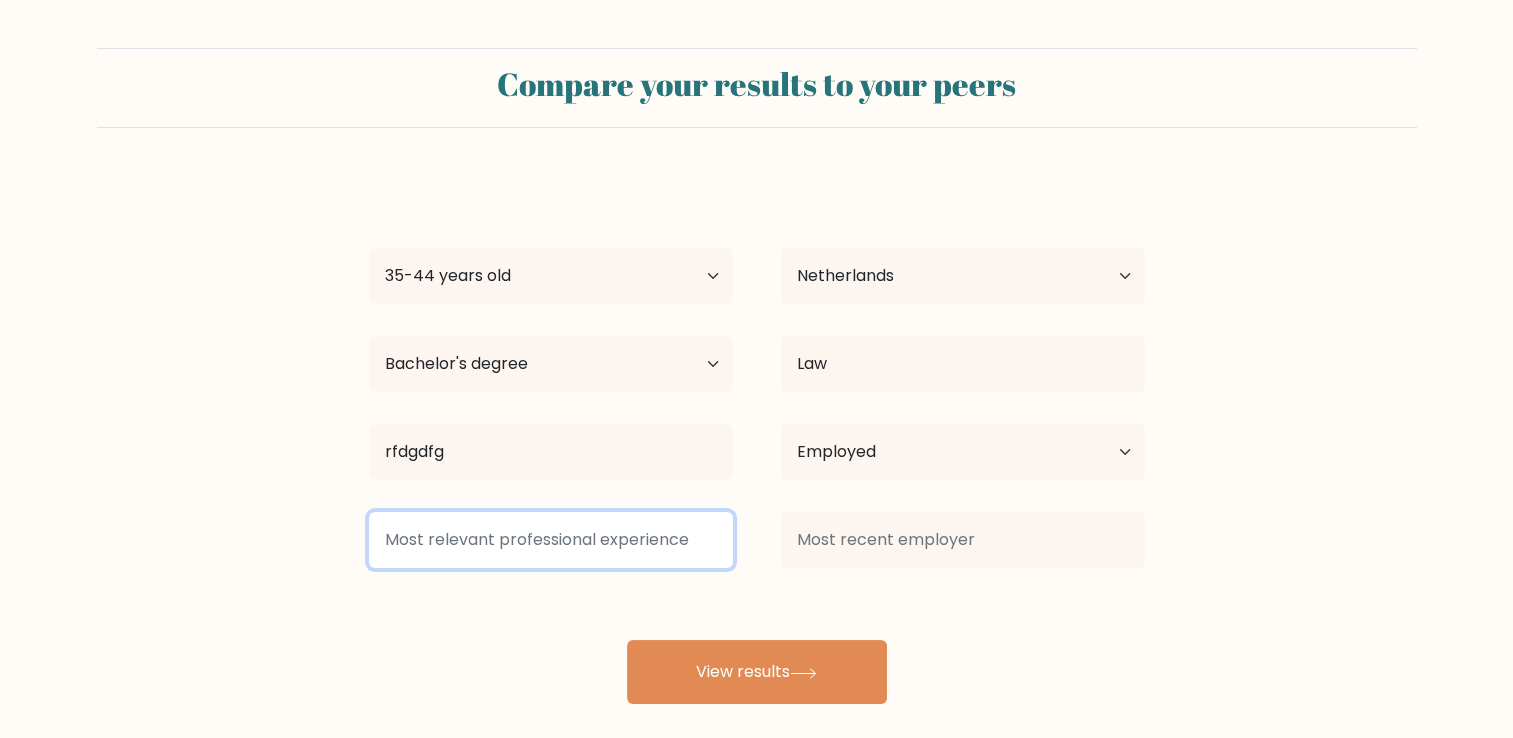 click at bounding box center (551, 540) 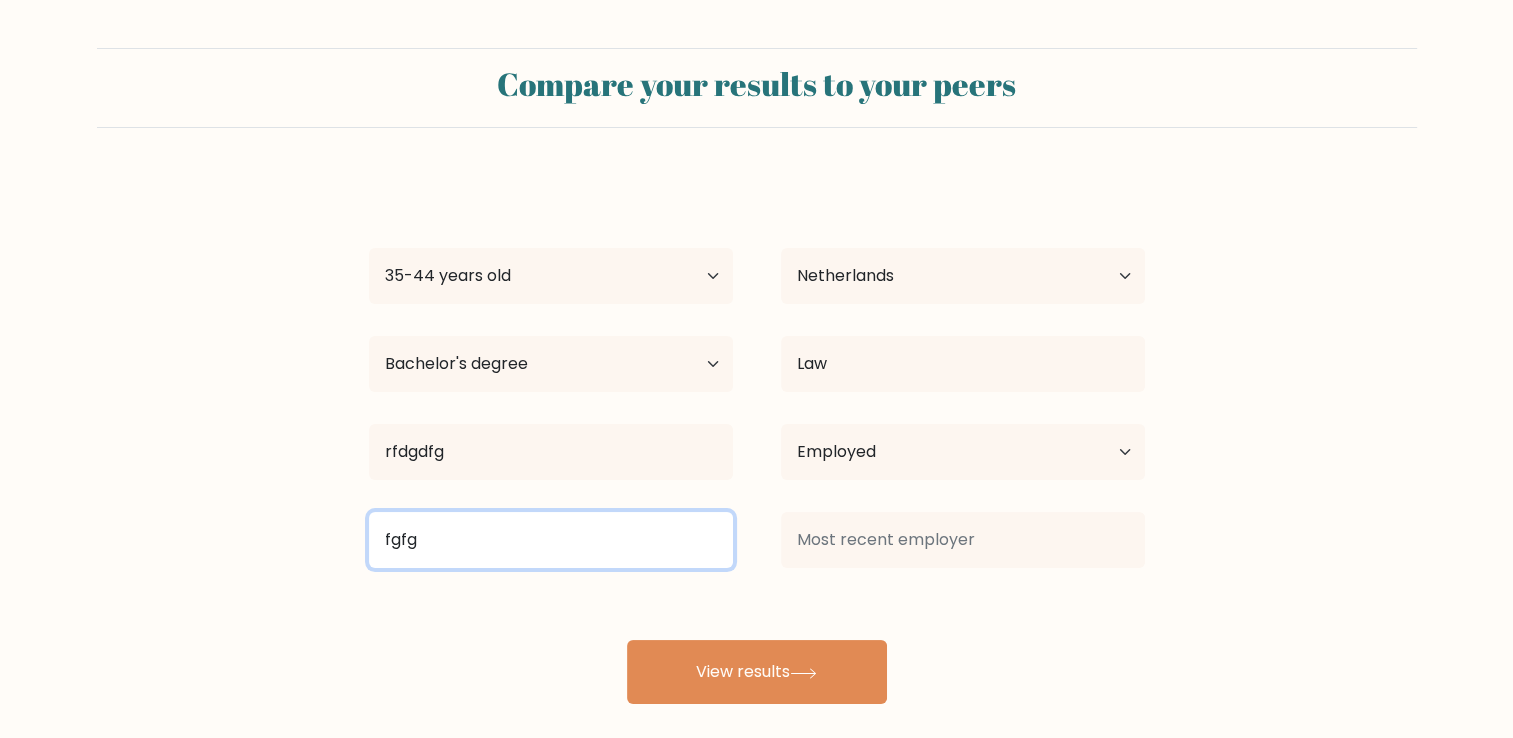 type on "fgfg" 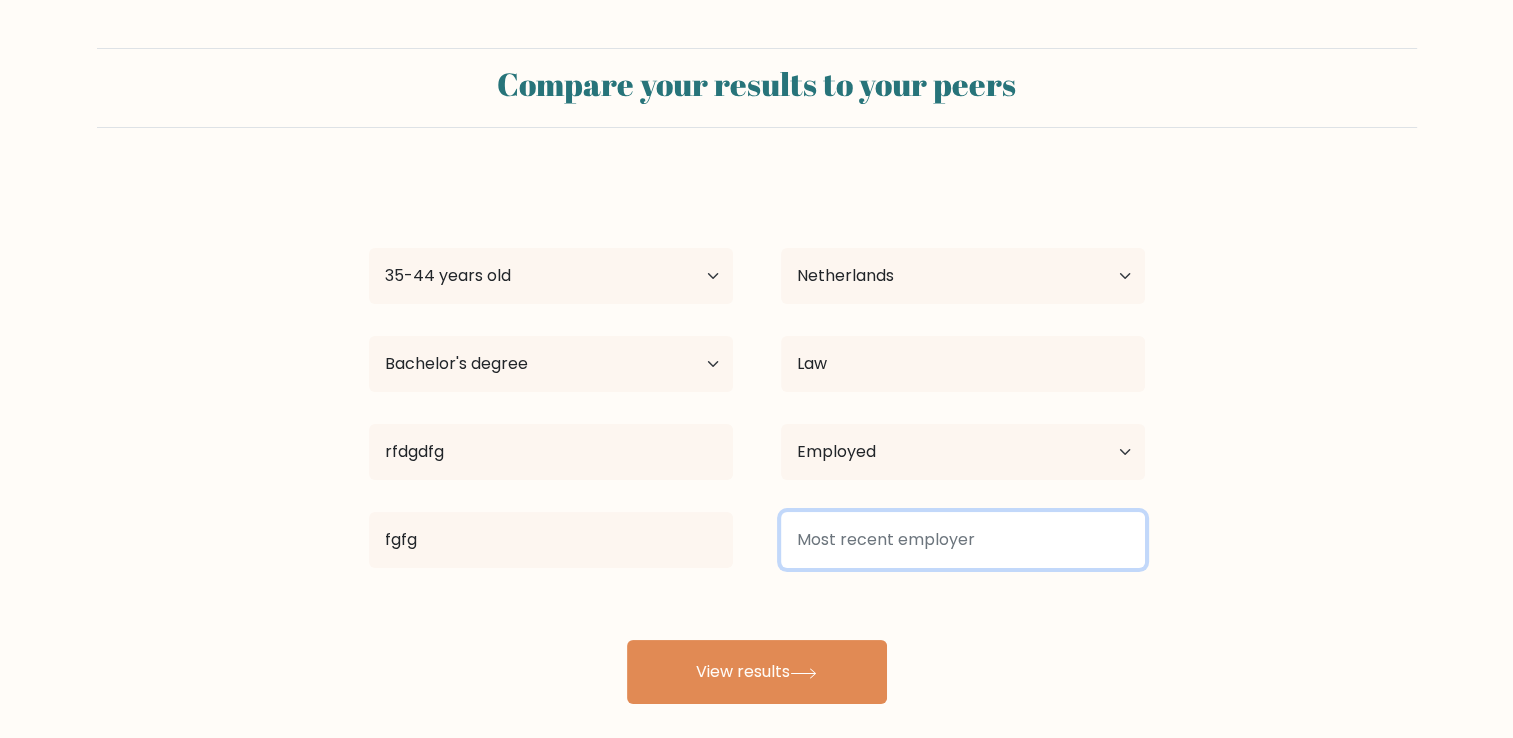 click at bounding box center [963, 540] 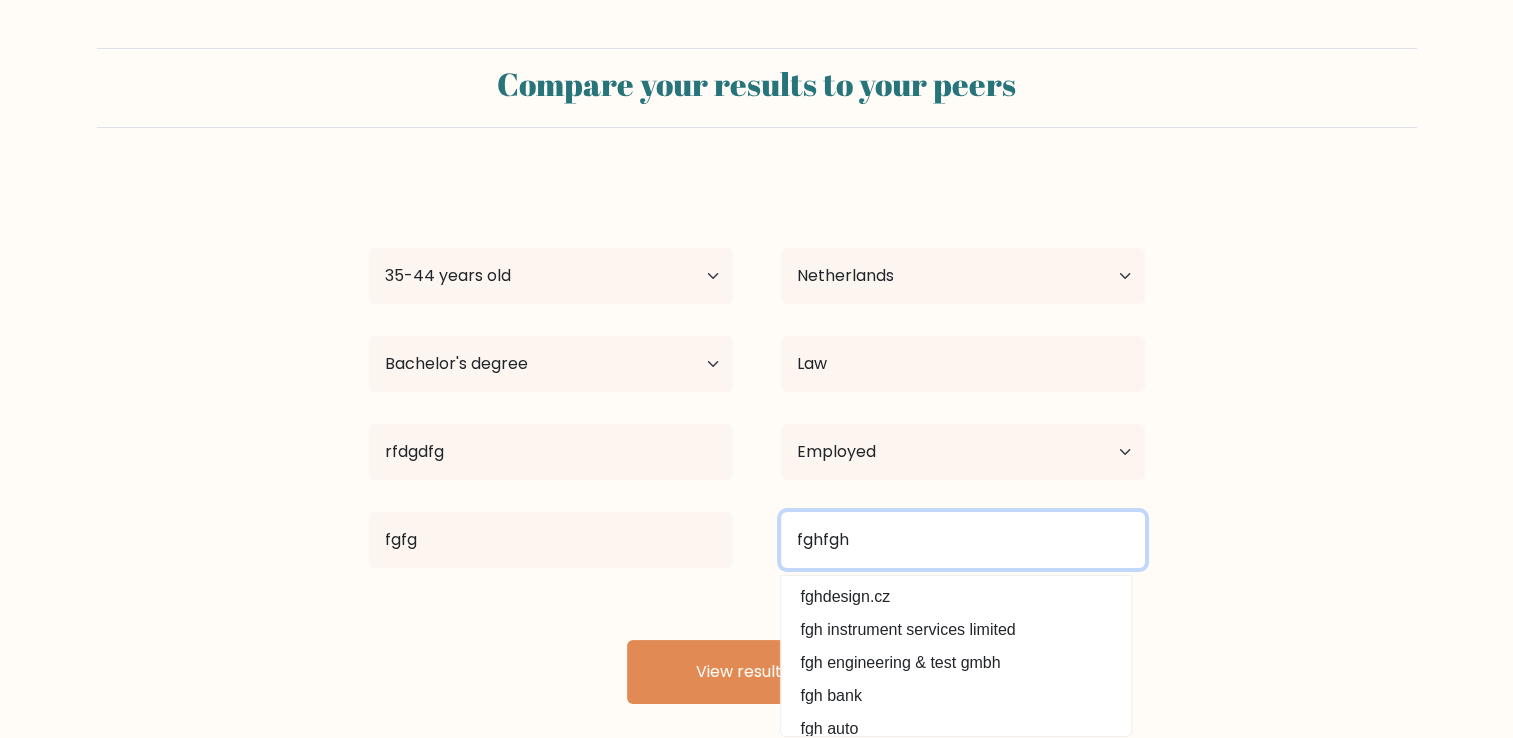type on "fghfgh" 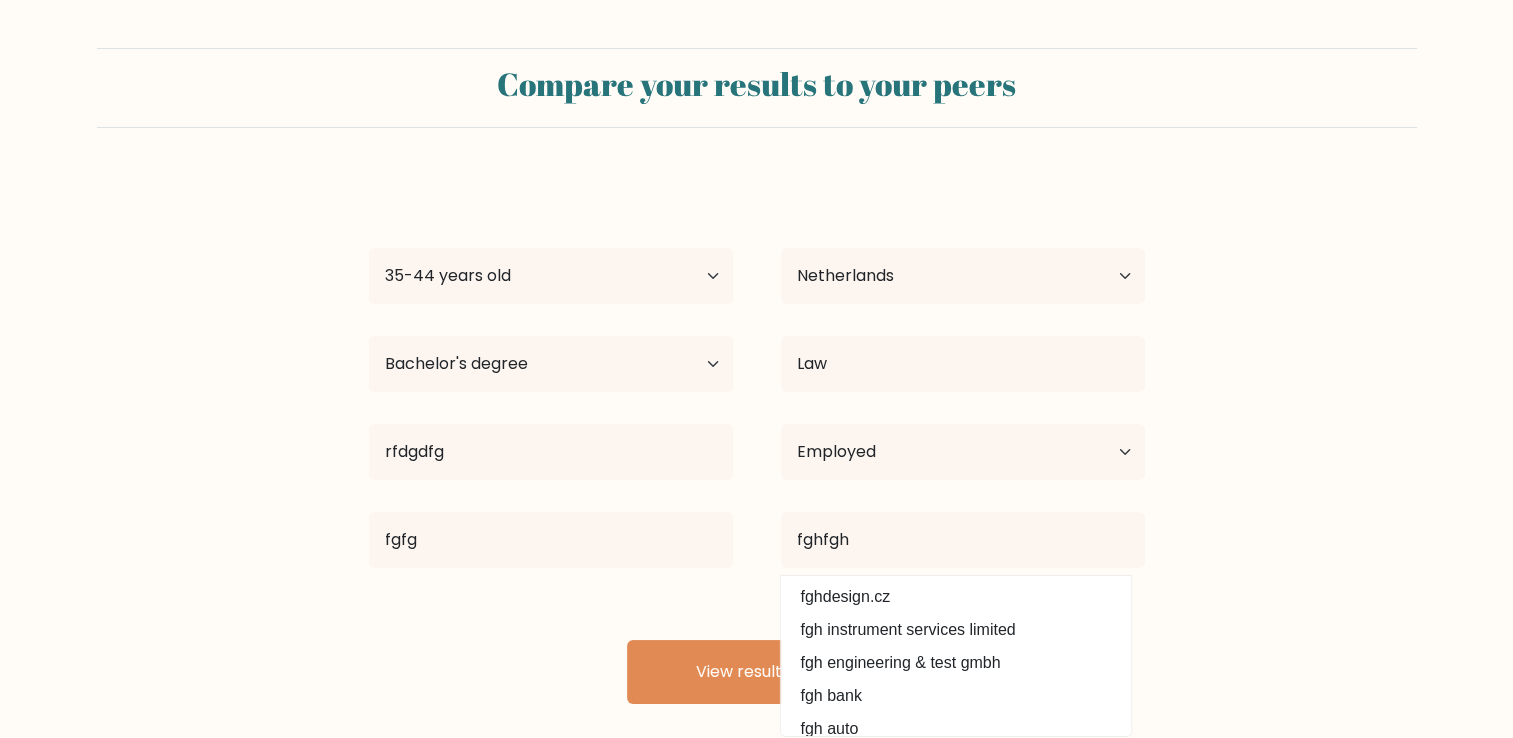 click on "Compare your results to your peers
ghnh
hgjghjghj
Age
Under 18 years old
18-24 years old
25-34 years old
35-44 years old
45-54 years old
55-64 years old
65 years old and above
Country
Afghanistan
Albania
Algeria
American Samoa
Andorra
Angola
Anguilla
Antarctica
Antigua and Barbuda
Argentina
Armenia
Aruba
Australia
Law" at bounding box center [756, 376] 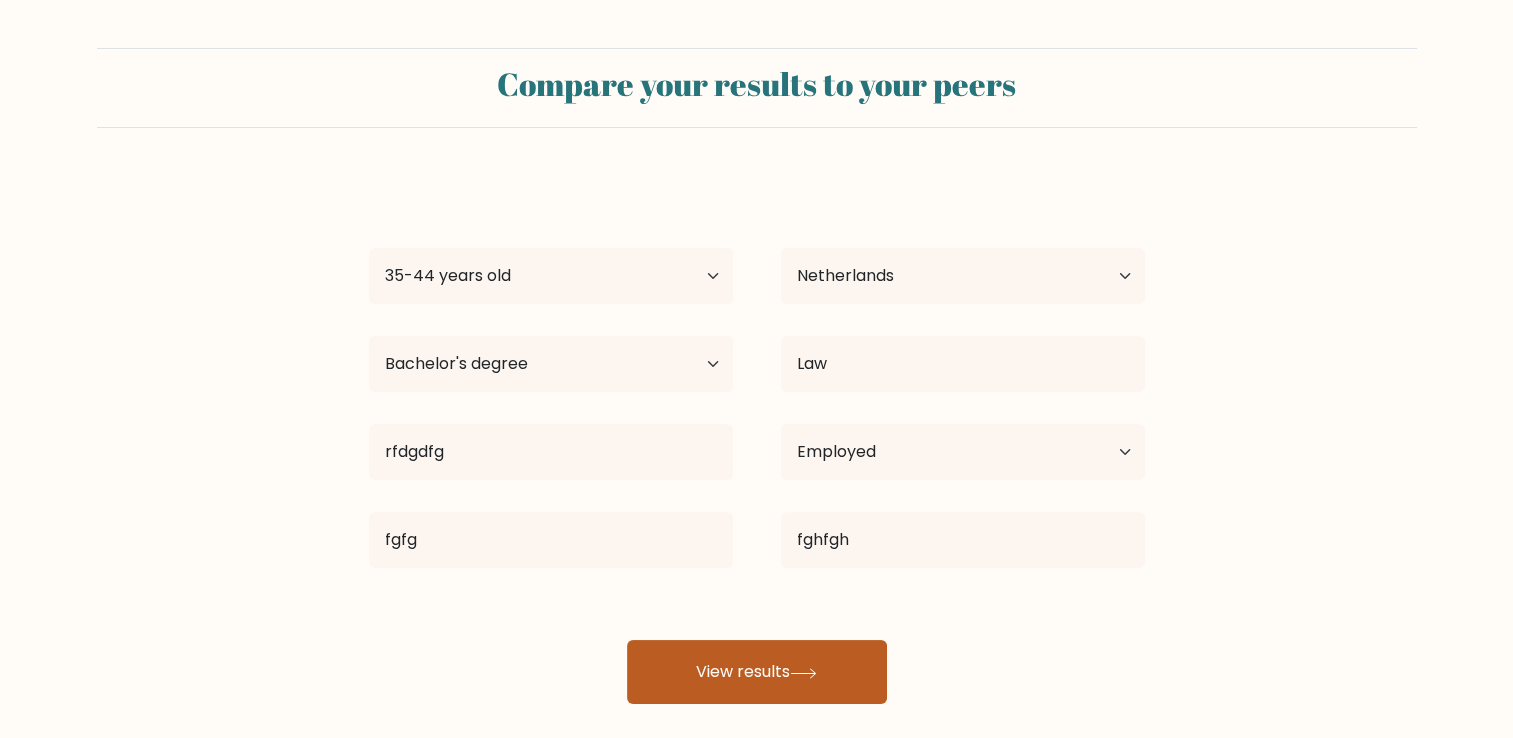 click on "View results" at bounding box center (757, 672) 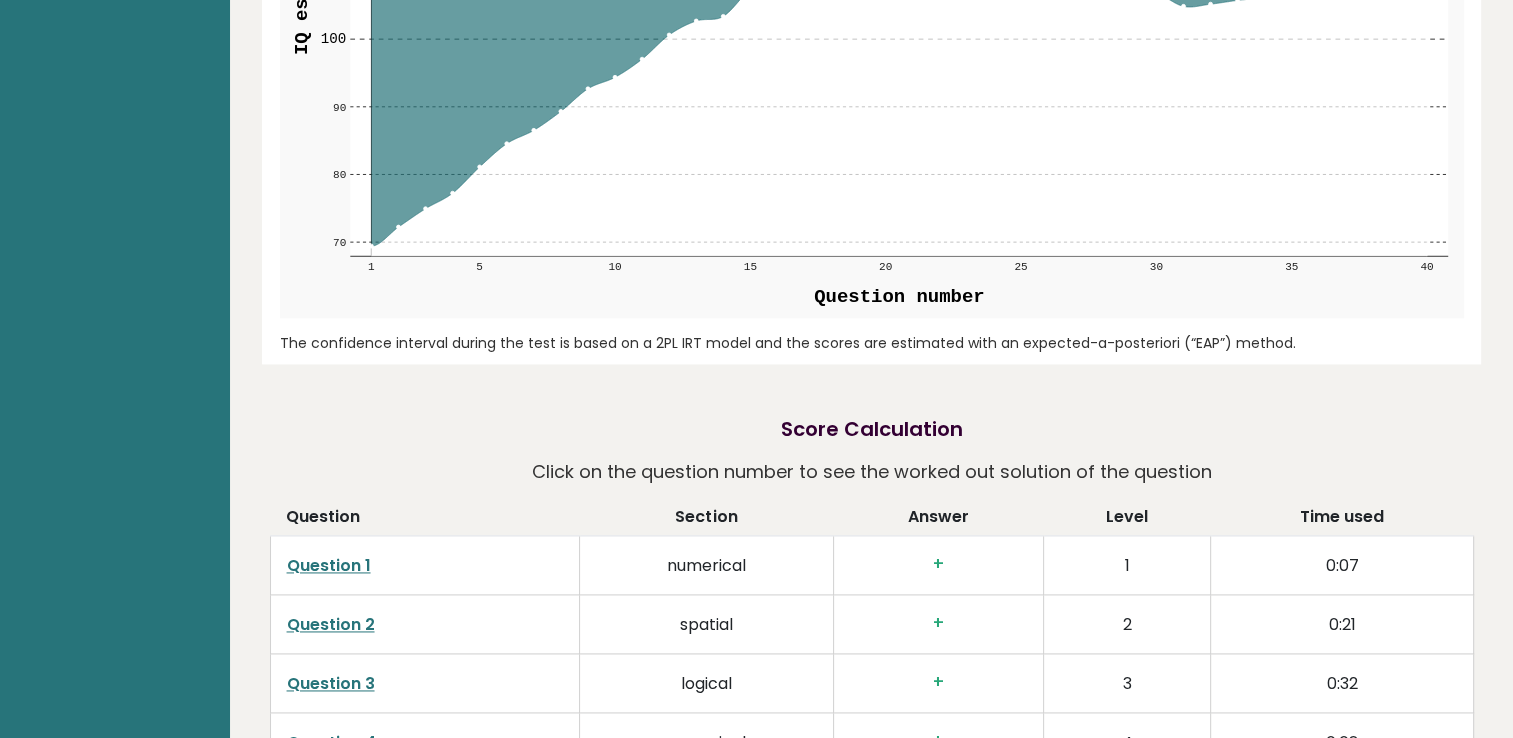 scroll, scrollTop: 3100, scrollLeft: 0, axis: vertical 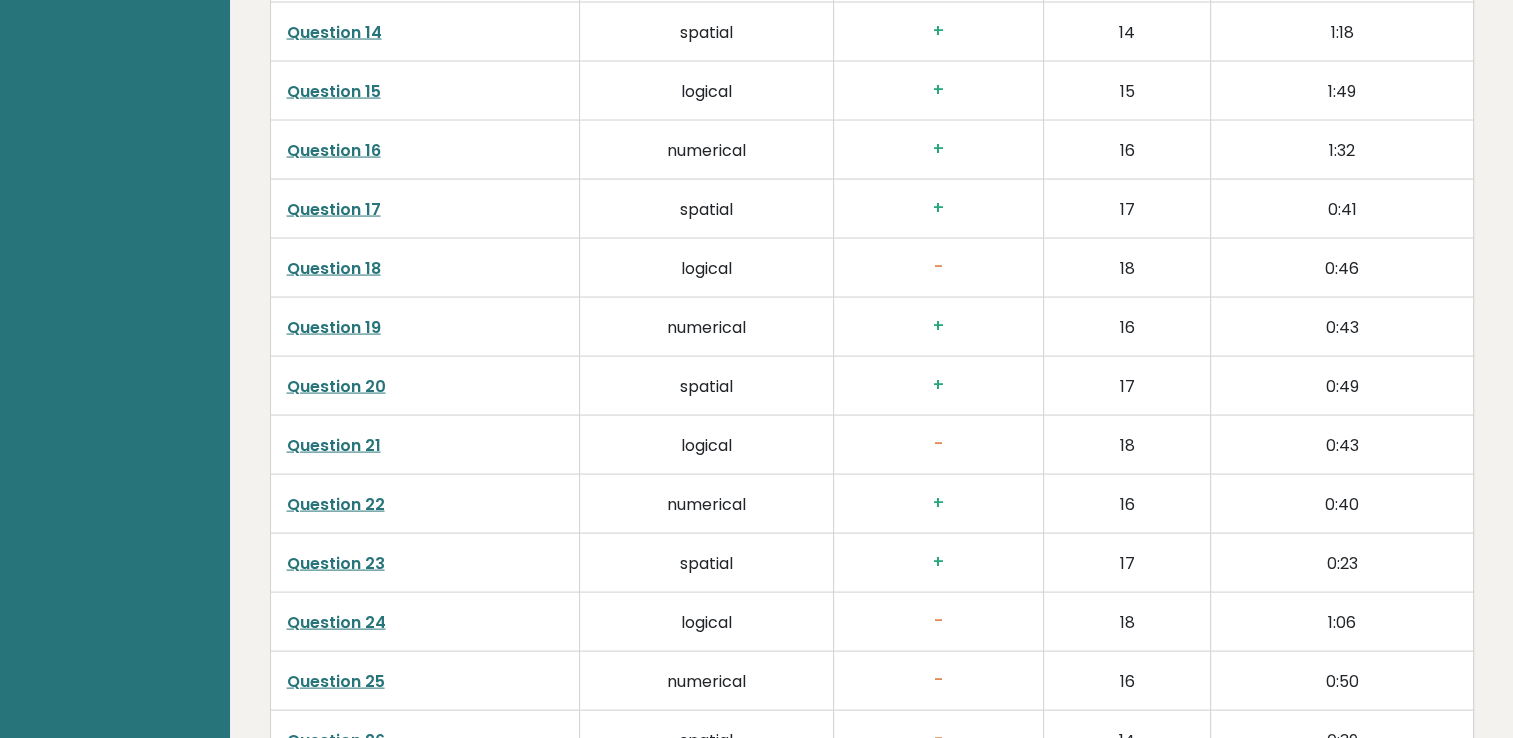 click on "Question
18" at bounding box center (334, 268) 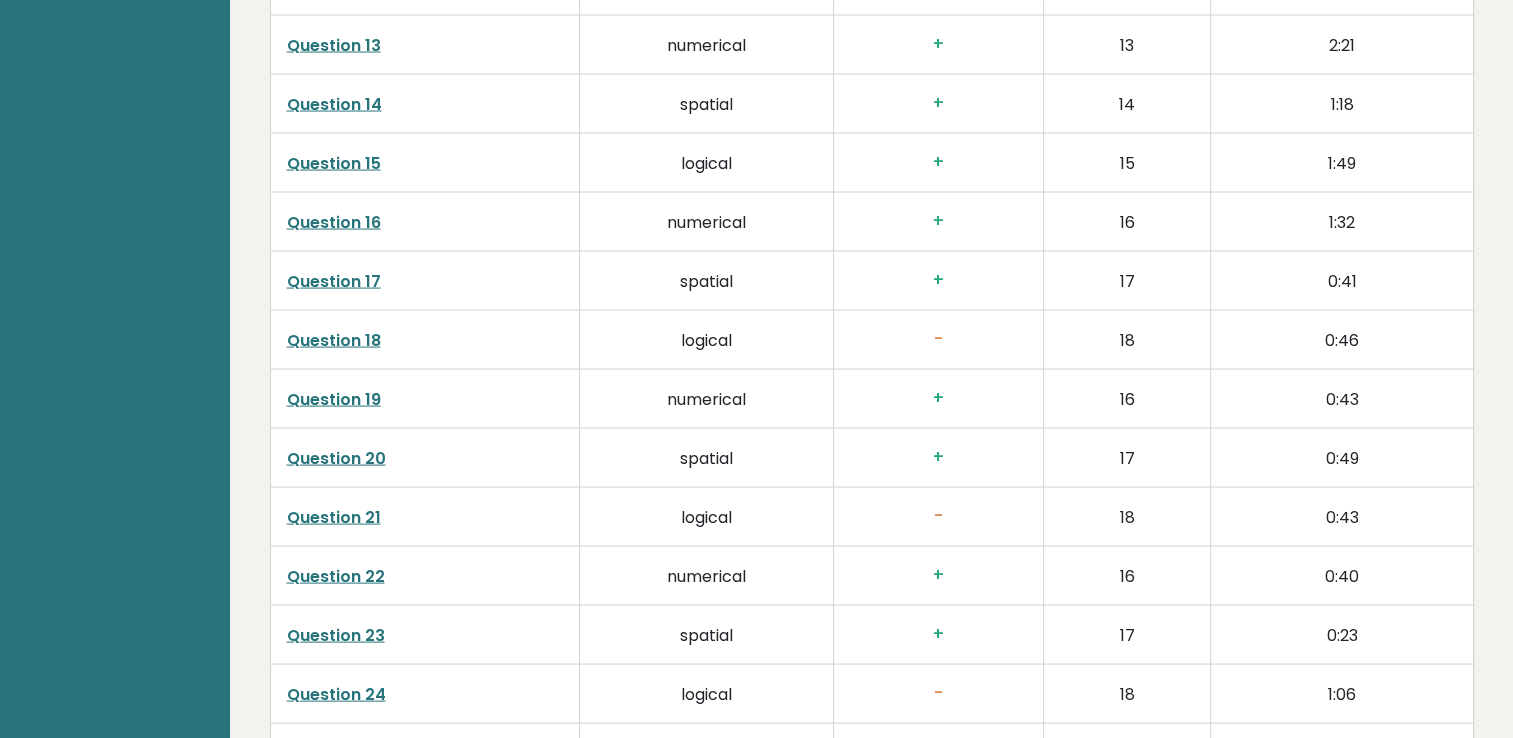 scroll, scrollTop: 4328, scrollLeft: 0, axis: vertical 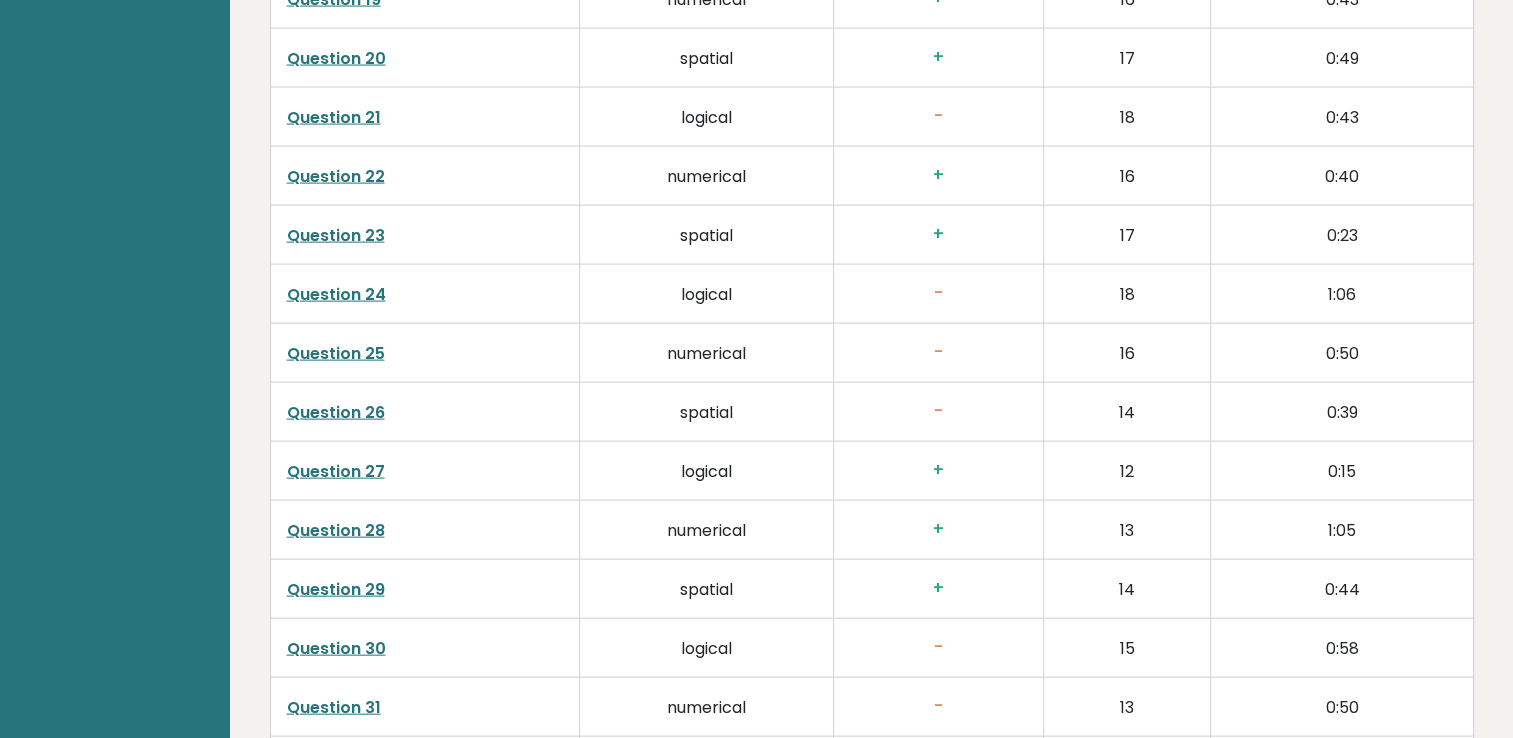 click on "Question
24" at bounding box center (336, 294) 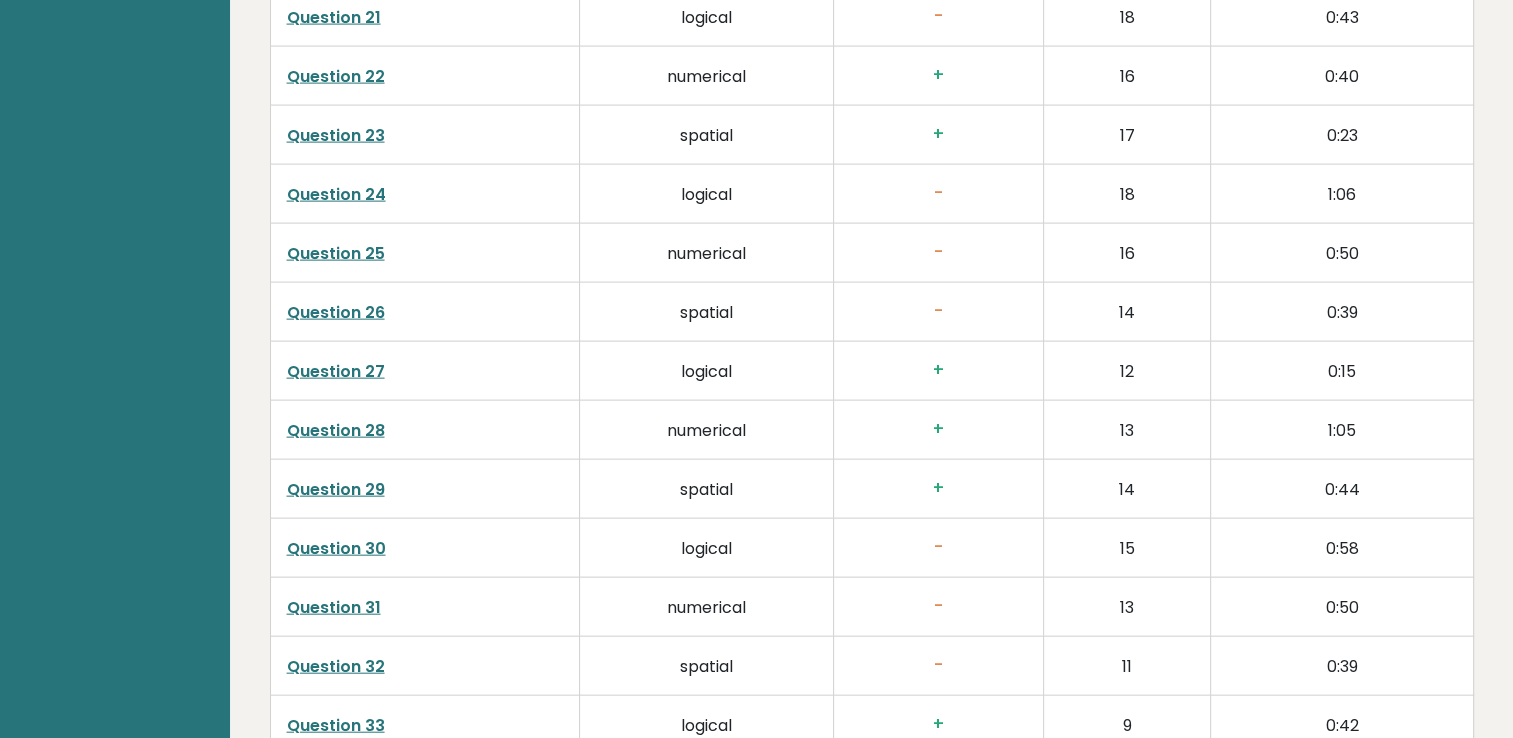 scroll, scrollTop: 4528, scrollLeft: 0, axis: vertical 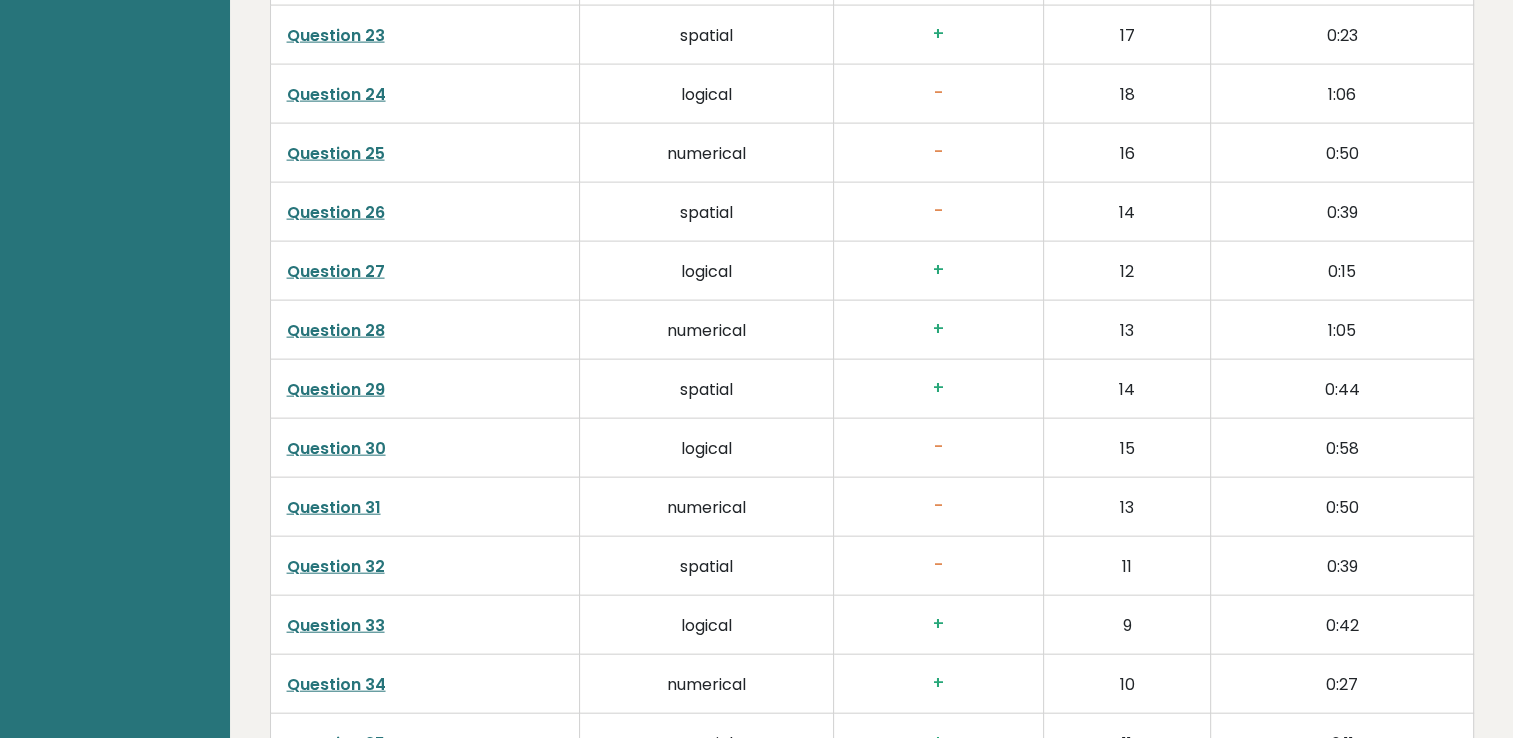 click on "Question
25" at bounding box center (336, 153) 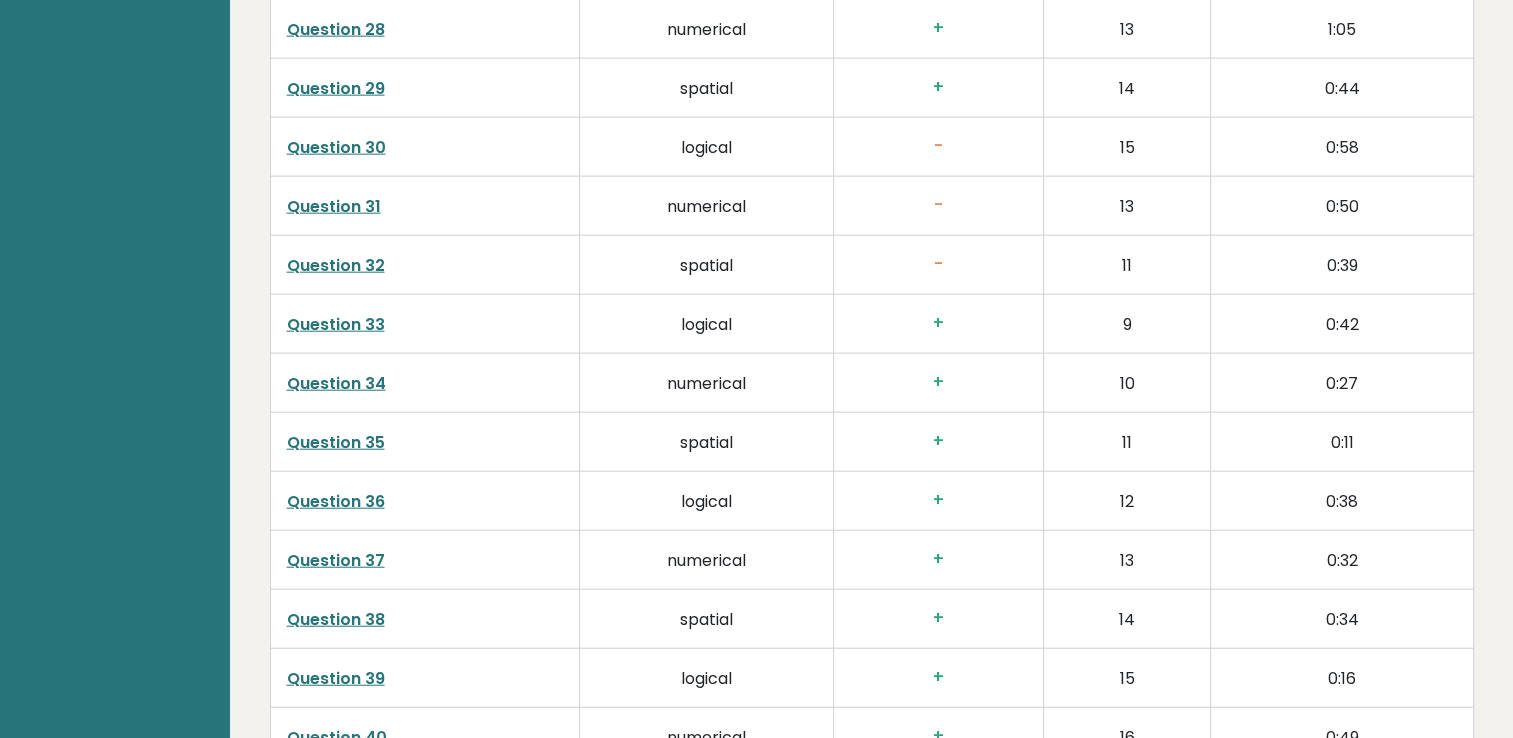 scroll, scrollTop: 4828, scrollLeft: 0, axis: vertical 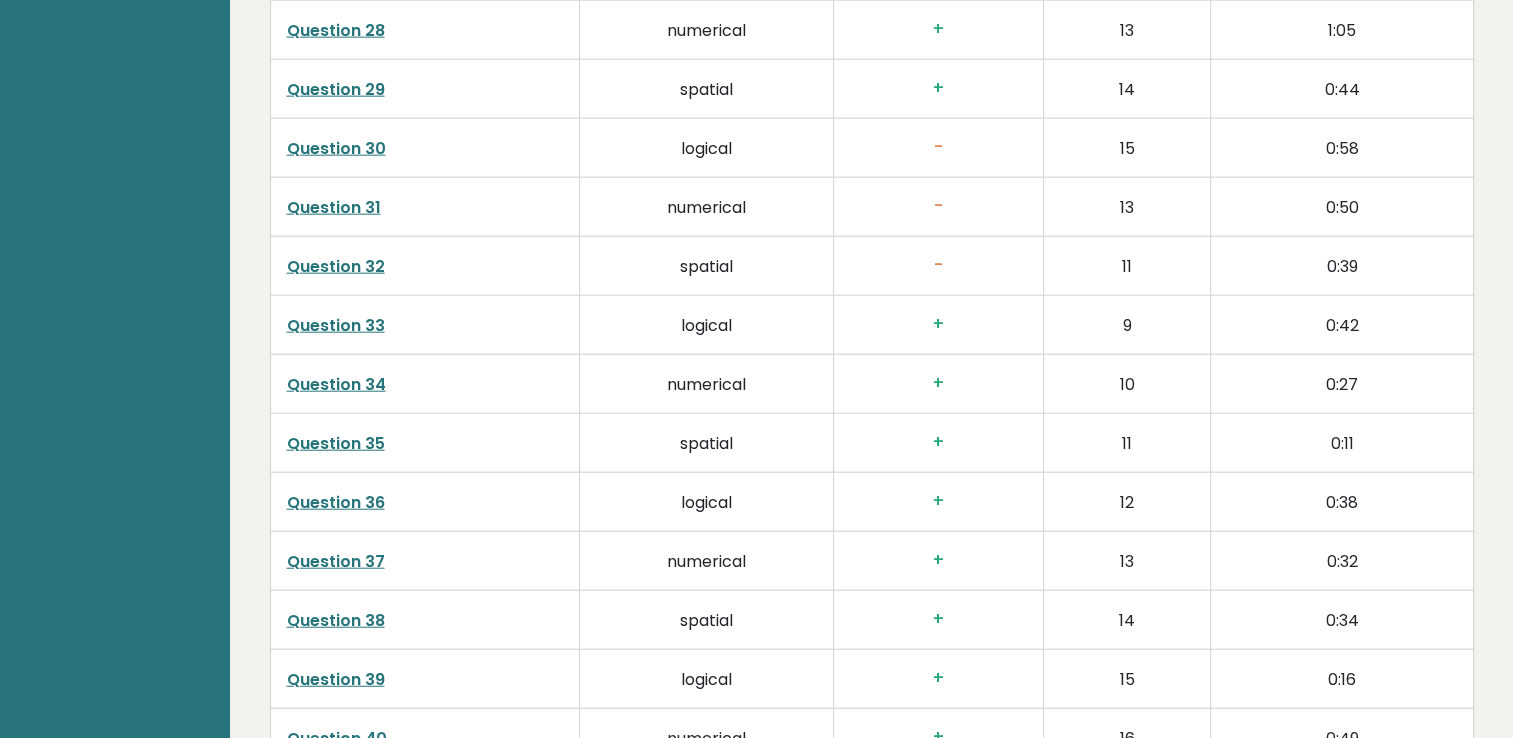 click on "Question
30" at bounding box center [336, 148] 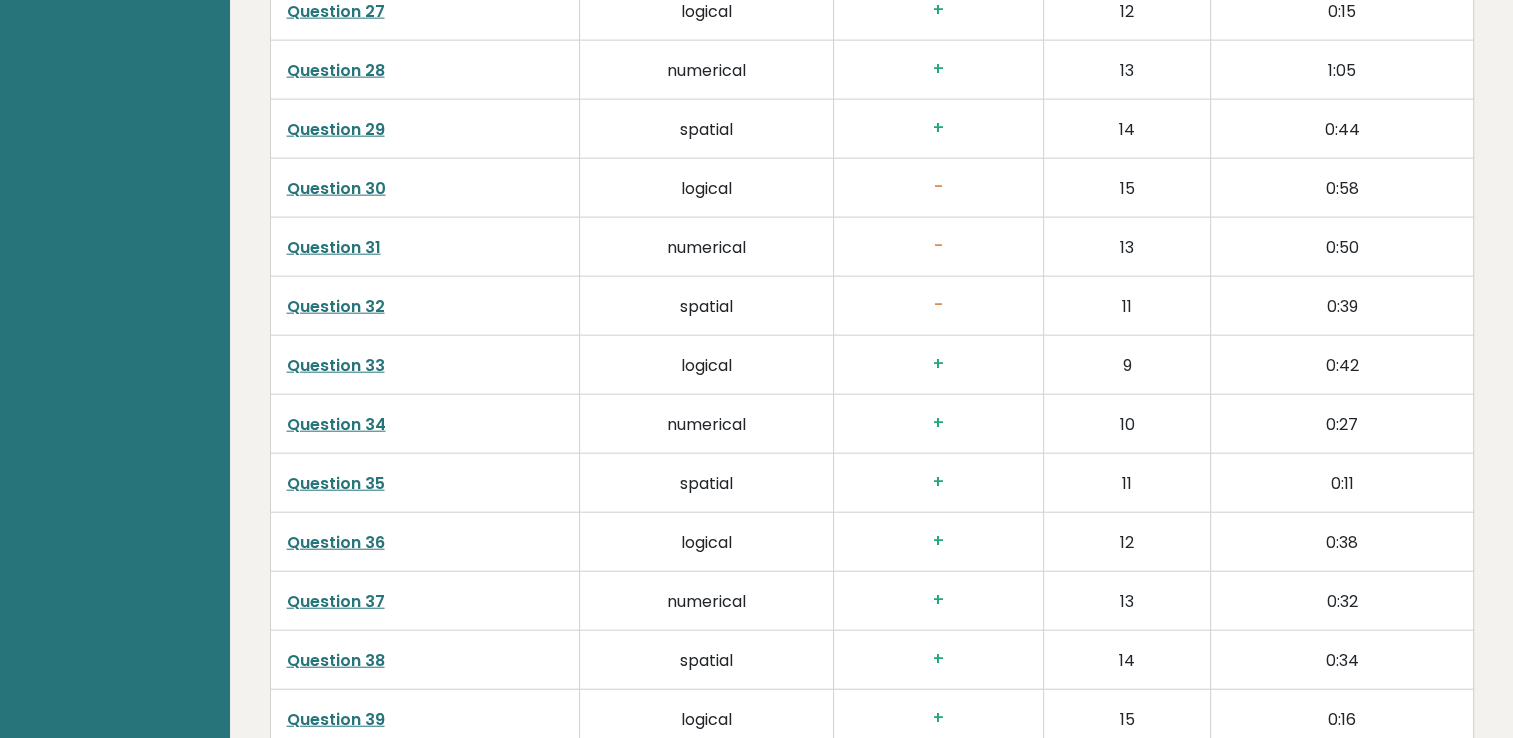 scroll, scrollTop: 4728, scrollLeft: 0, axis: vertical 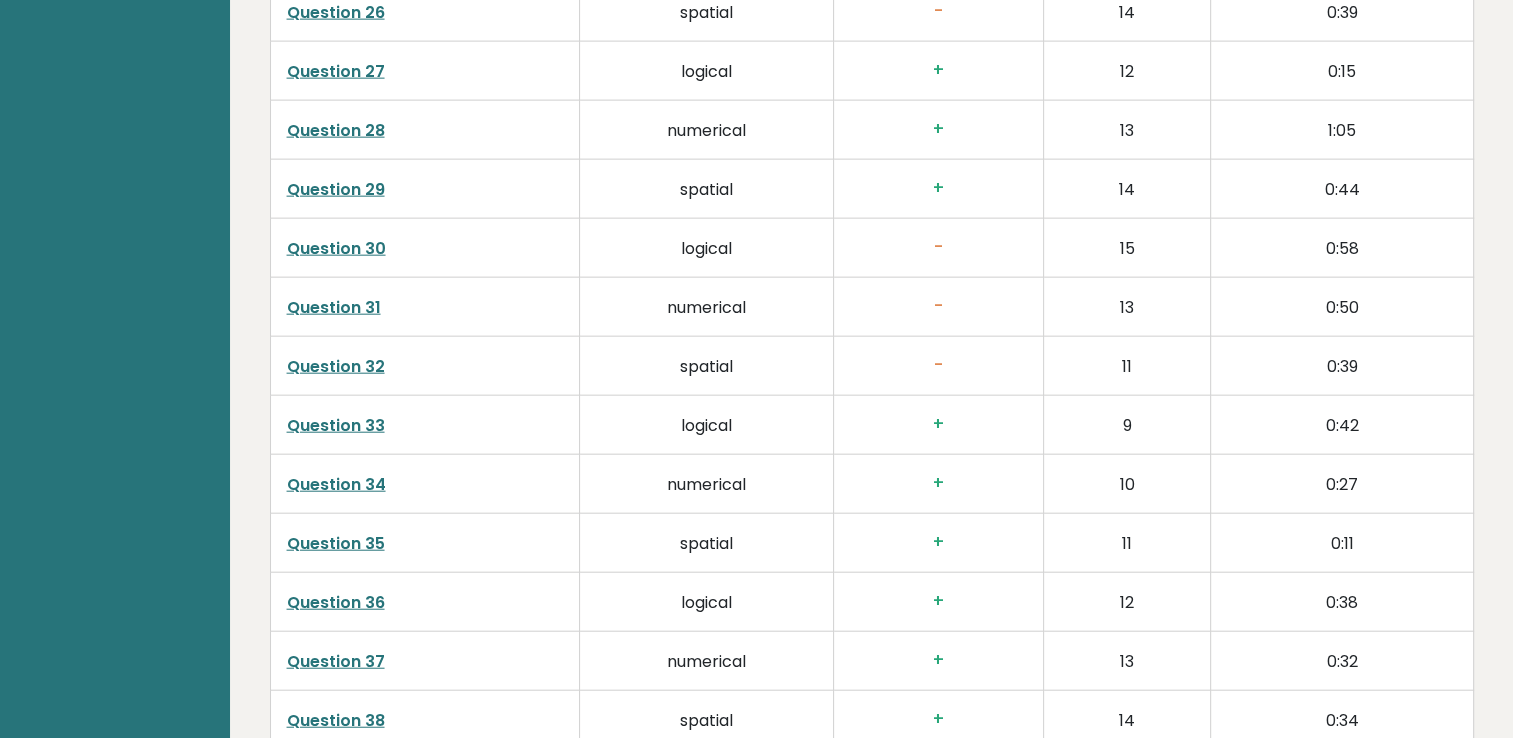 click on "Question
32" at bounding box center (336, 366) 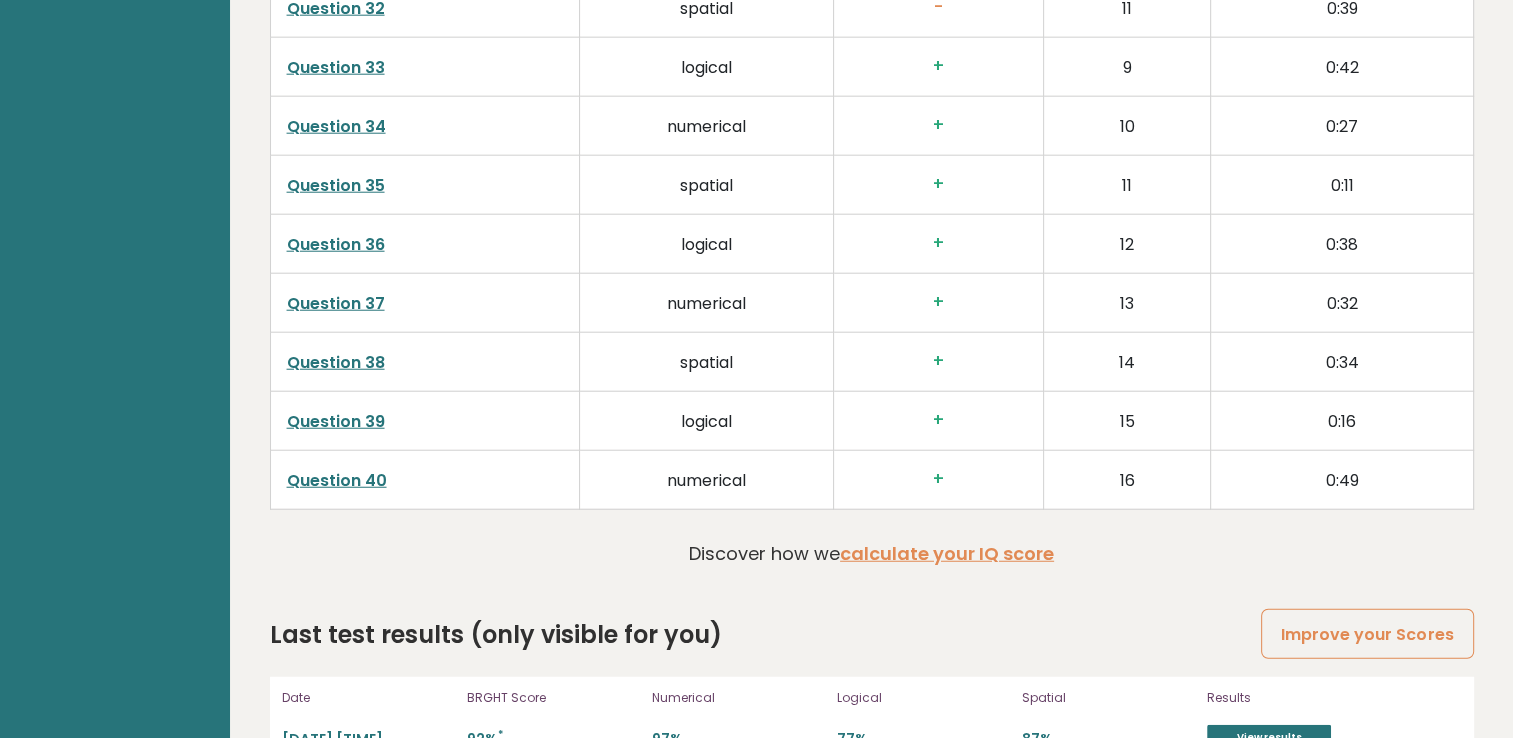 scroll, scrollTop: 5128, scrollLeft: 0, axis: vertical 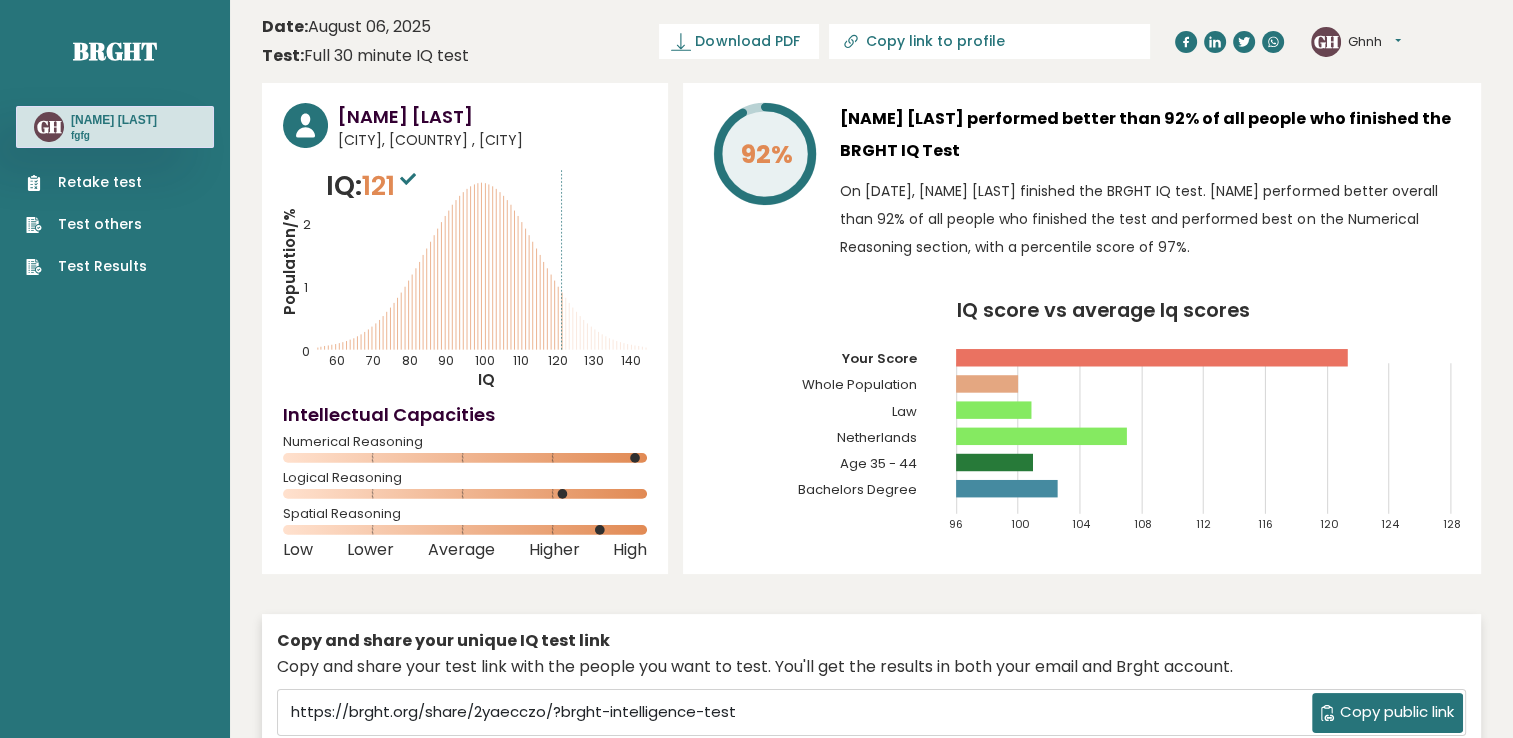 click on "Retake test" at bounding box center [86, 182] 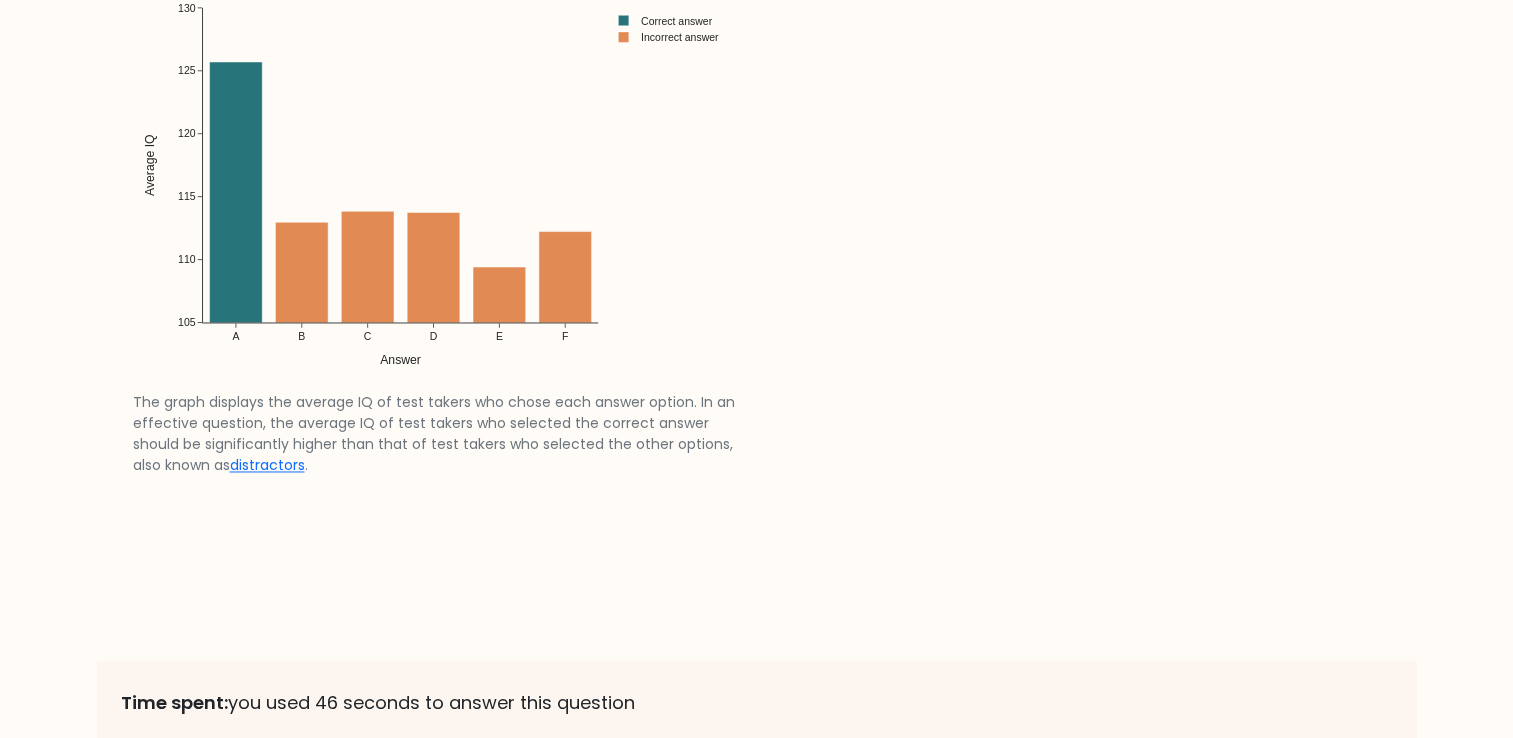 scroll, scrollTop: 3349, scrollLeft: 0, axis: vertical 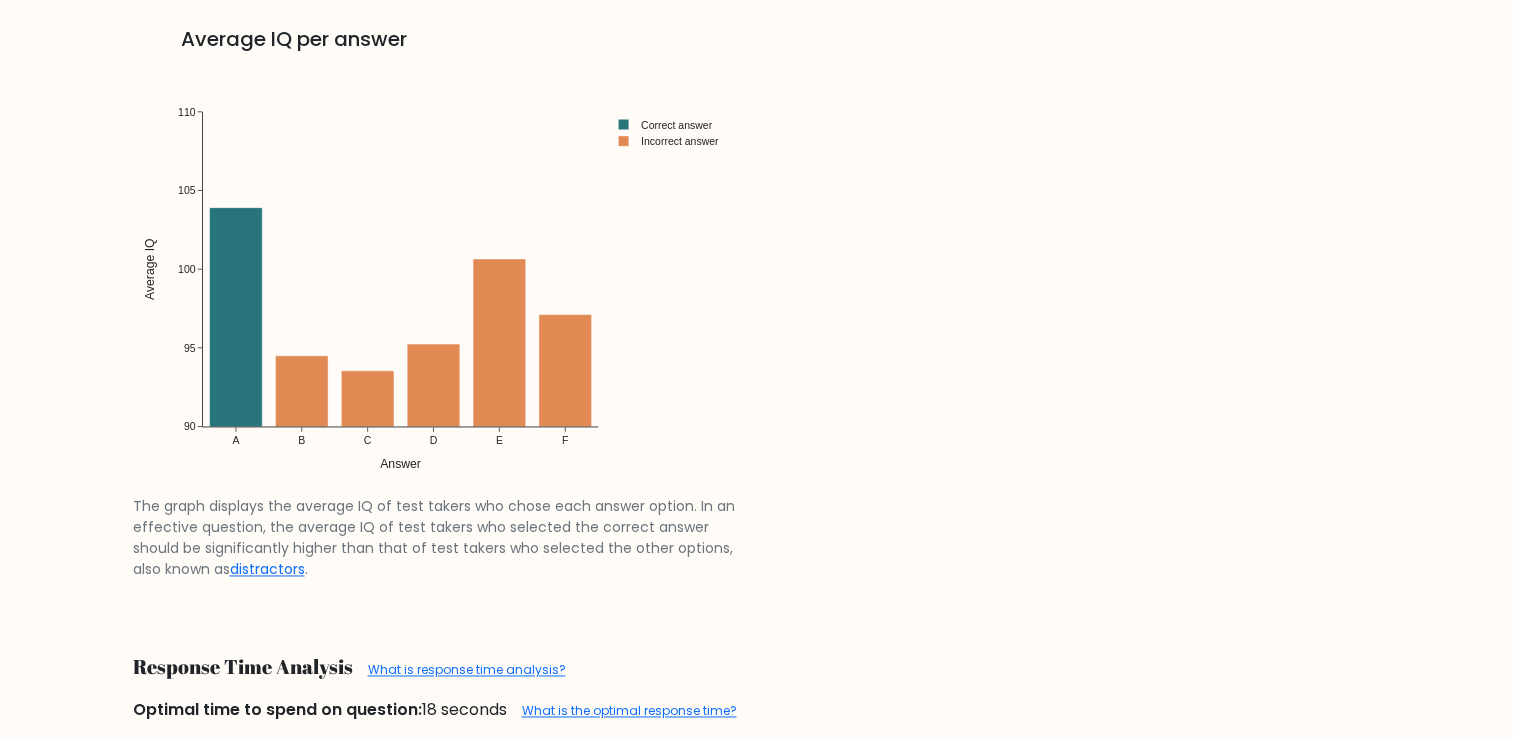drag, startPoint x: 951, startPoint y: 338, endPoint x: 867, endPoint y: 274, distance: 105.60303 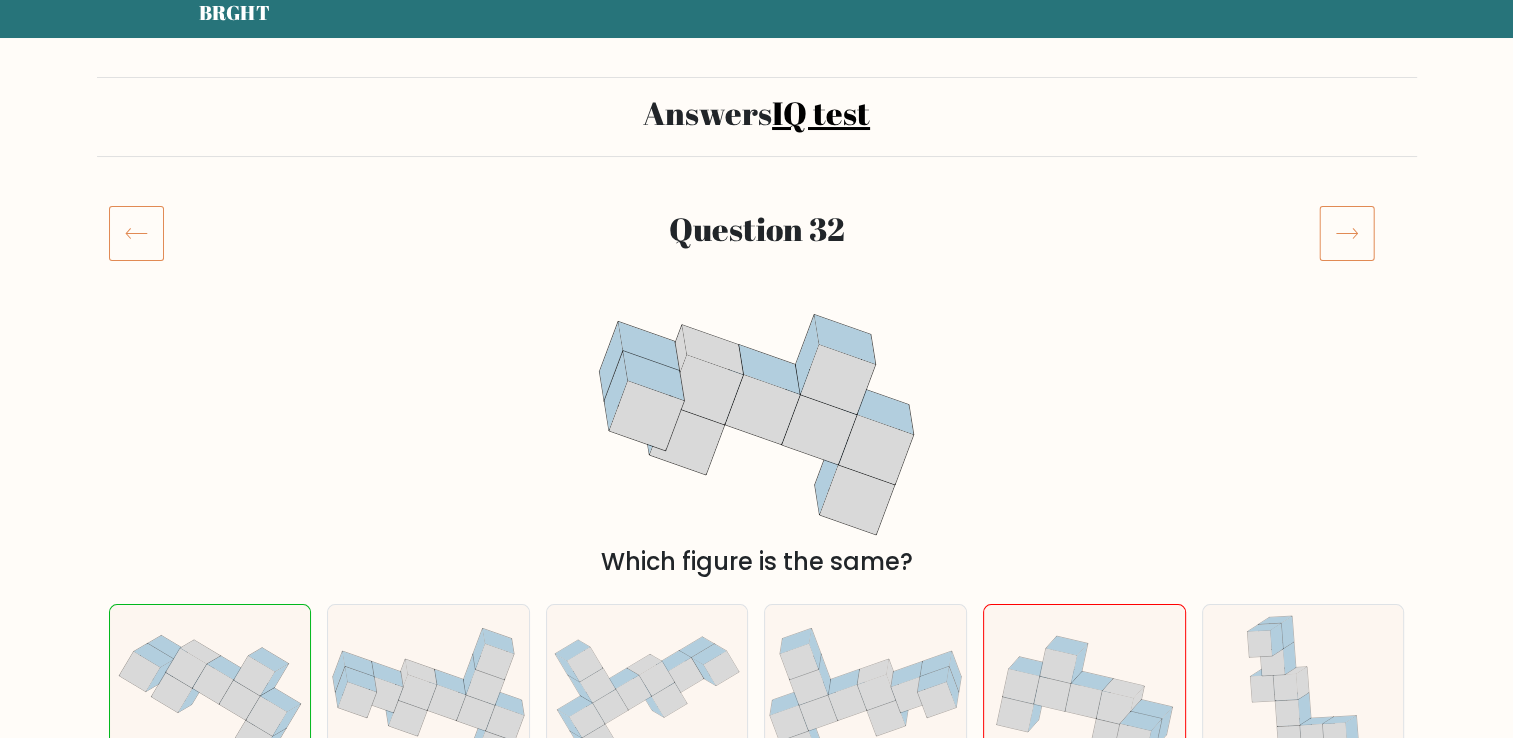 scroll, scrollTop: 0, scrollLeft: 0, axis: both 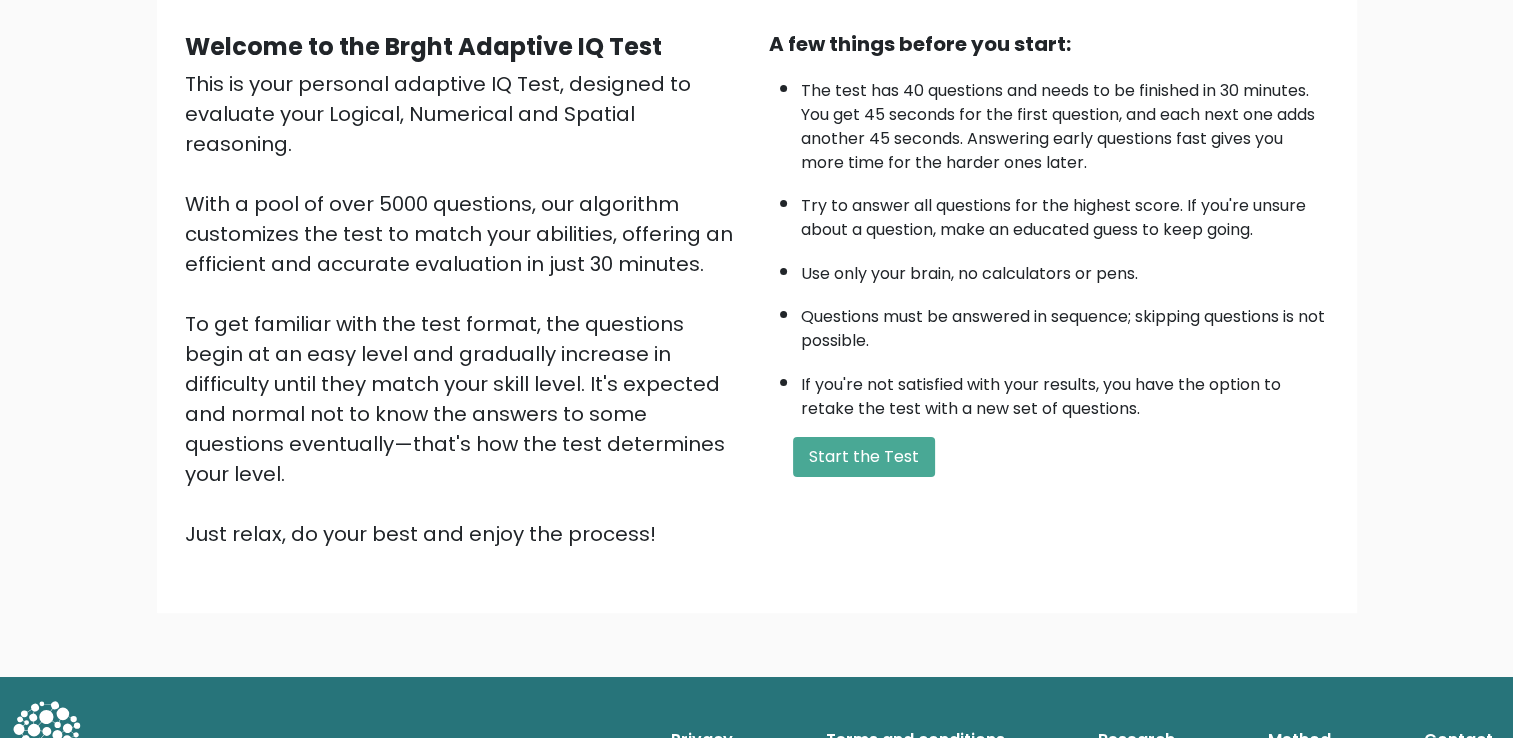 click on "A few things before you start:
The test has 40 questions and needs to be finished in 30 minutes. You get 45 seconds for the first question, and each next one adds another 45 seconds. Answering early questions fast gives you more time for the harder ones later.
Try to answer all questions for the highest score. If you're unsure about a question, make an educated guess to keep going.
Use only your brain, no calculators or pens.
Questions must be answered in sequence; skipping questions is not possible.
If you're not satisfied with your results, you have the option to retake the test with a new set of questions.
Start the Test" at bounding box center [1049, 289] 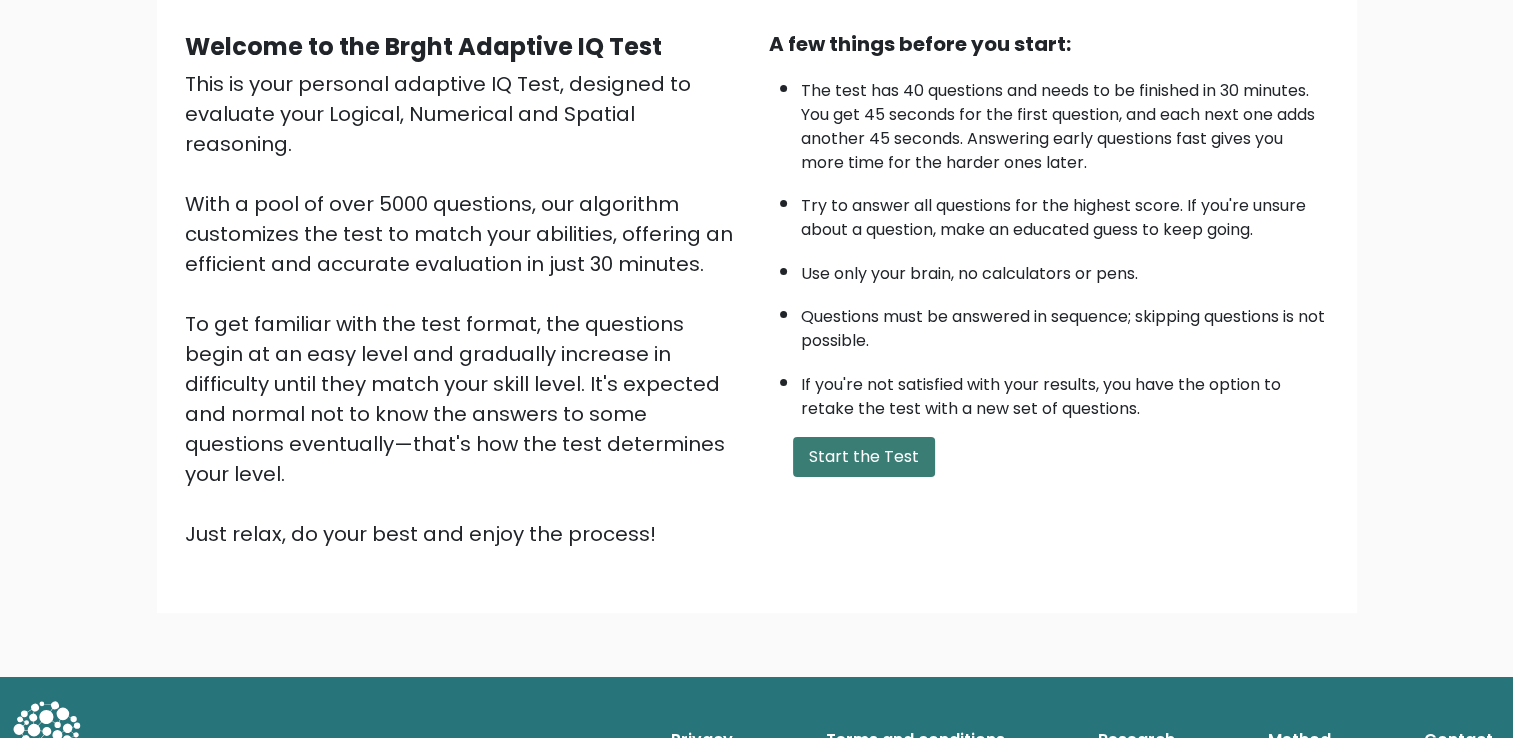 click on "Start the Test" at bounding box center (864, 457) 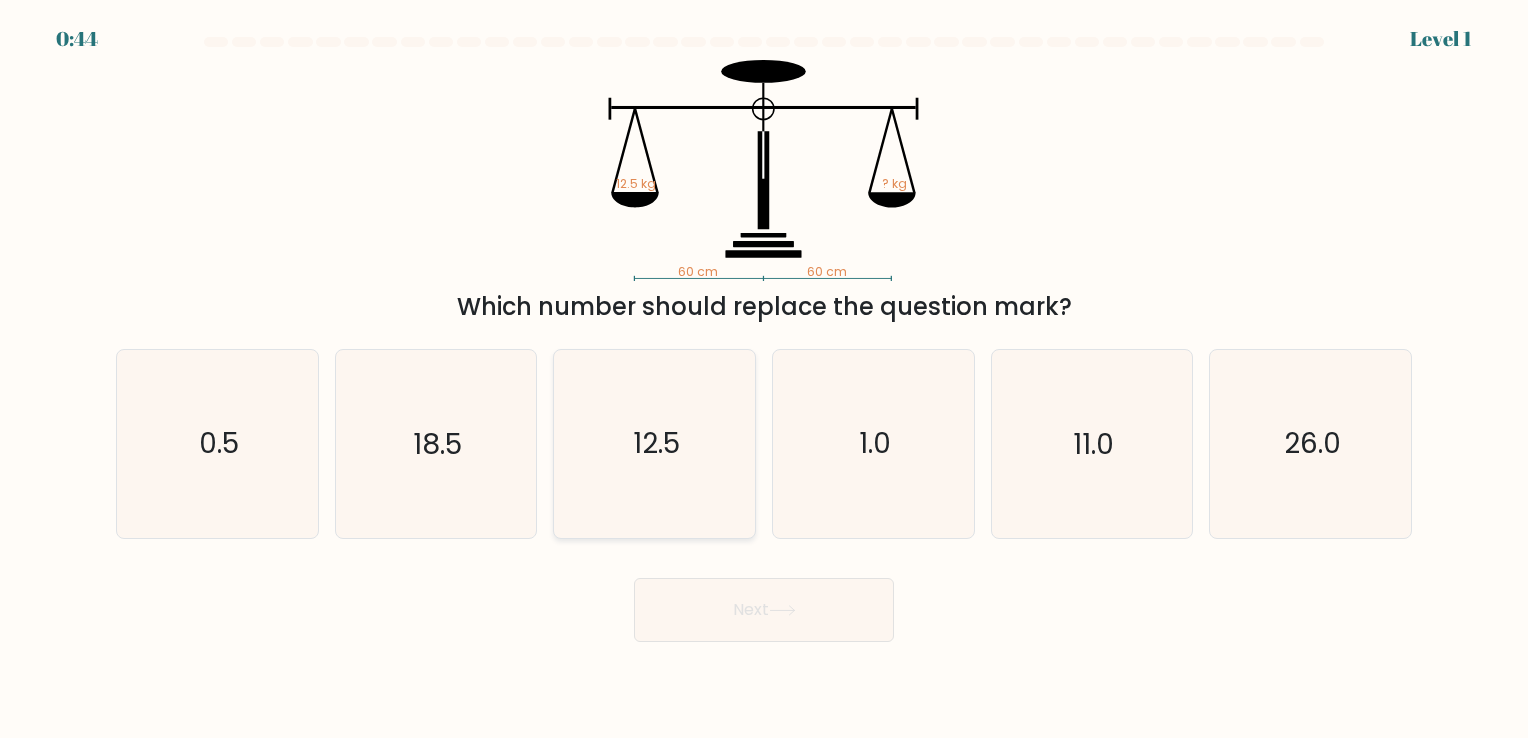 scroll, scrollTop: 0, scrollLeft: 0, axis: both 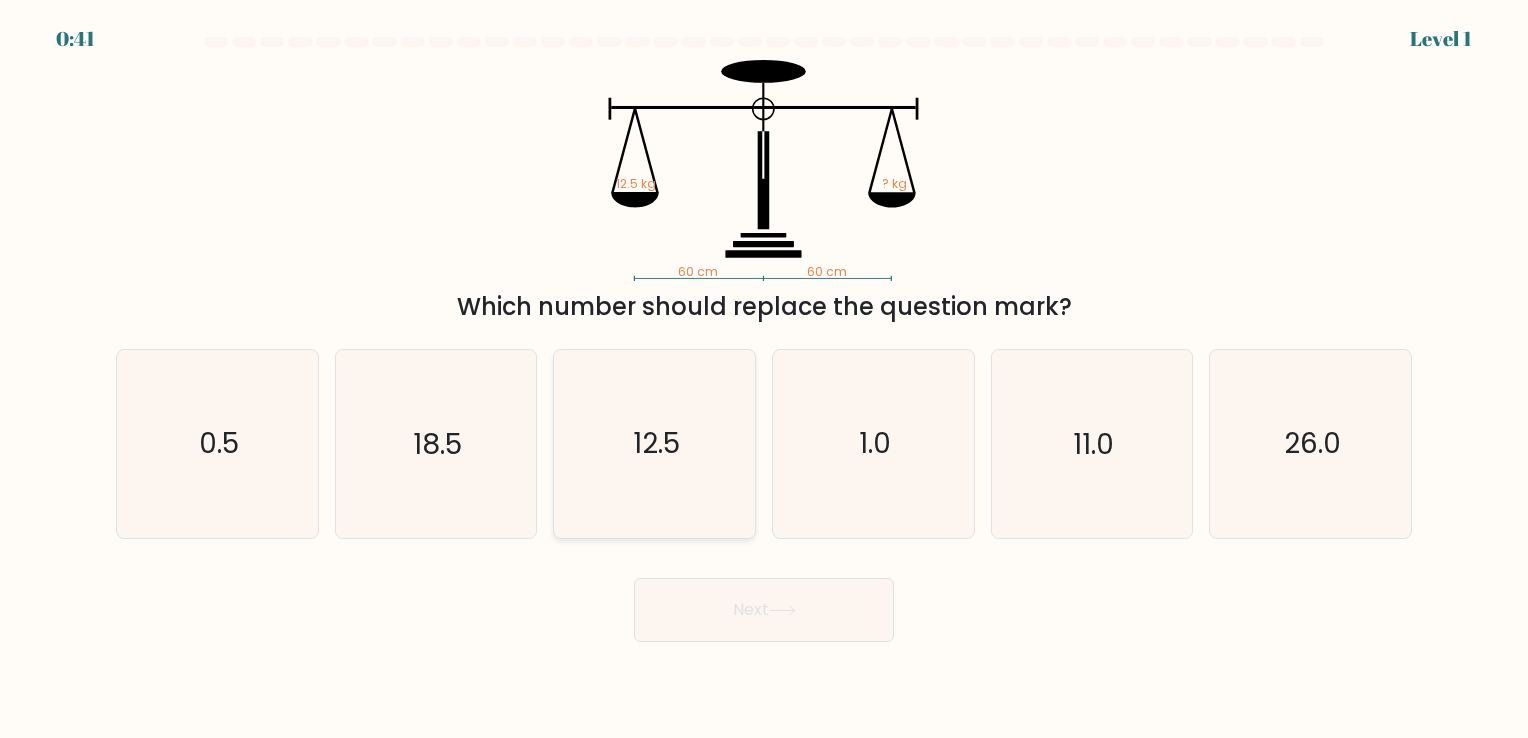 click on "12.5" 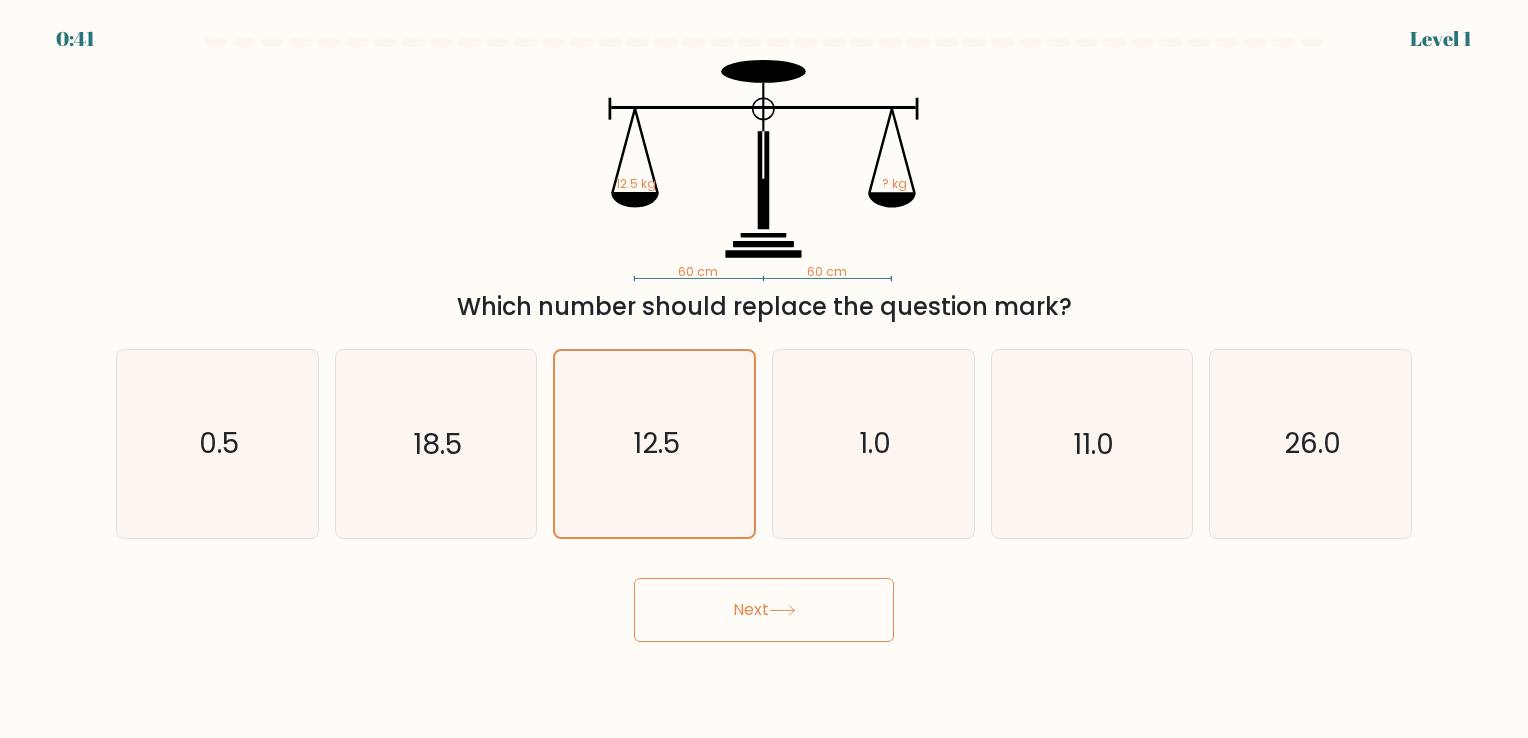 click on "Next" at bounding box center (764, 610) 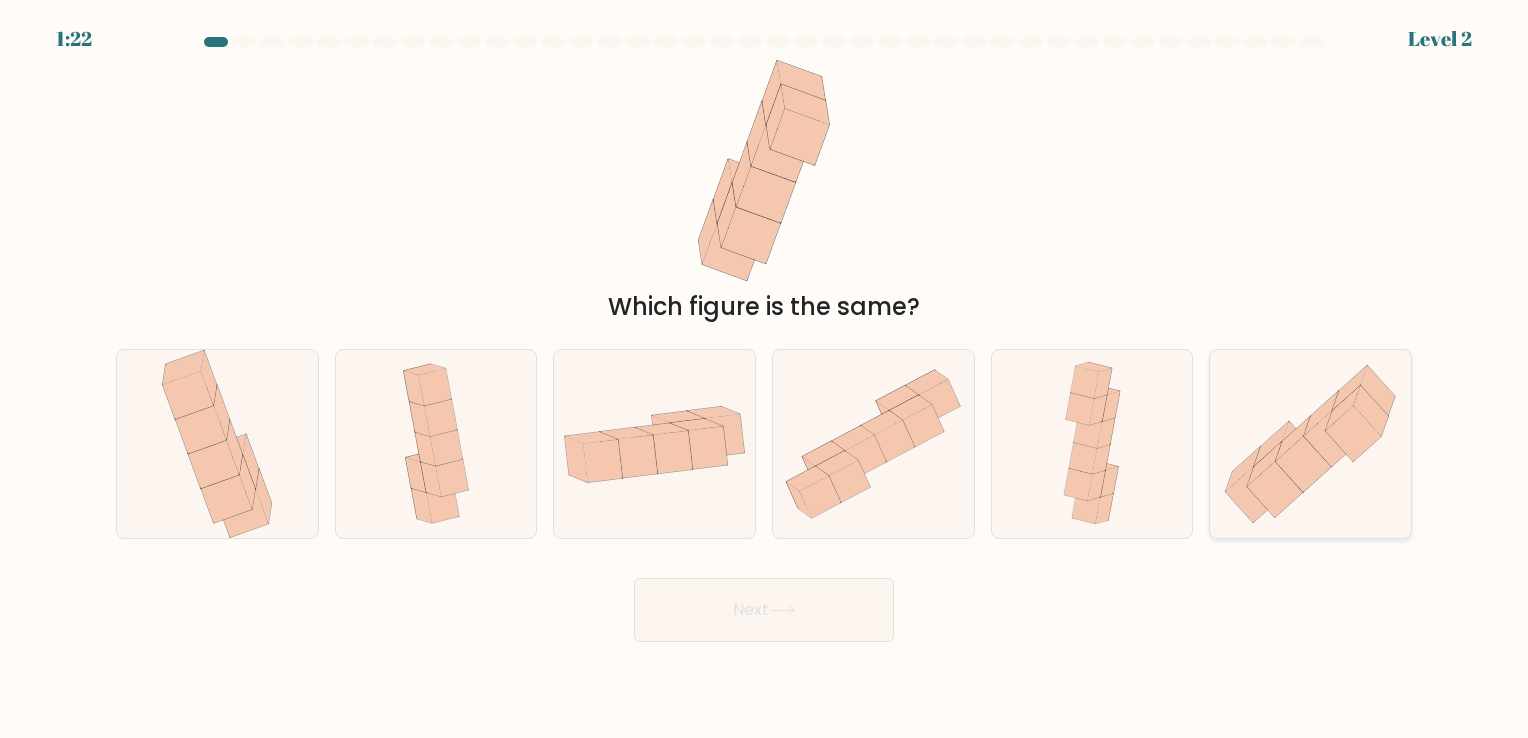 click 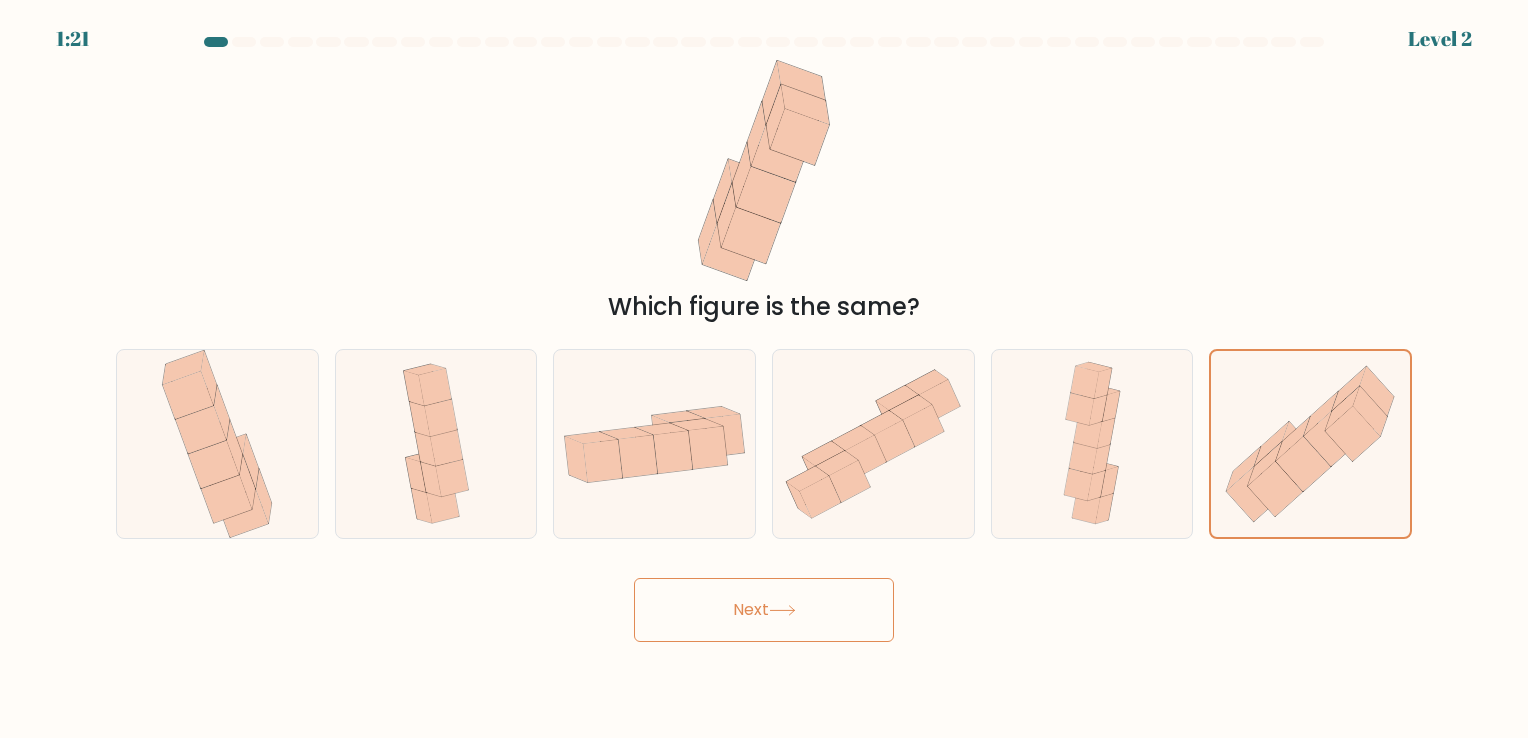 click on "Next" at bounding box center (764, 610) 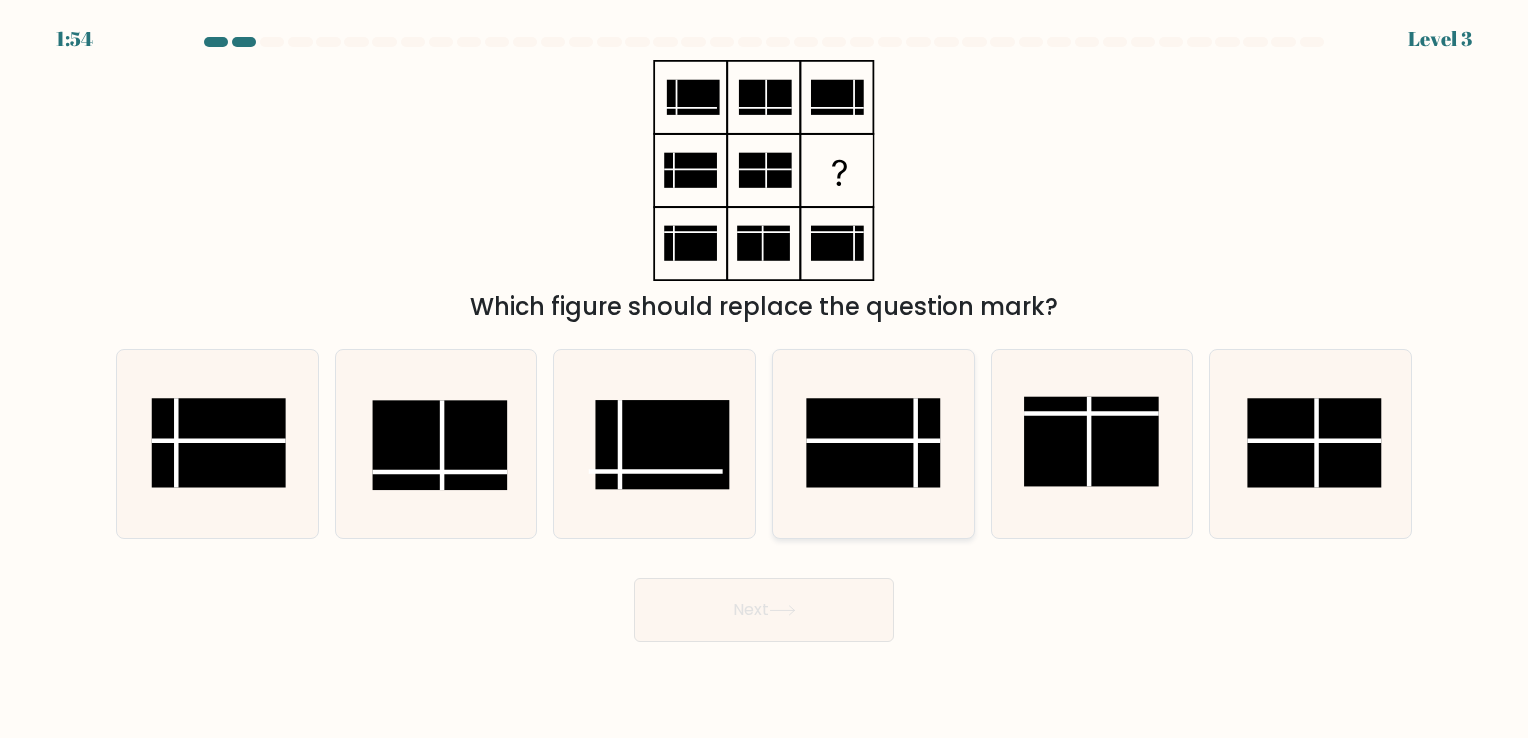 click 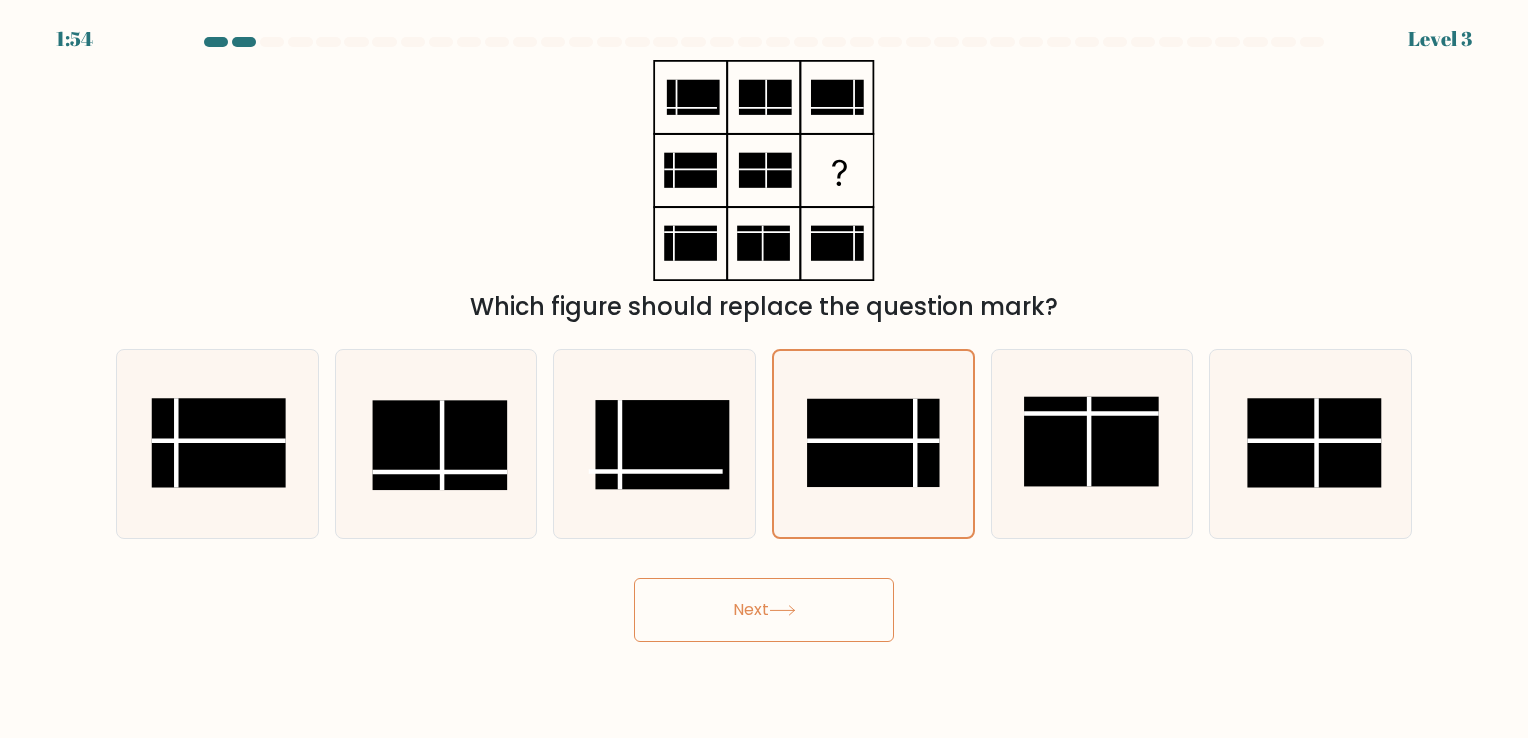 click on "Next" at bounding box center (764, 610) 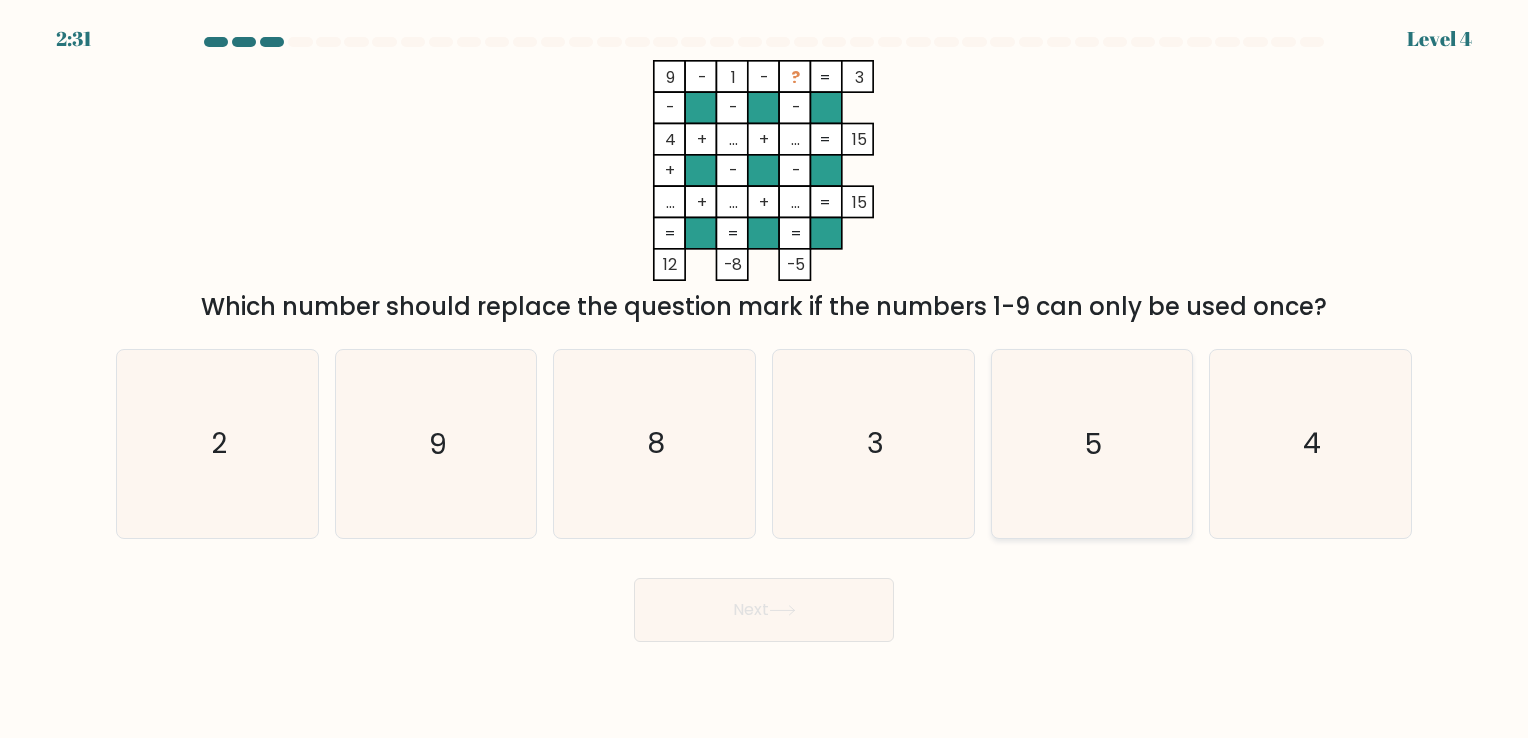 click on "5" 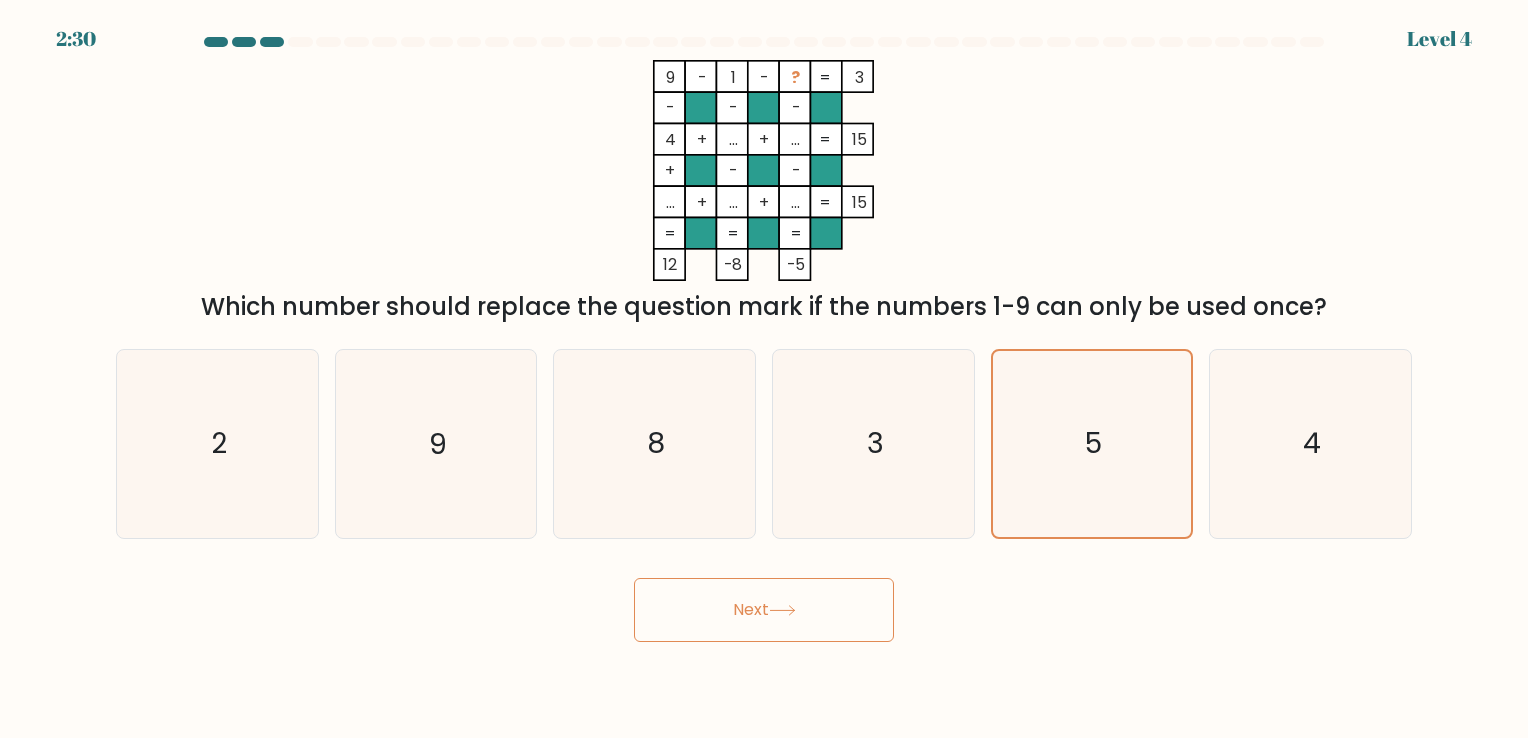 click on "Next" at bounding box center (764, 610) 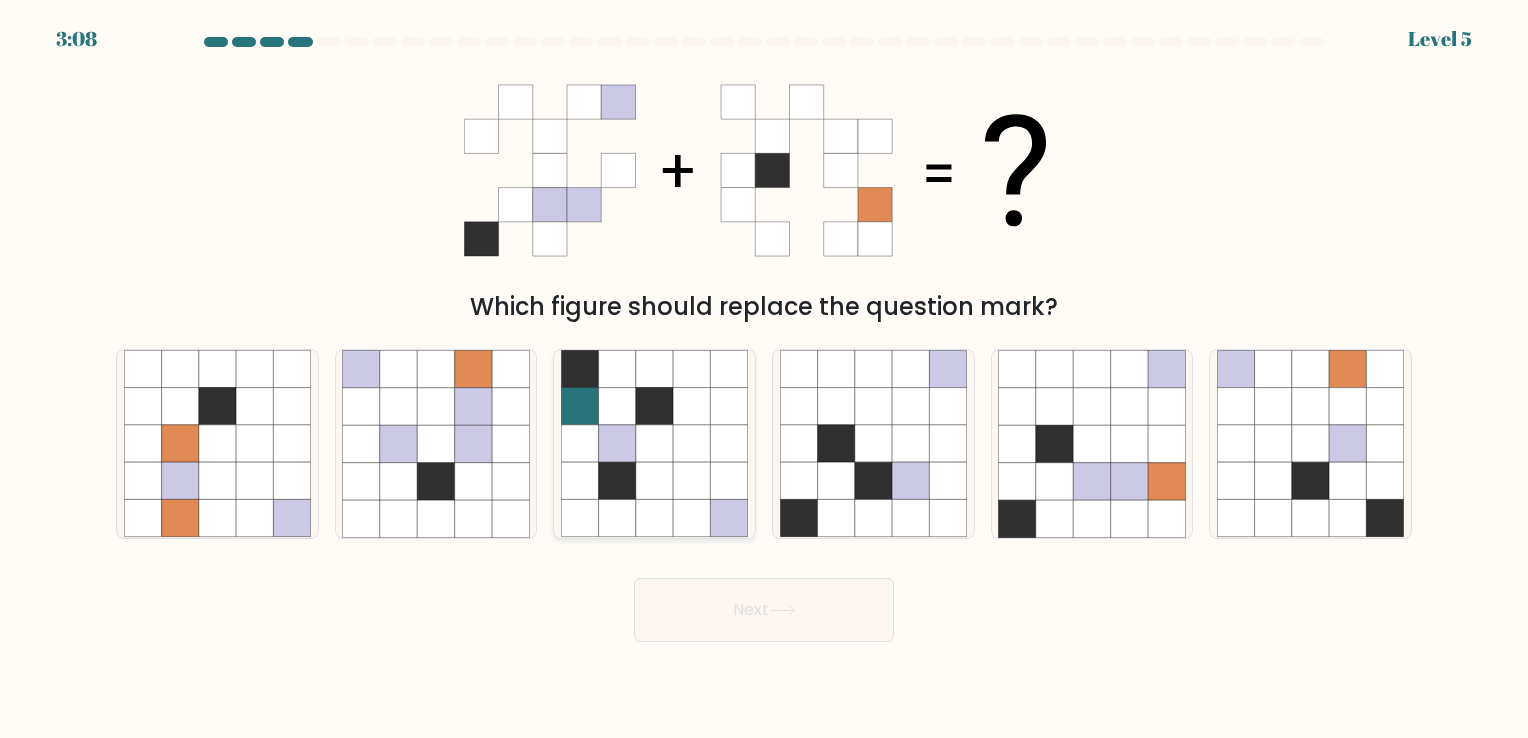 click 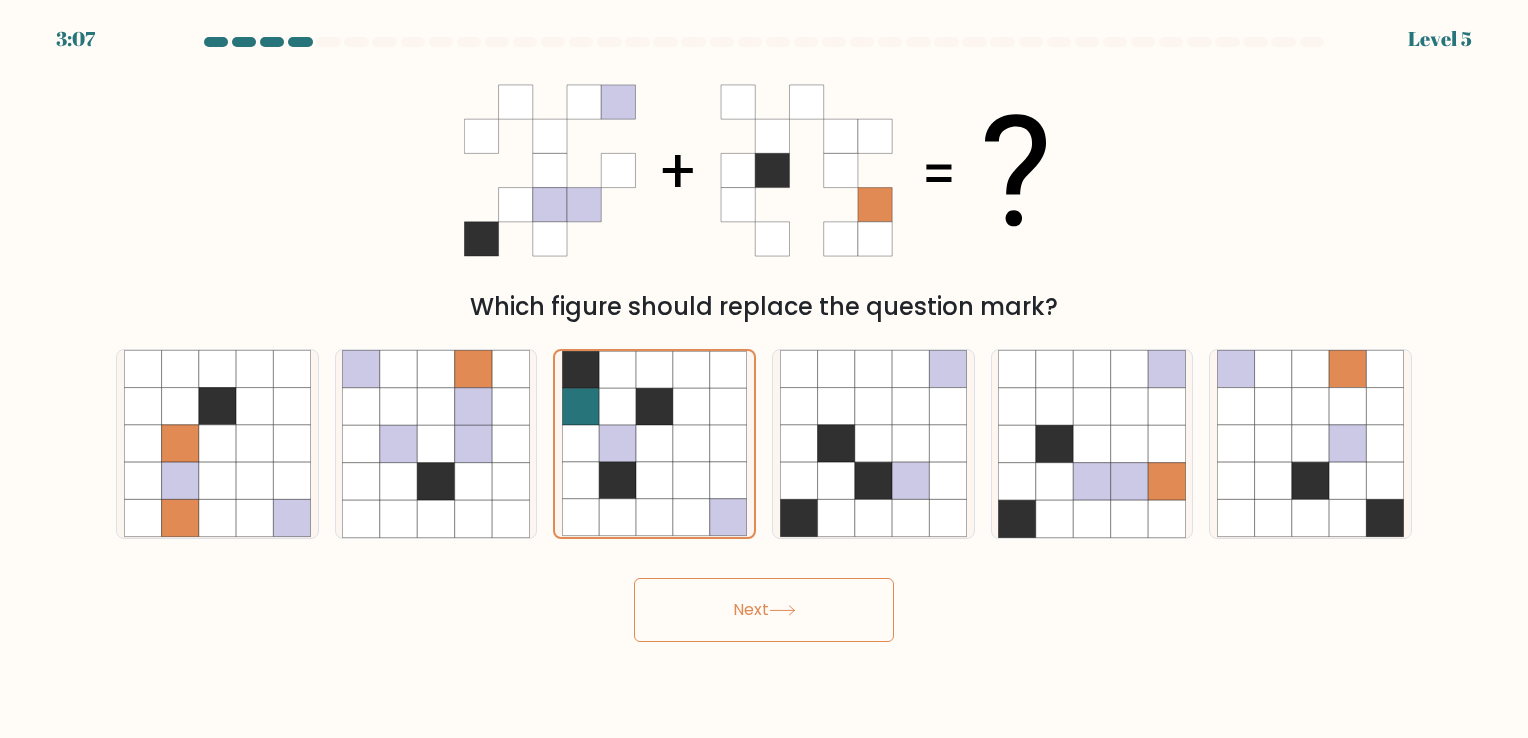 click on "Next" at bounding box center (764, 610) 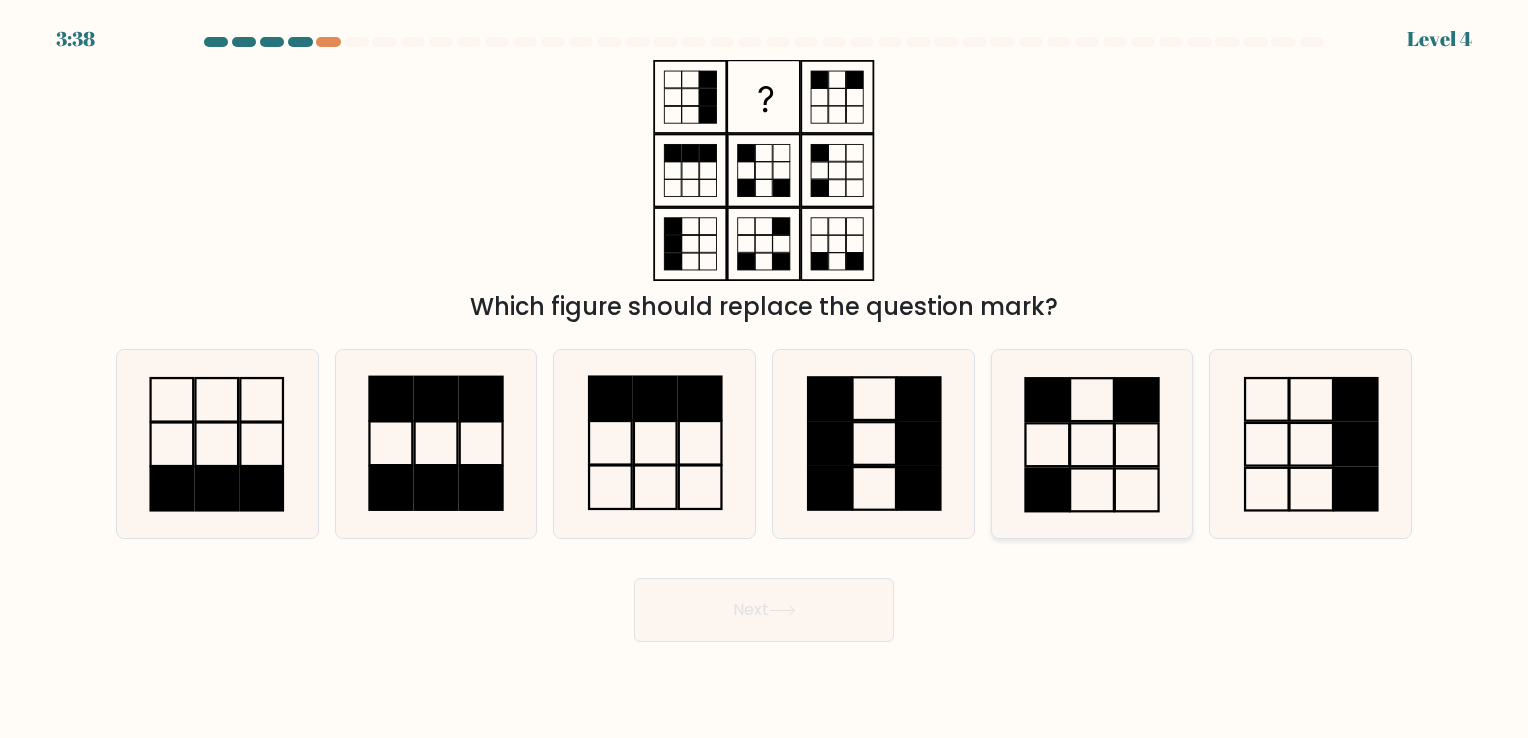 click 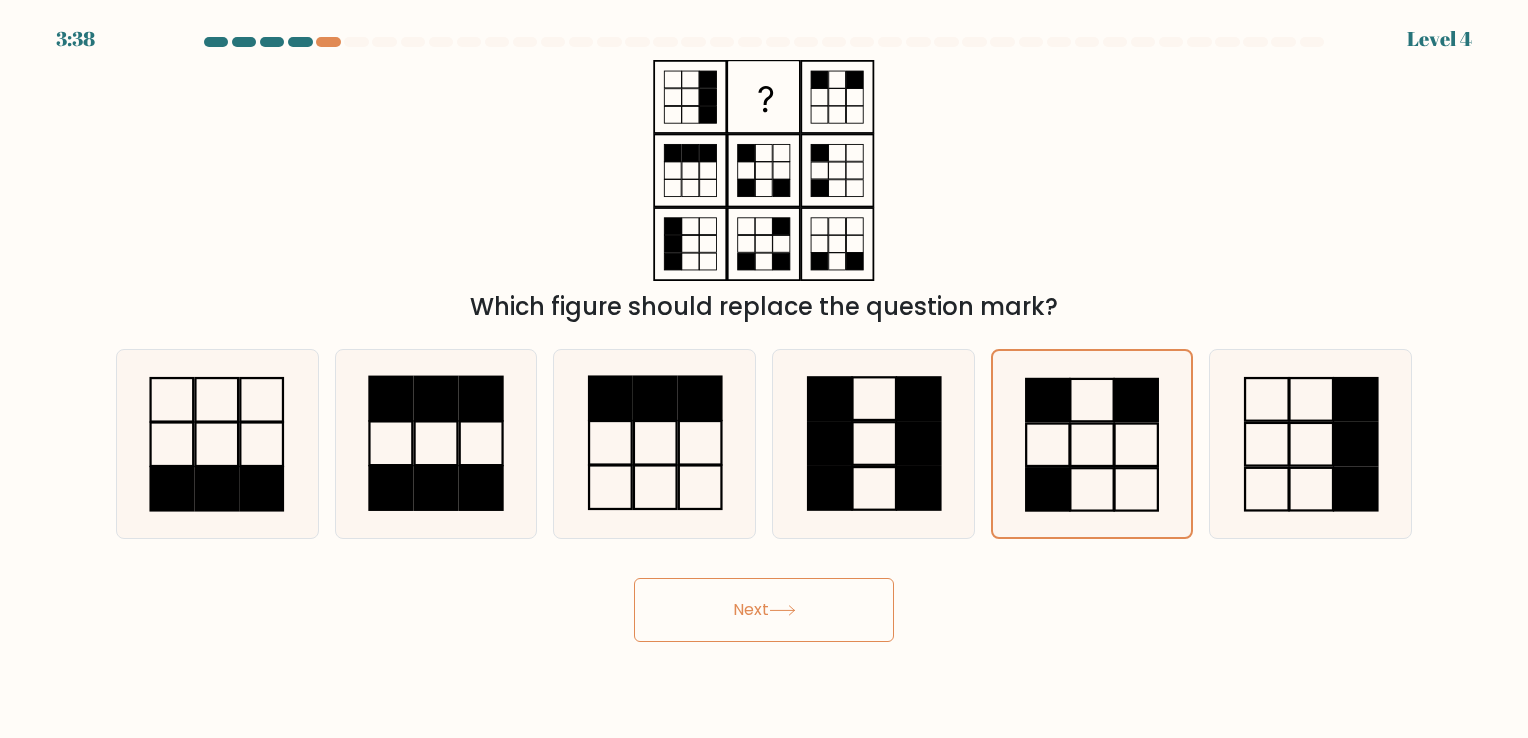 click on "Next" at bounding box center (764, 610) 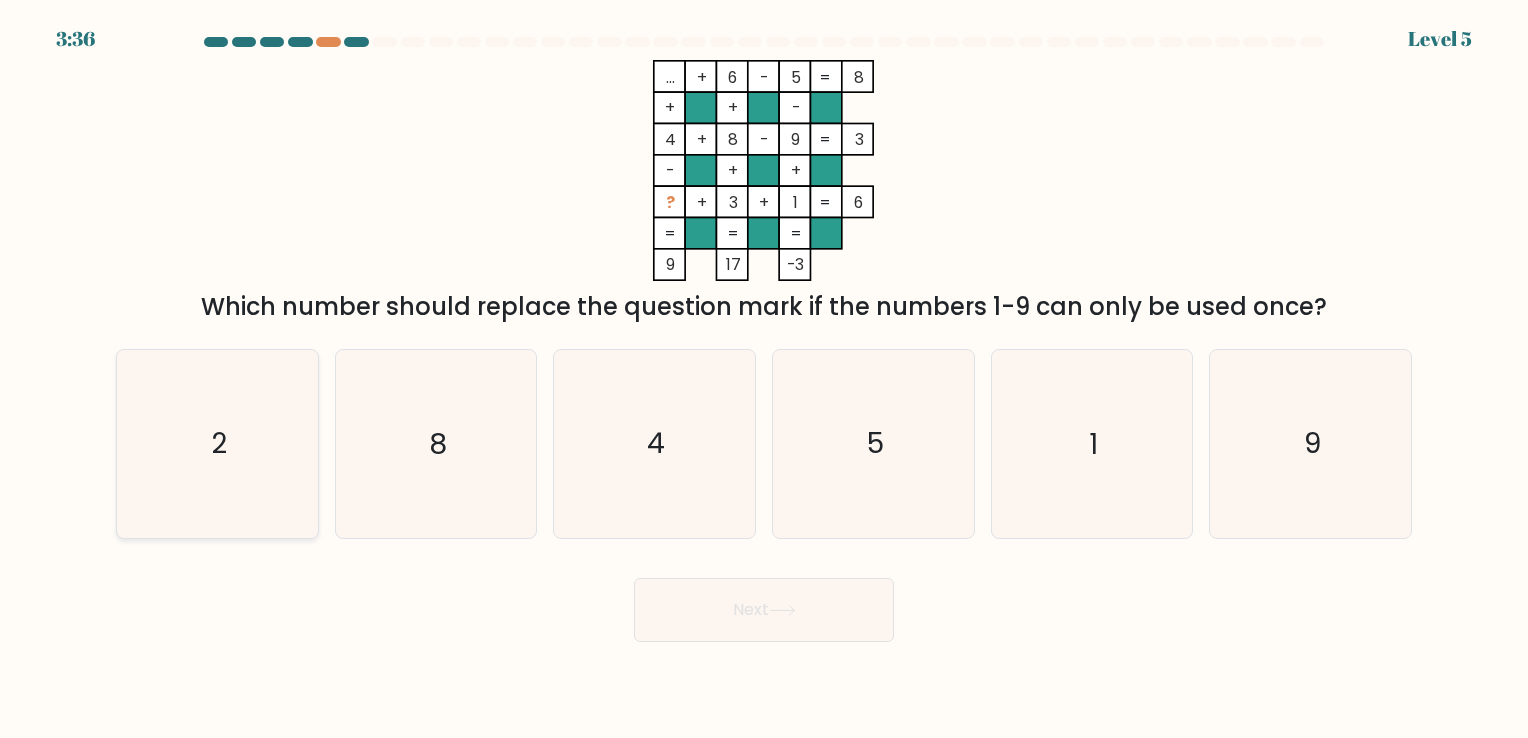 click on "2" 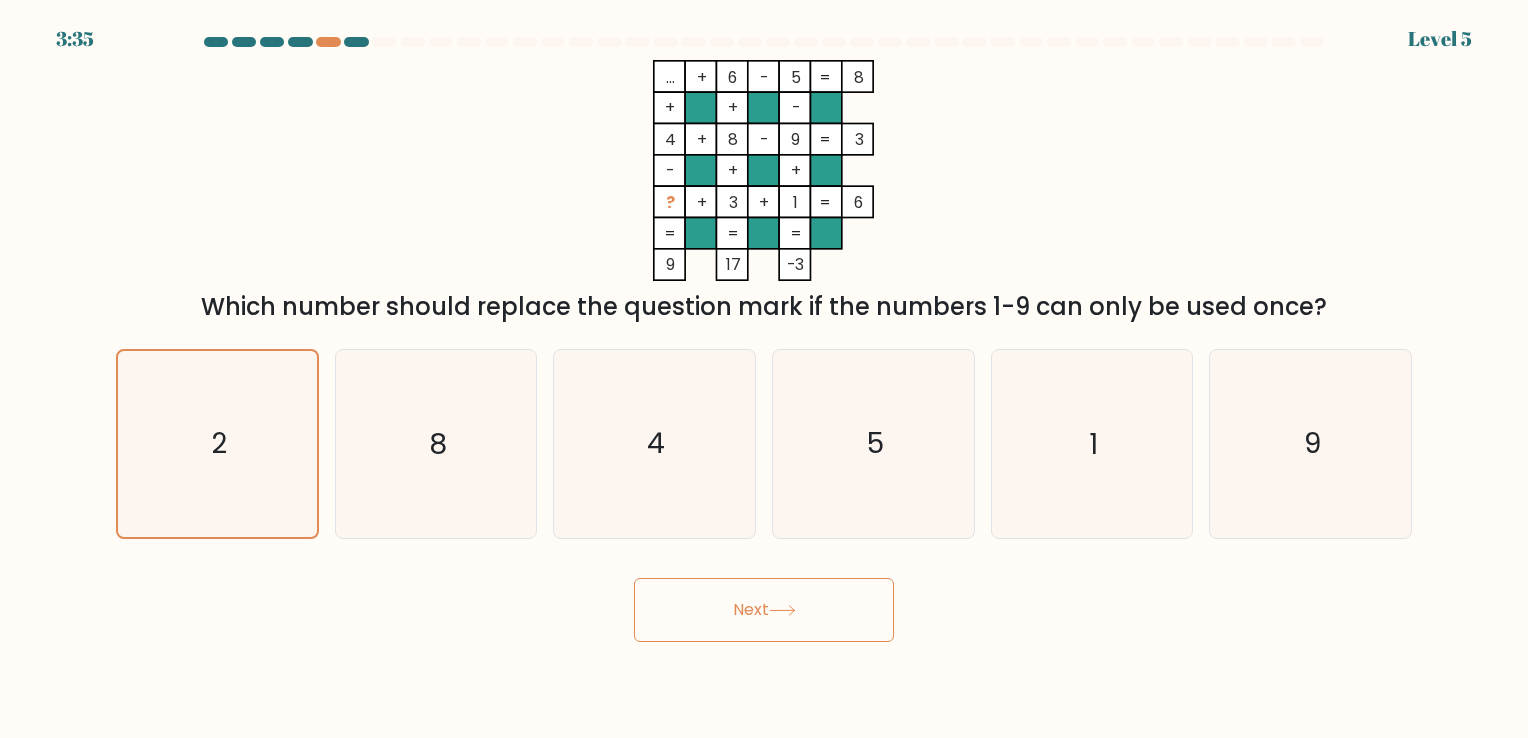click on "Next" at bounding box center (764, 610) 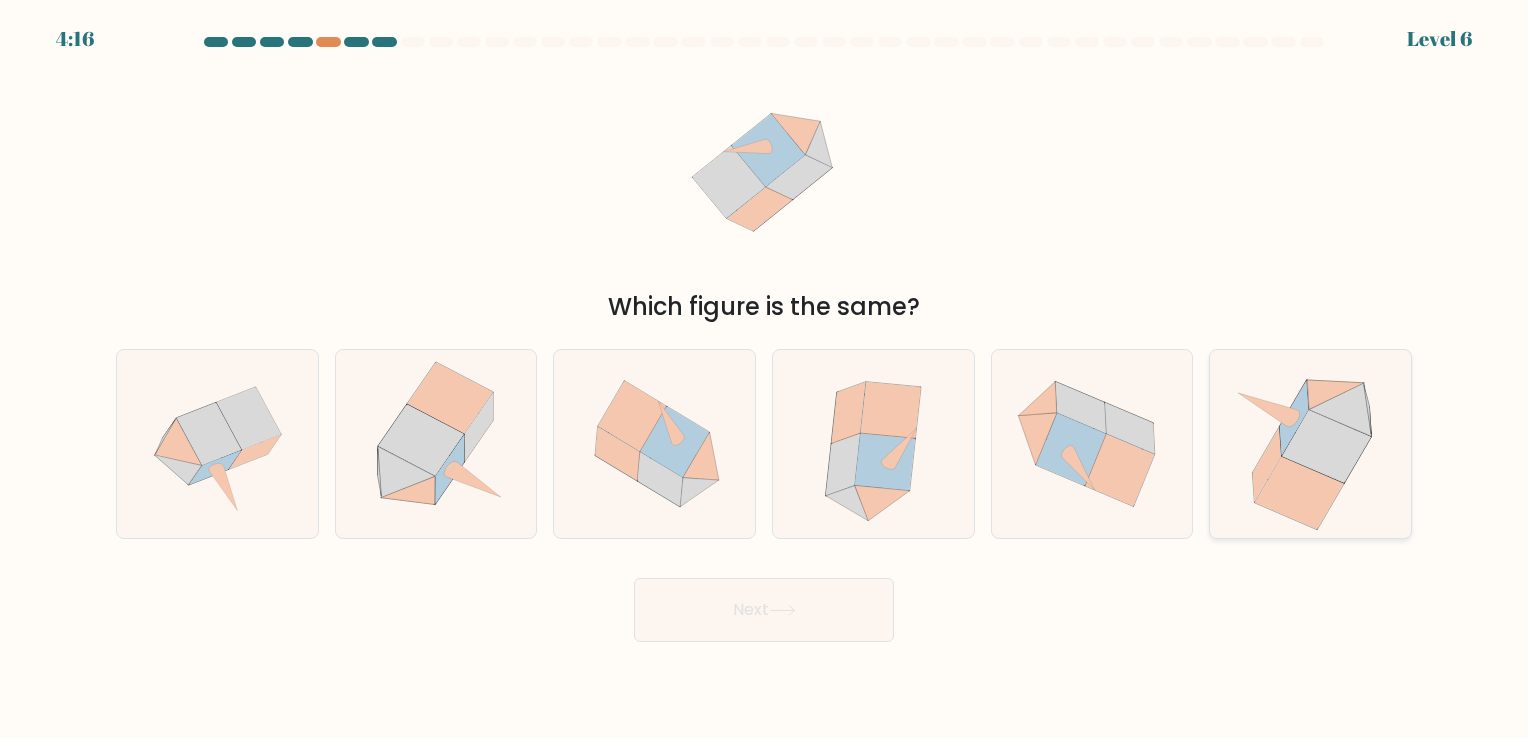 click 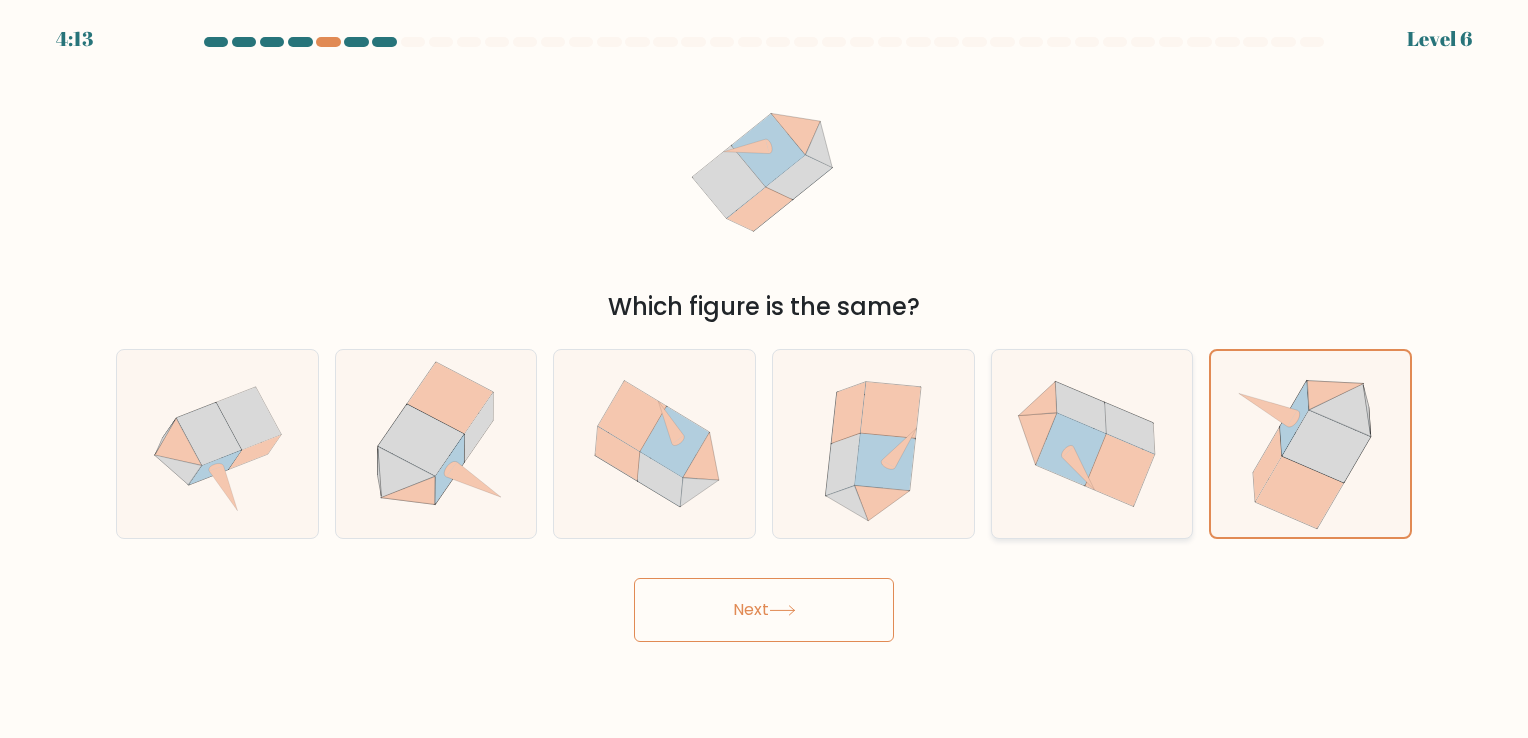 click 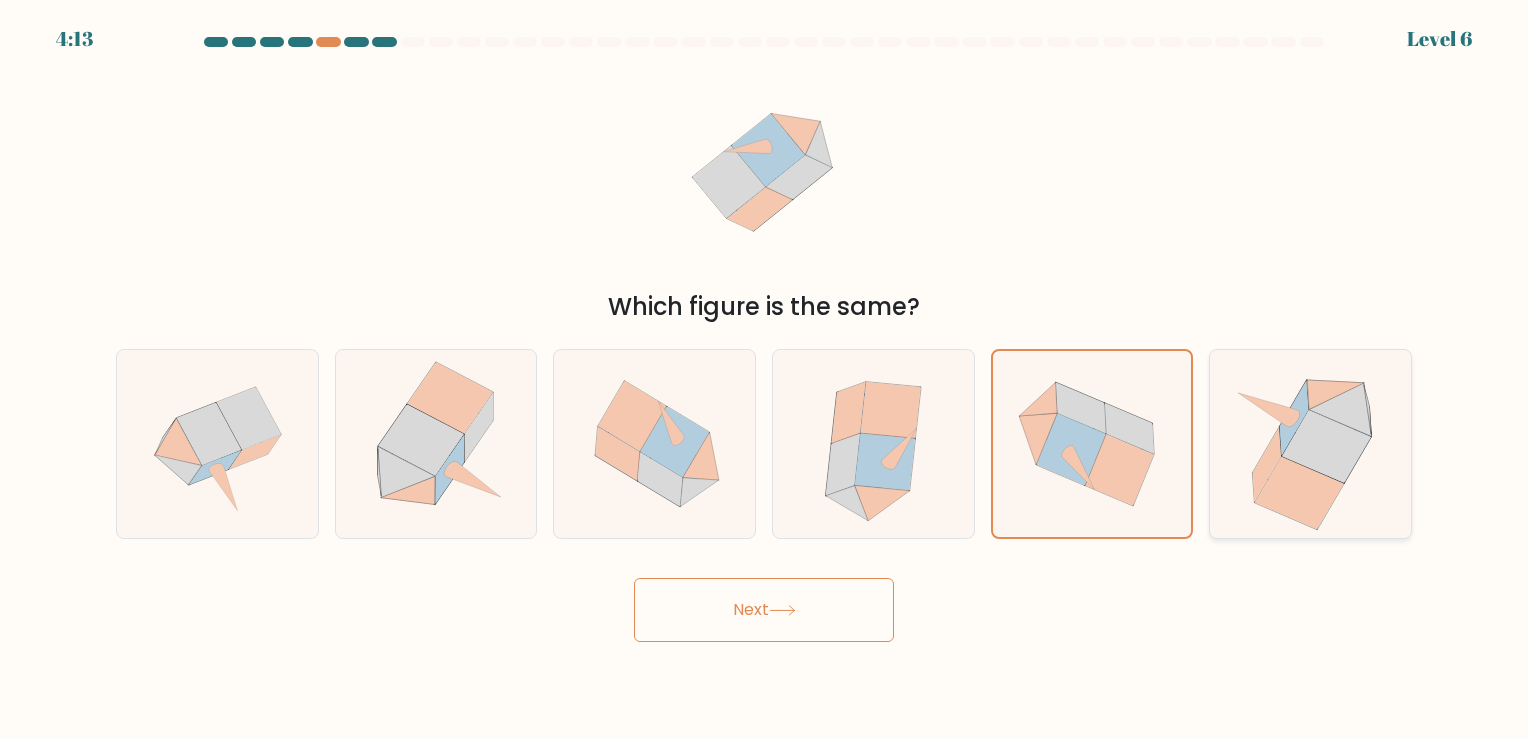 click 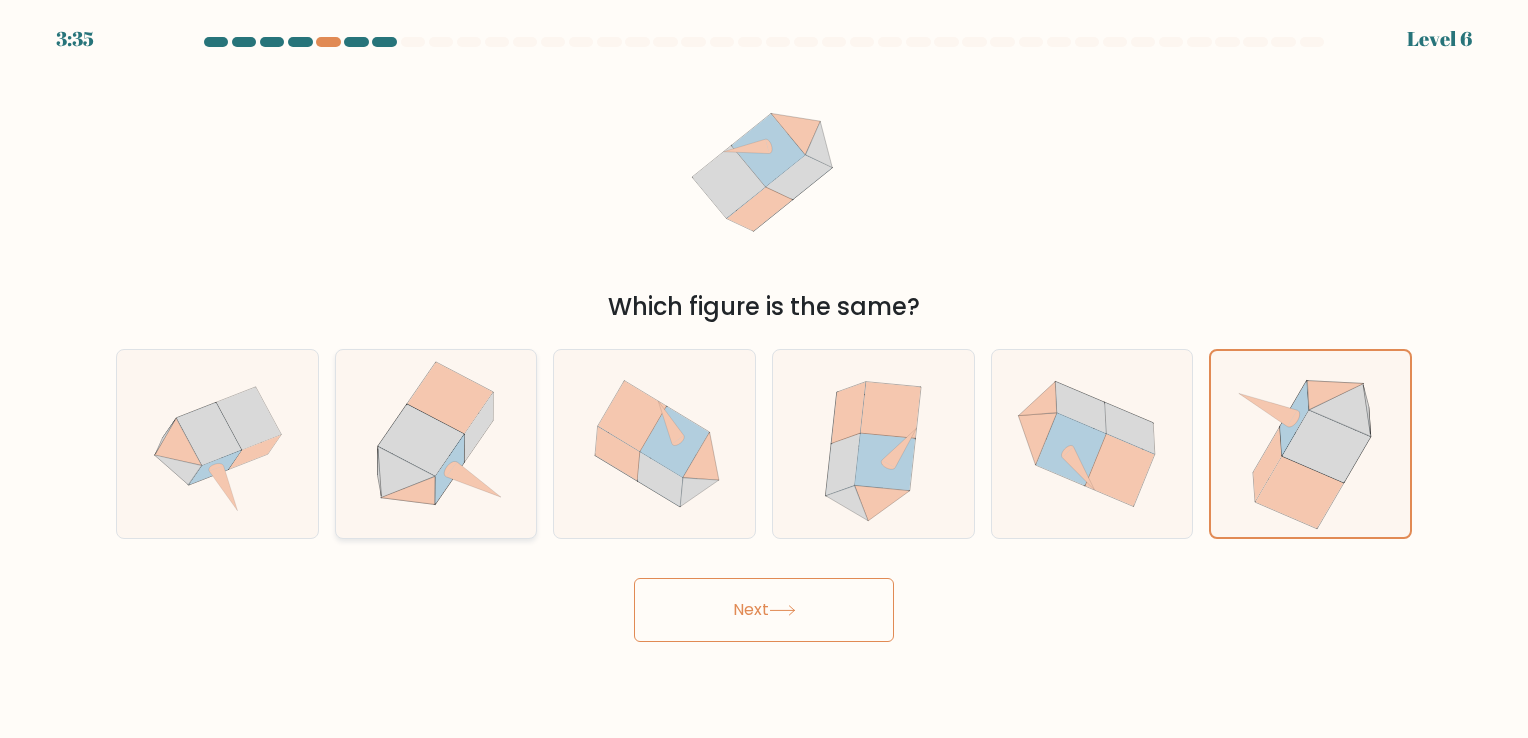 click 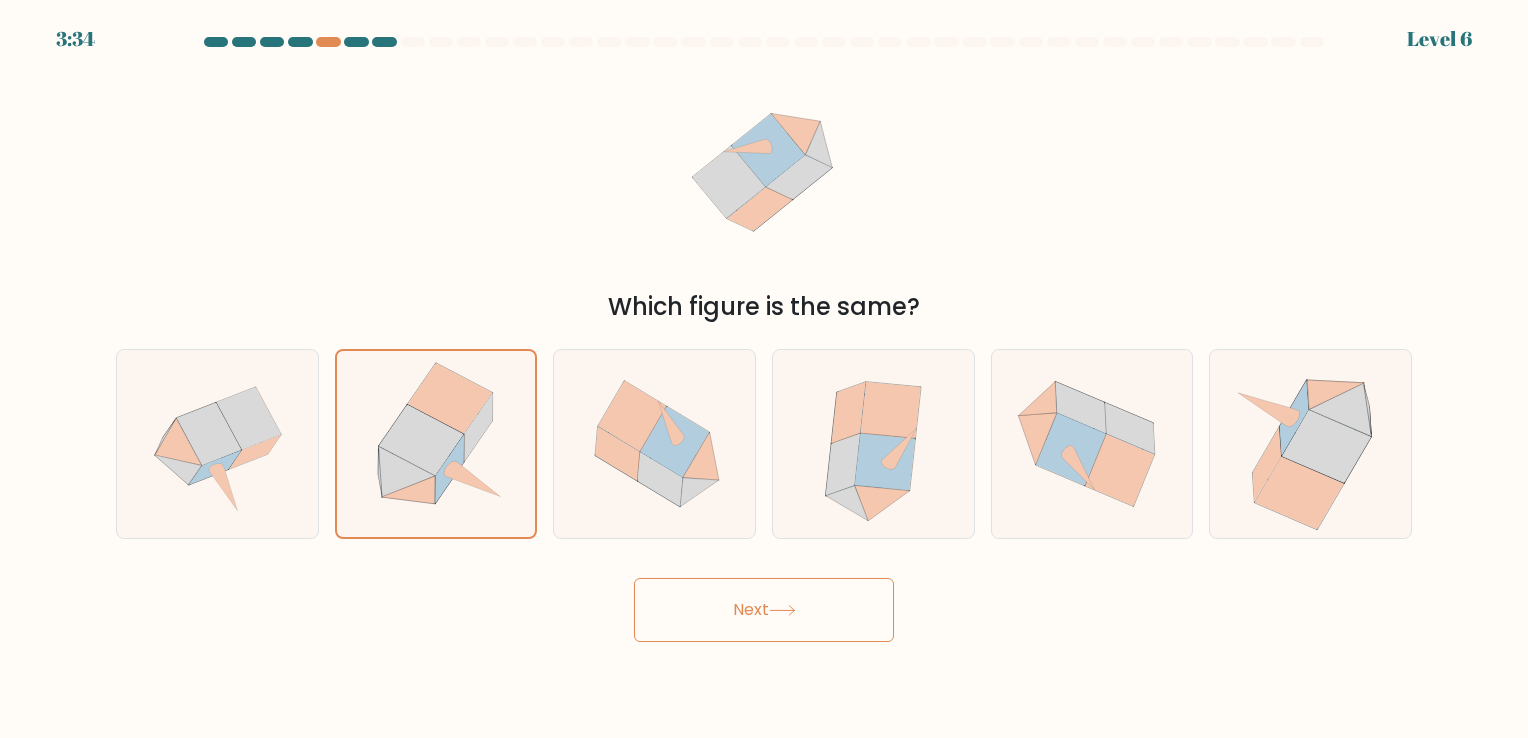 click on "Next" at bounding box center (764, 610) 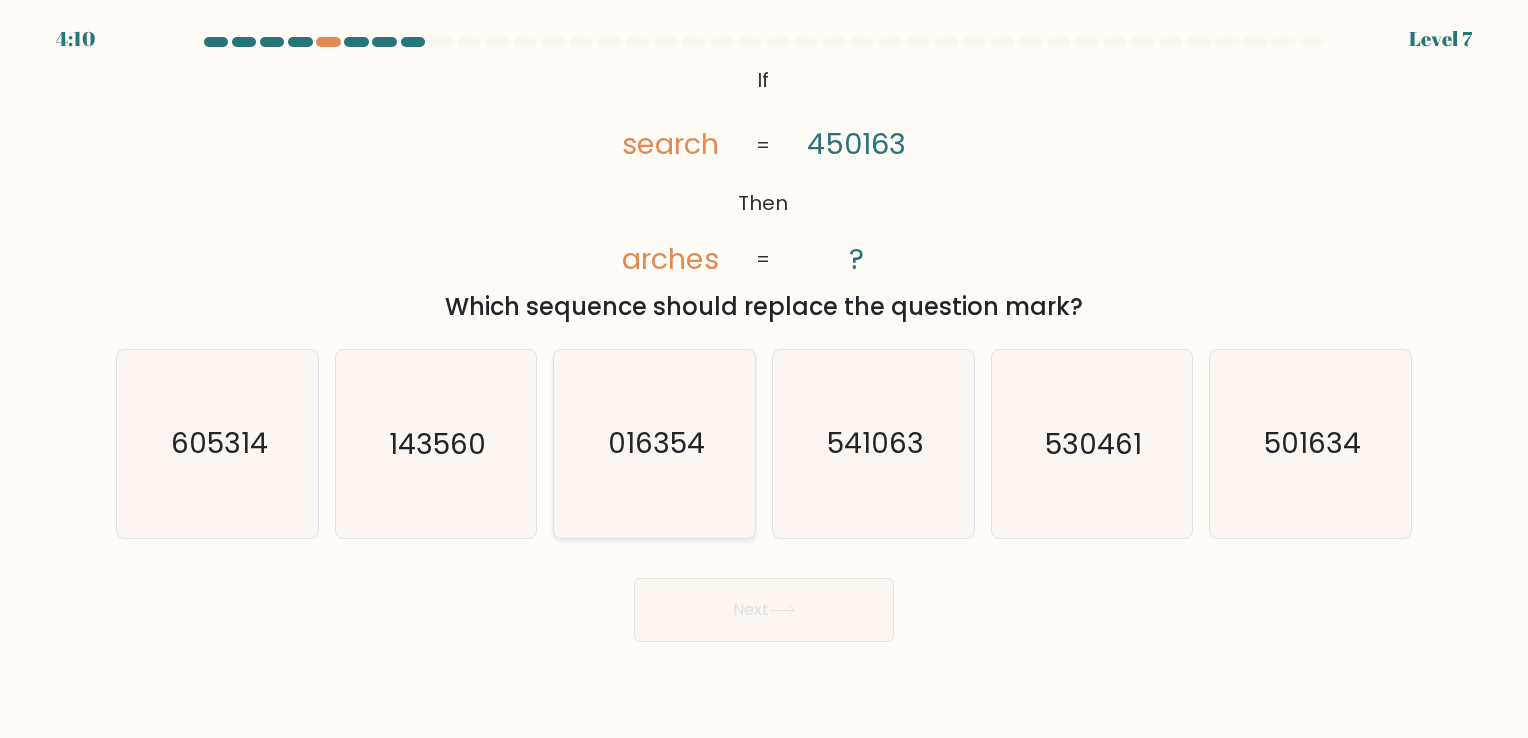 click on "016354" 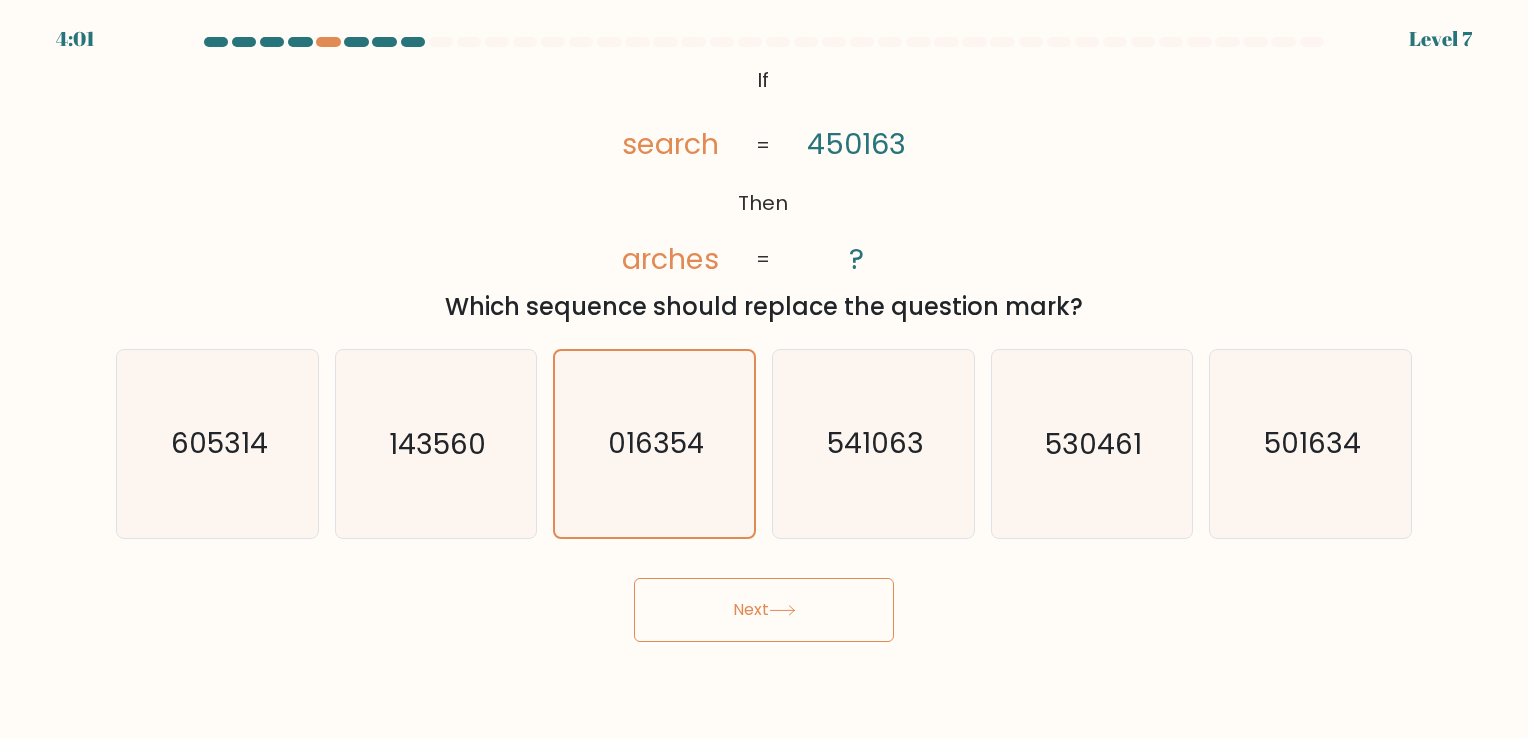 click on "Next" at bounding box center [764, 610] 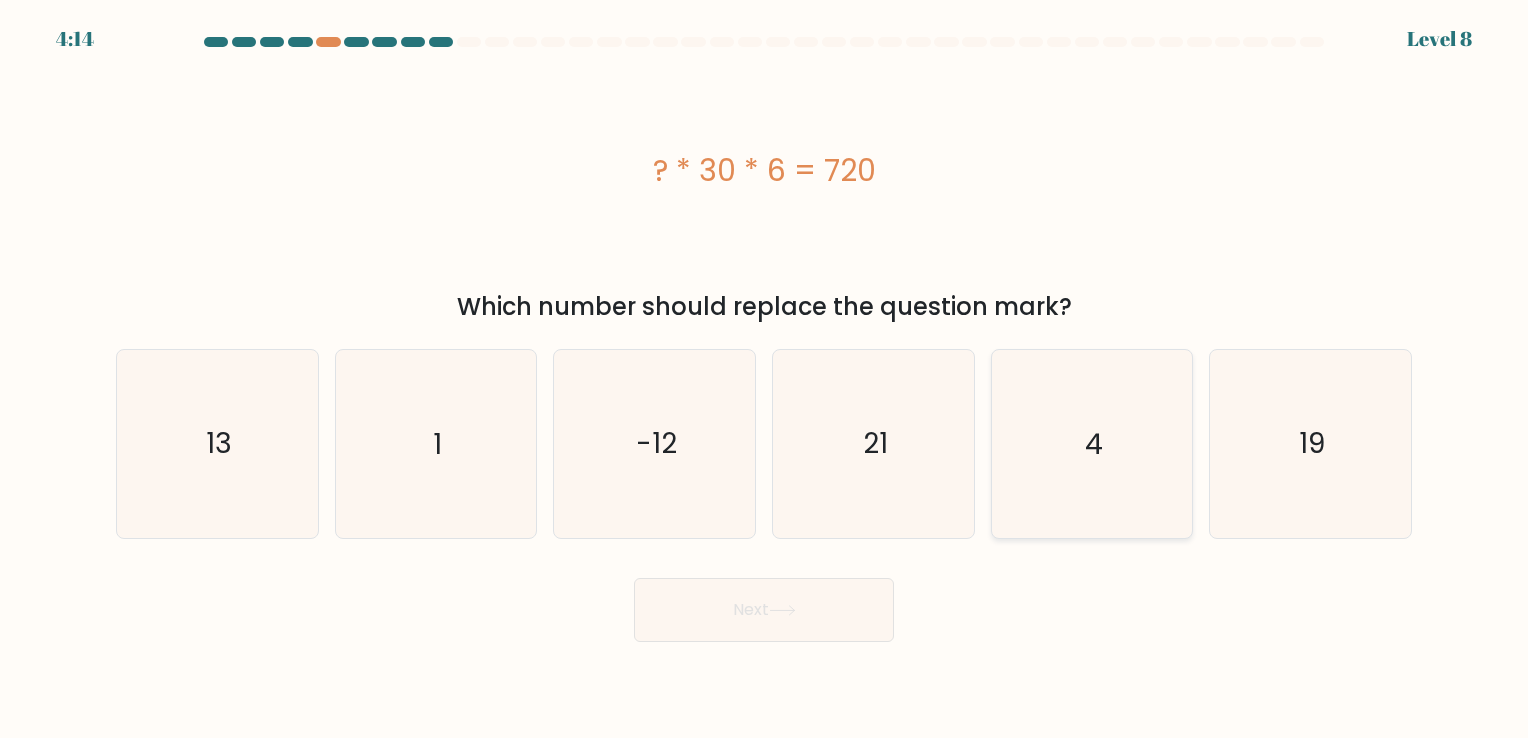click on "4" 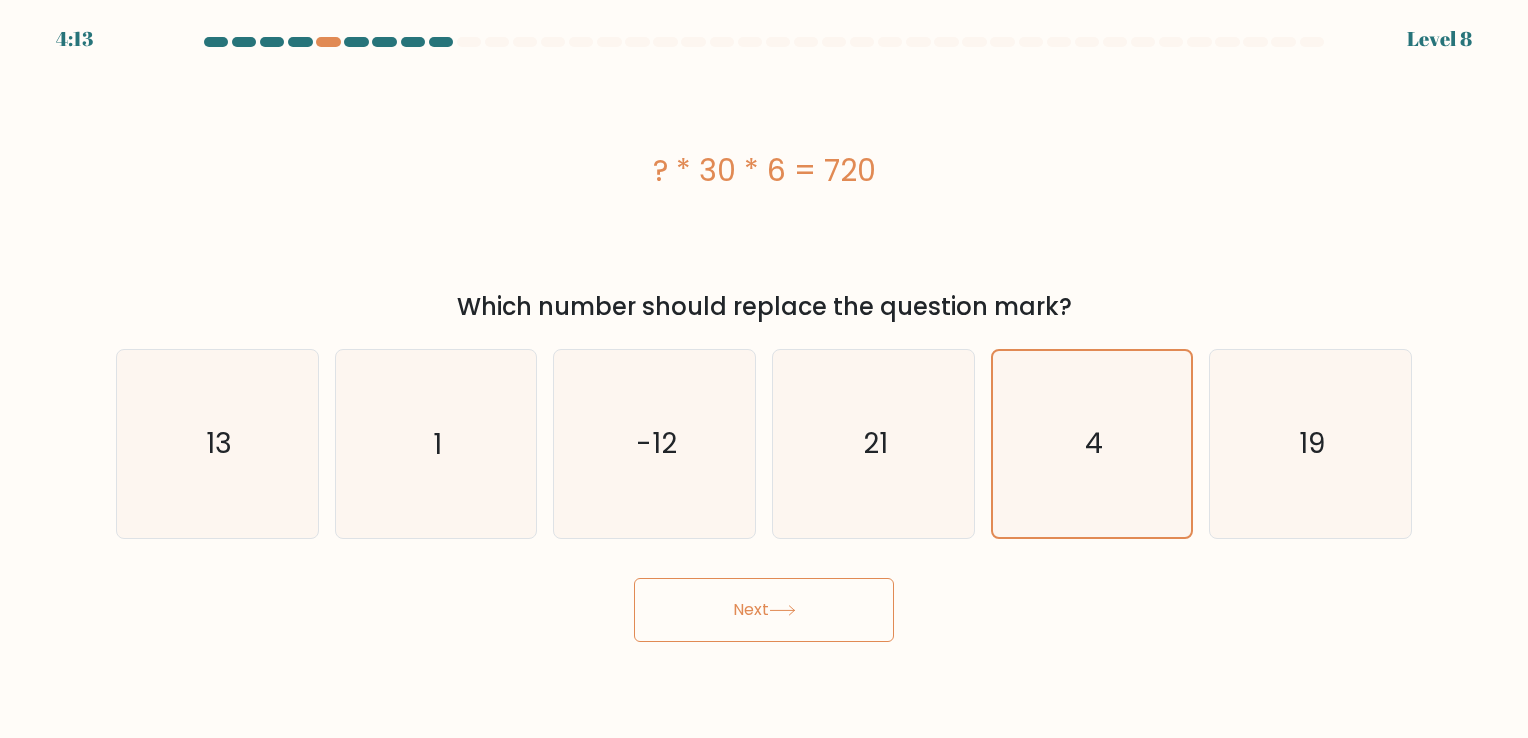 click on "Next" at bounding box center [764, 610] 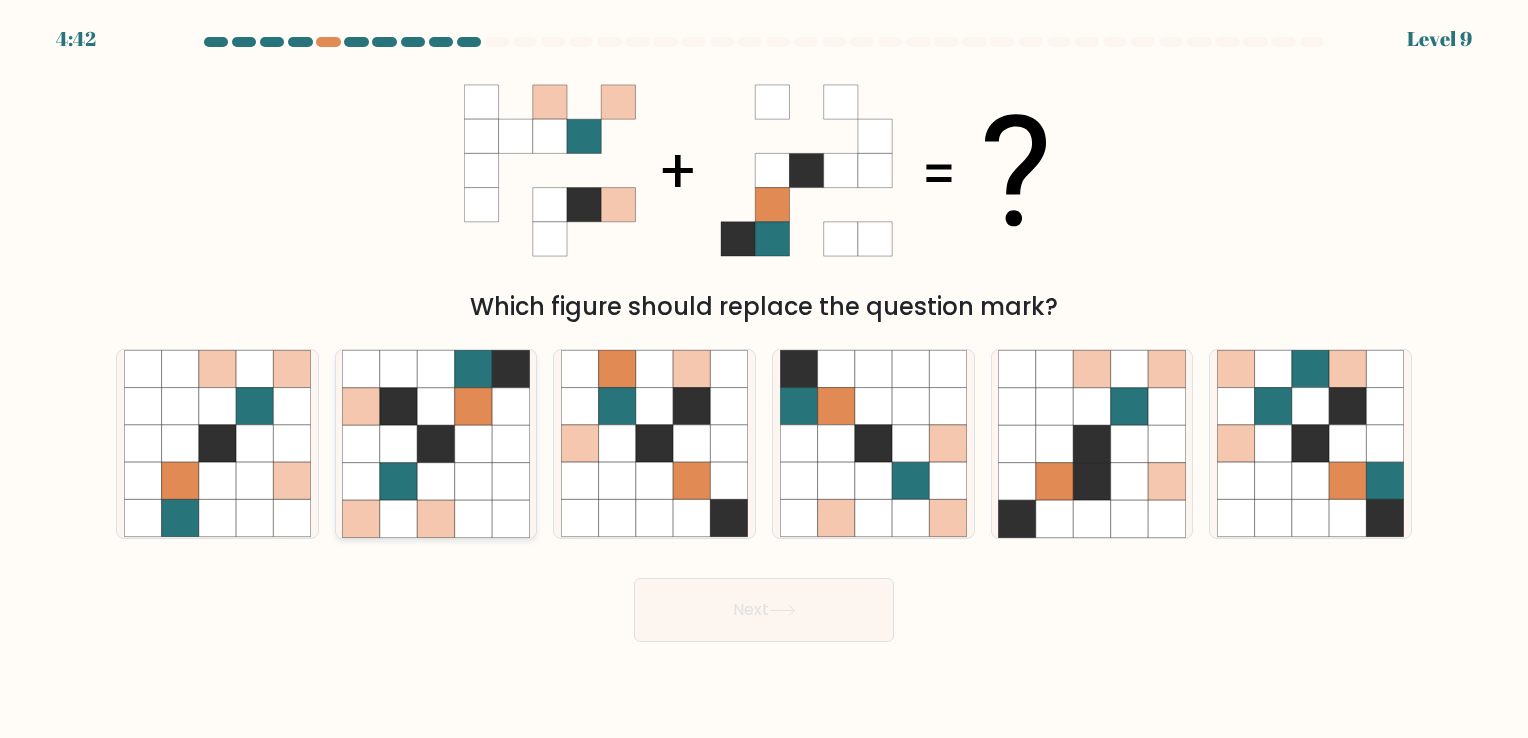 click 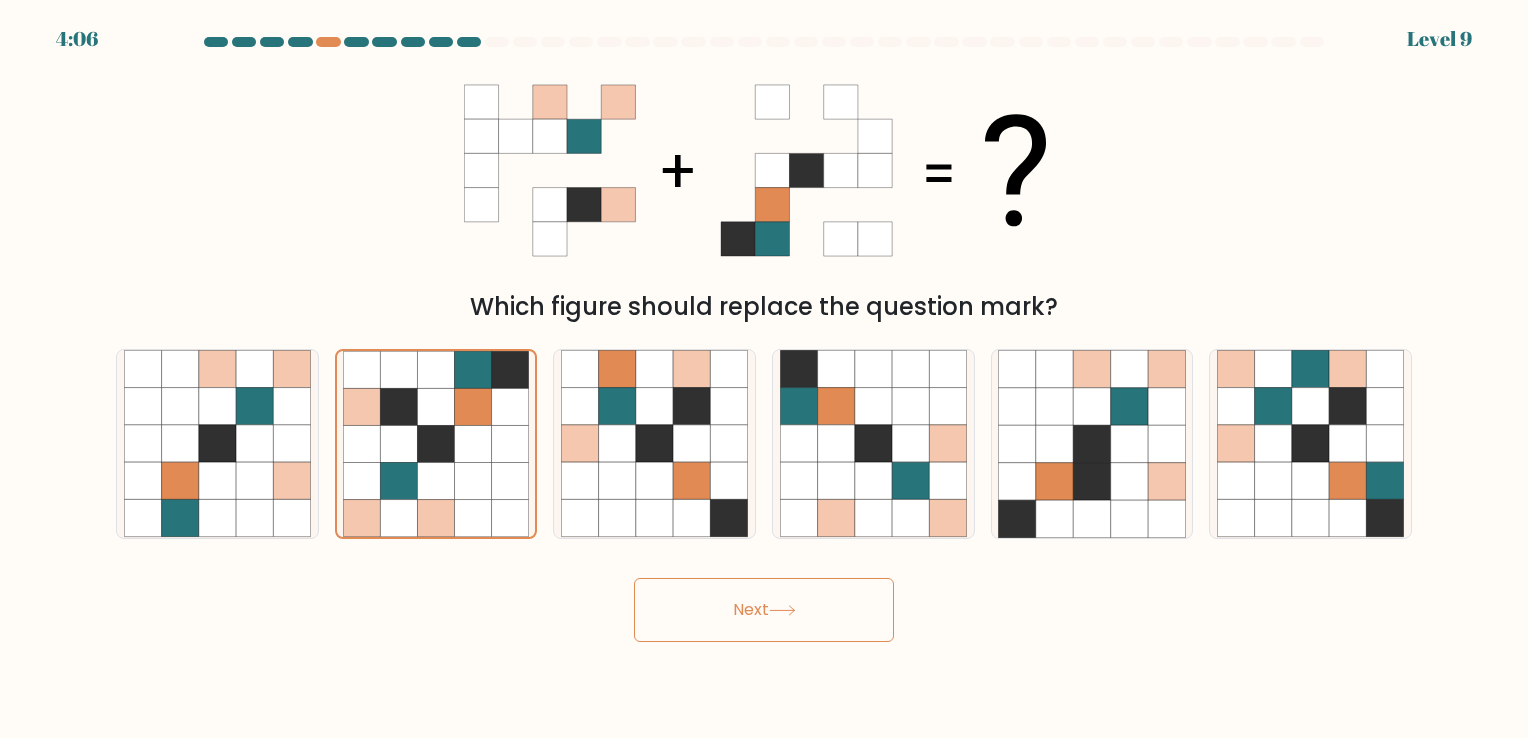 click on "Next" at bounding box center (764, 610) 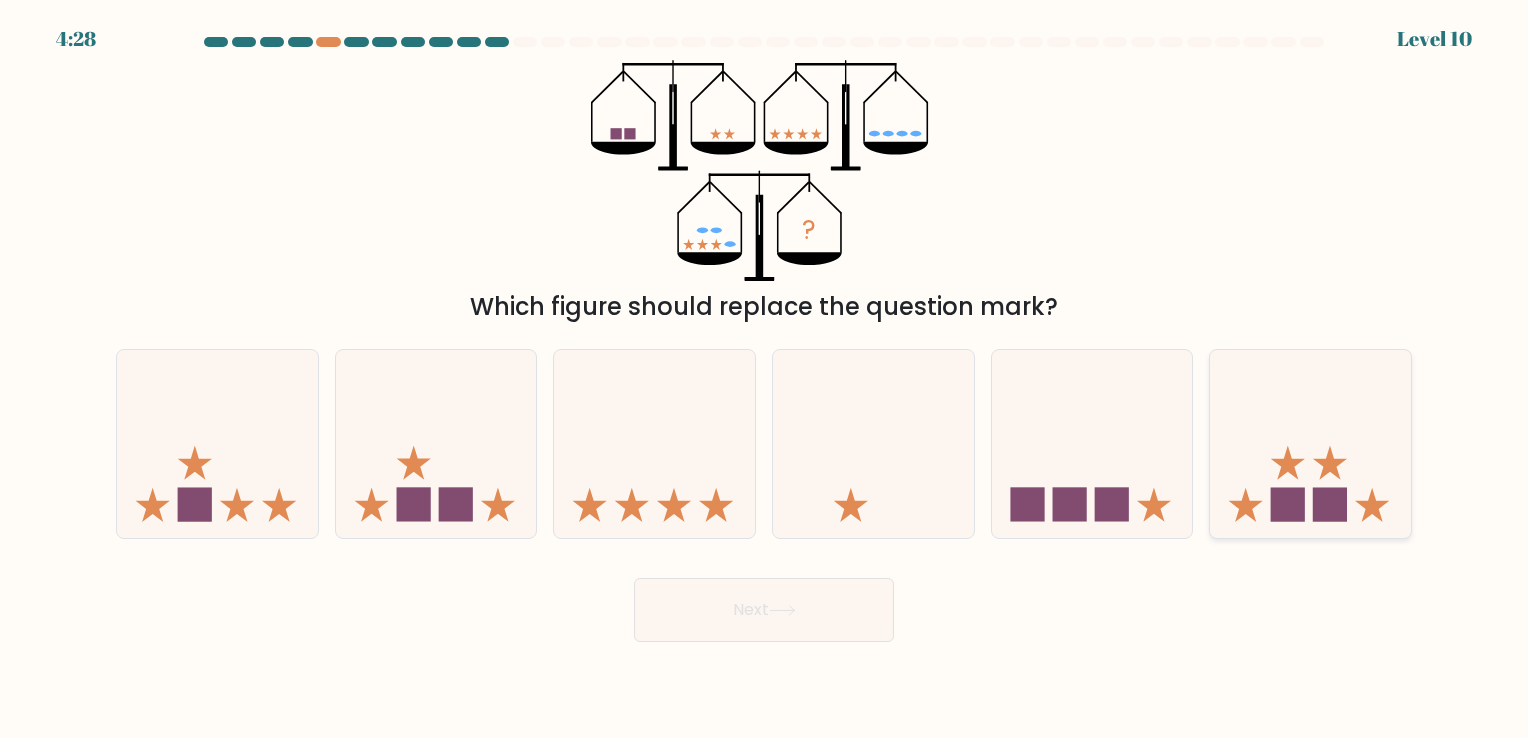 click 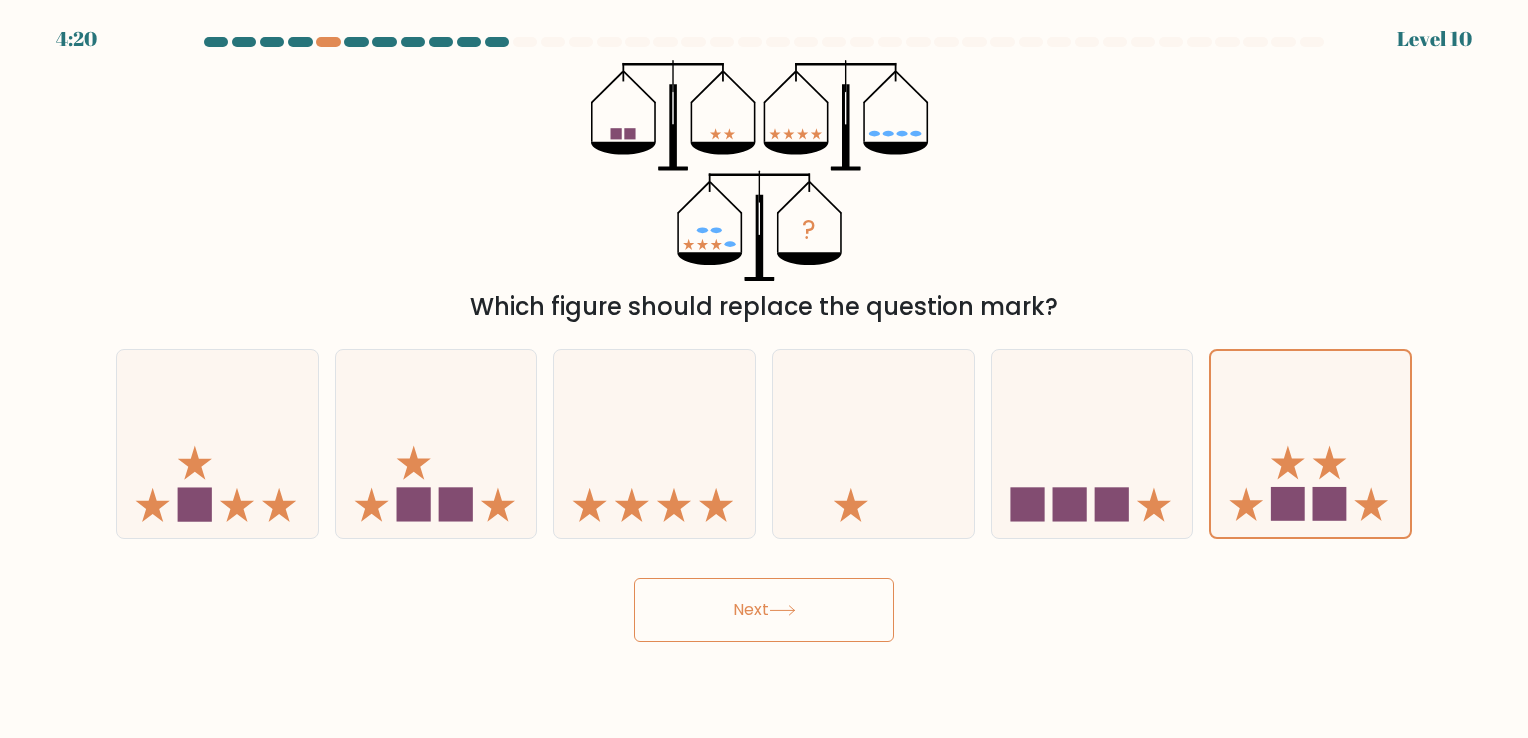 click on "Next" at bounding box center [764, 610] 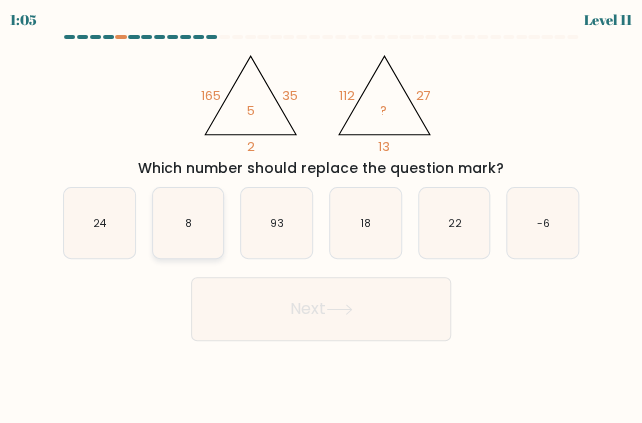 click on "8" 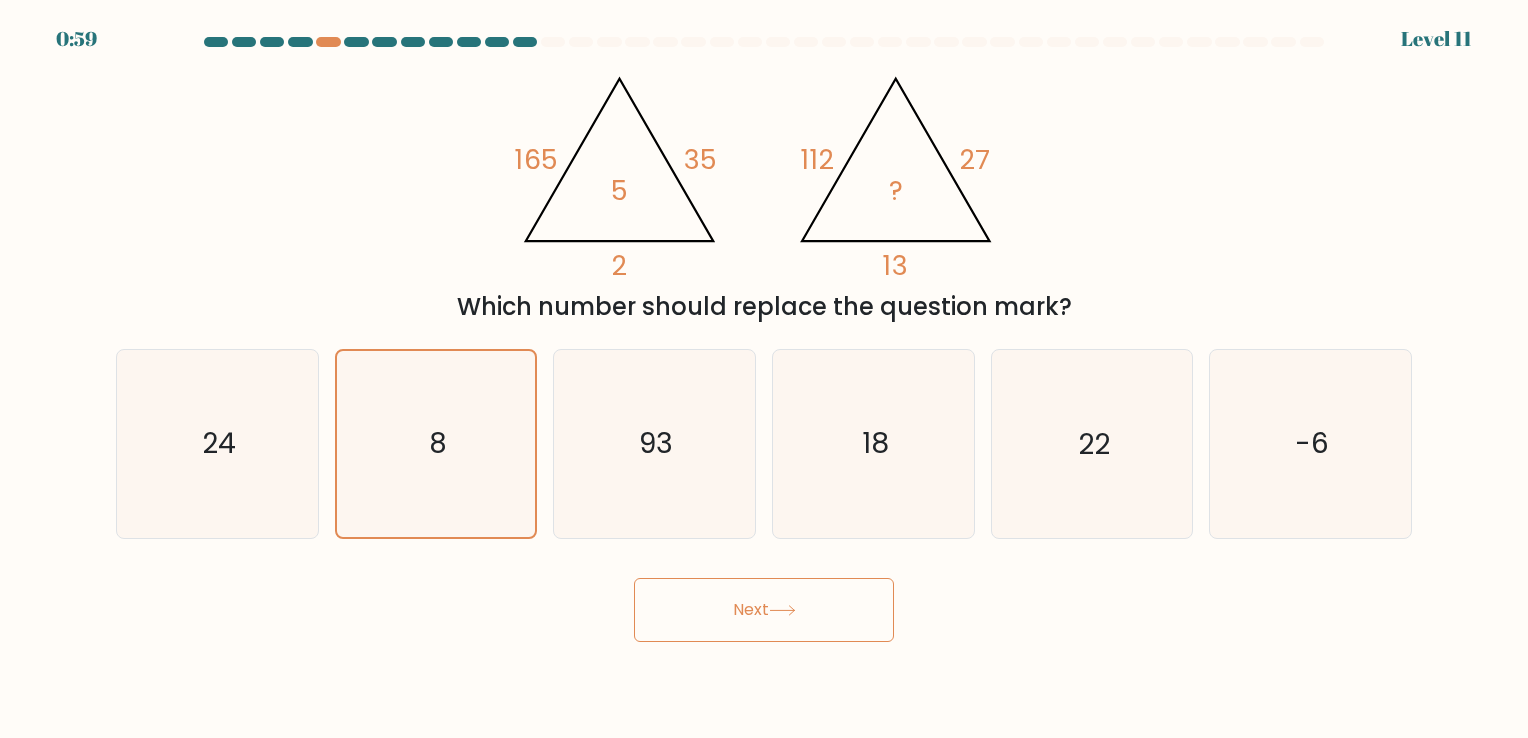 click on "Next" at bounding box center [764, 610] 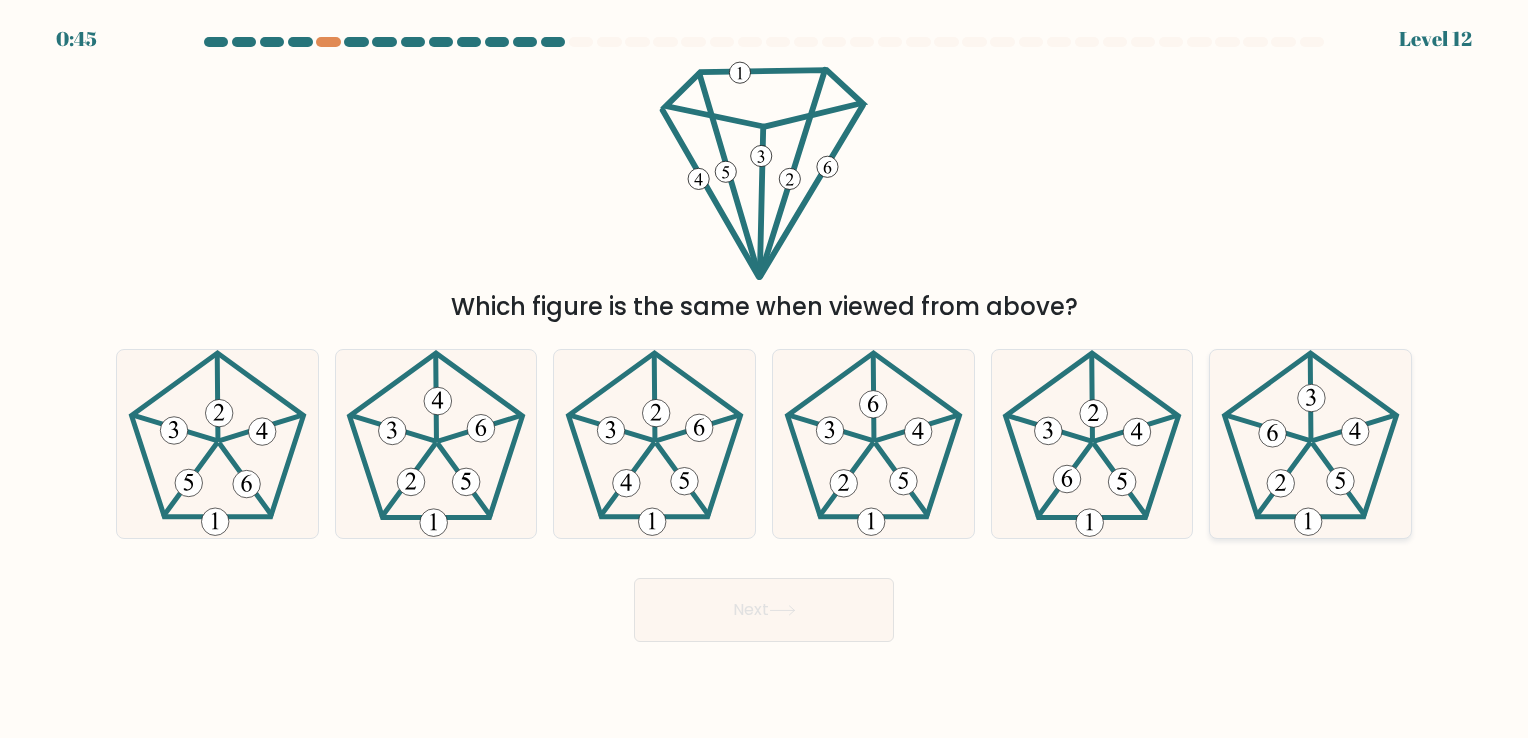 click 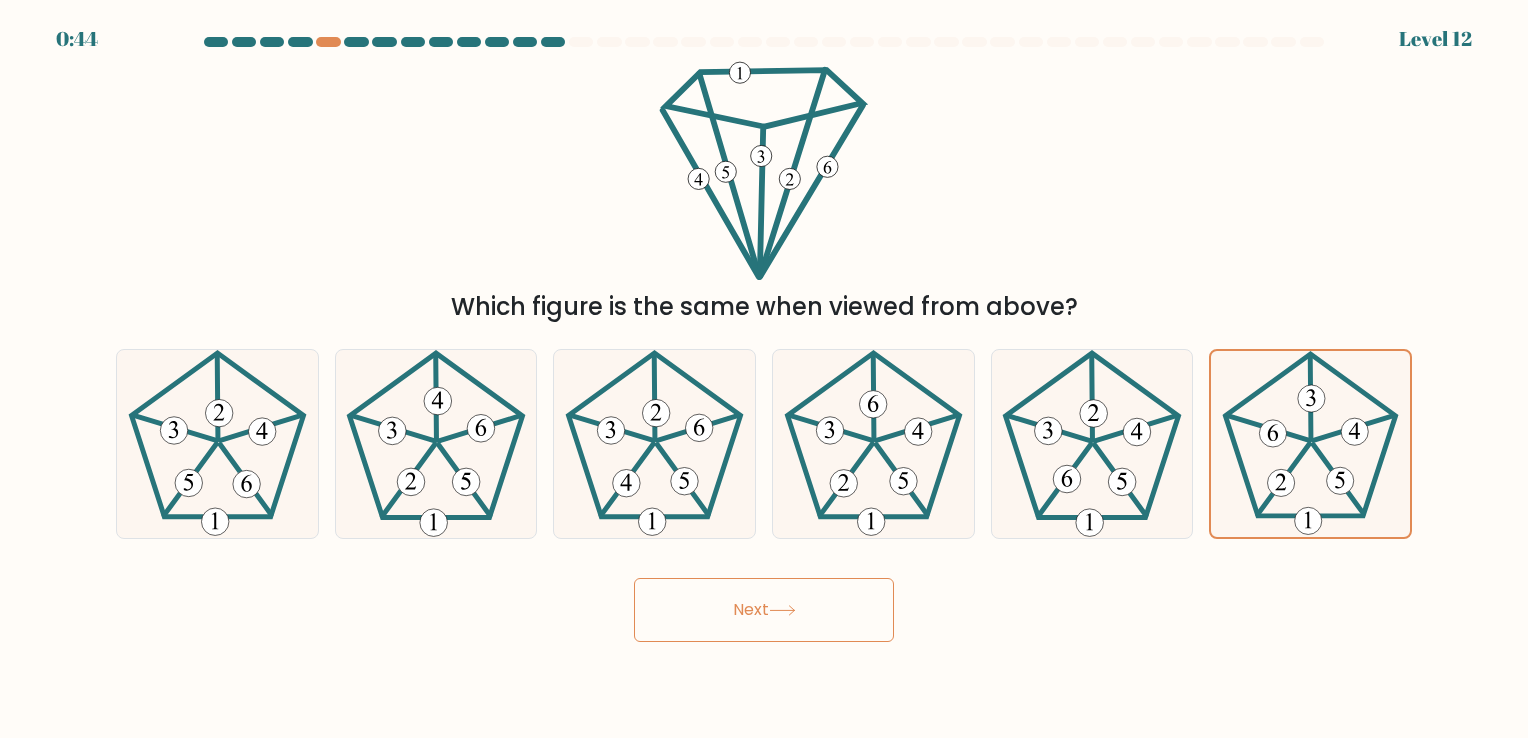 click on "Next" at bounding box center [764, 610] 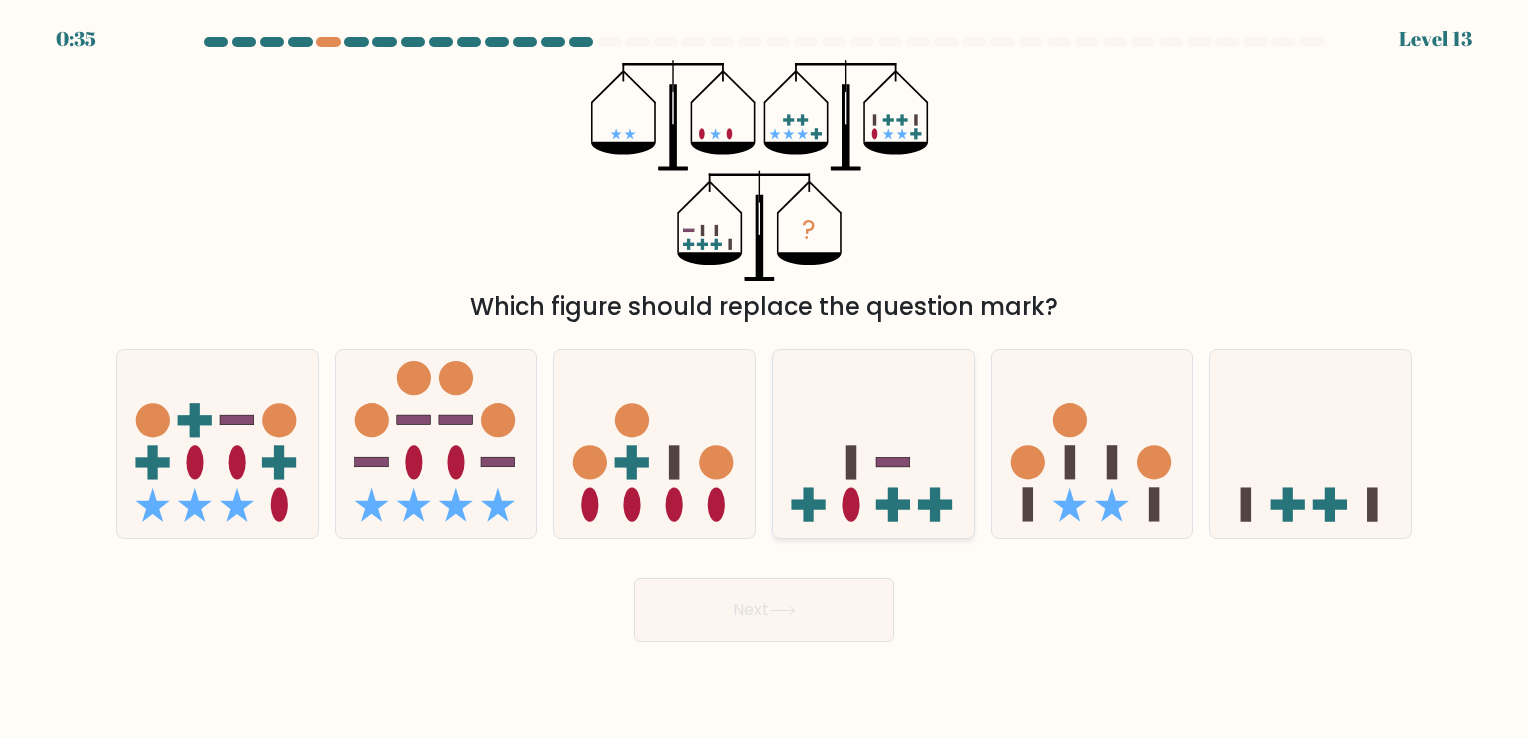 click 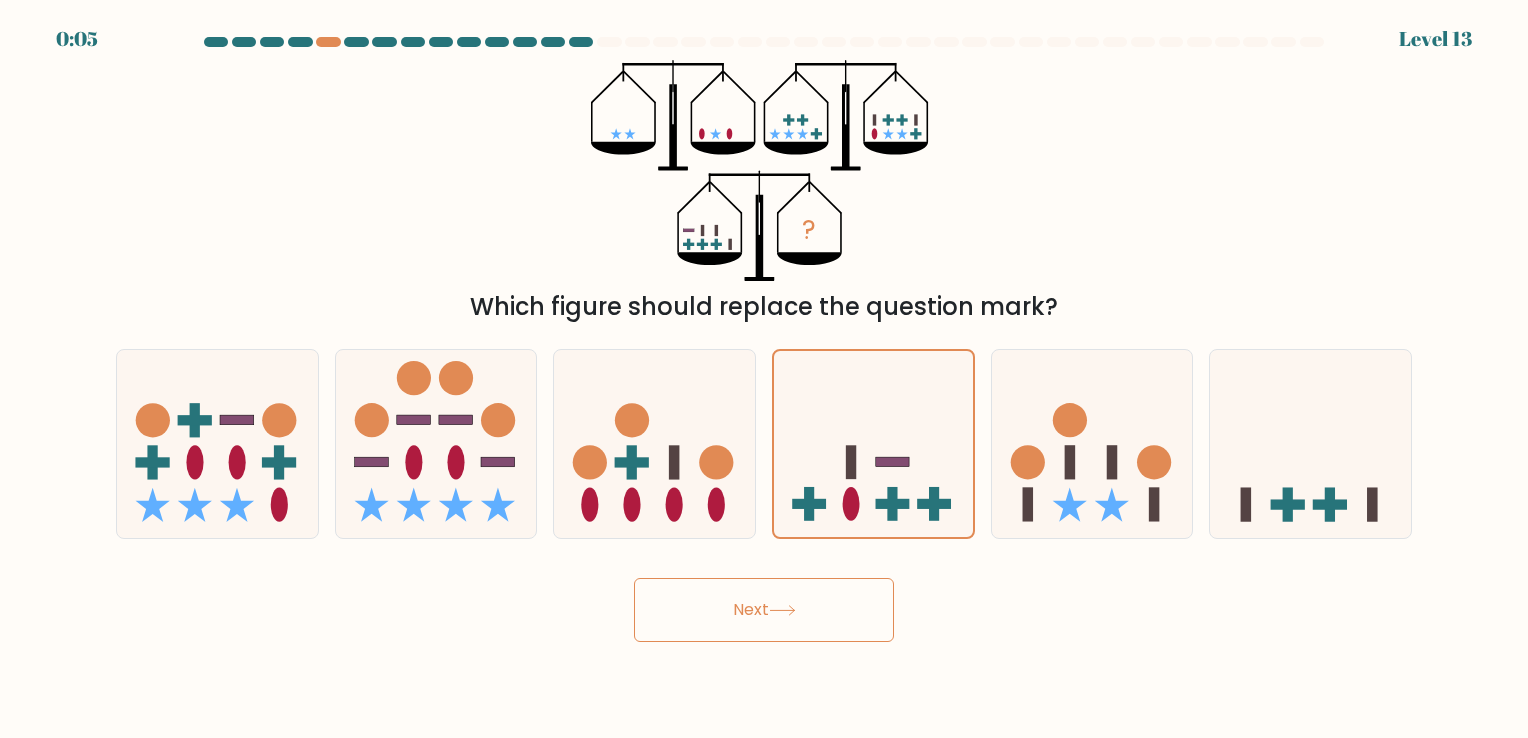 click on "Next" at bounding box center [764, 610] 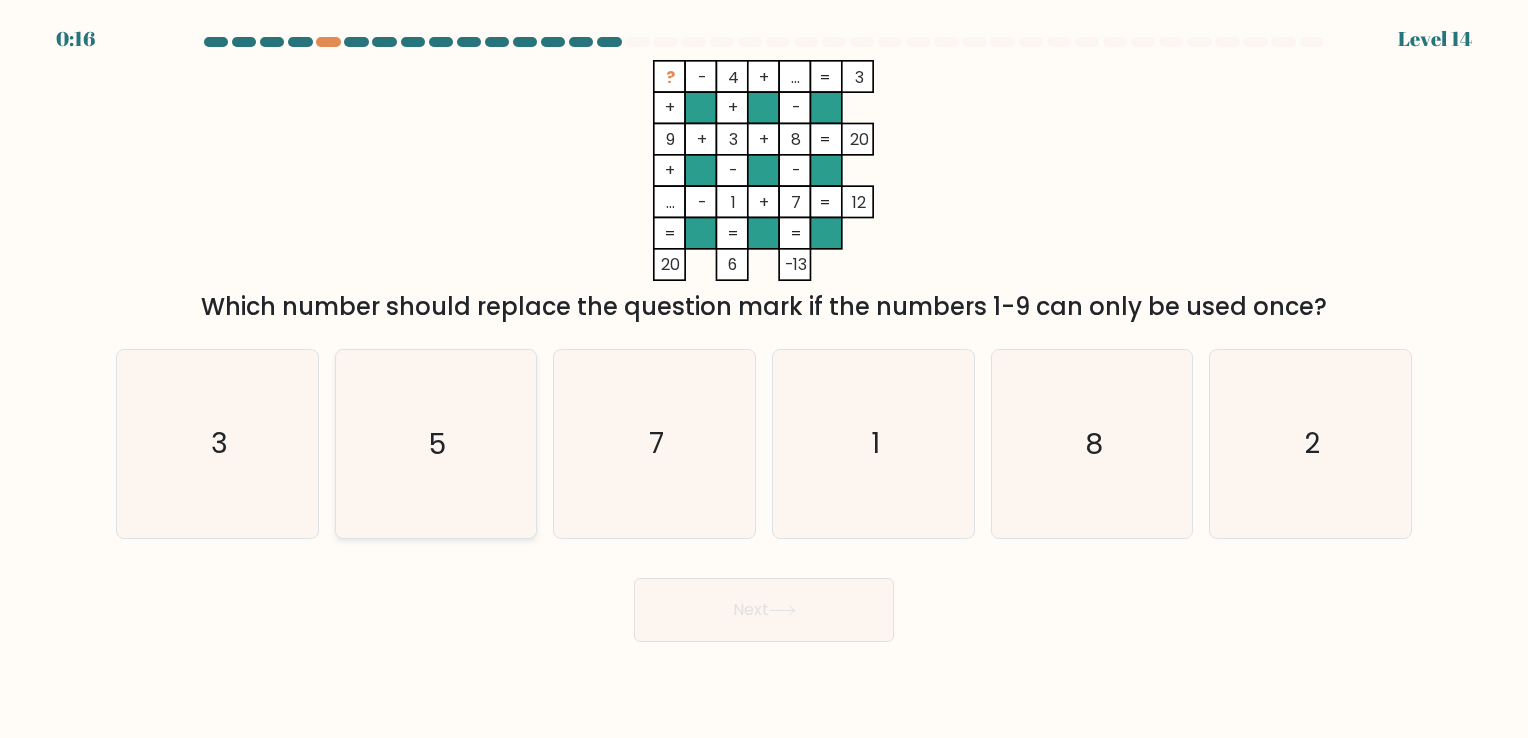 click on "5" 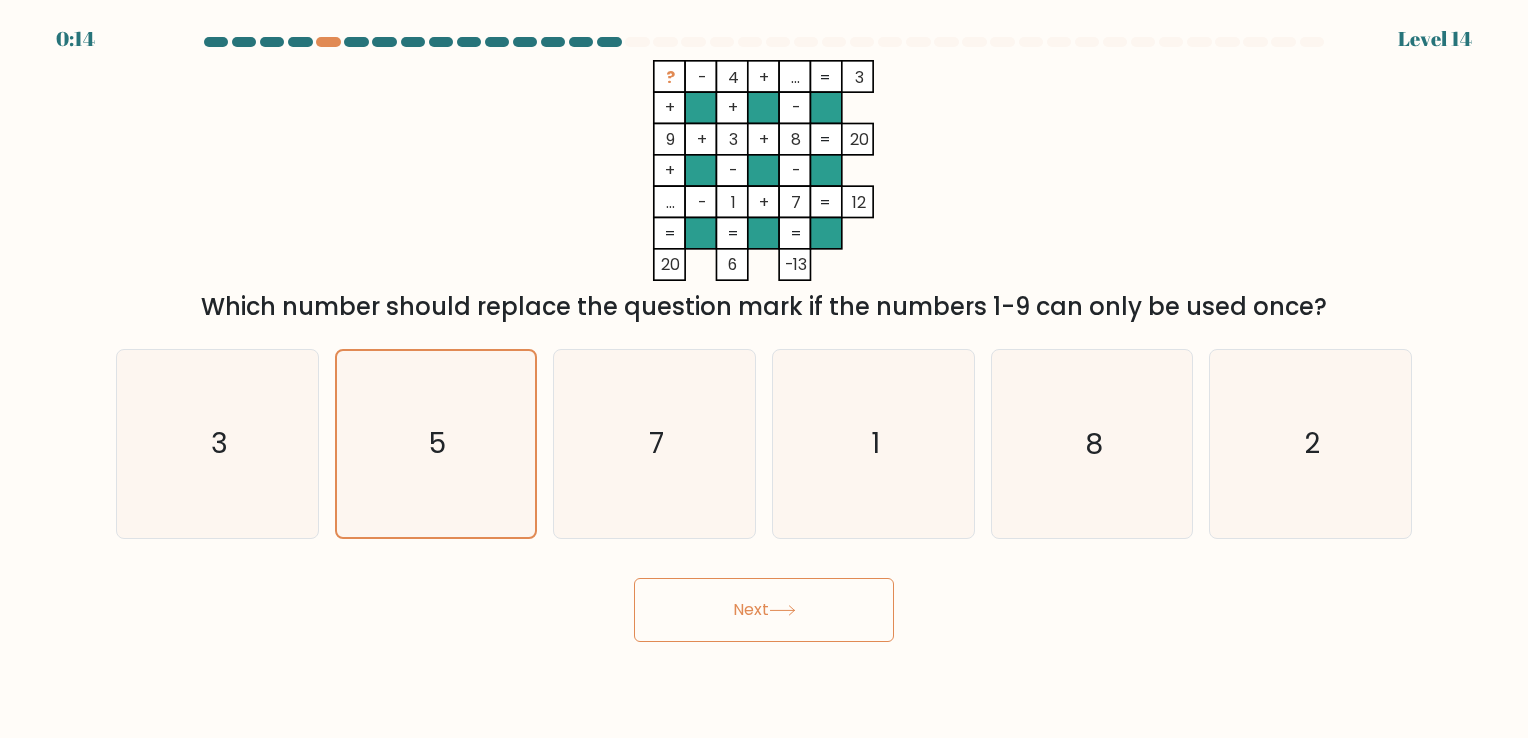 click on "Next" at bounding box center [764, 610] 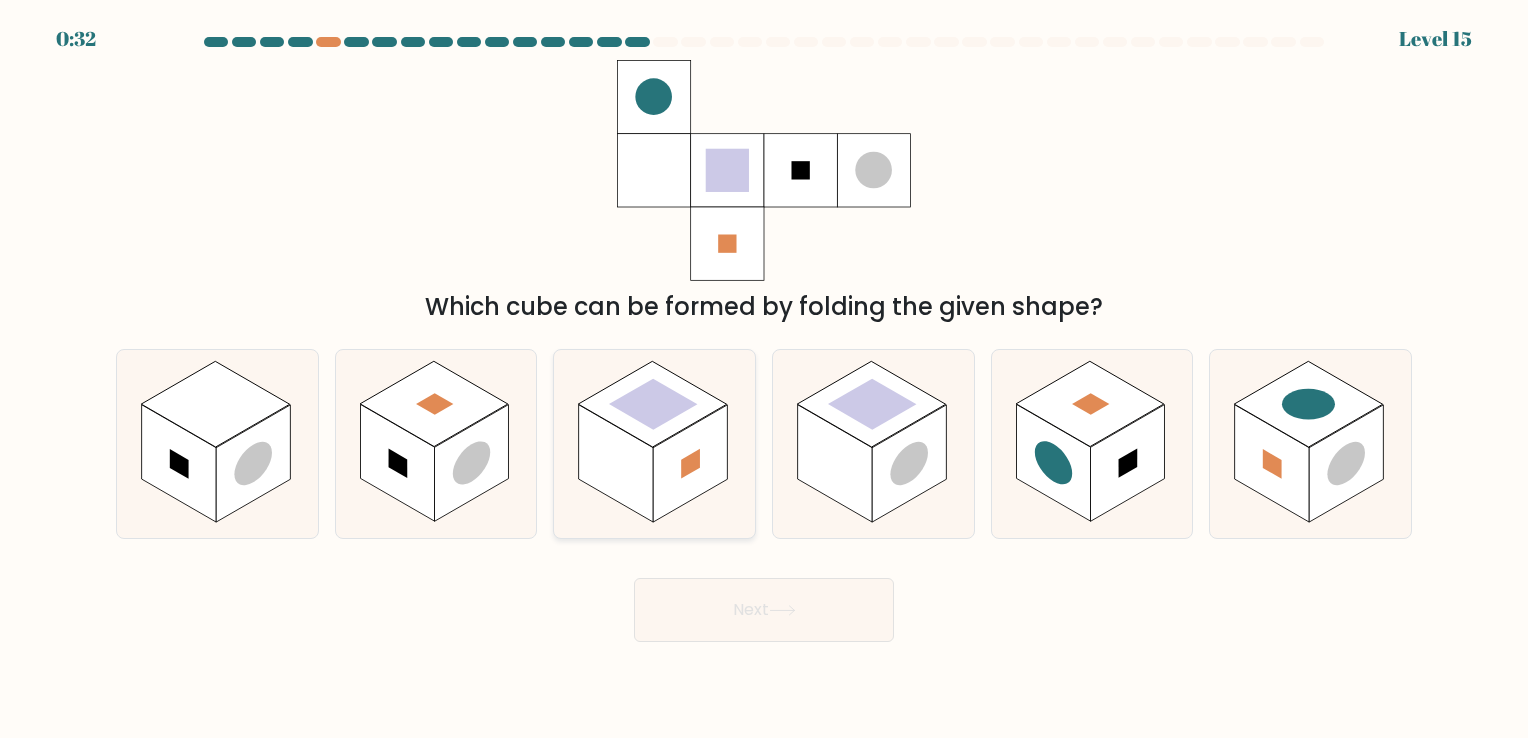 click 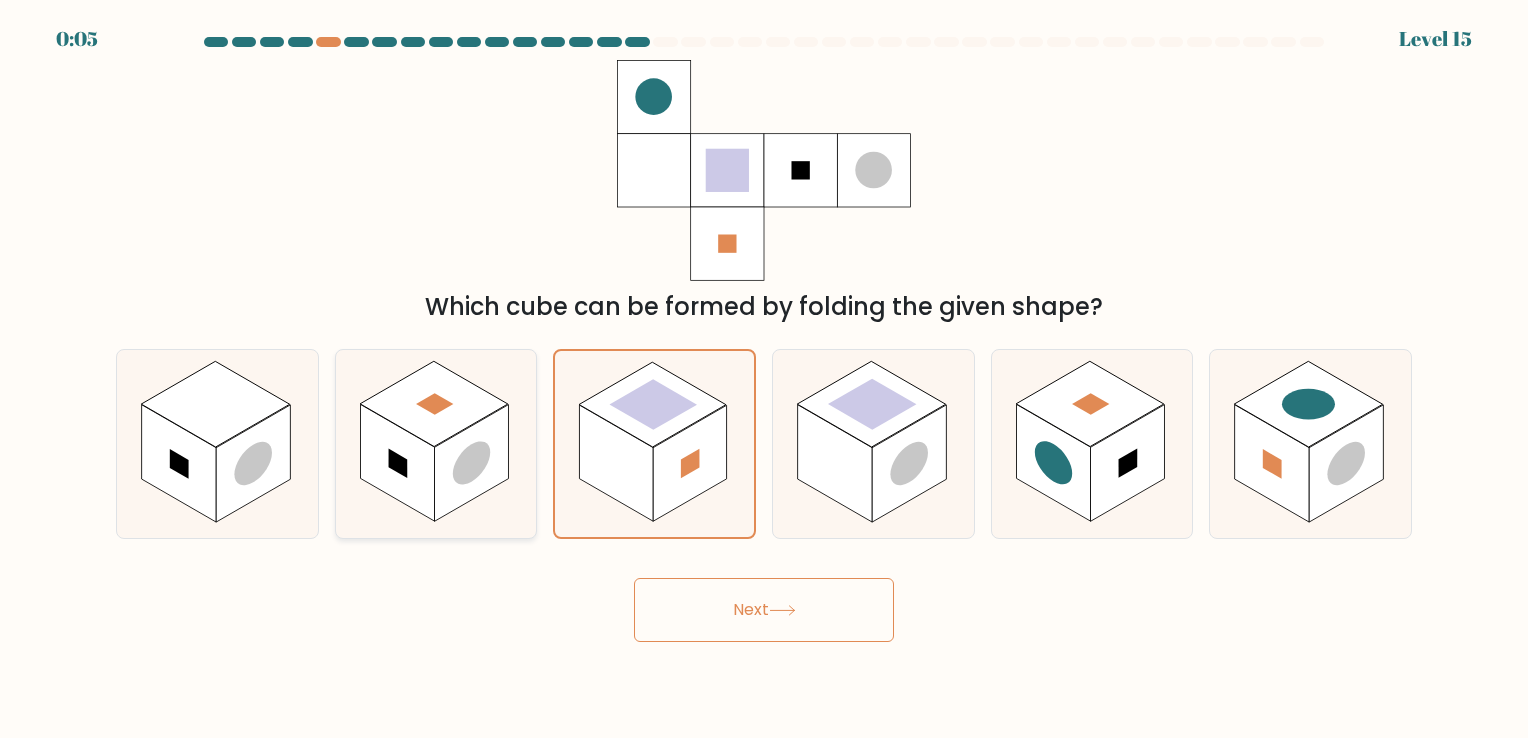 click 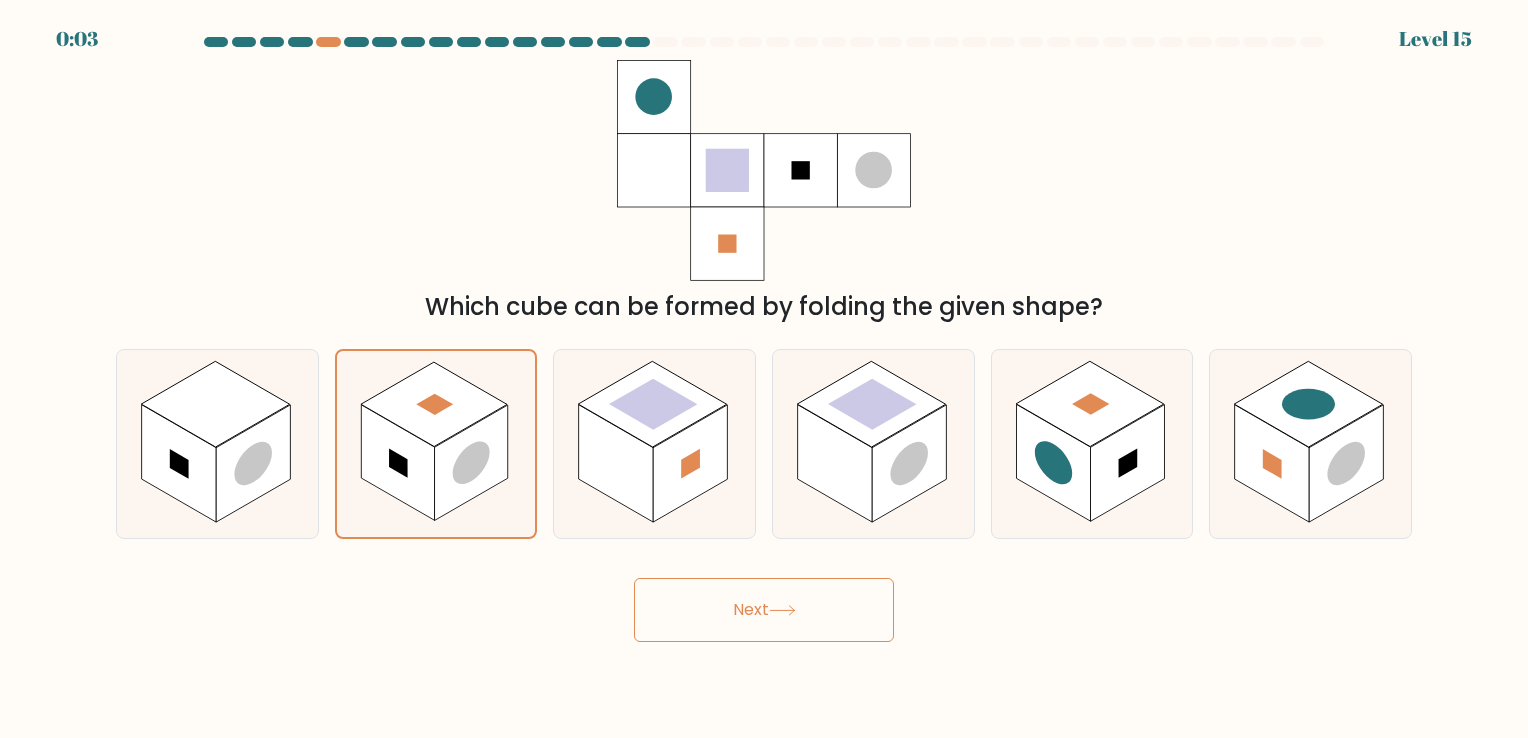 click on "0:03
Level 15" at bounding box center (764, 369) 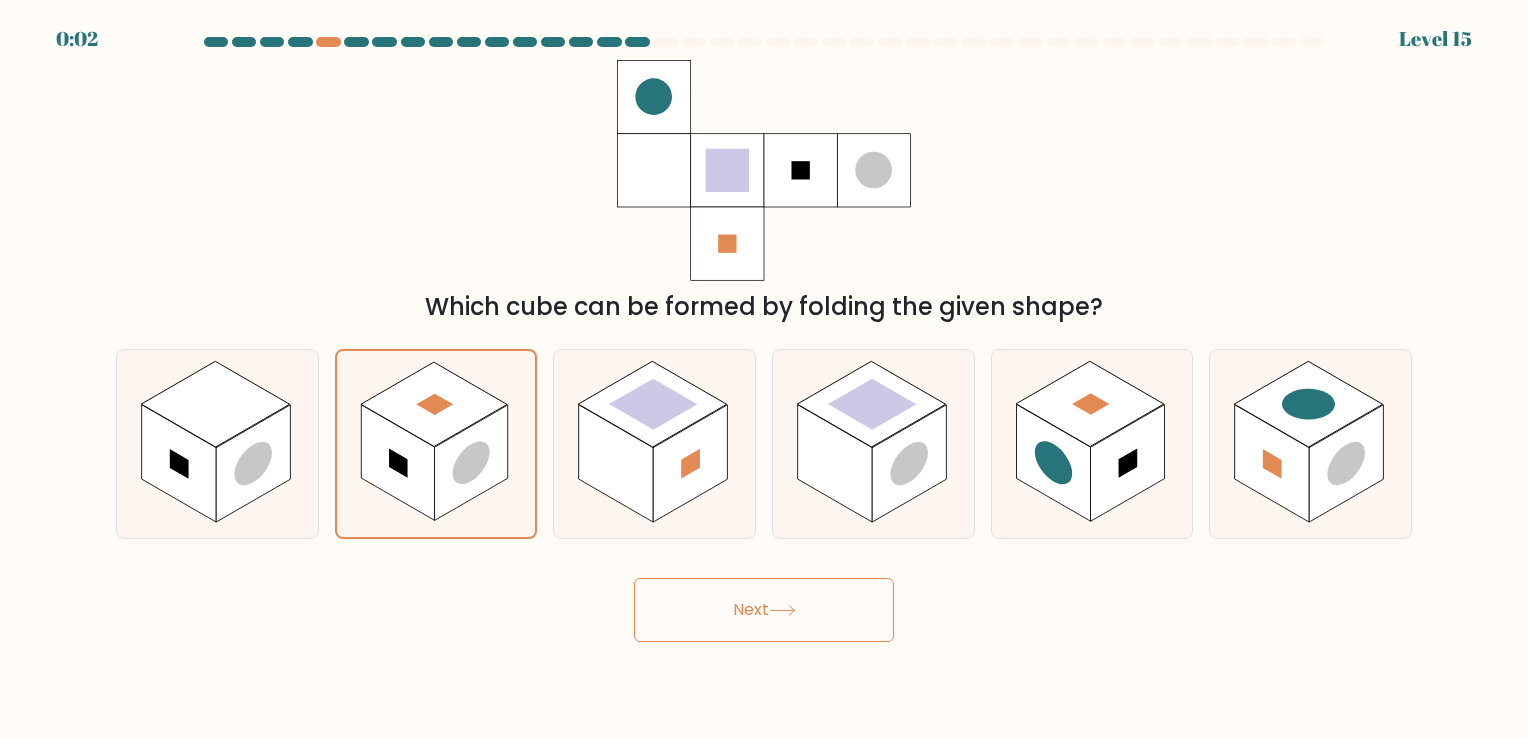 click on "Next" at bounding box center [764, 610] 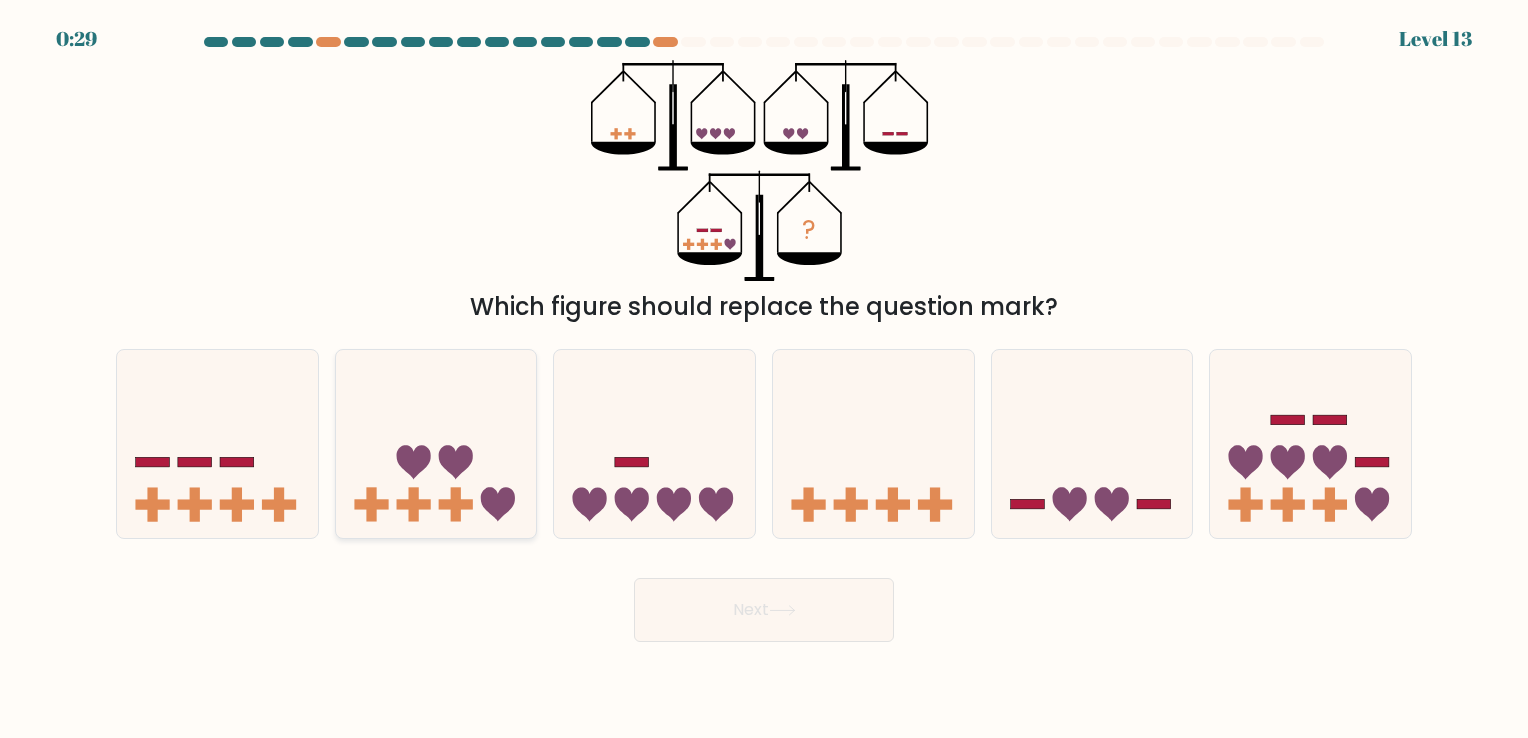 click 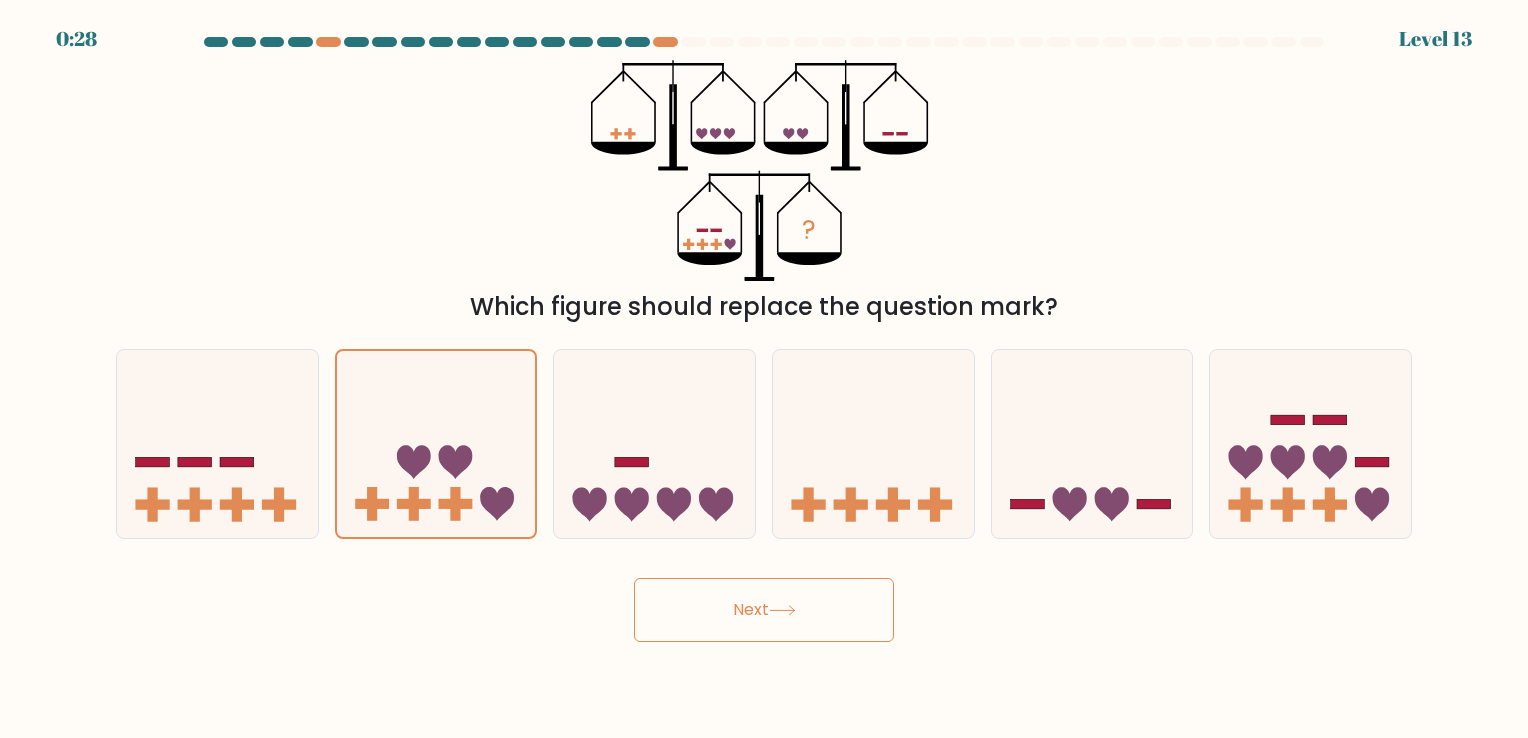 click on "Next" at bounding box center [764, 610] 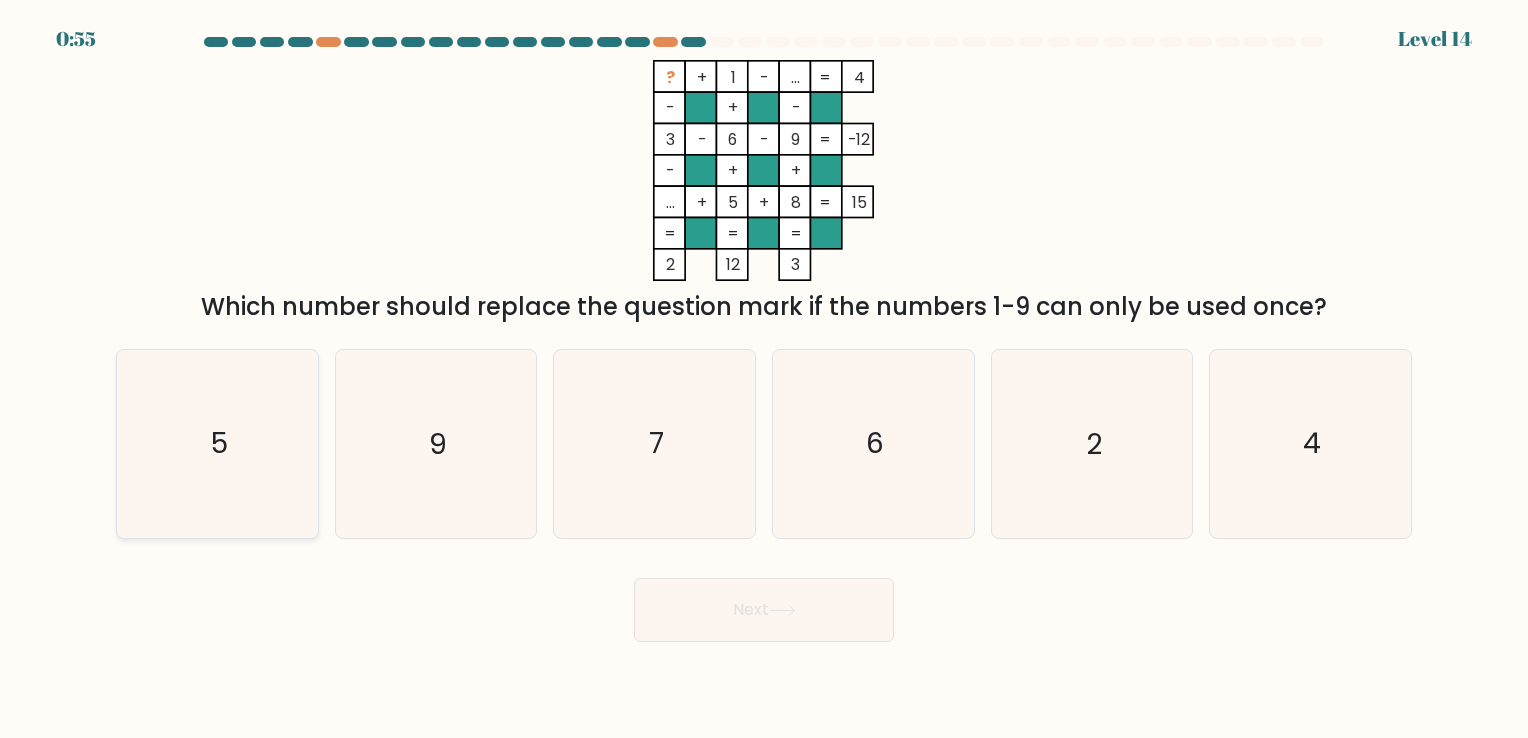 click on "5" 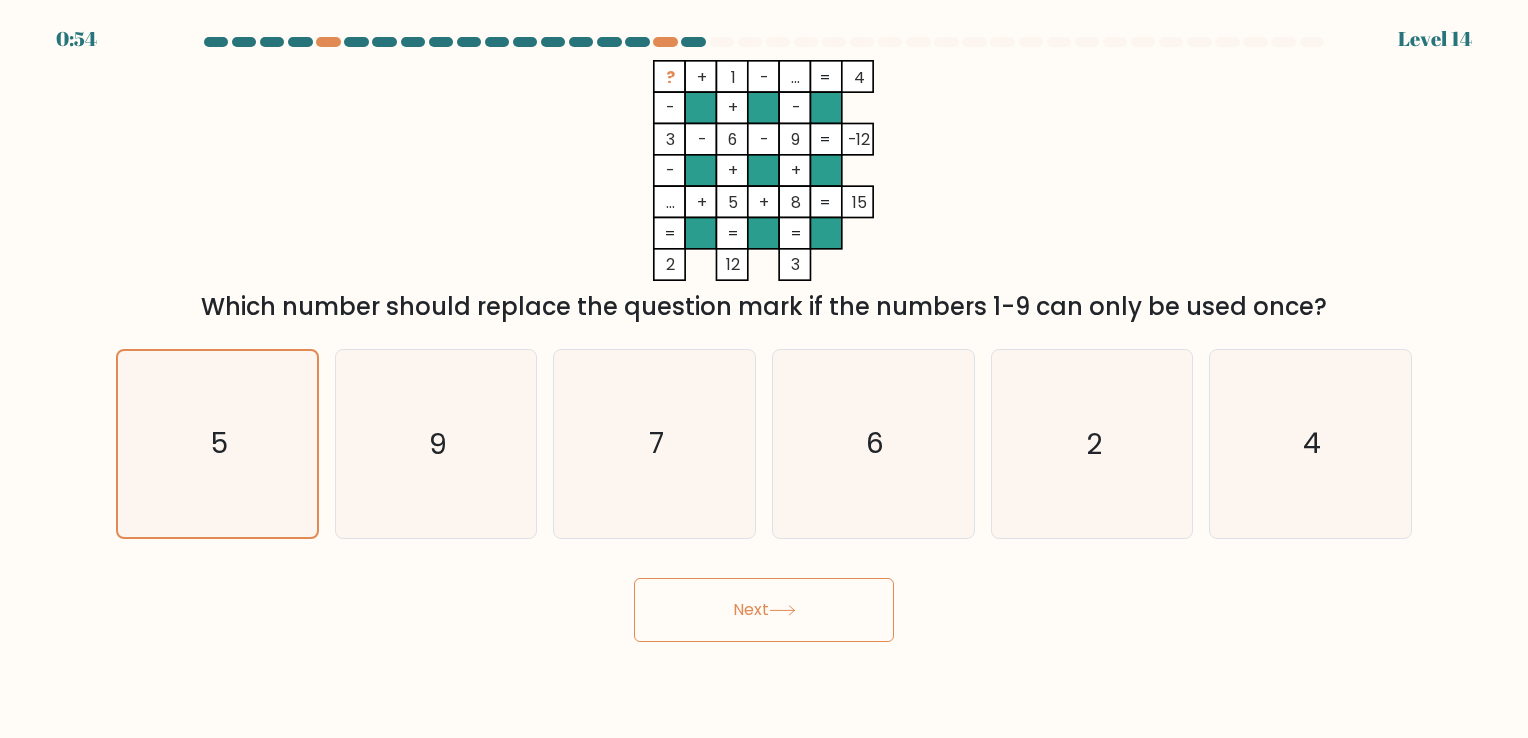 click on "Next" at bounding box center [764, 610] 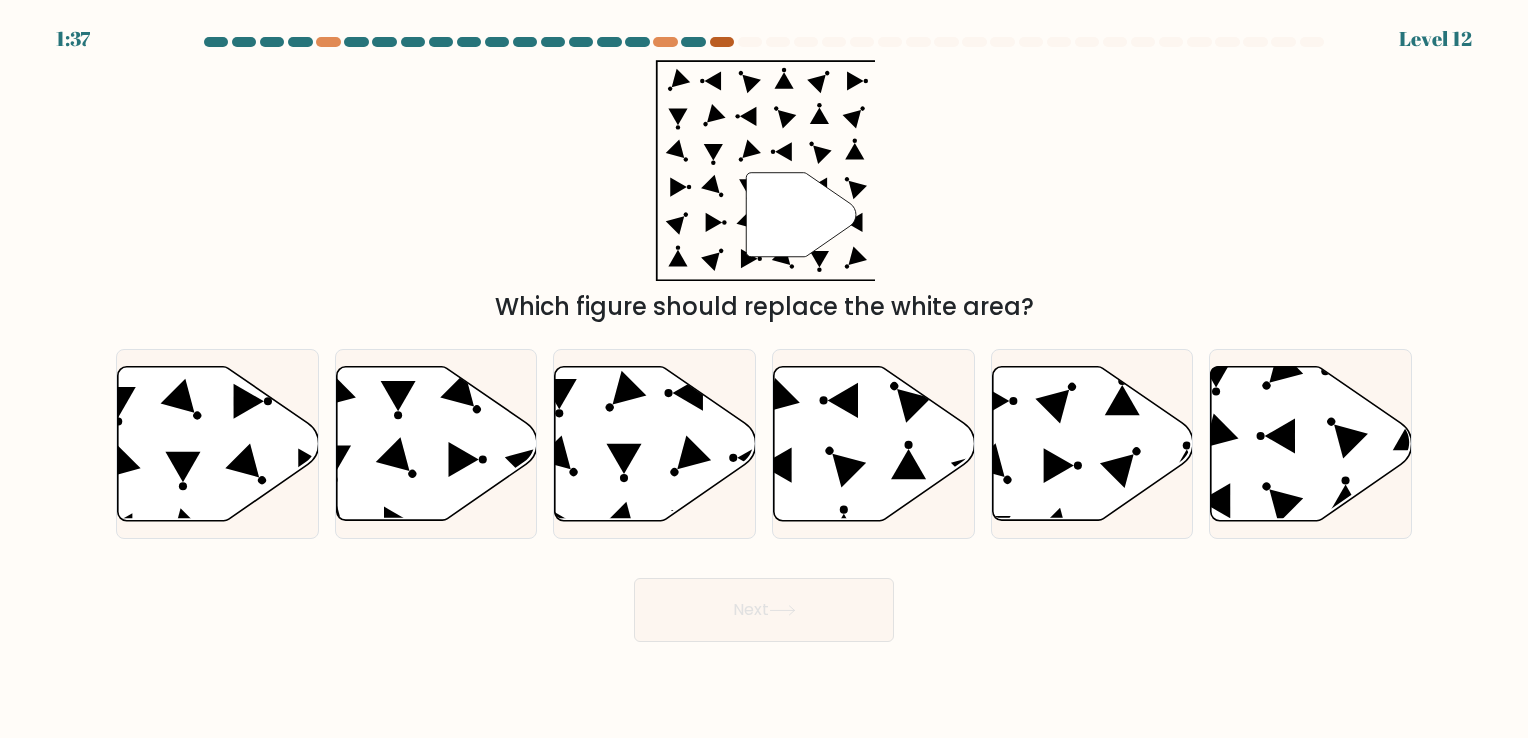 click at bounding box center [722, 42] 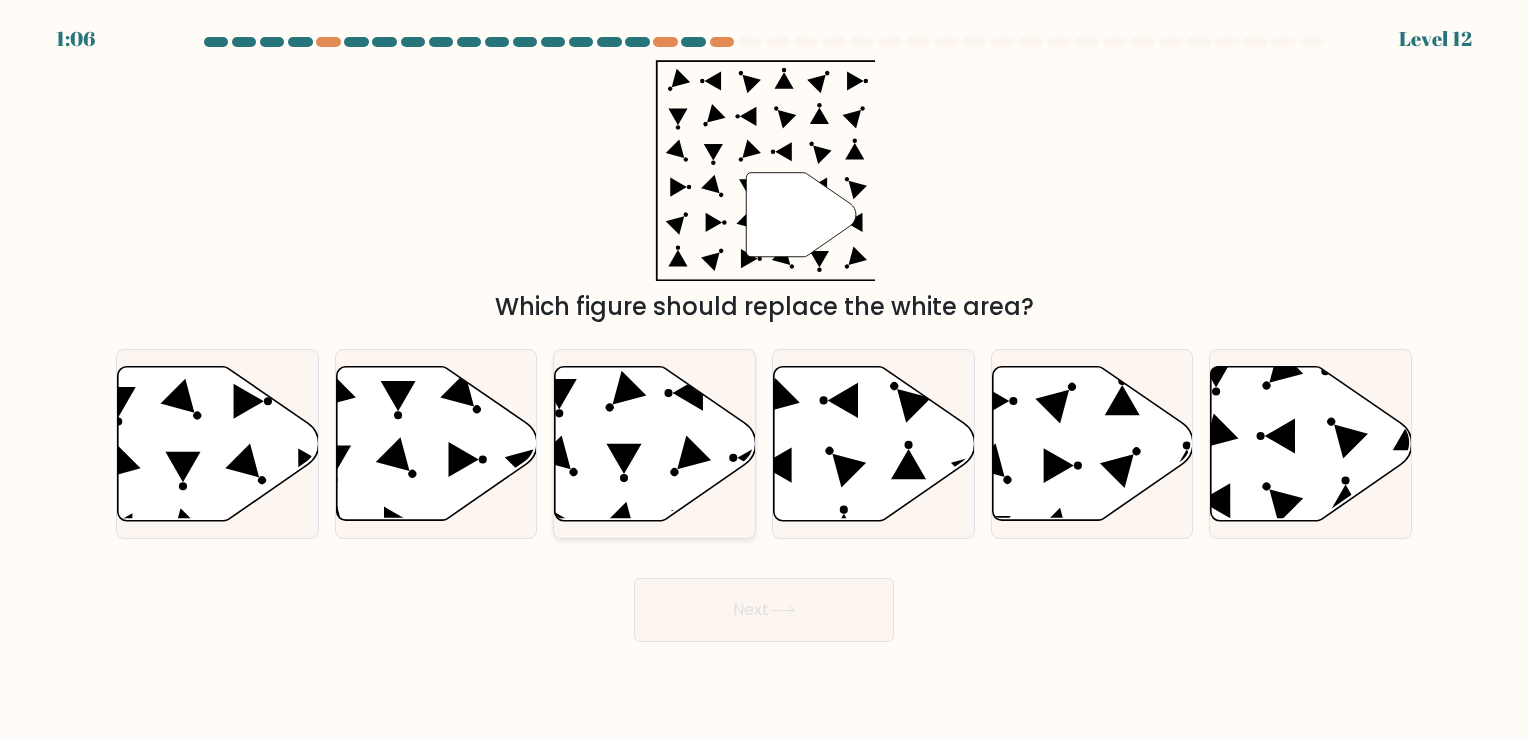 click 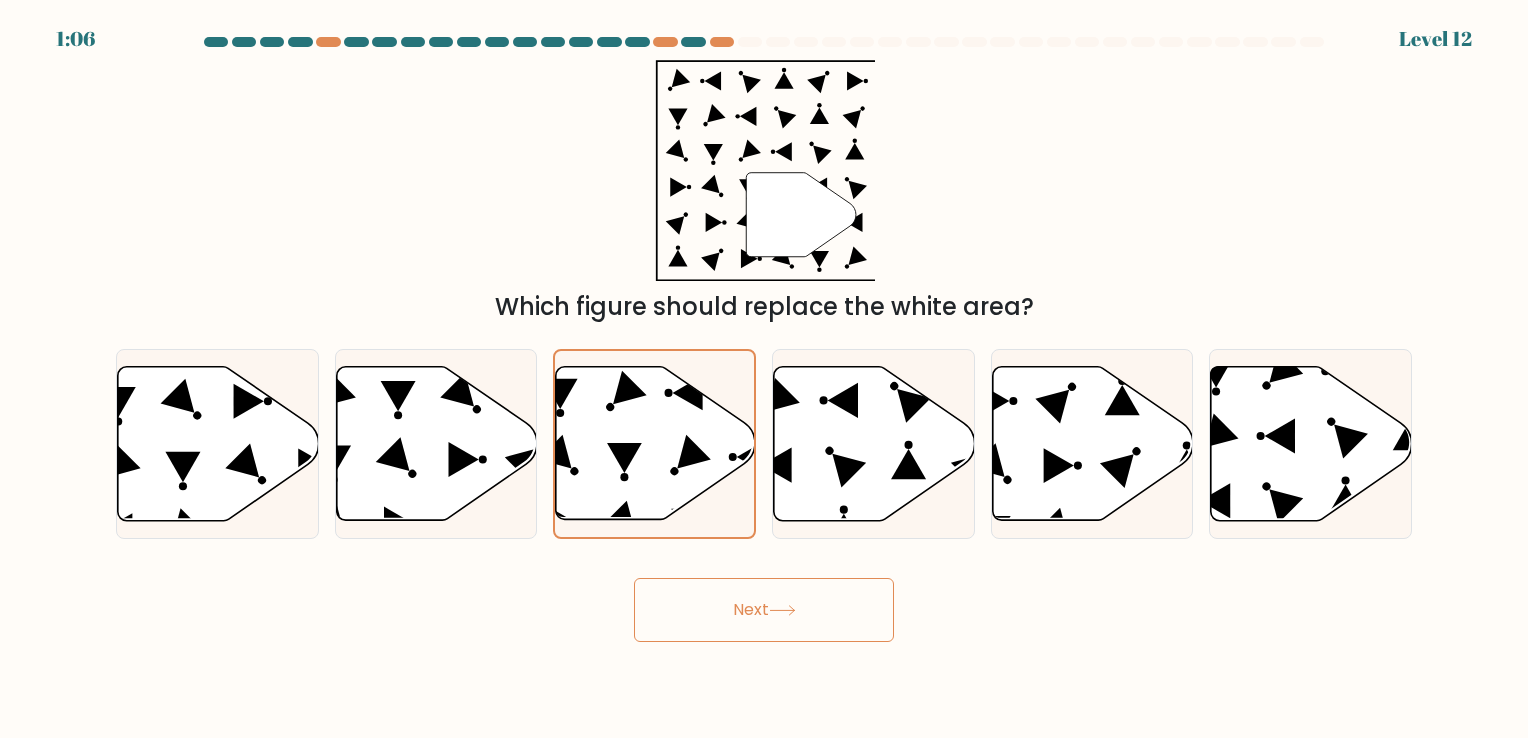 click on "Next" at bounding box center [764, 610] 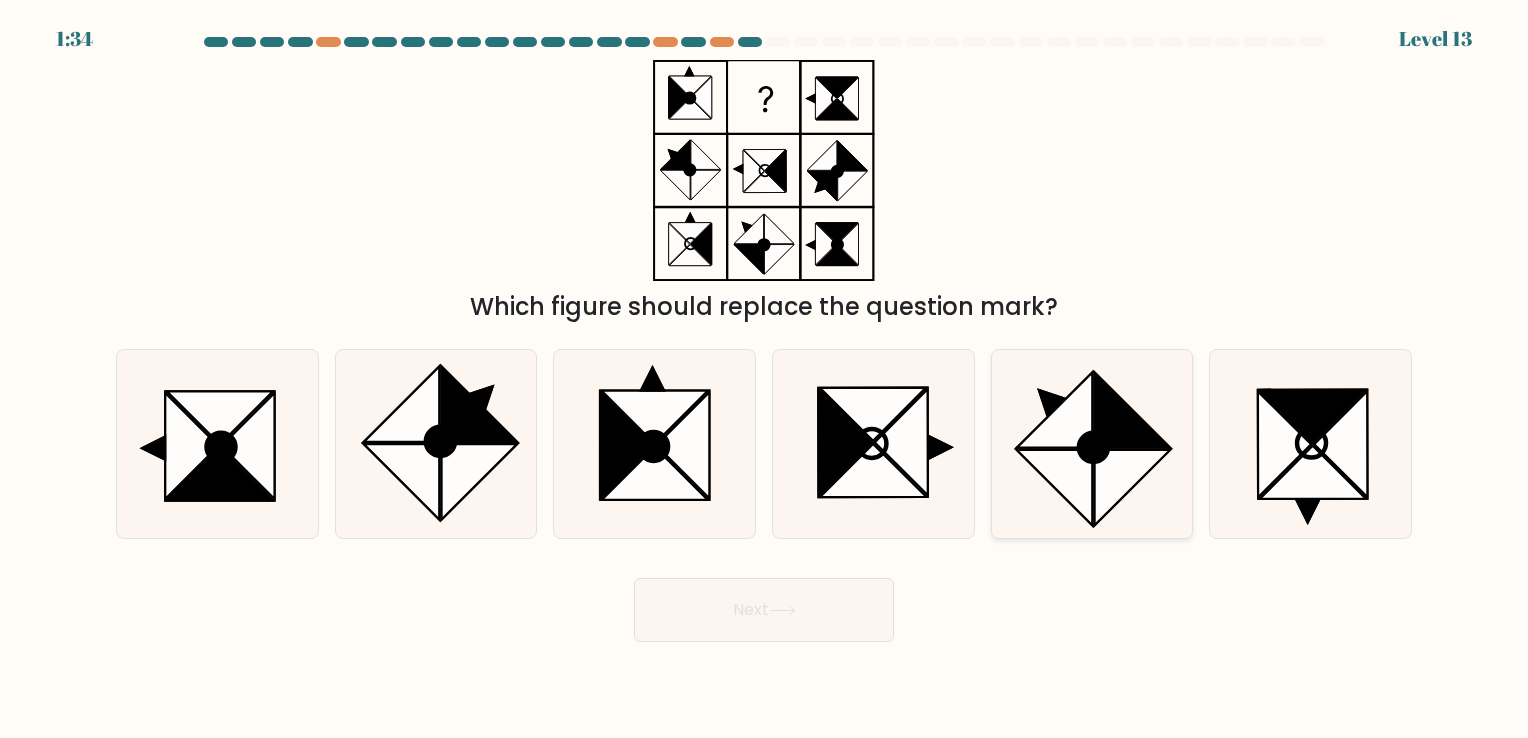 click 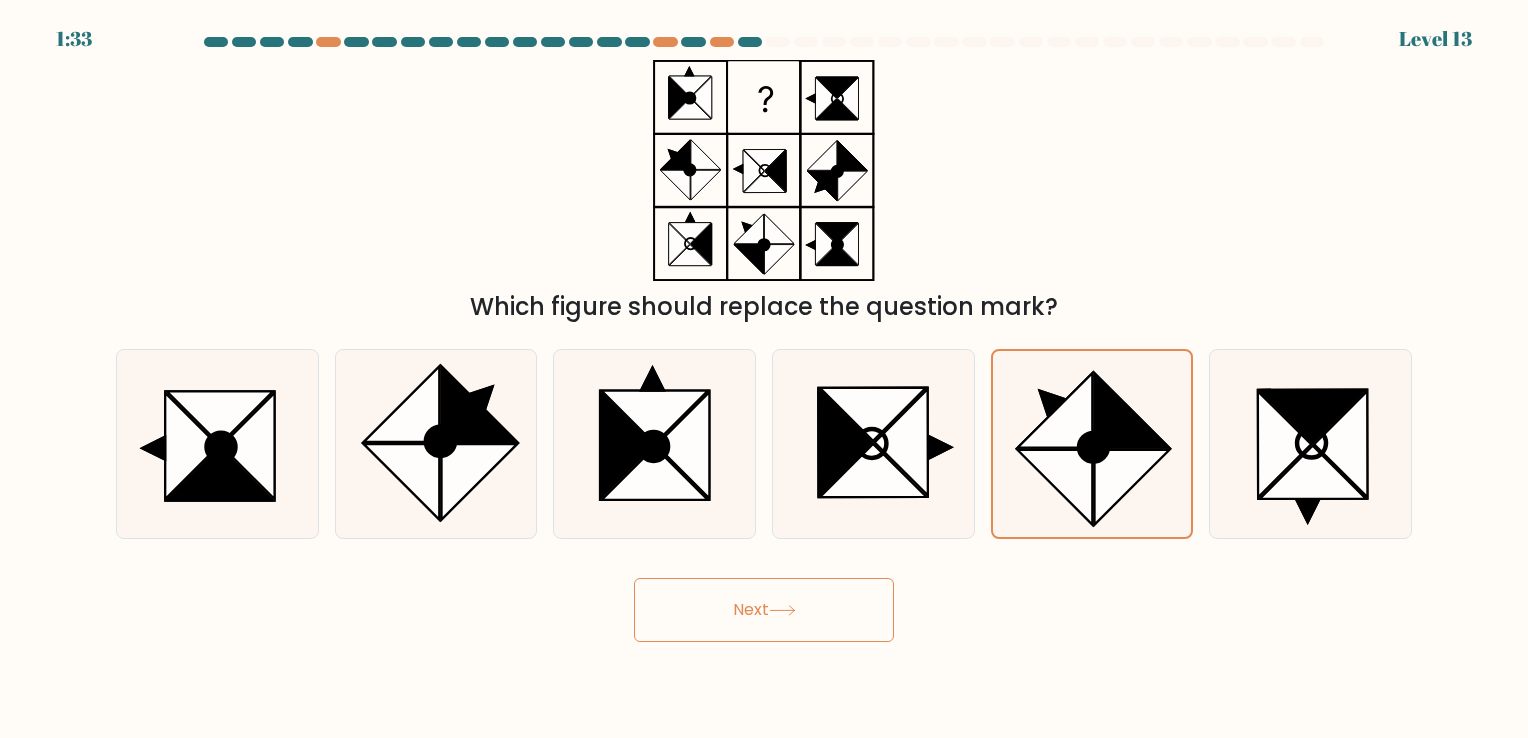 click on "Next" at bounding box center [764, 610] 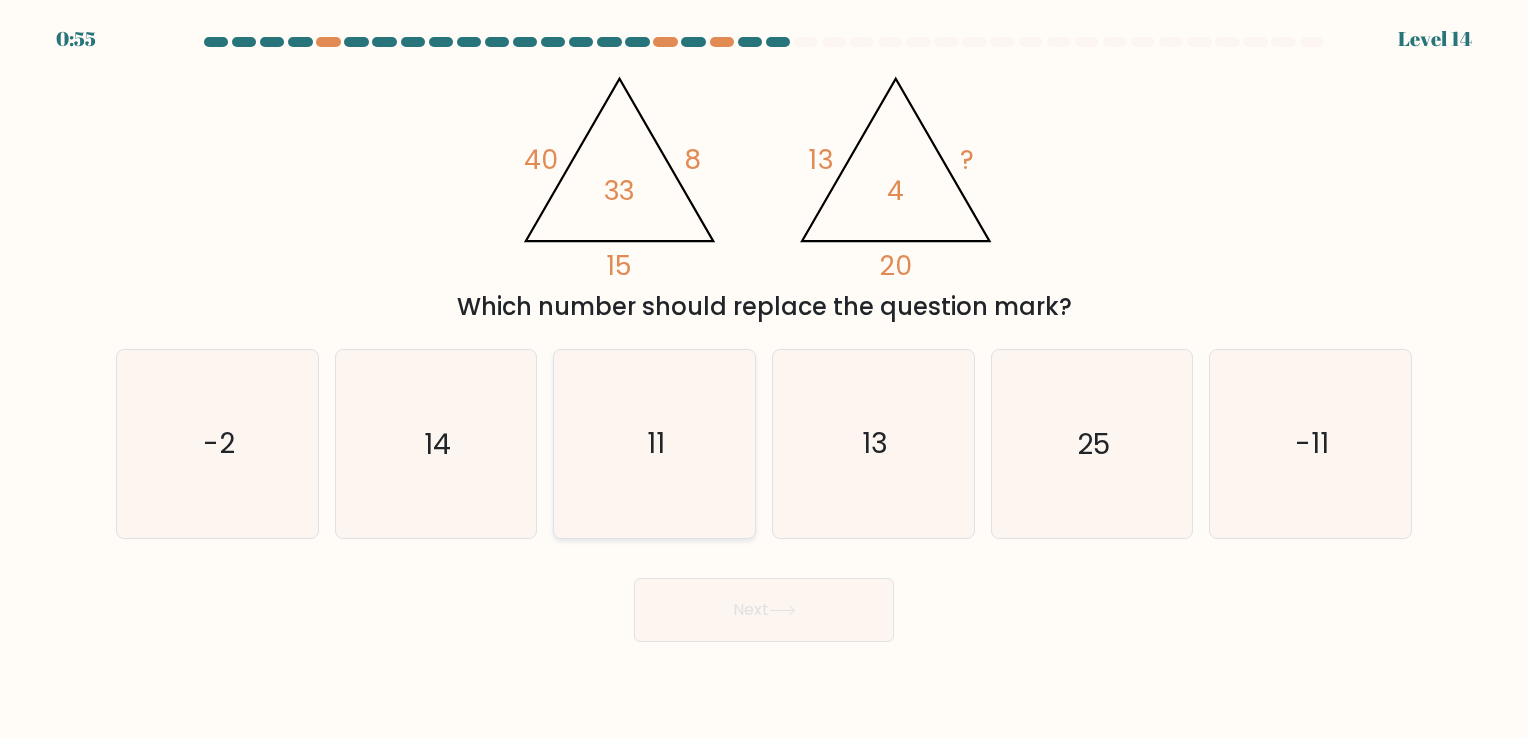 click on "11" 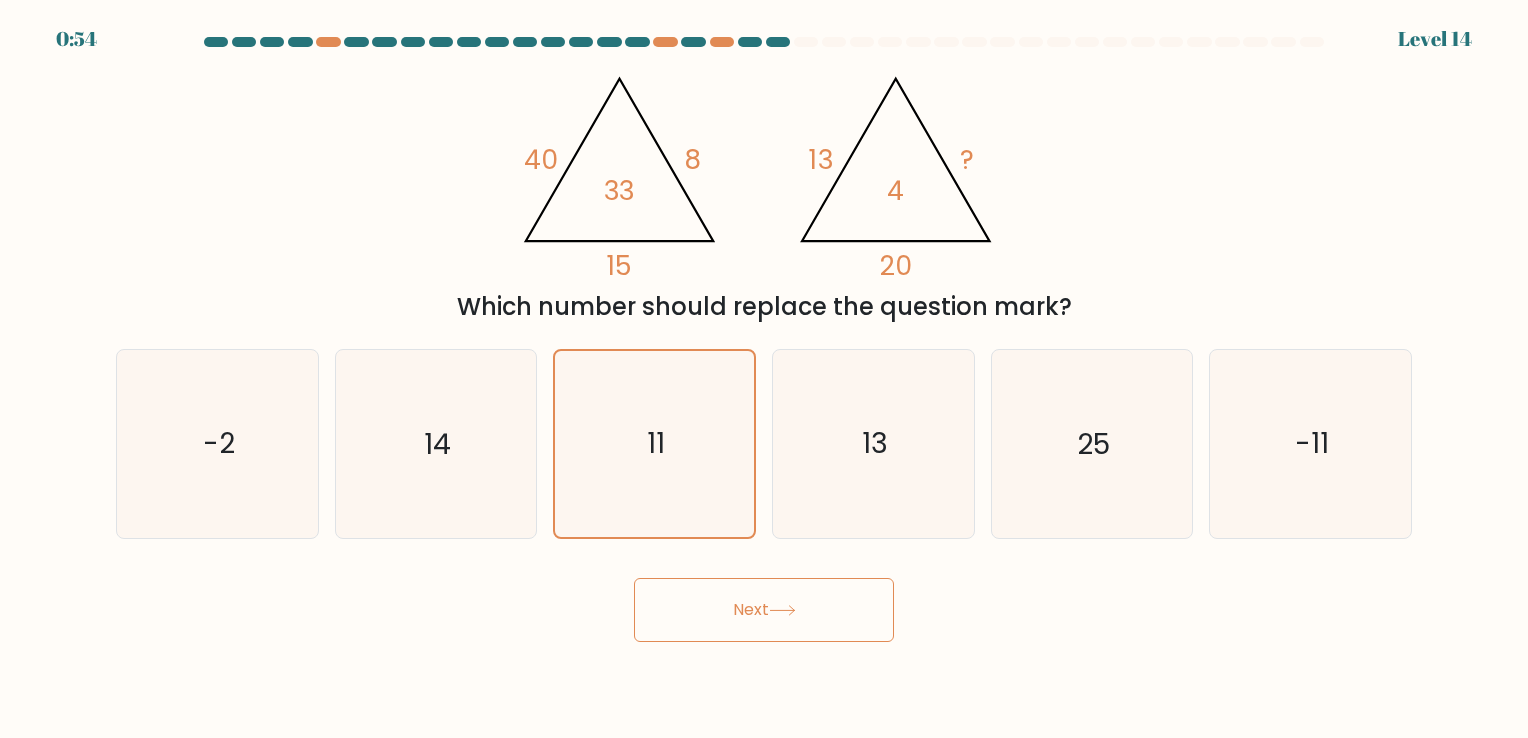 click on "Next" at bounding box center [764, 610] 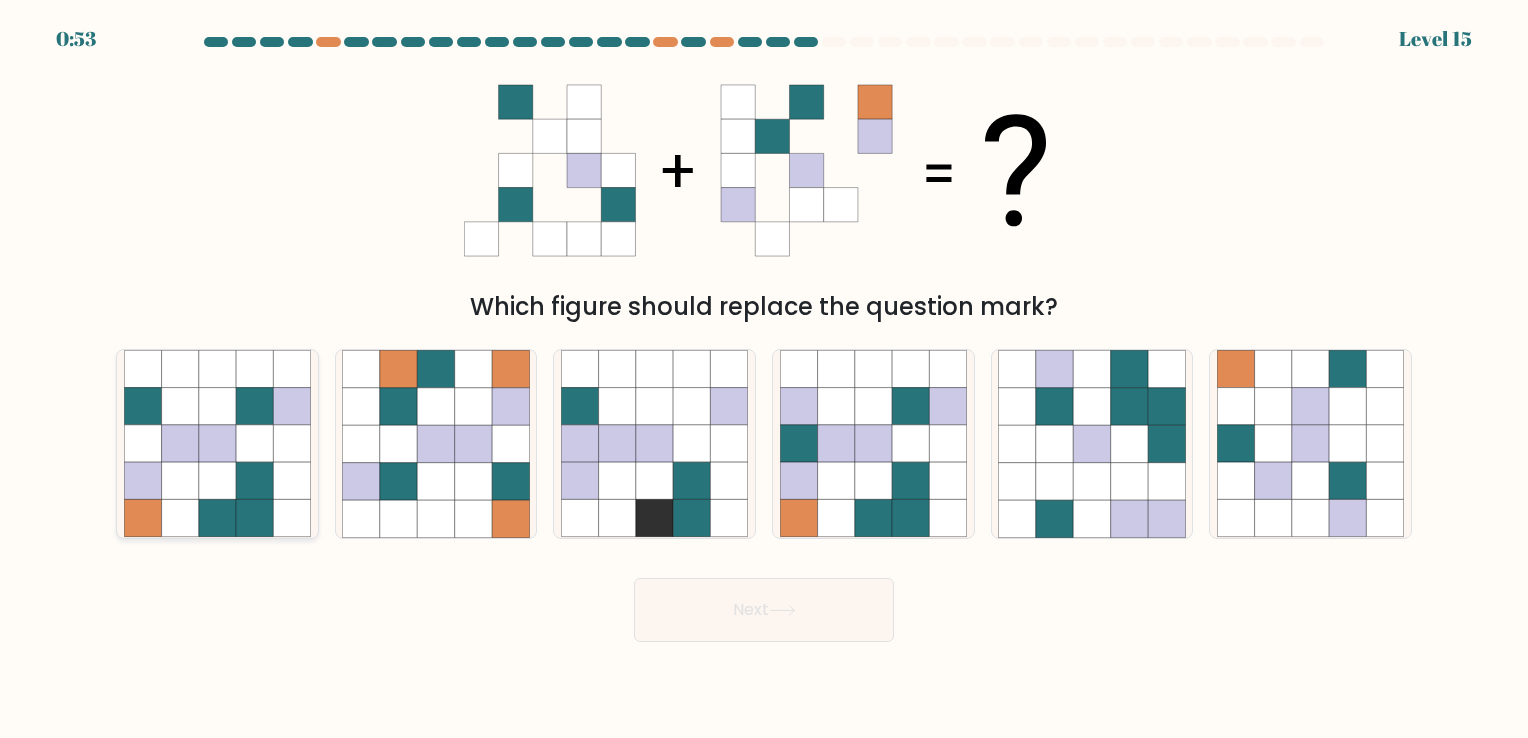 click 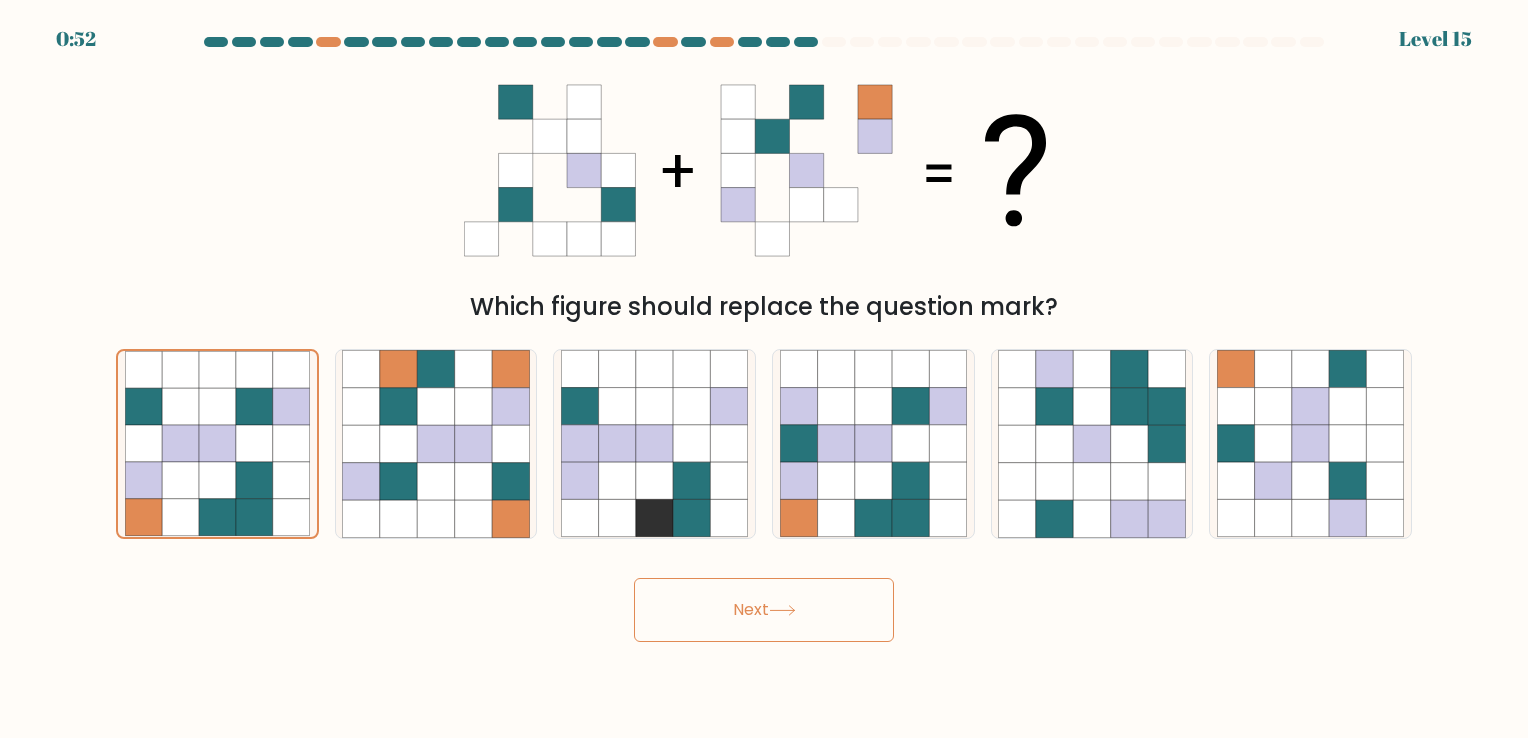 click on "Next" at bounding box center [764, 610] 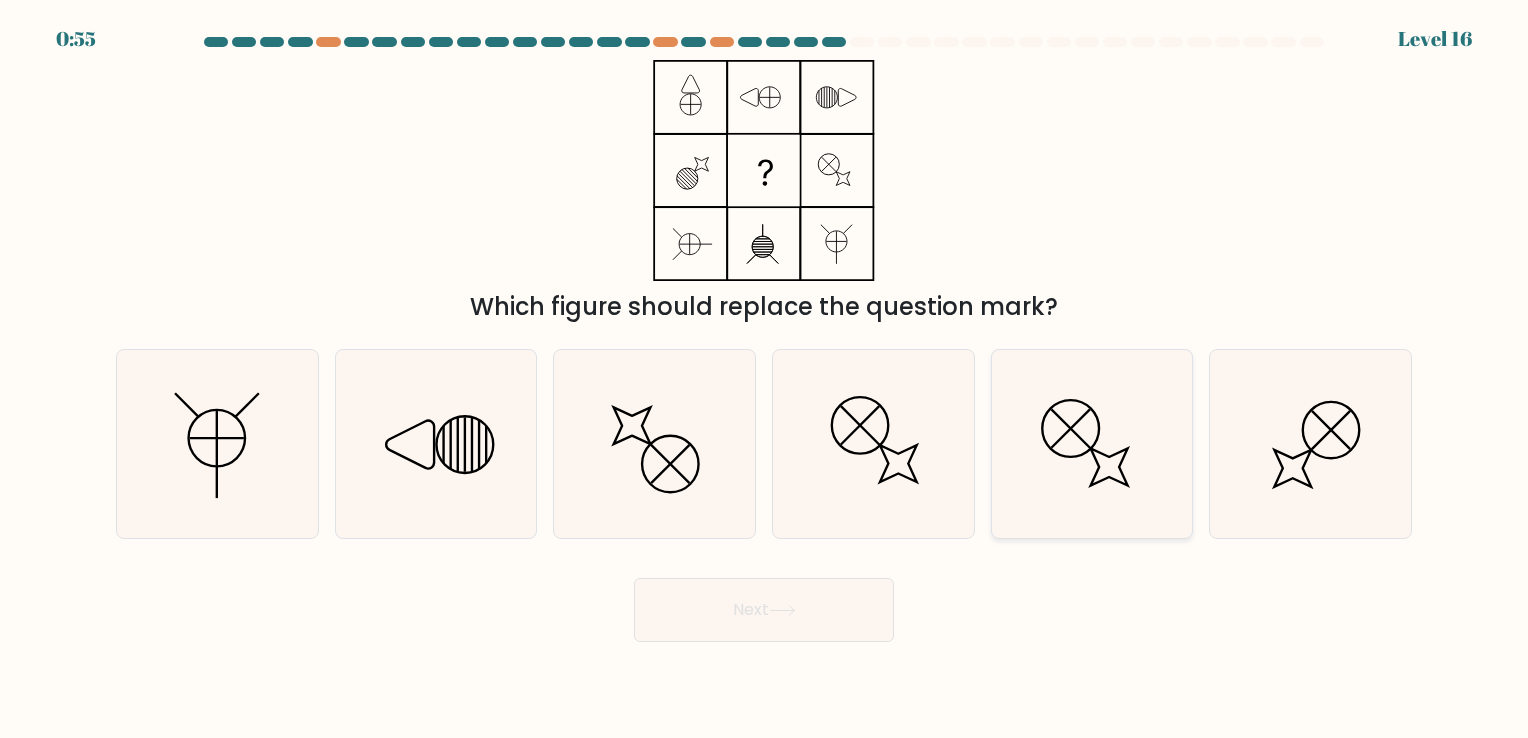 click 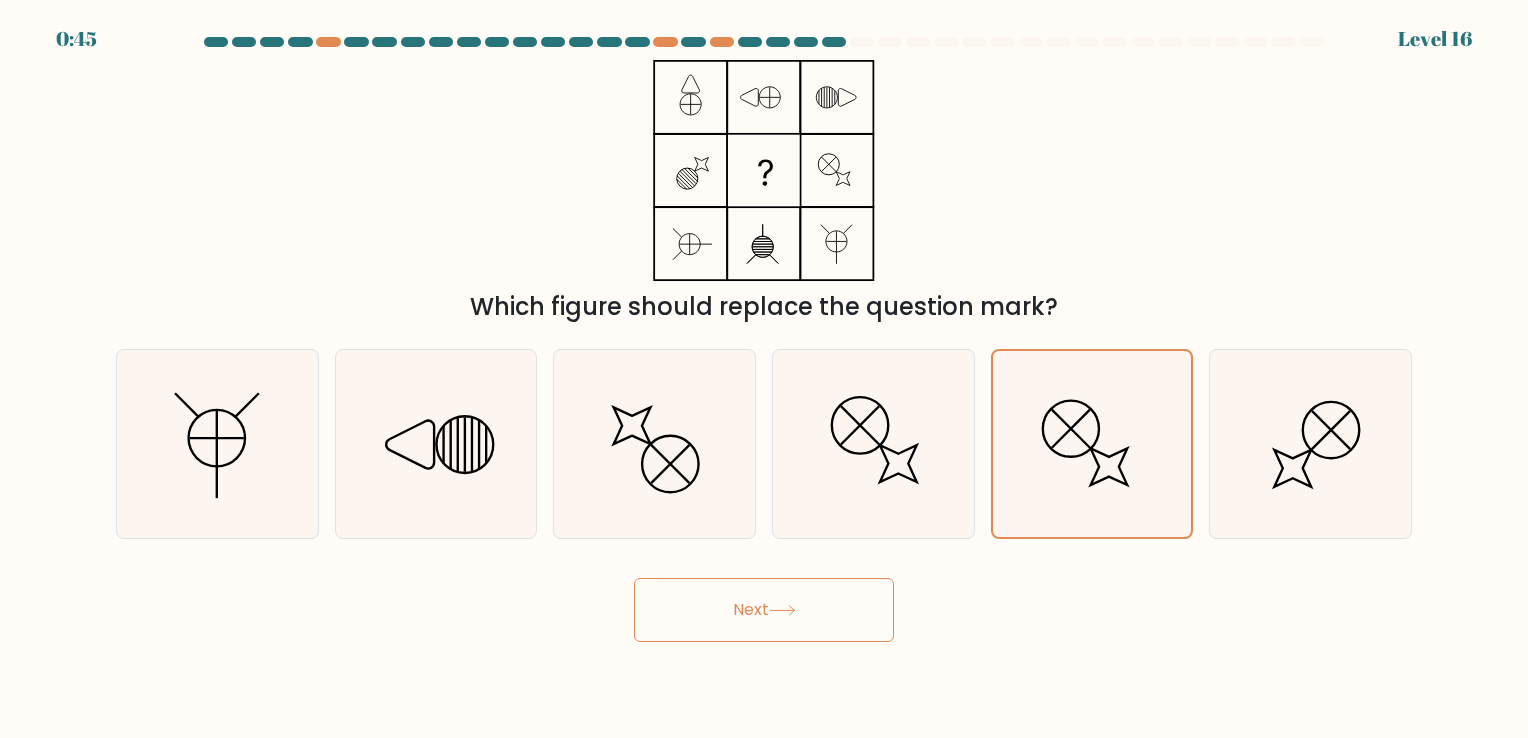 click on "Next" at bounding box center (764, 610) 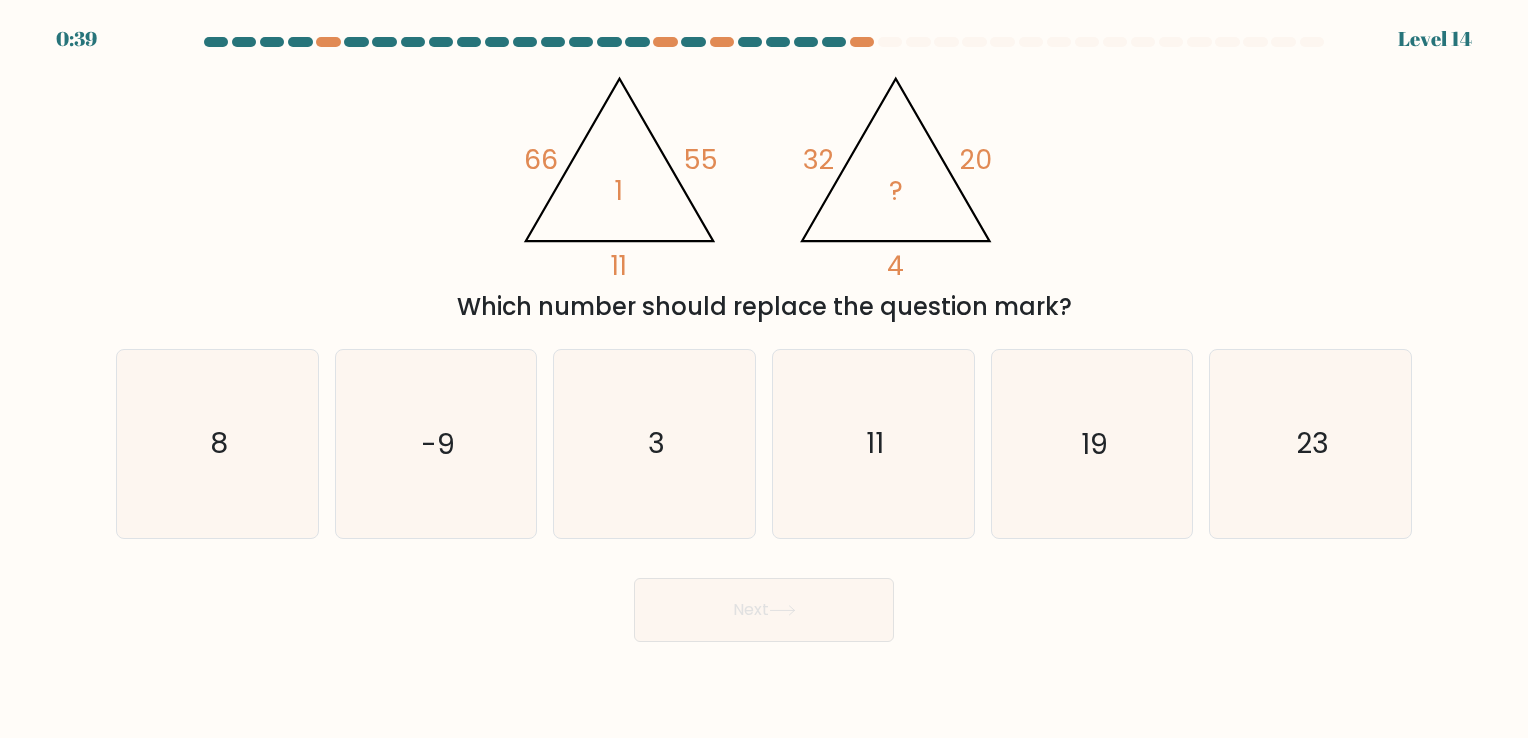 click on "@import url('https://fonts.googleapis.com/css?family=Abril+Fatface:400,100,100italic,300,300italic,400italic,500,500italic,700,700italic,900,900italic');                        66       55       11       1                                       @import url('https://fonts.googleapis.com/css?family=Abril+Fatface:400,100,100italic,300,300italic,400italic,500,500italic,700,700italic,900,900italic');                        32       20       4       ?
Which number should replace the question mark?" at bounding box center [764, 192] 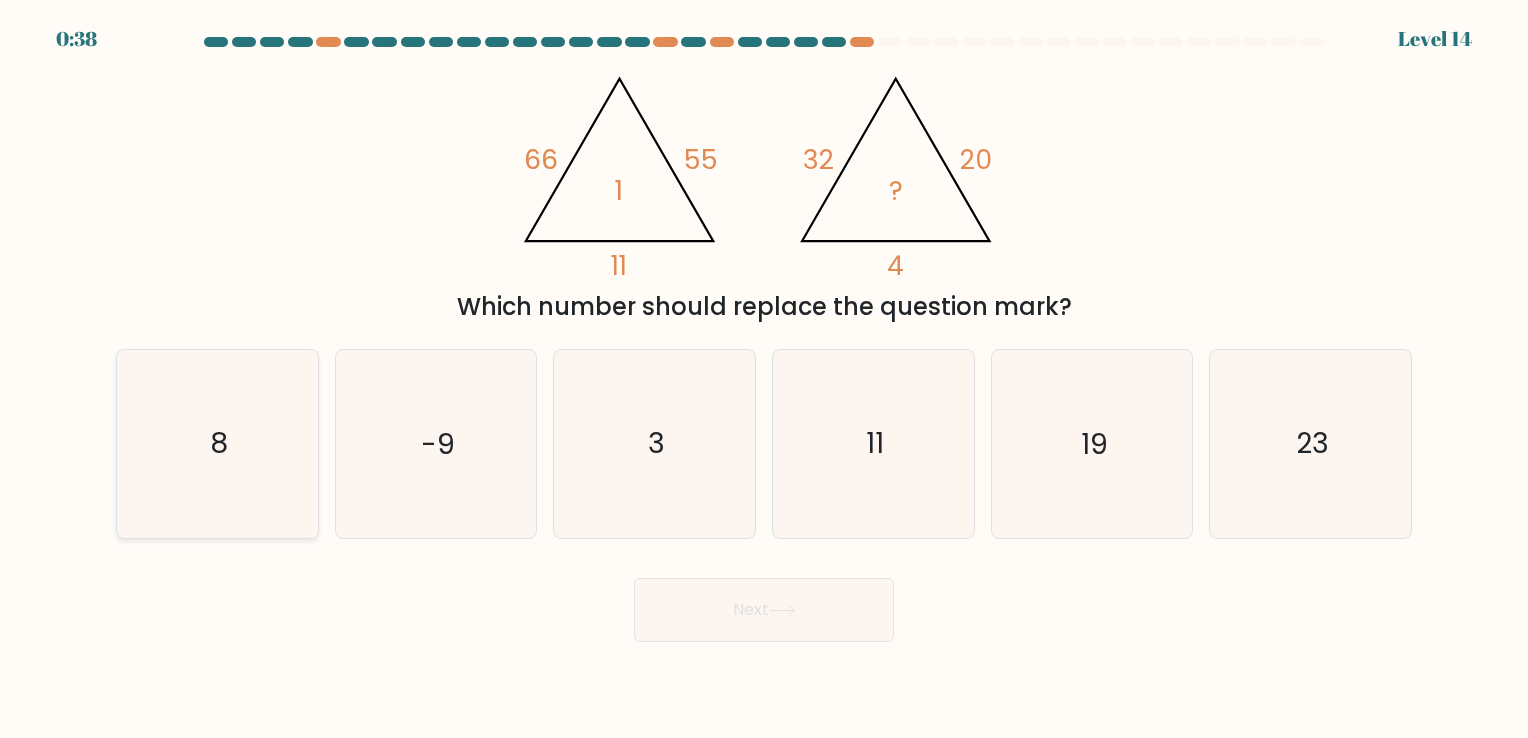 click on "8" 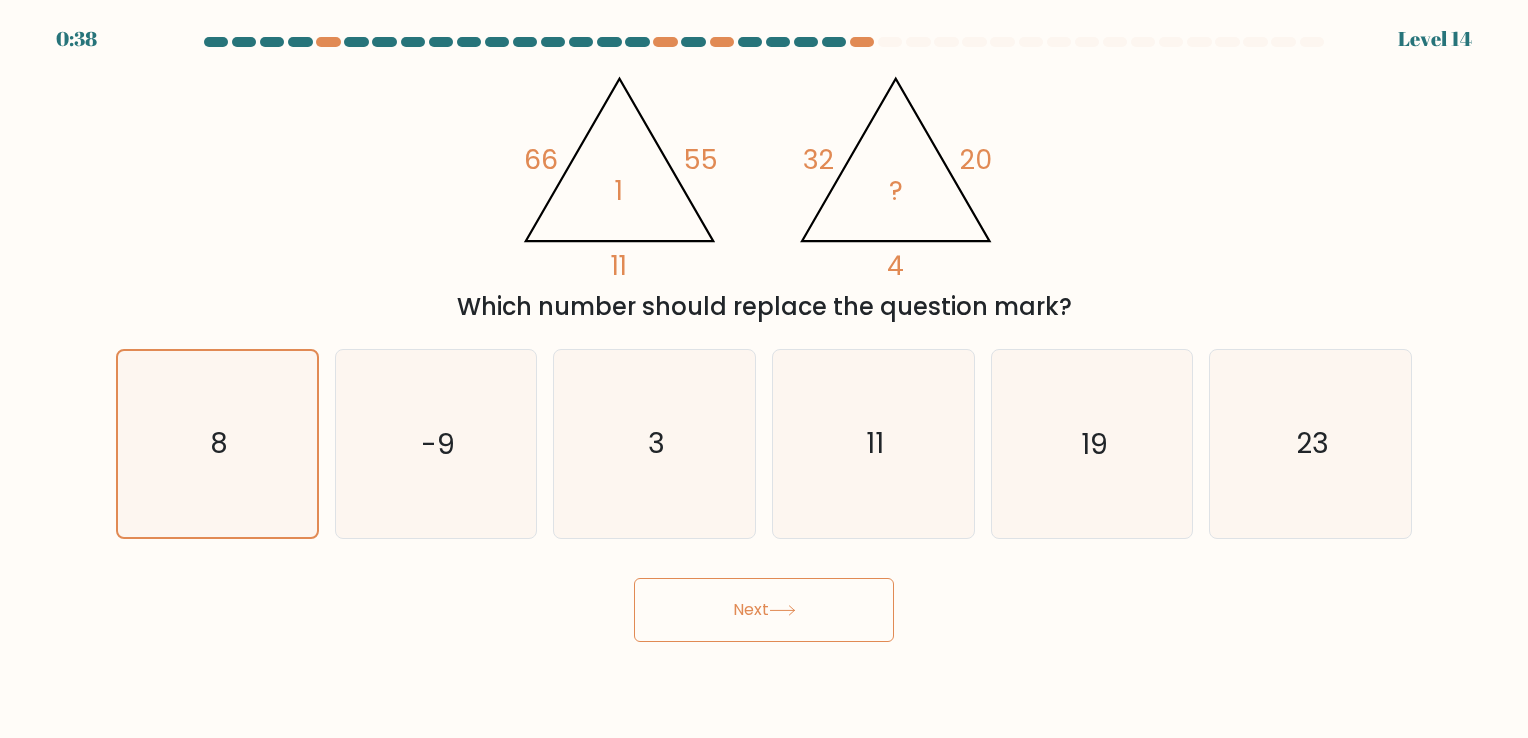 click 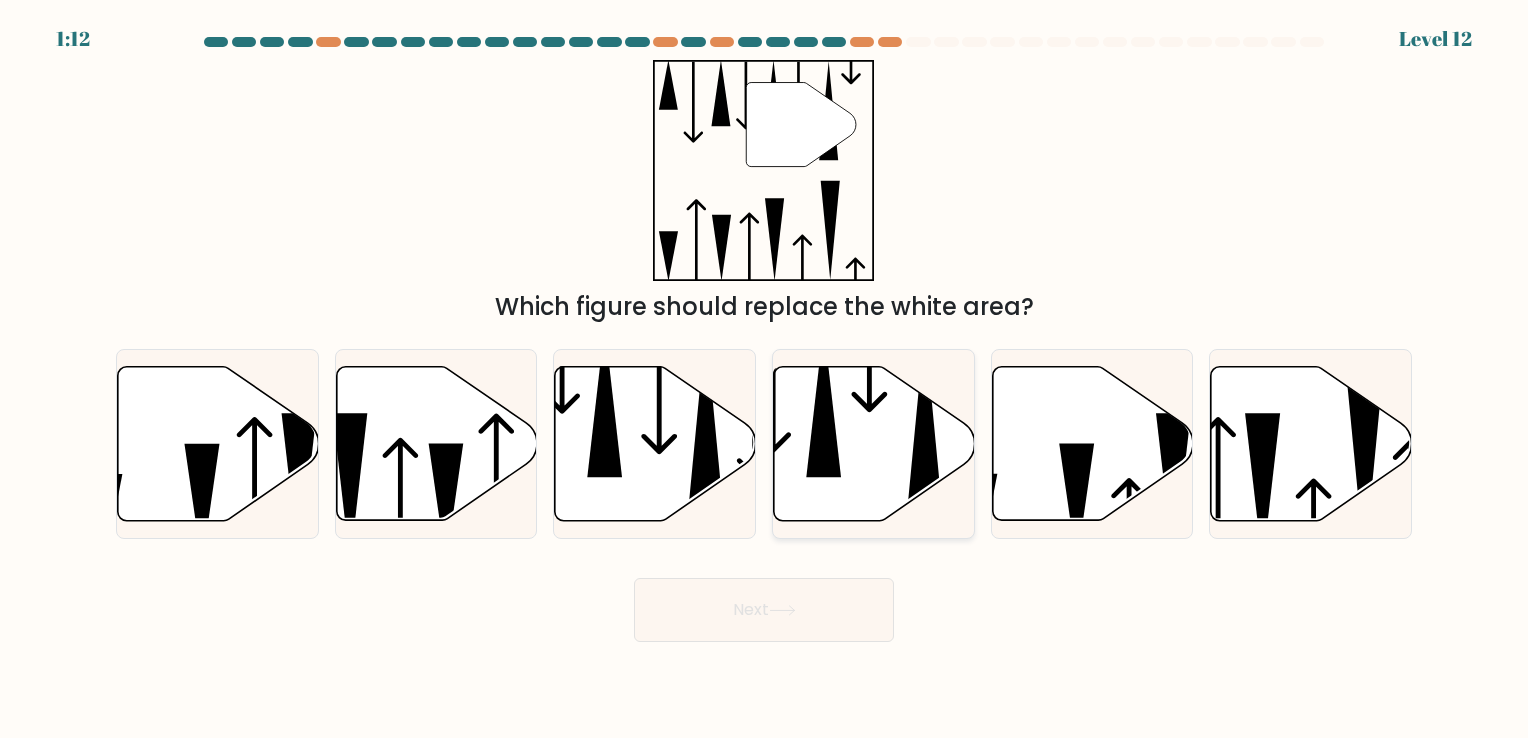 click 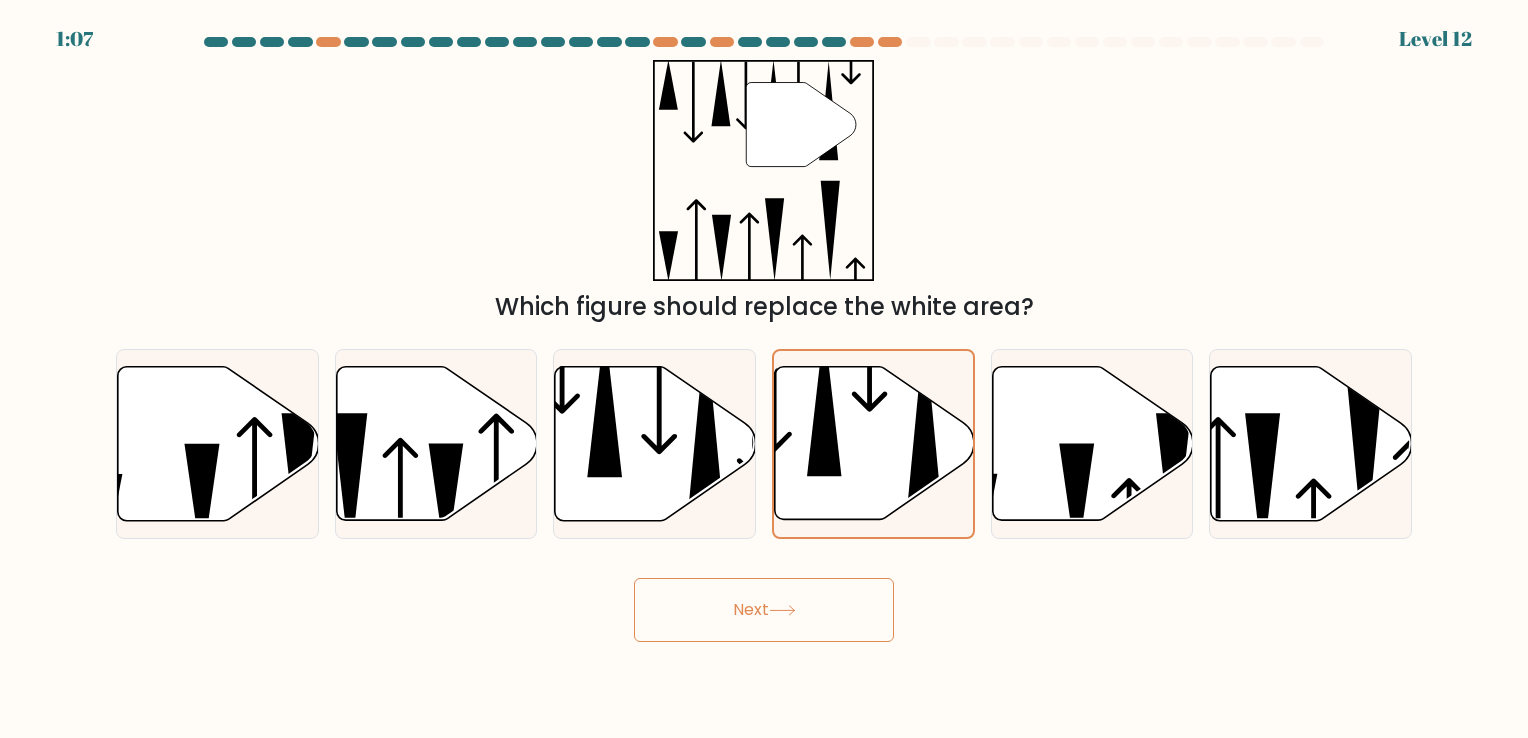 click 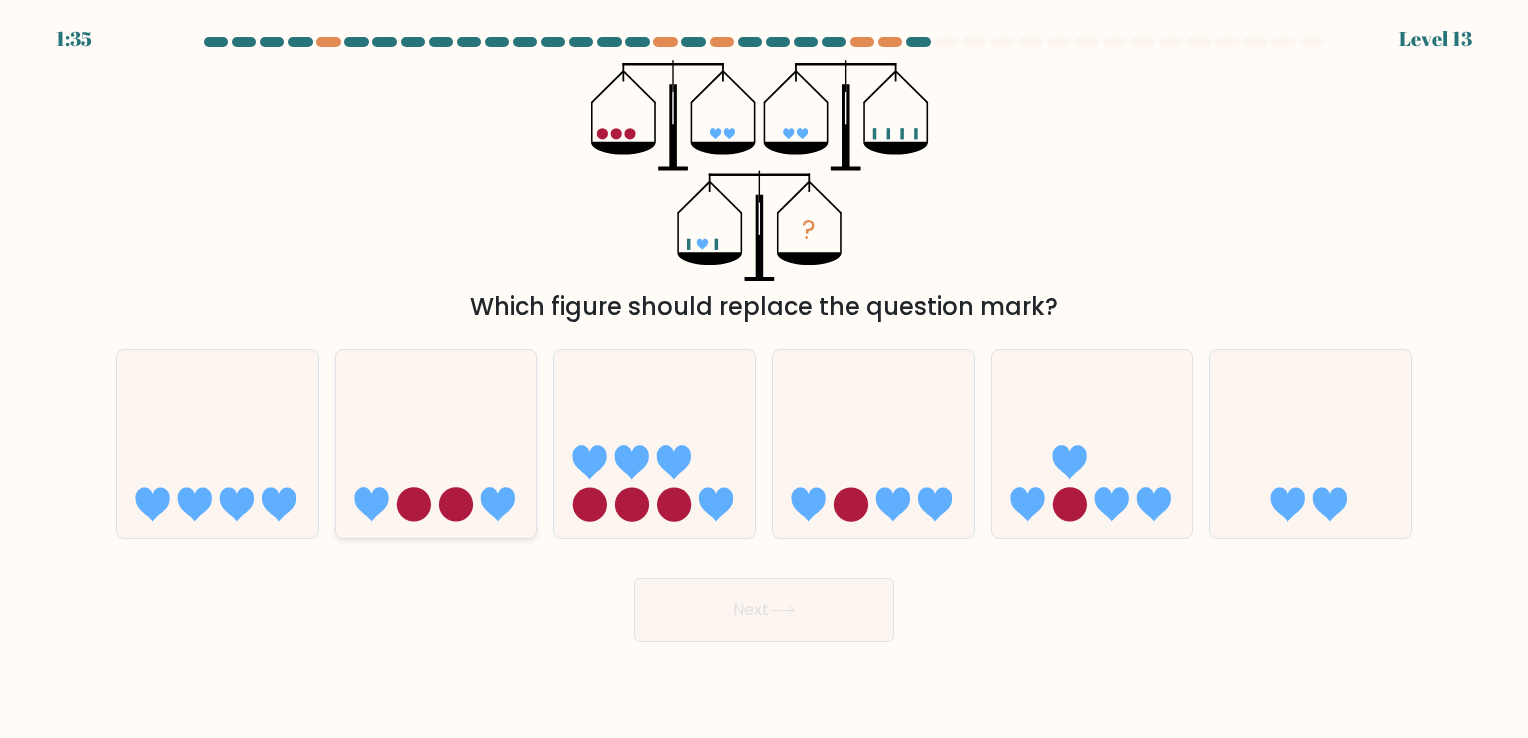 click 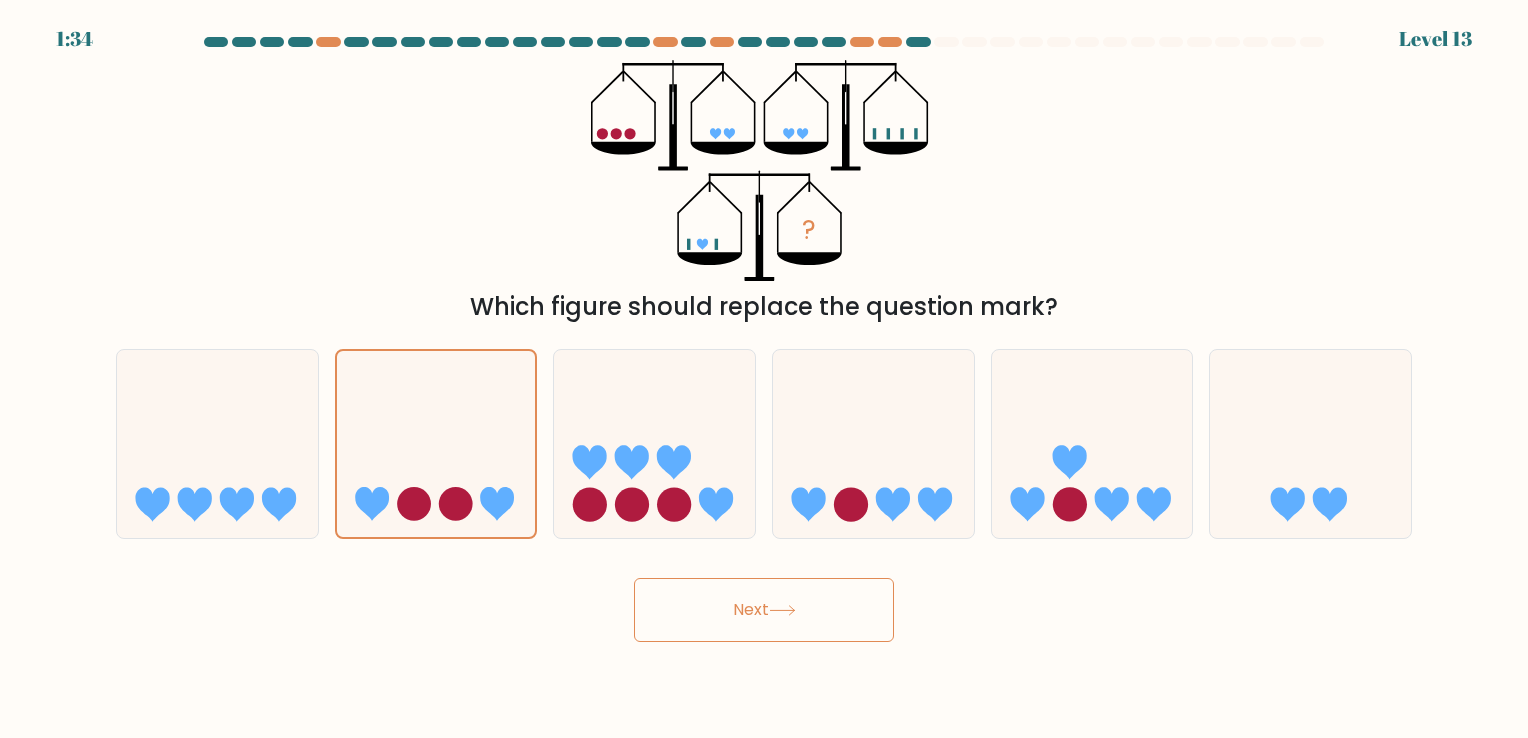 click on "Next" at bounding box center [764, 610] 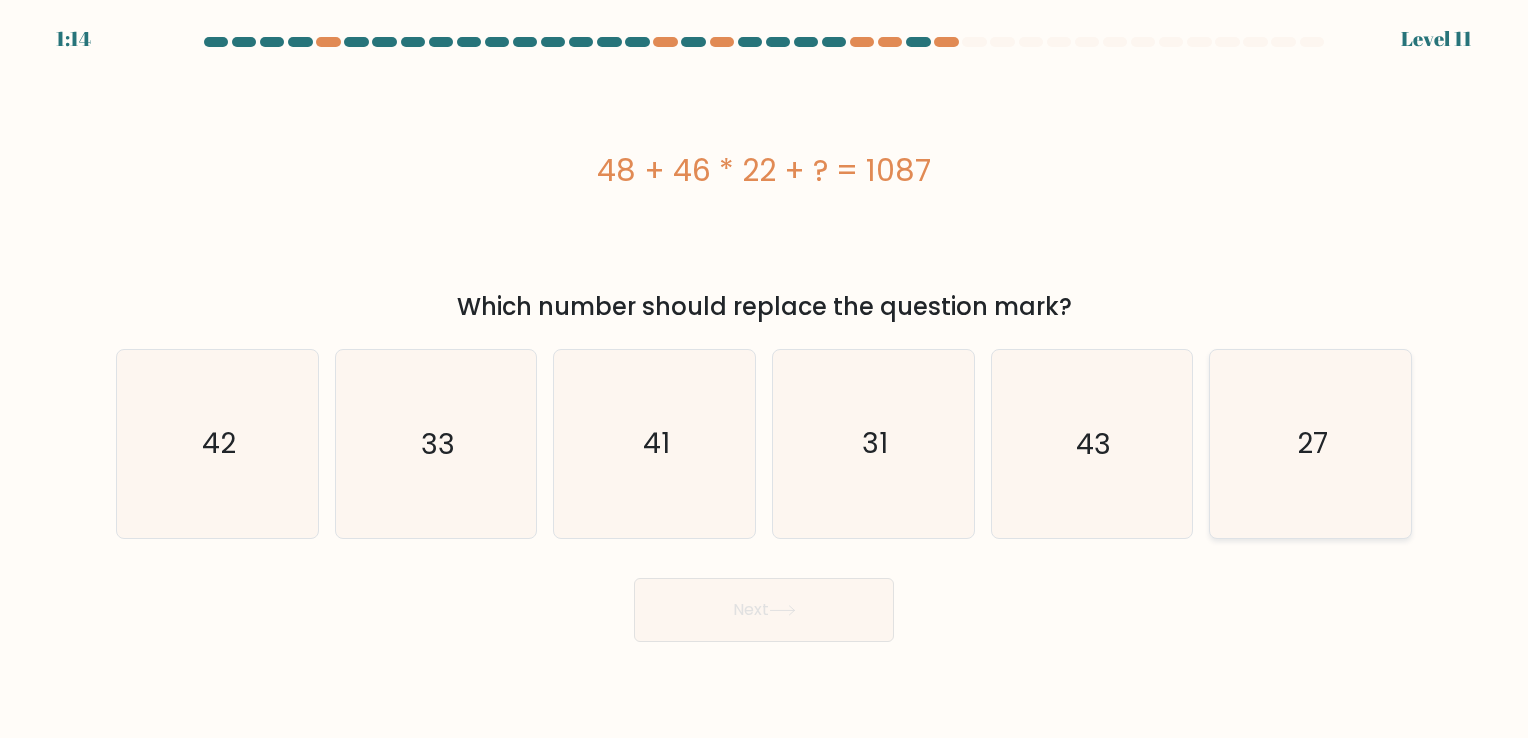 click on "27" 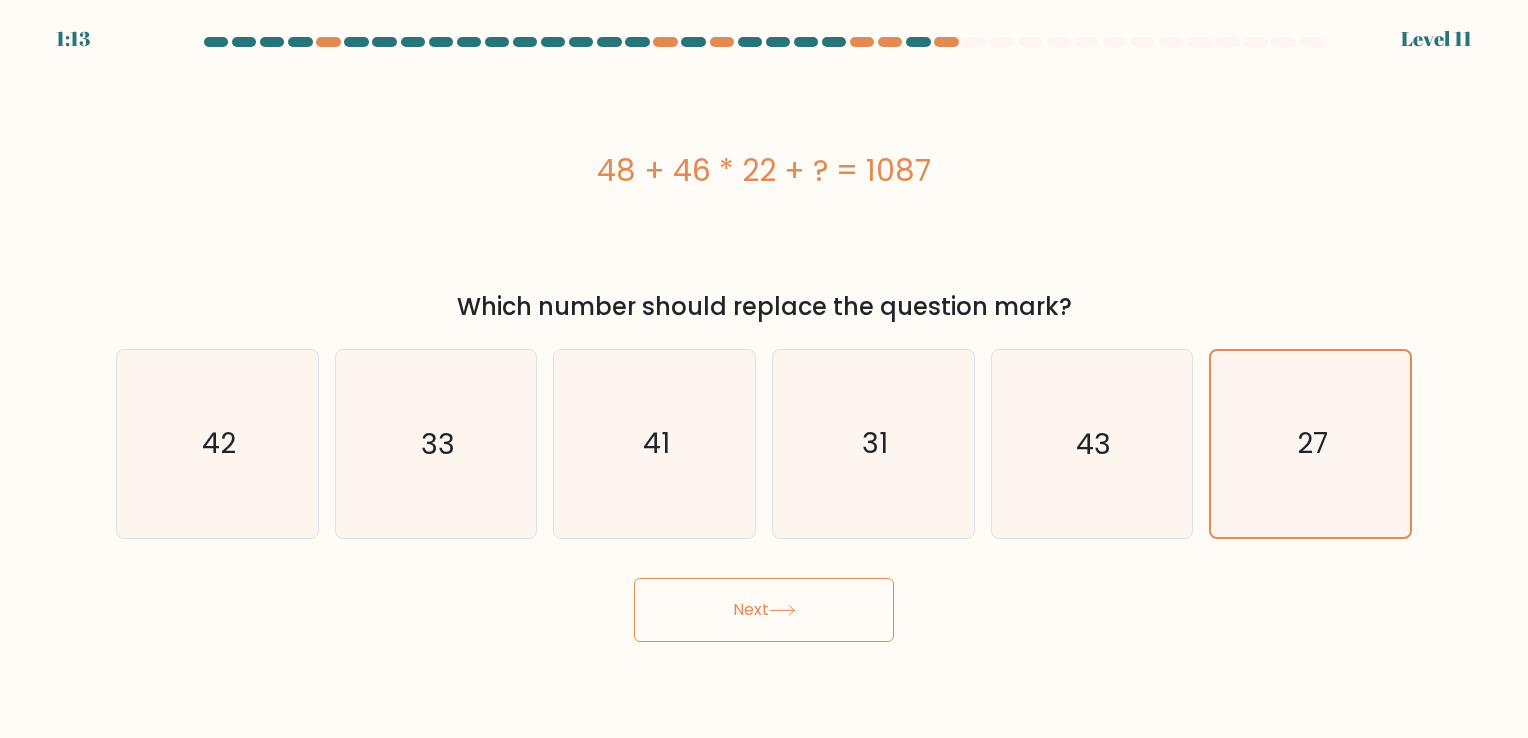 click on "Next" at bounding box center (764, 610) 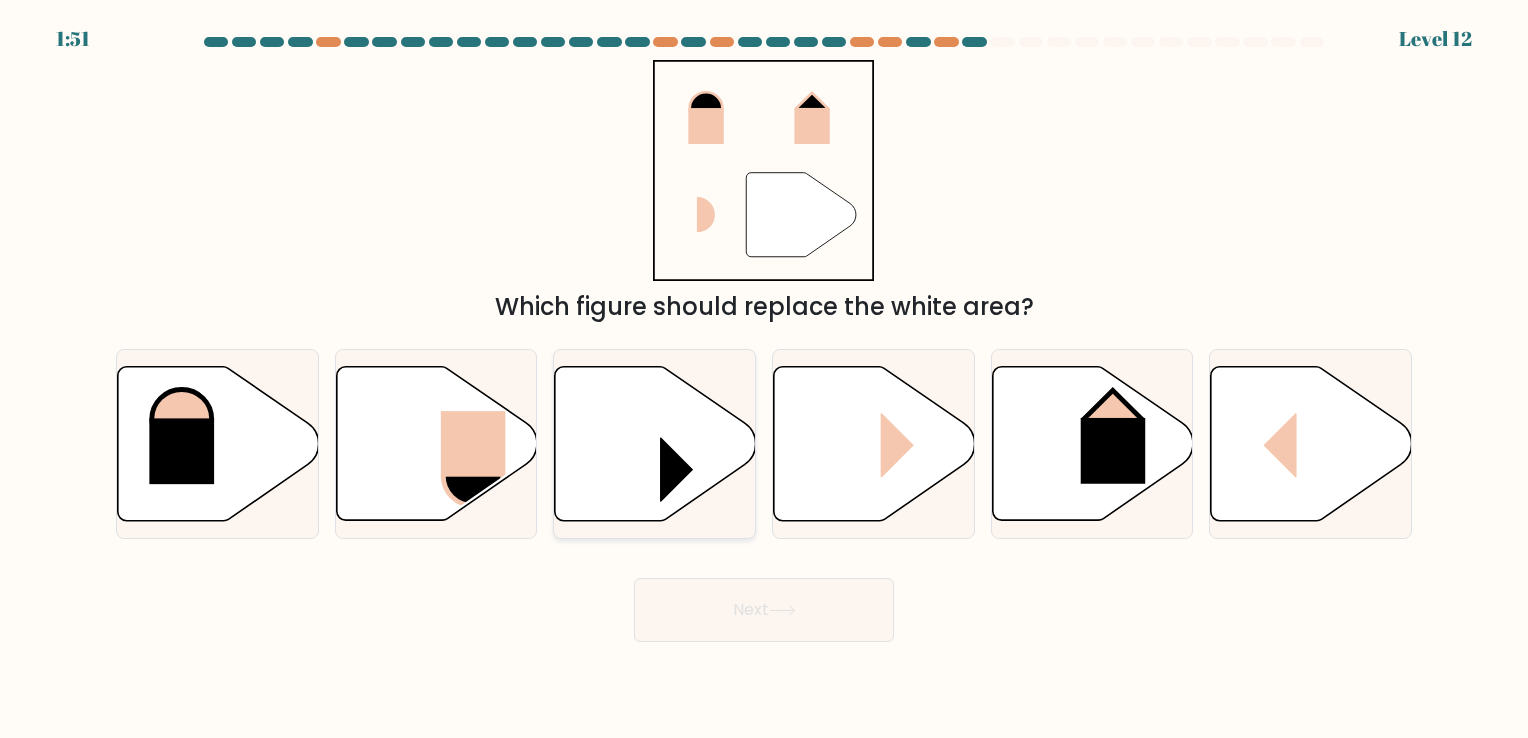 click 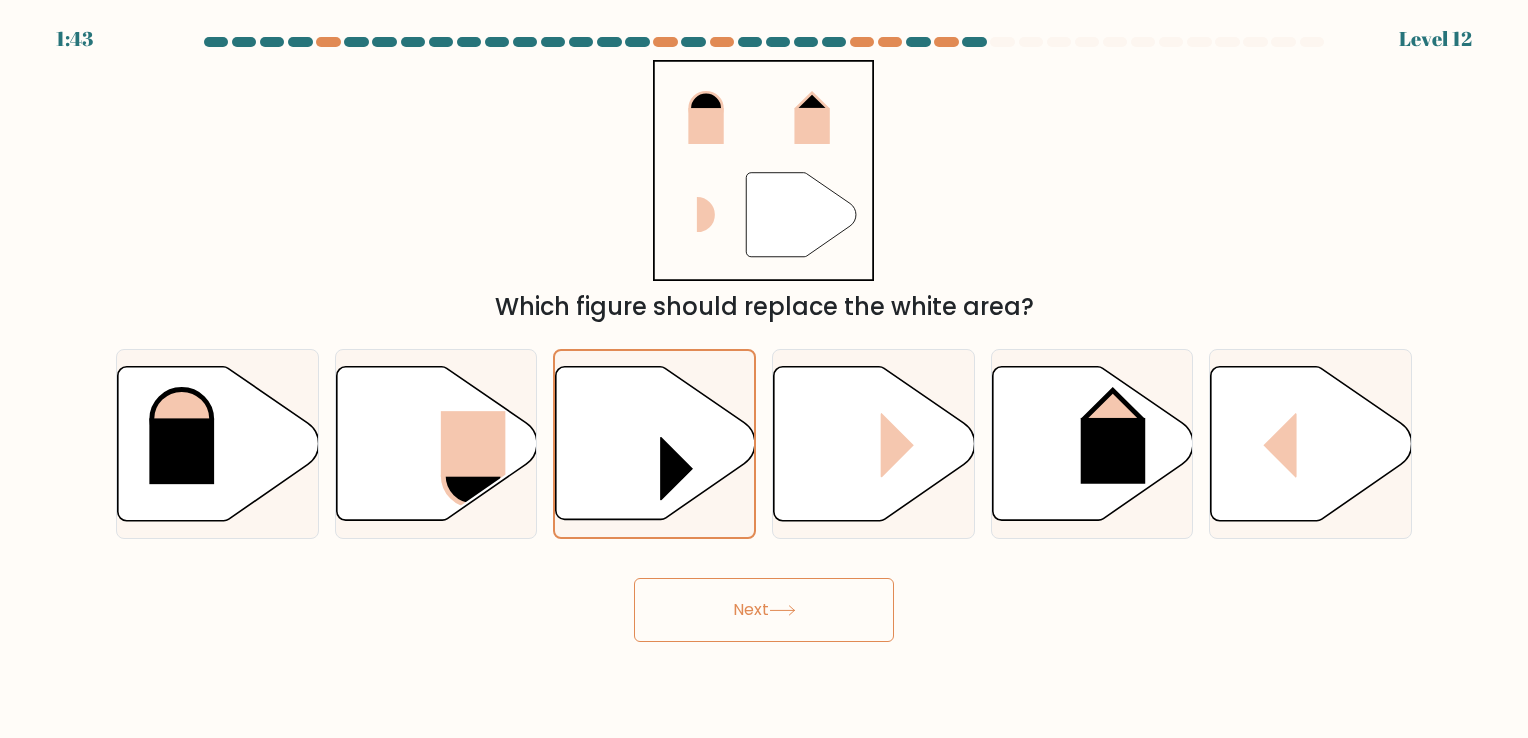 click on "Next" at bounding box center (764, 610) 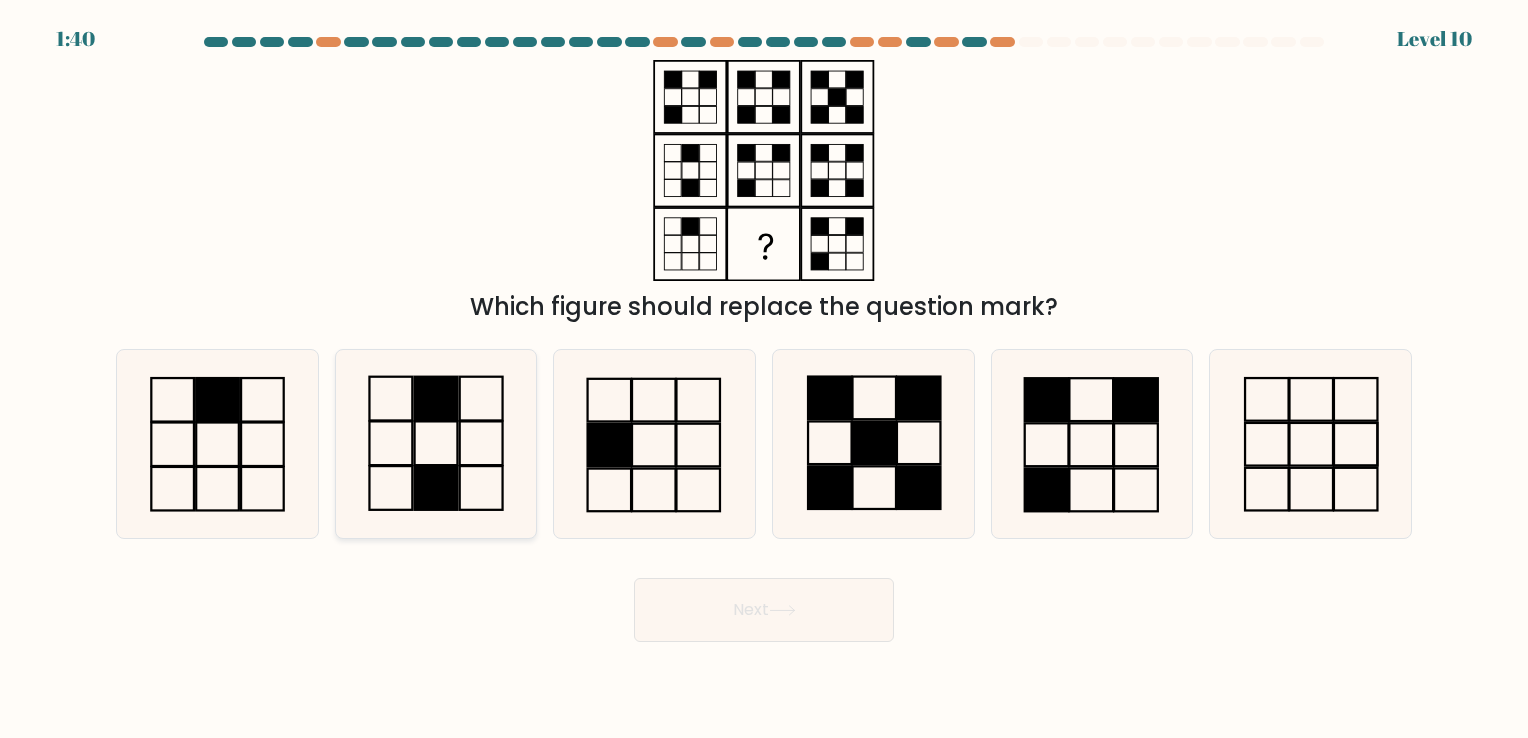 click 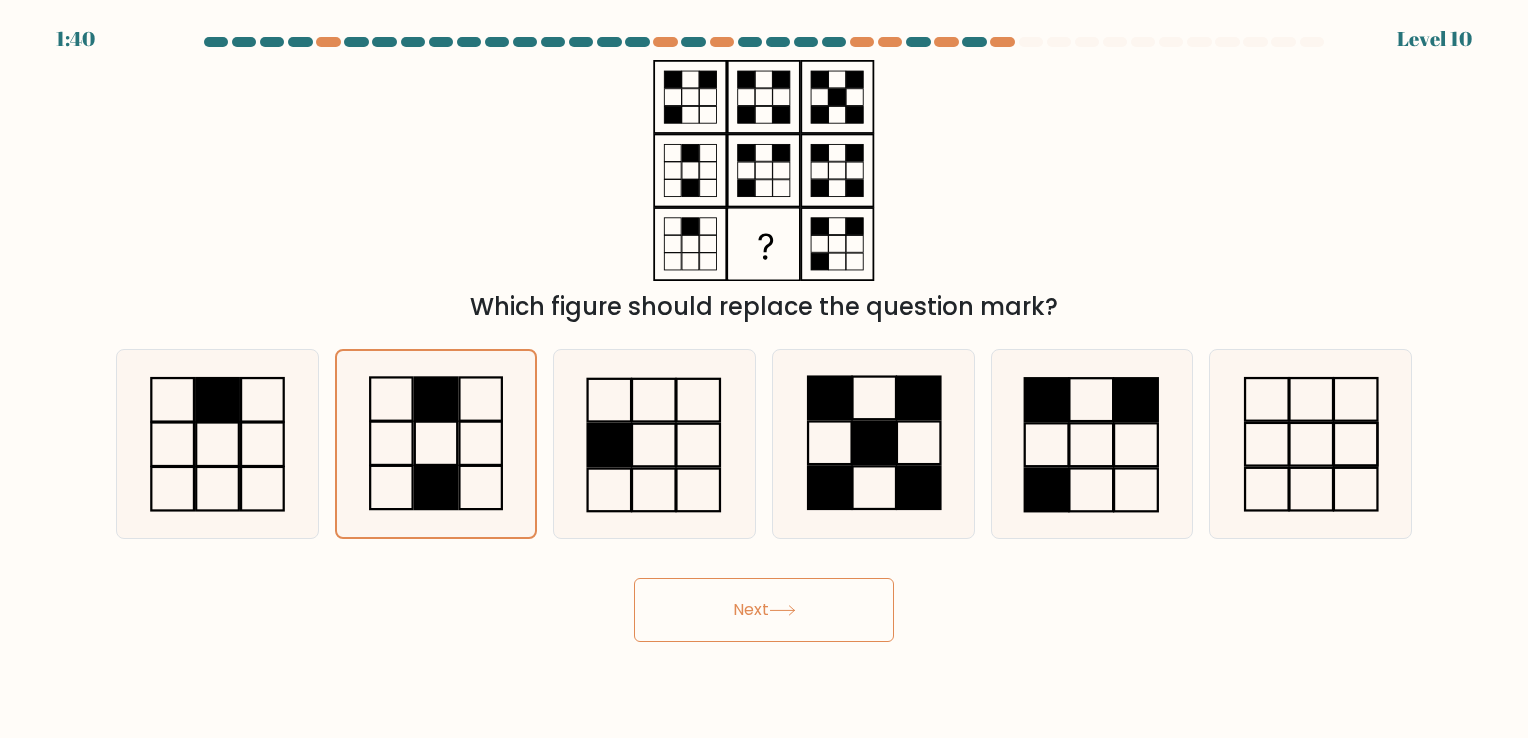 click on "Next" at bounding box center (764, 610) 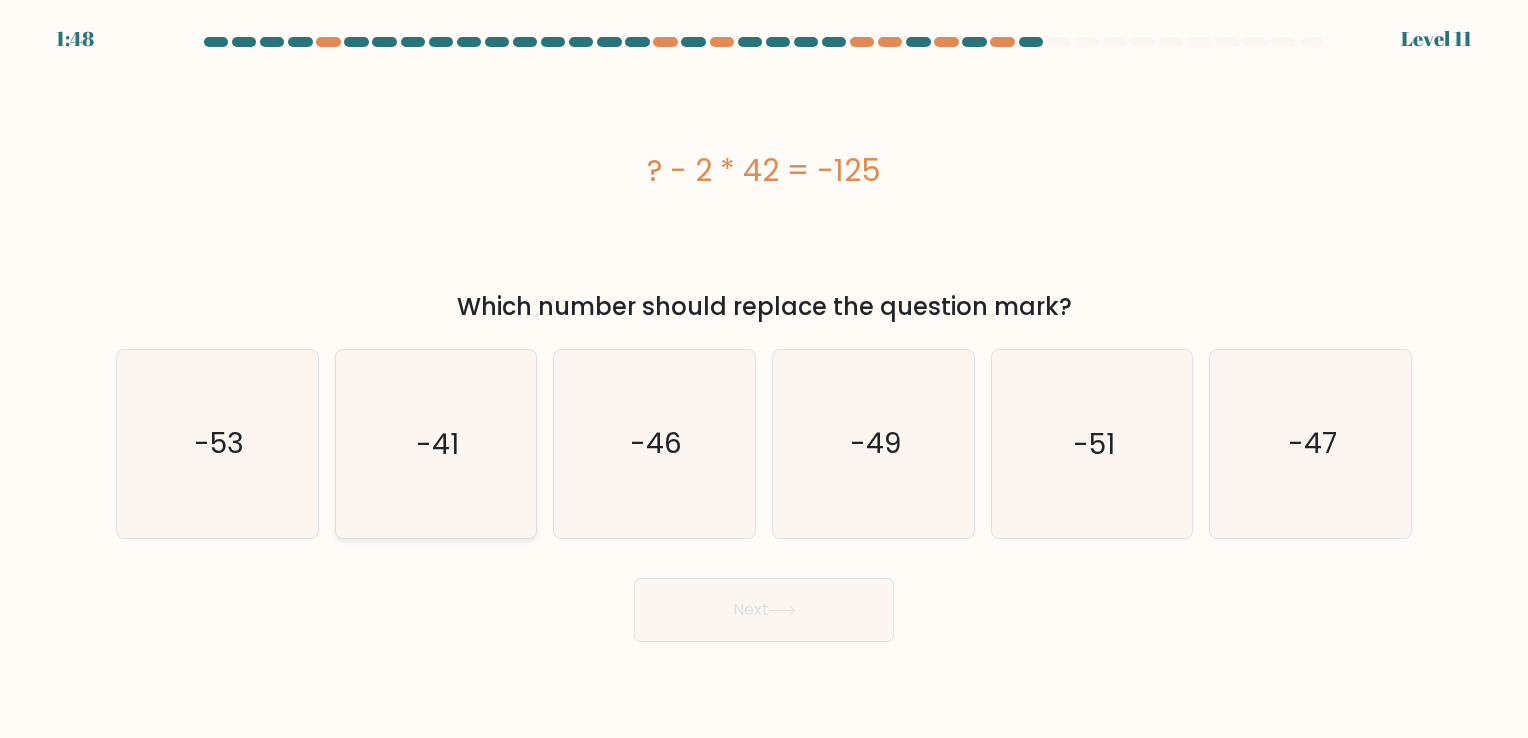 click on "-41" 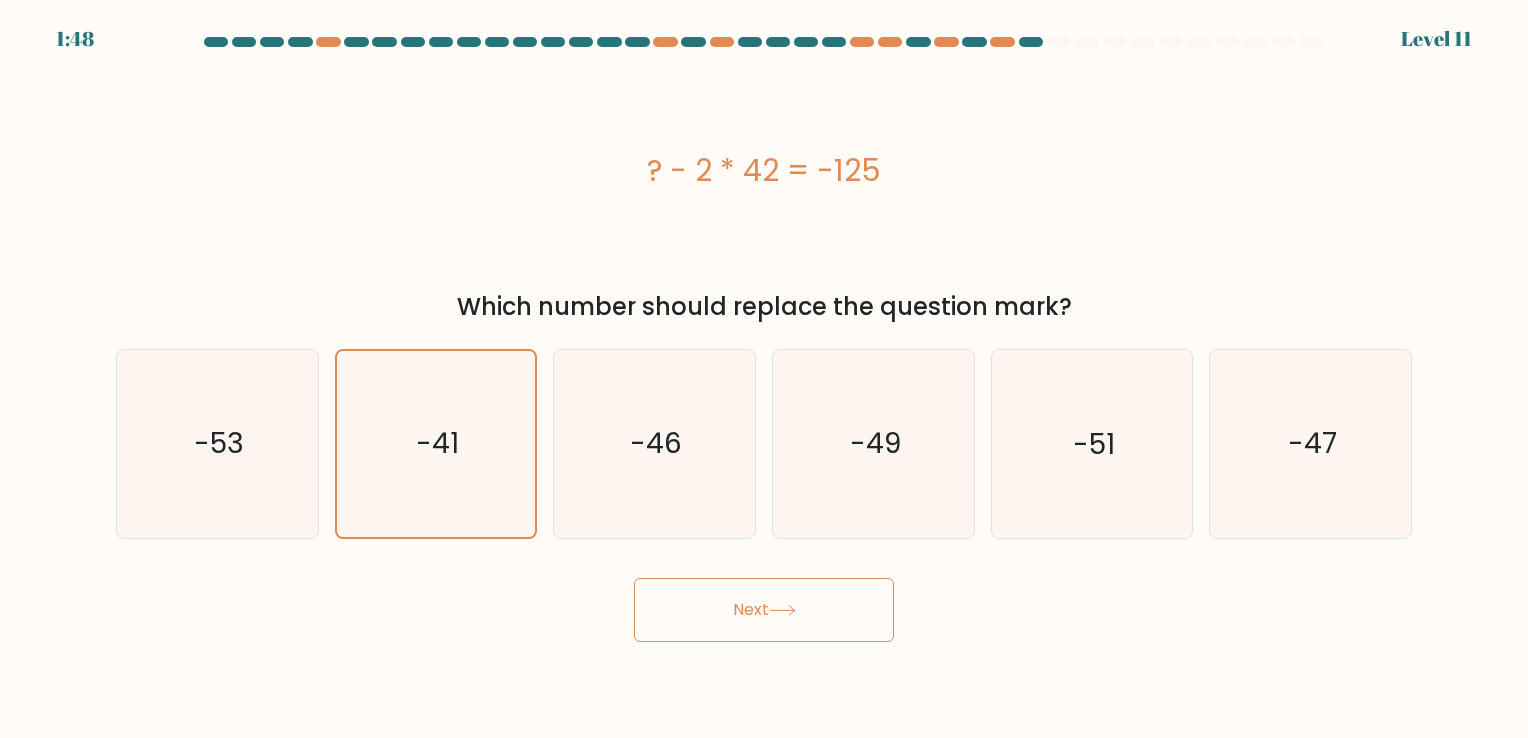 click on "Next" at bounding box center [764, 610] 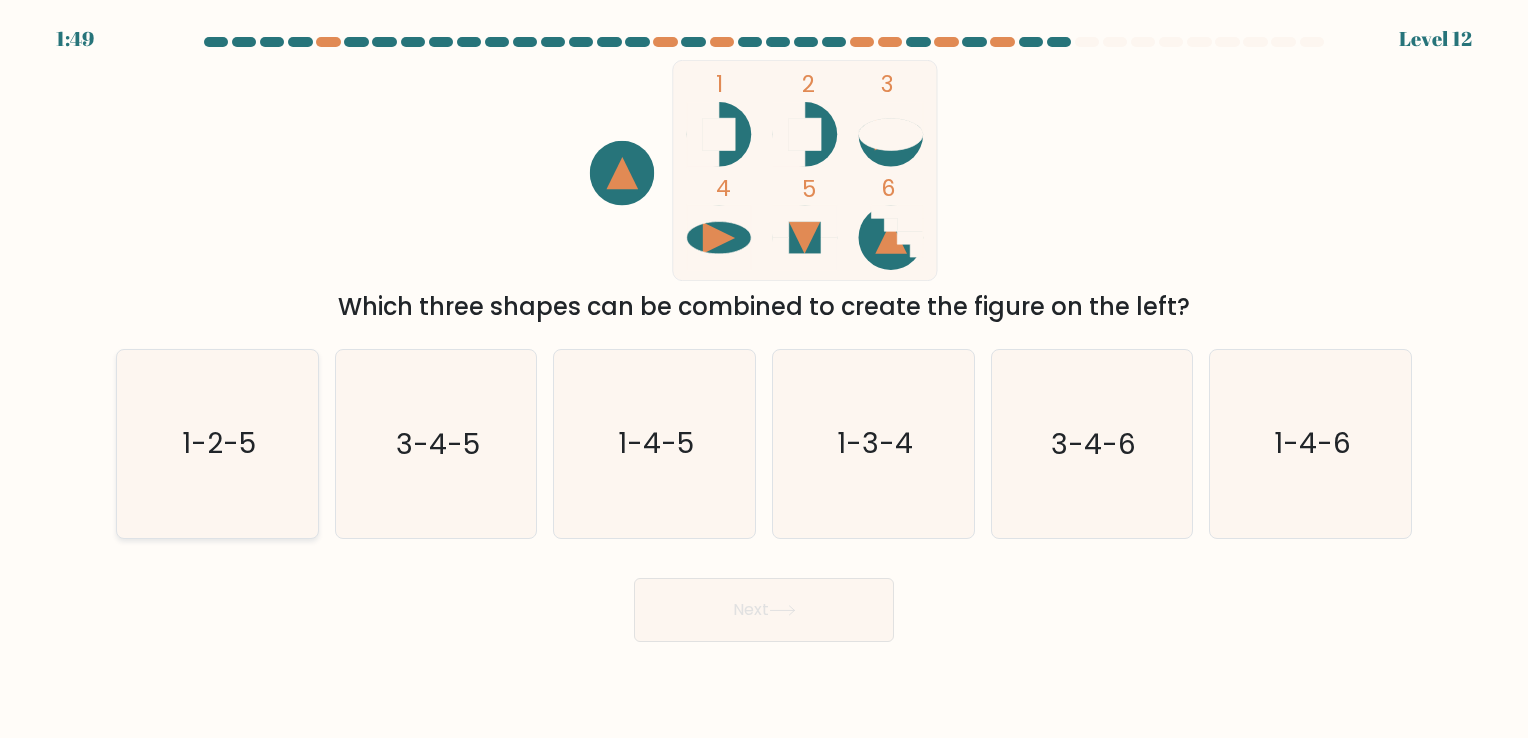 click on "1-2-5" 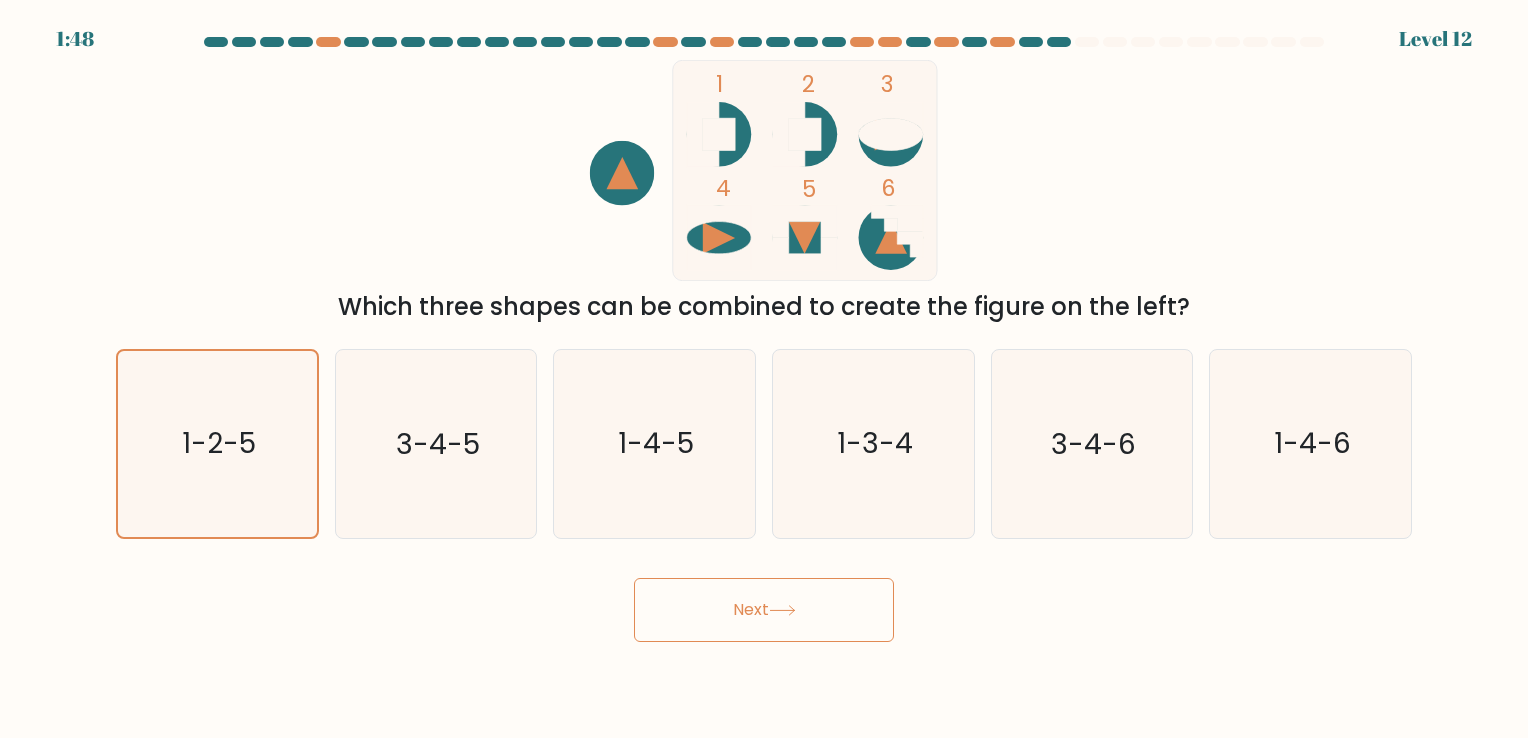 click on "Next" at bounding box center [764, 610] 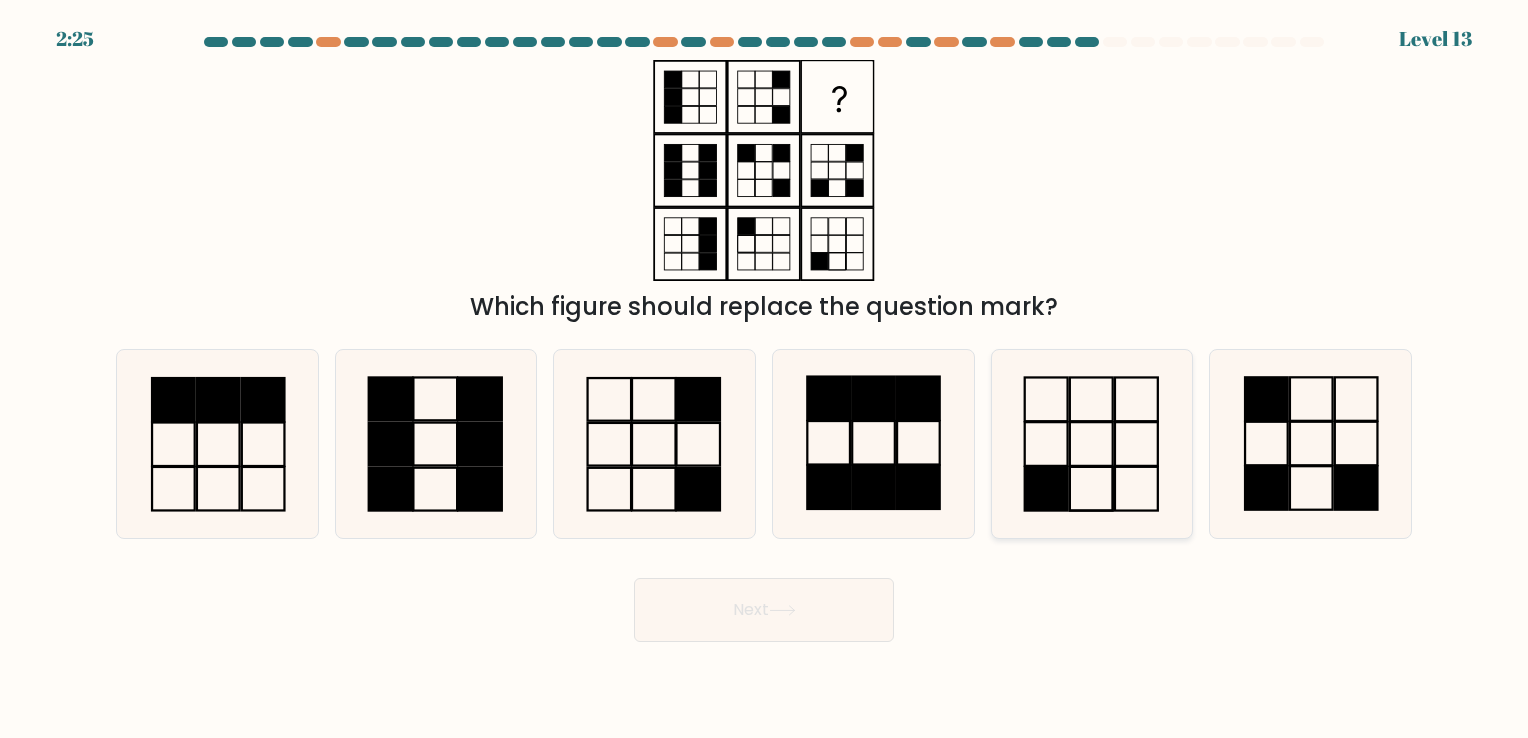 click 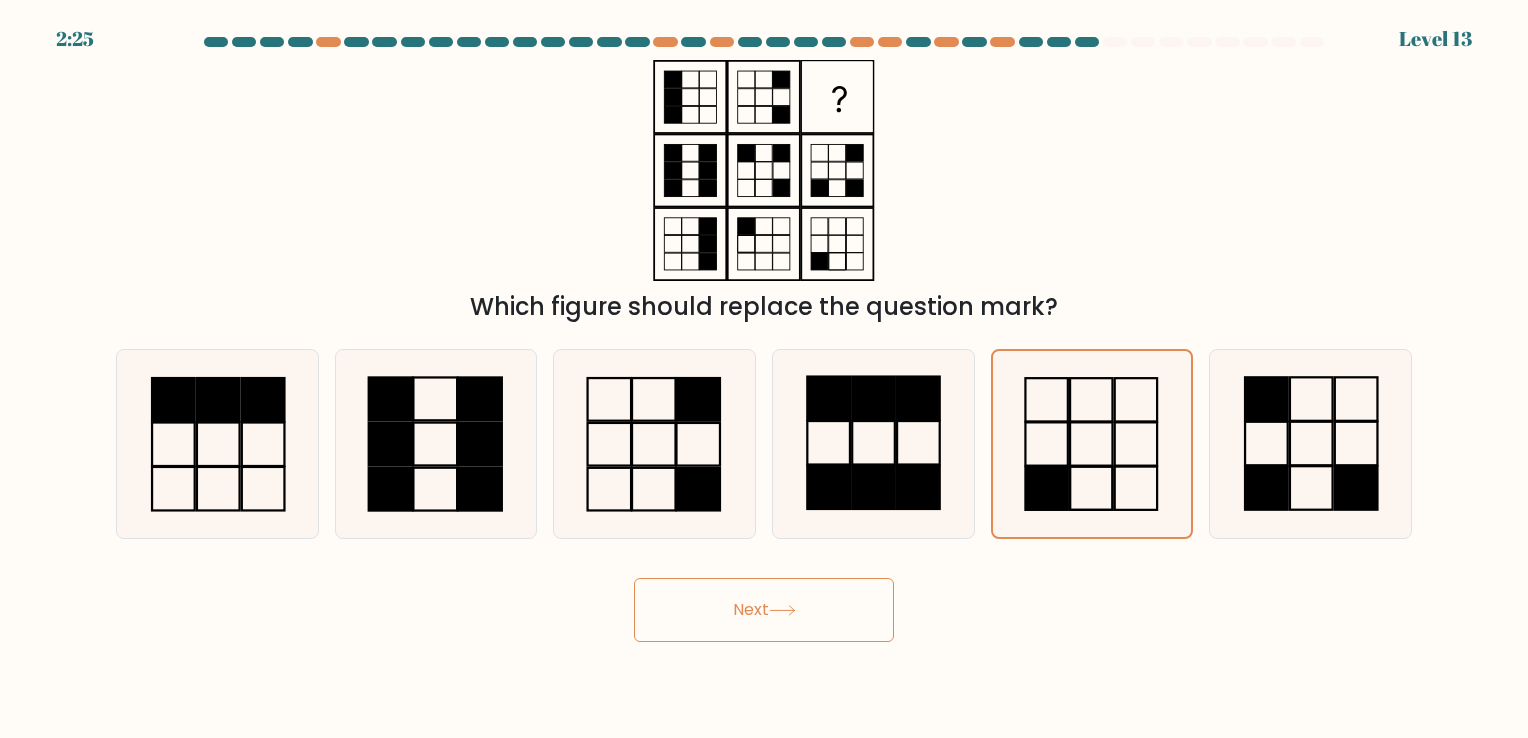 click on "Next" at bounding box center [764, 610] 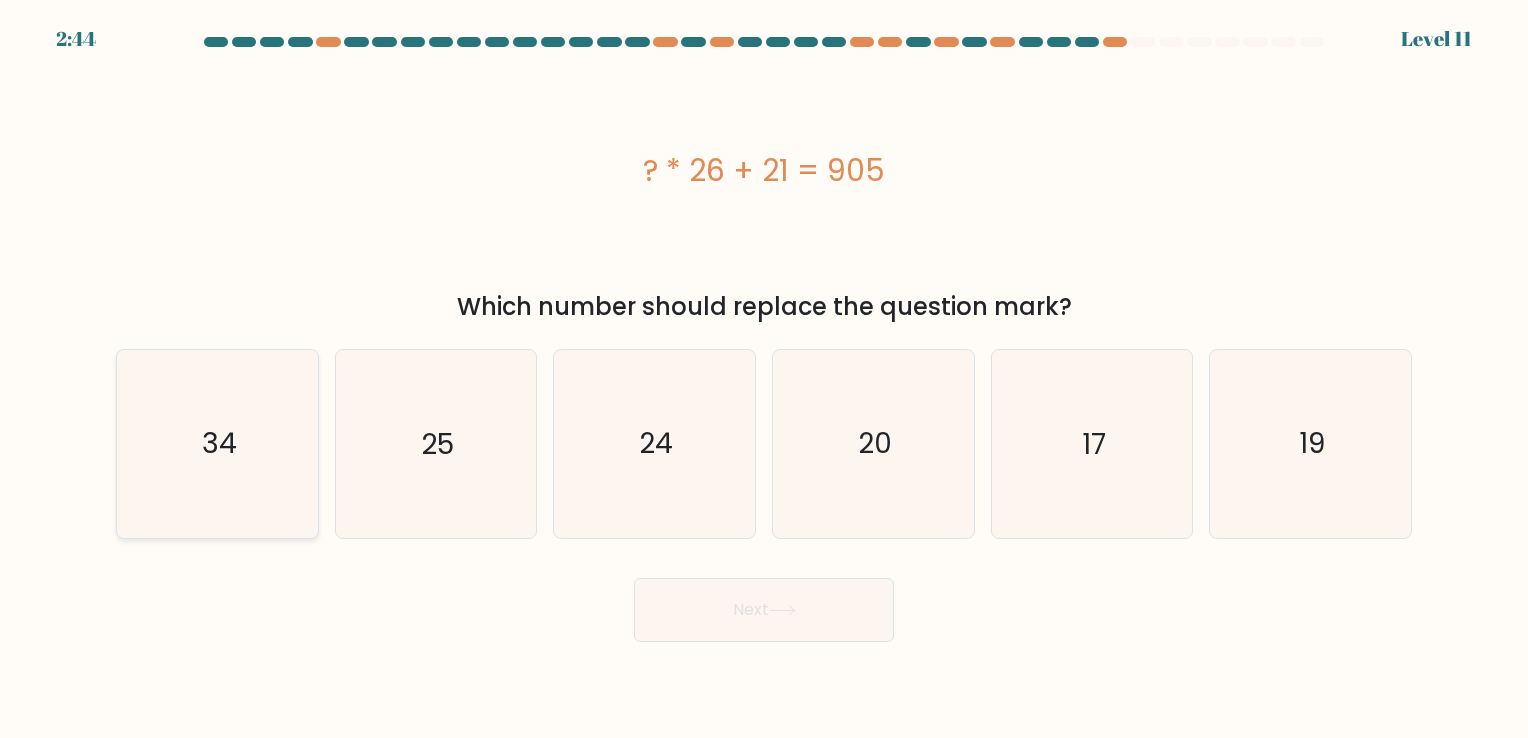 click on "34" 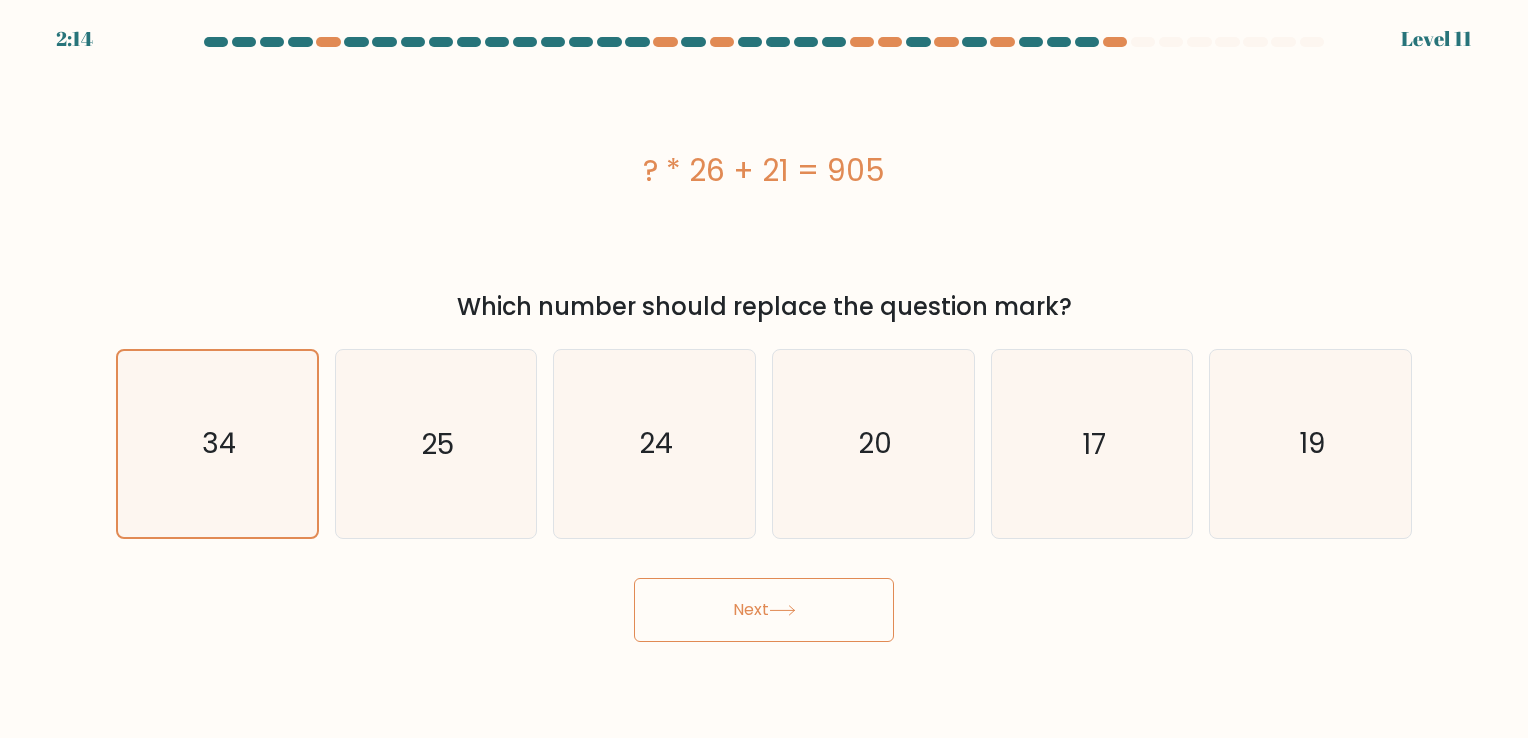 click on "? * 26 + 21 = 905" at bounding box center (764, 170) 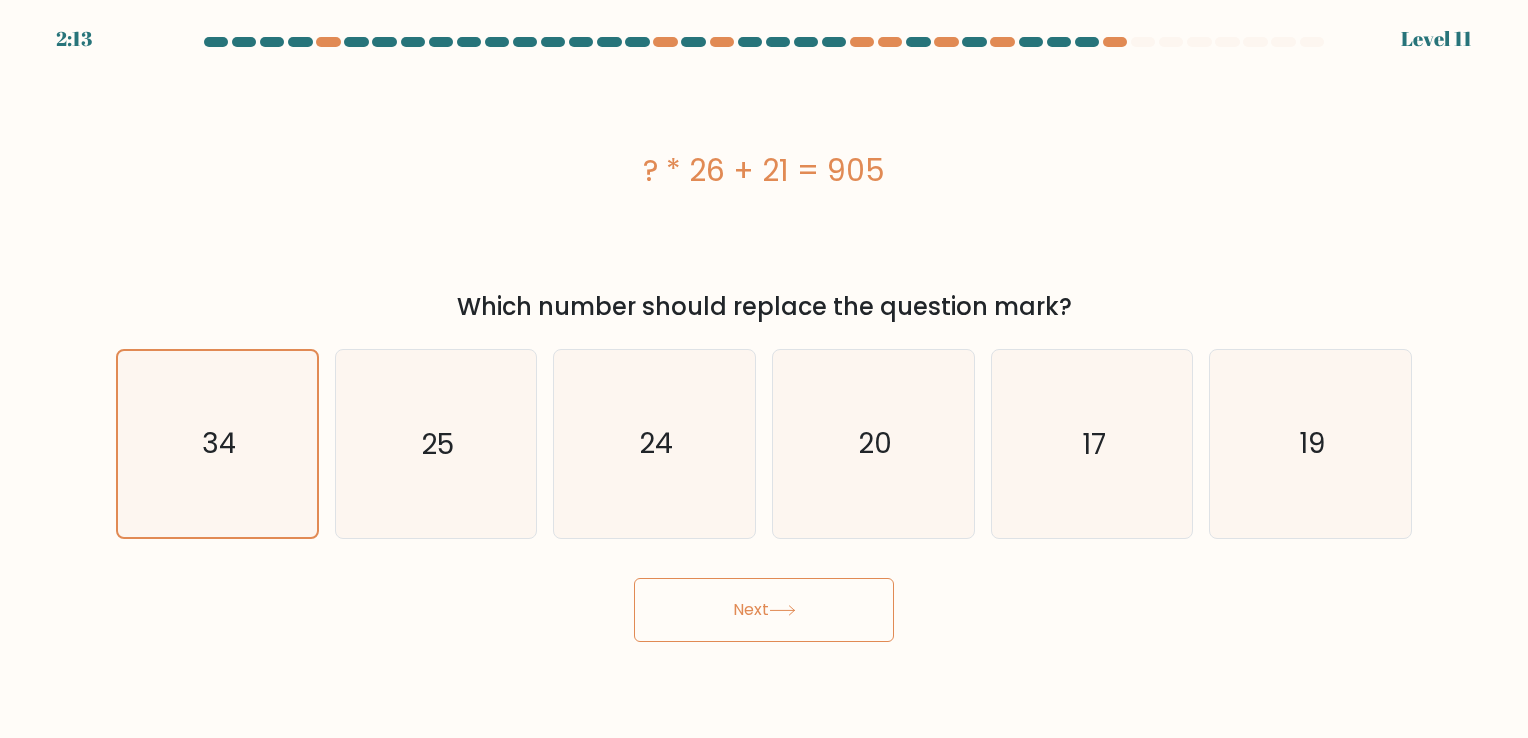 click on "Next" at bounding box center [764, 610] 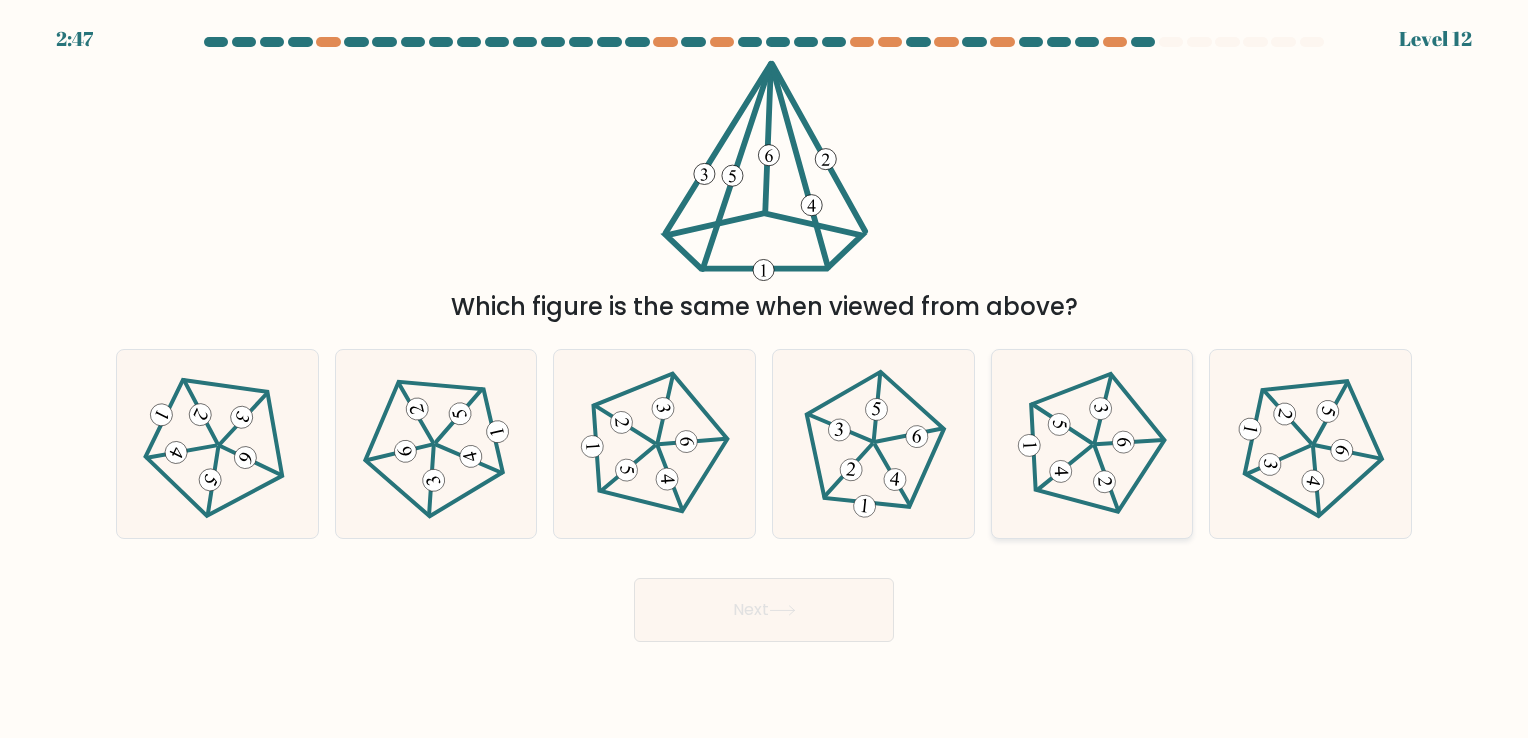 click 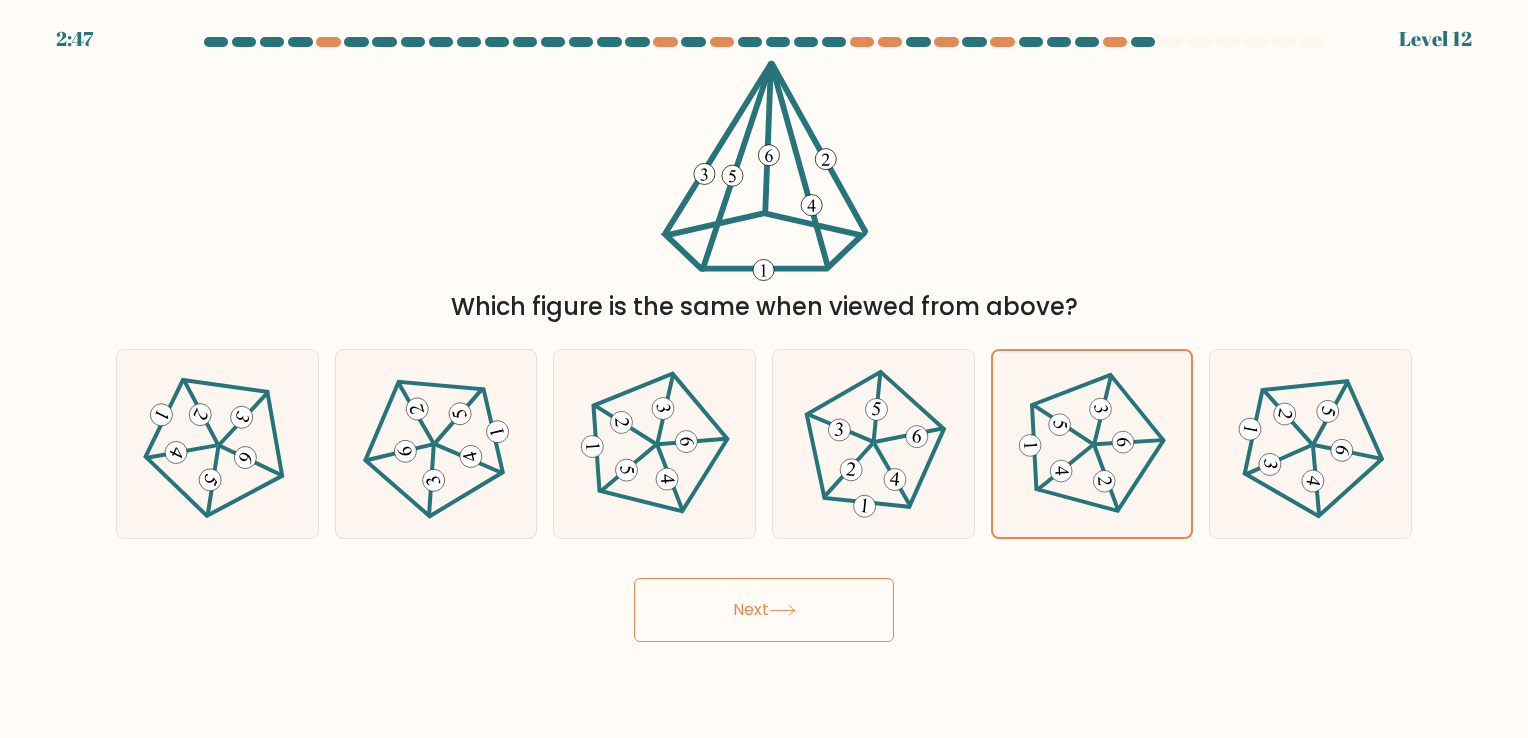 click on "Next" at bounding box center (764, 610) 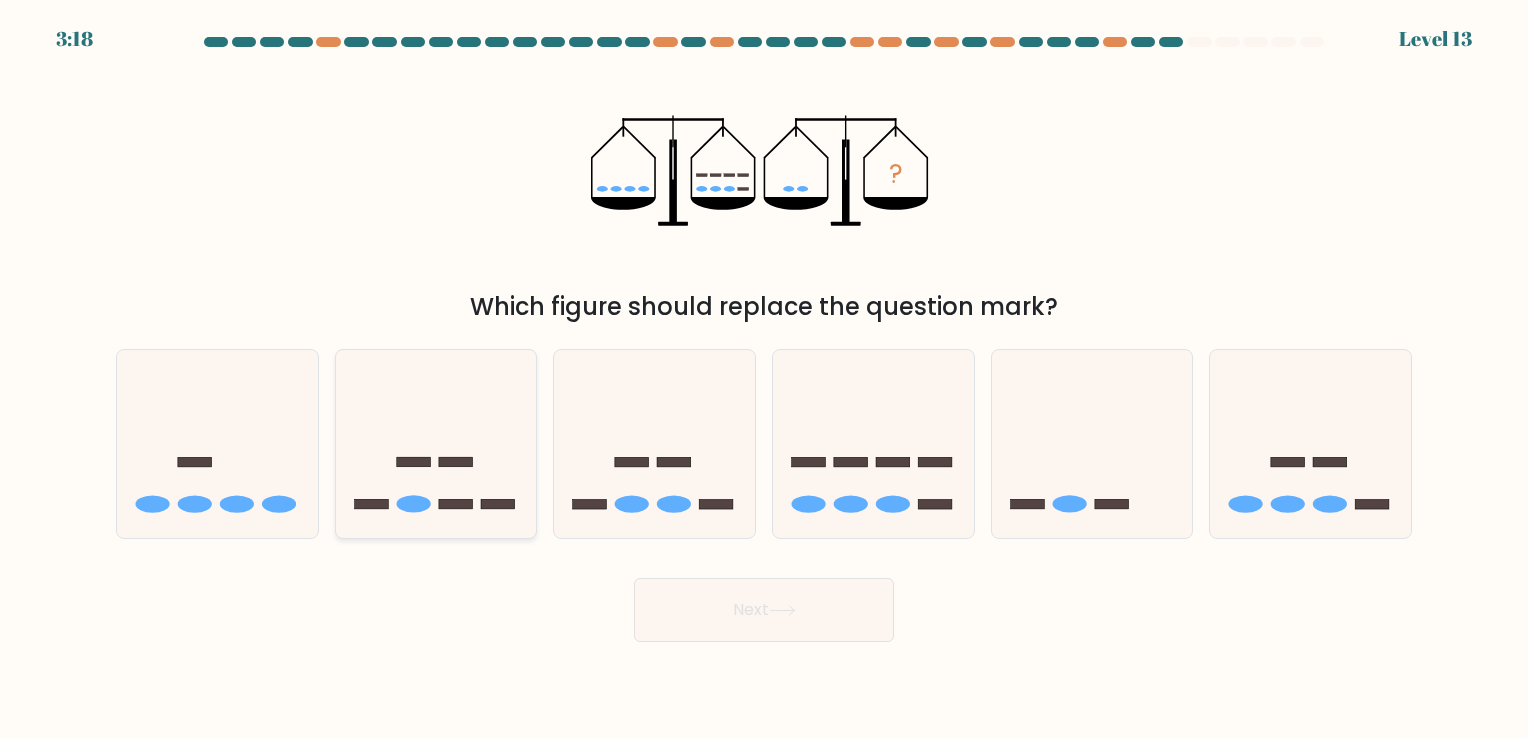 click 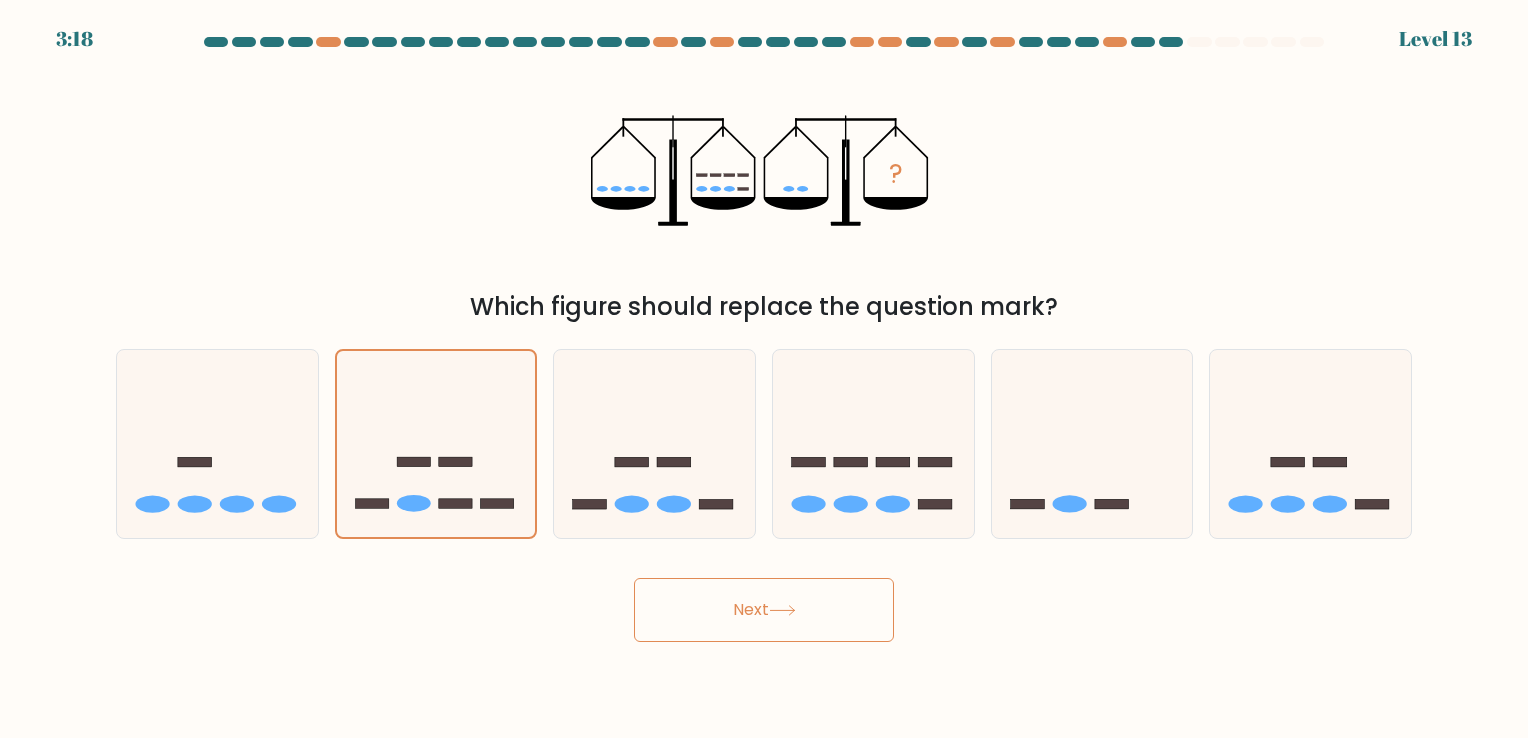 click on "Next" at bounding box center (764, 610) 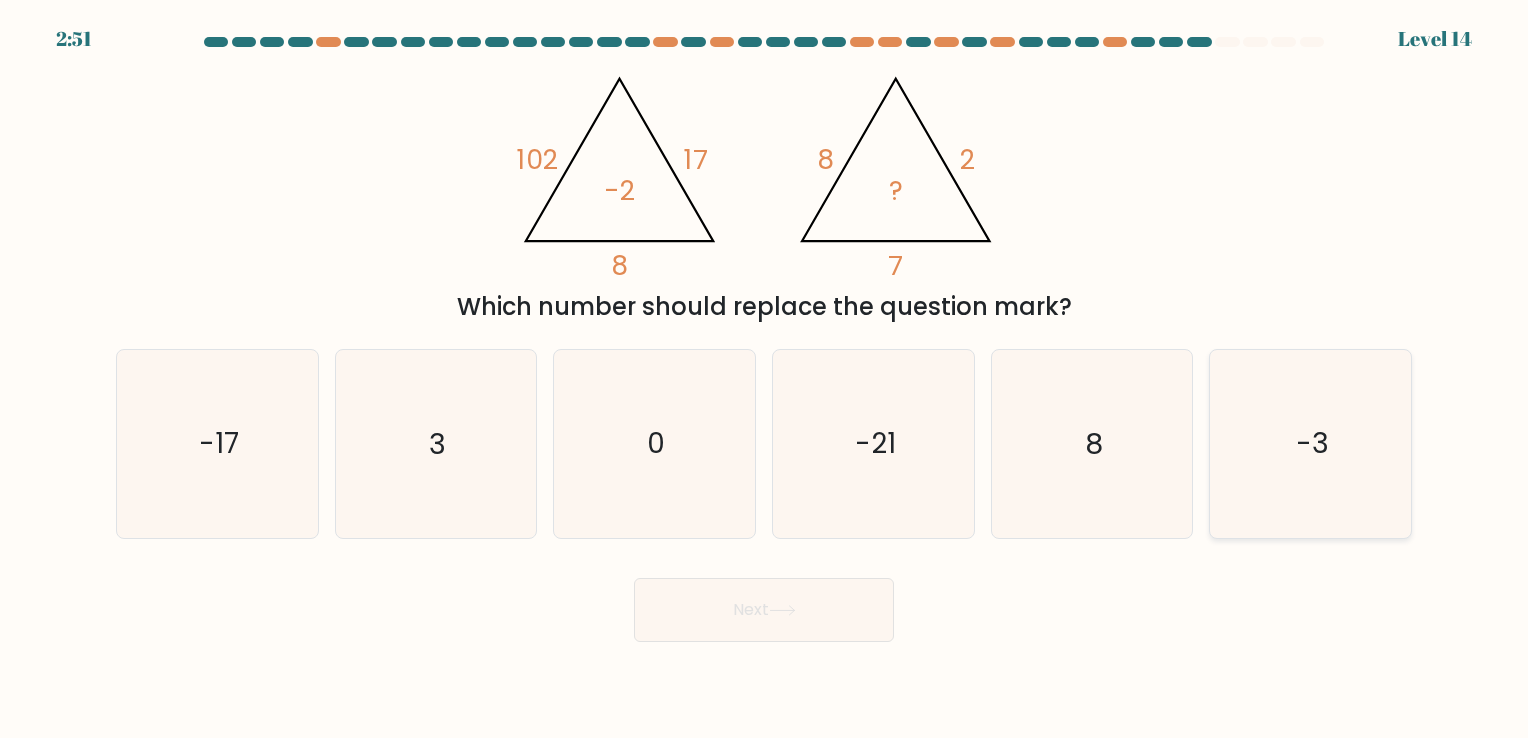 click on "-3" 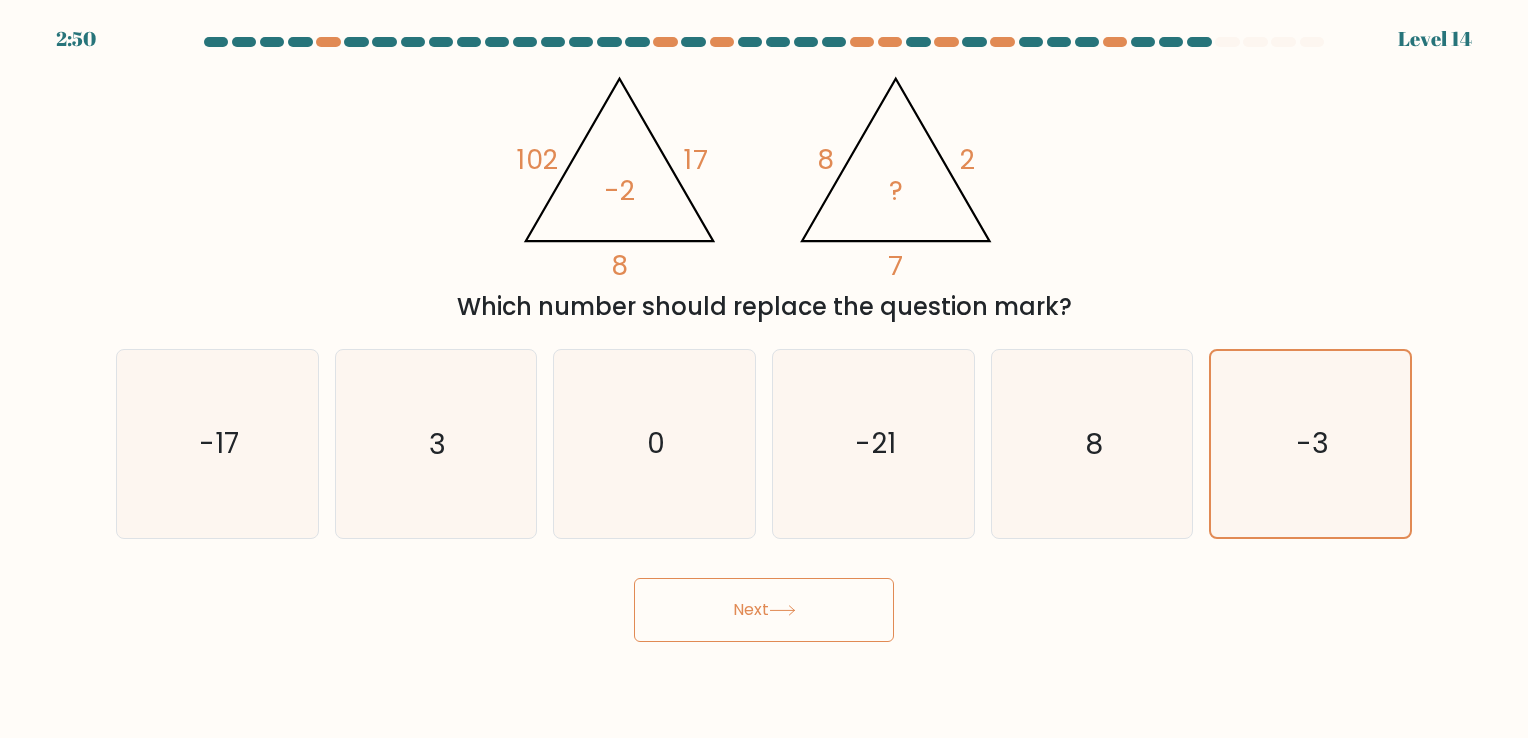 click 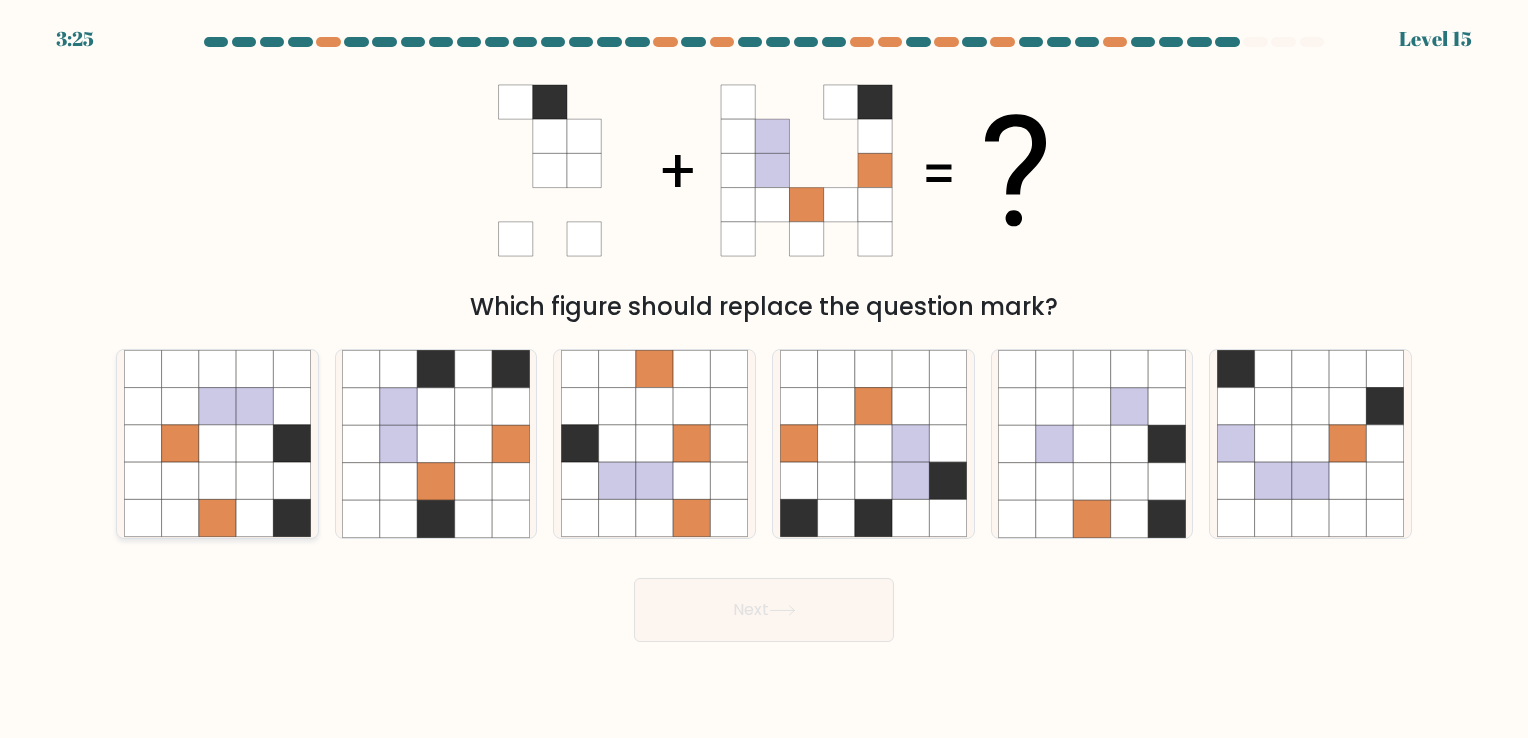 click 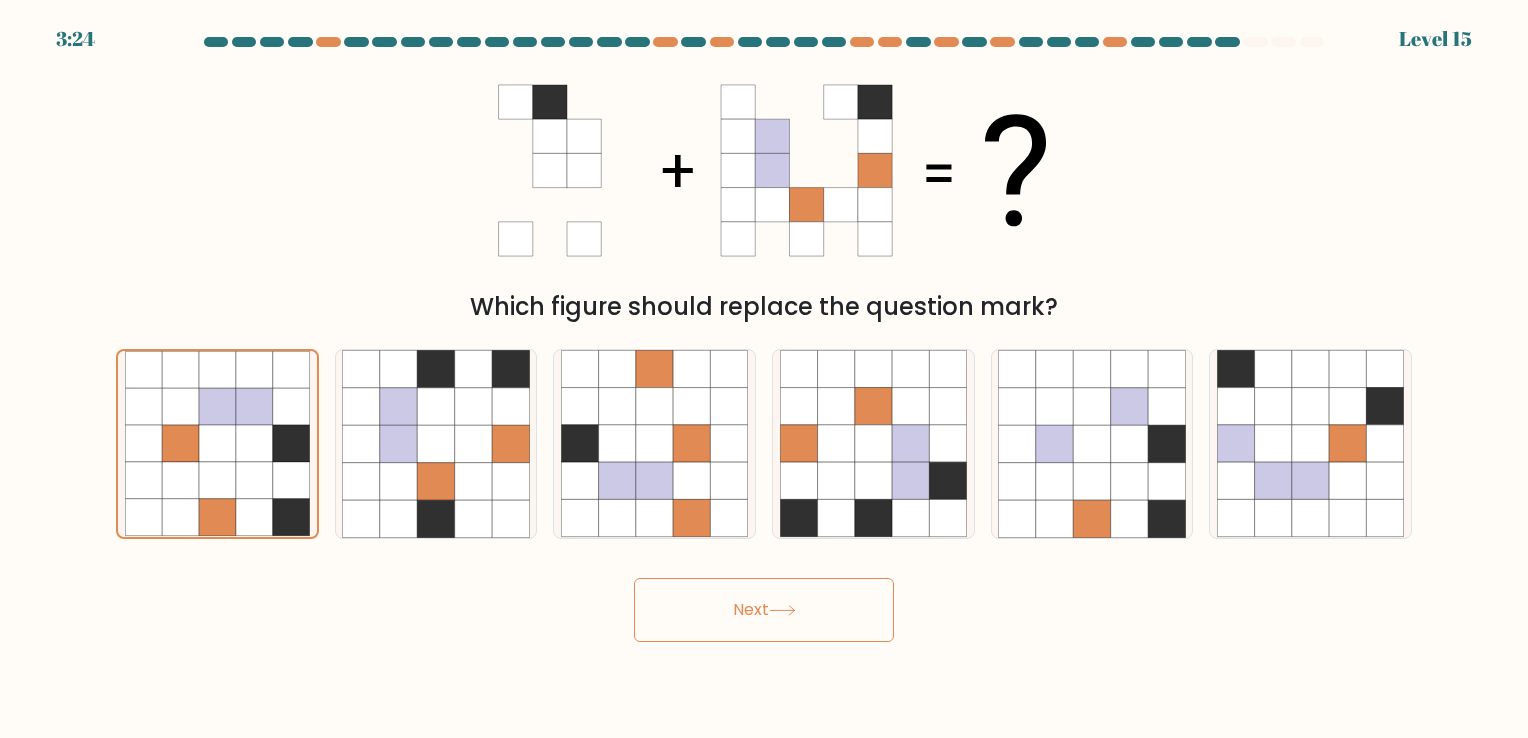 click on "Next" at bounding box center [764, 610] 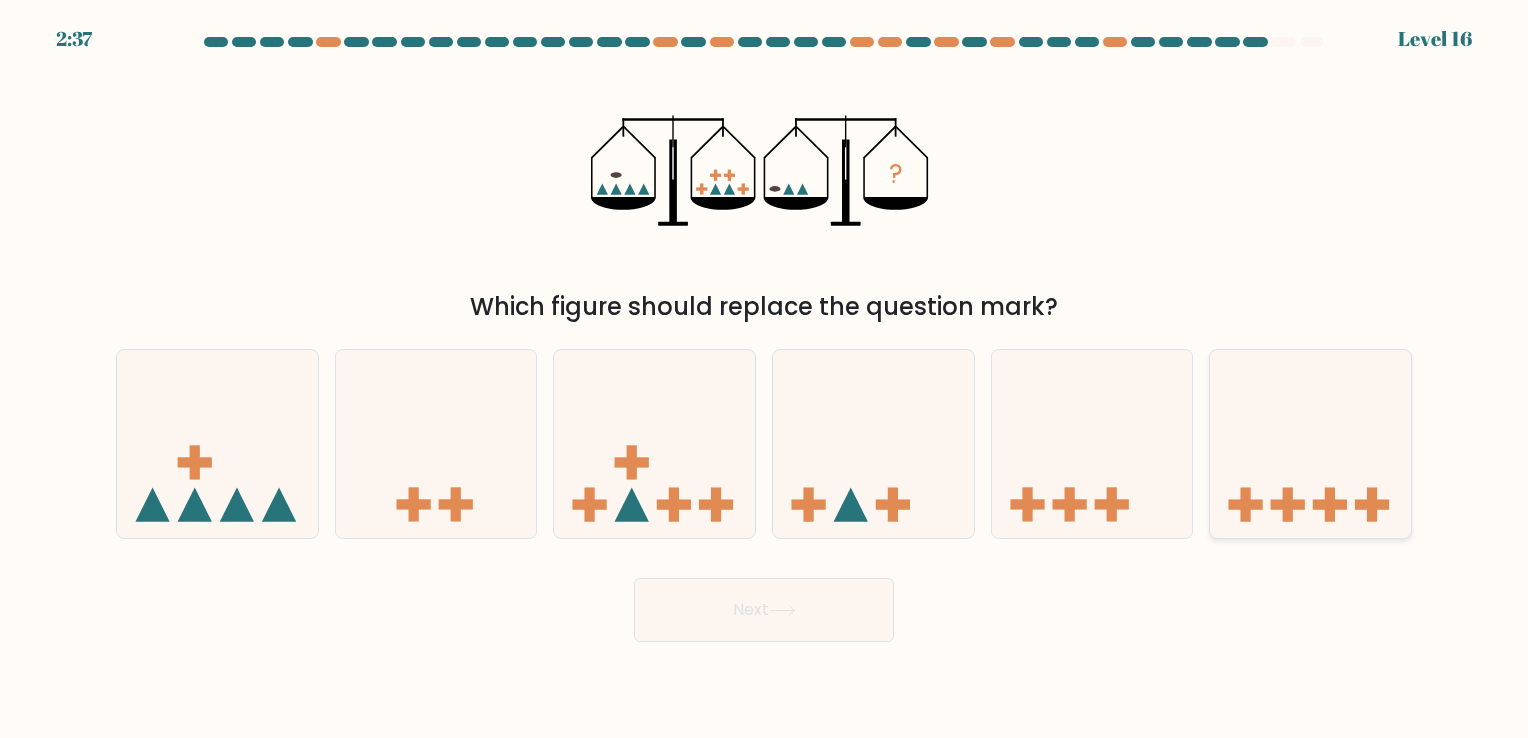 click 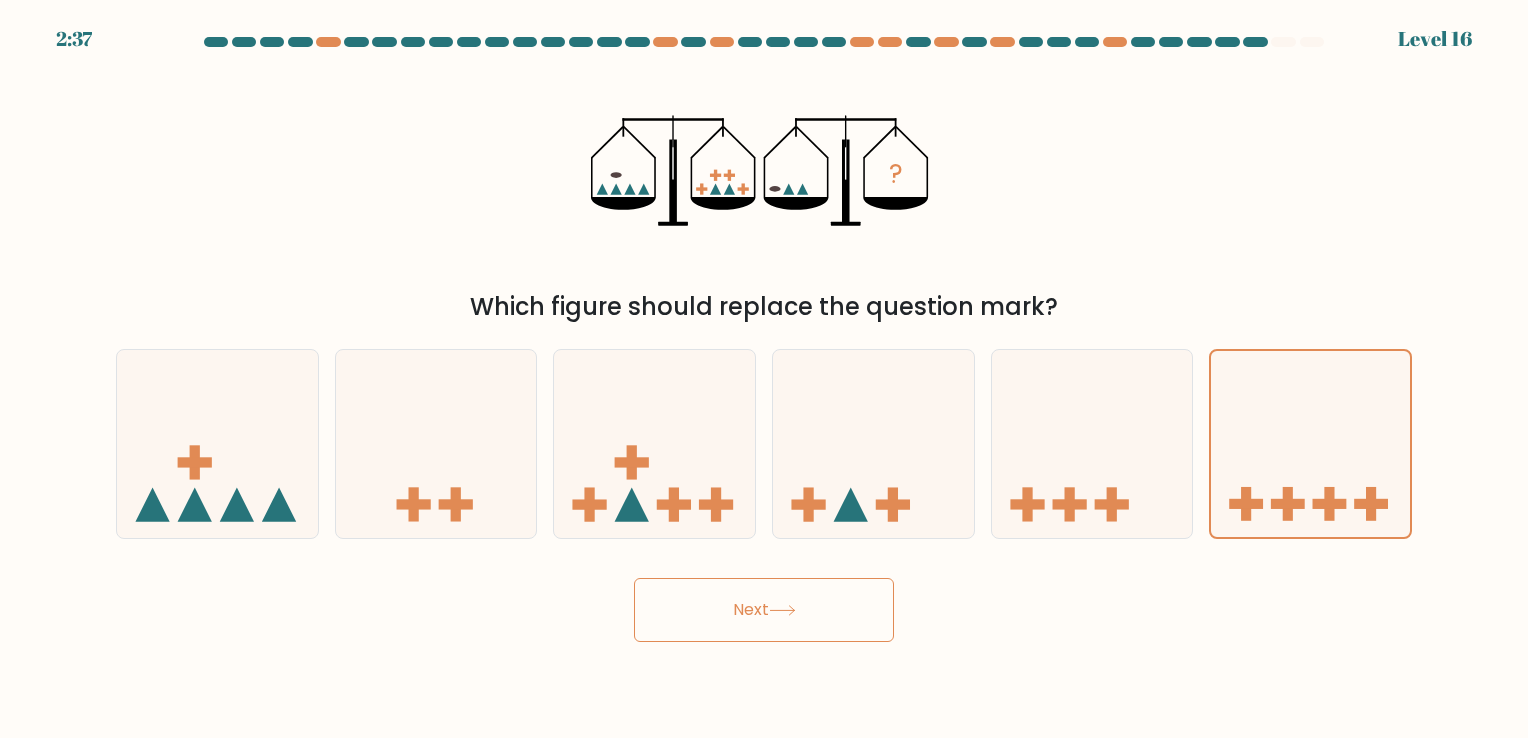 click on "Next" at bounding box center (764, 610) 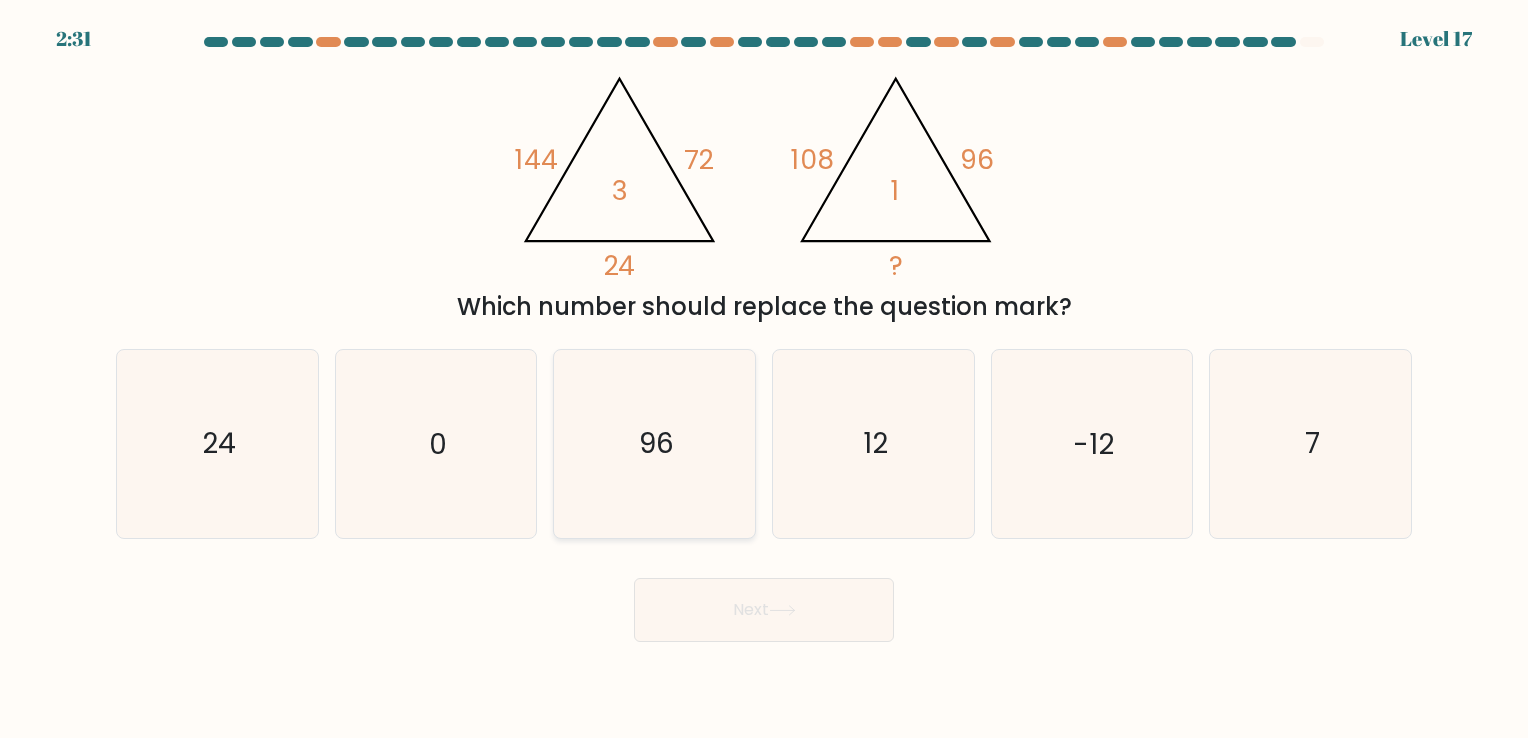 drag, startPoint x: 681, startPoint y: 426, endPoint x: 677, endPoint y: 436, distance: 10.770329 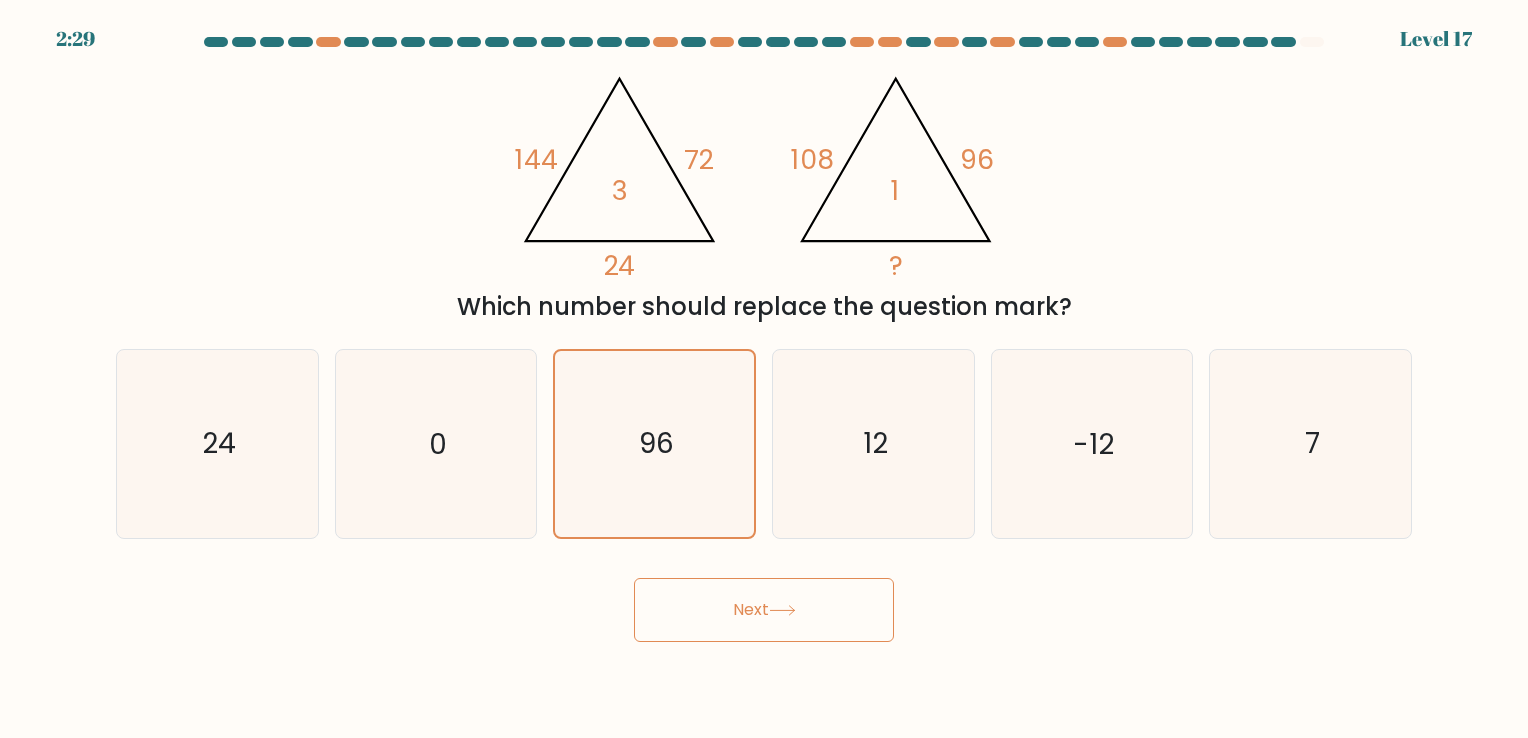 click on "Next" at bounding box center (764, 610) 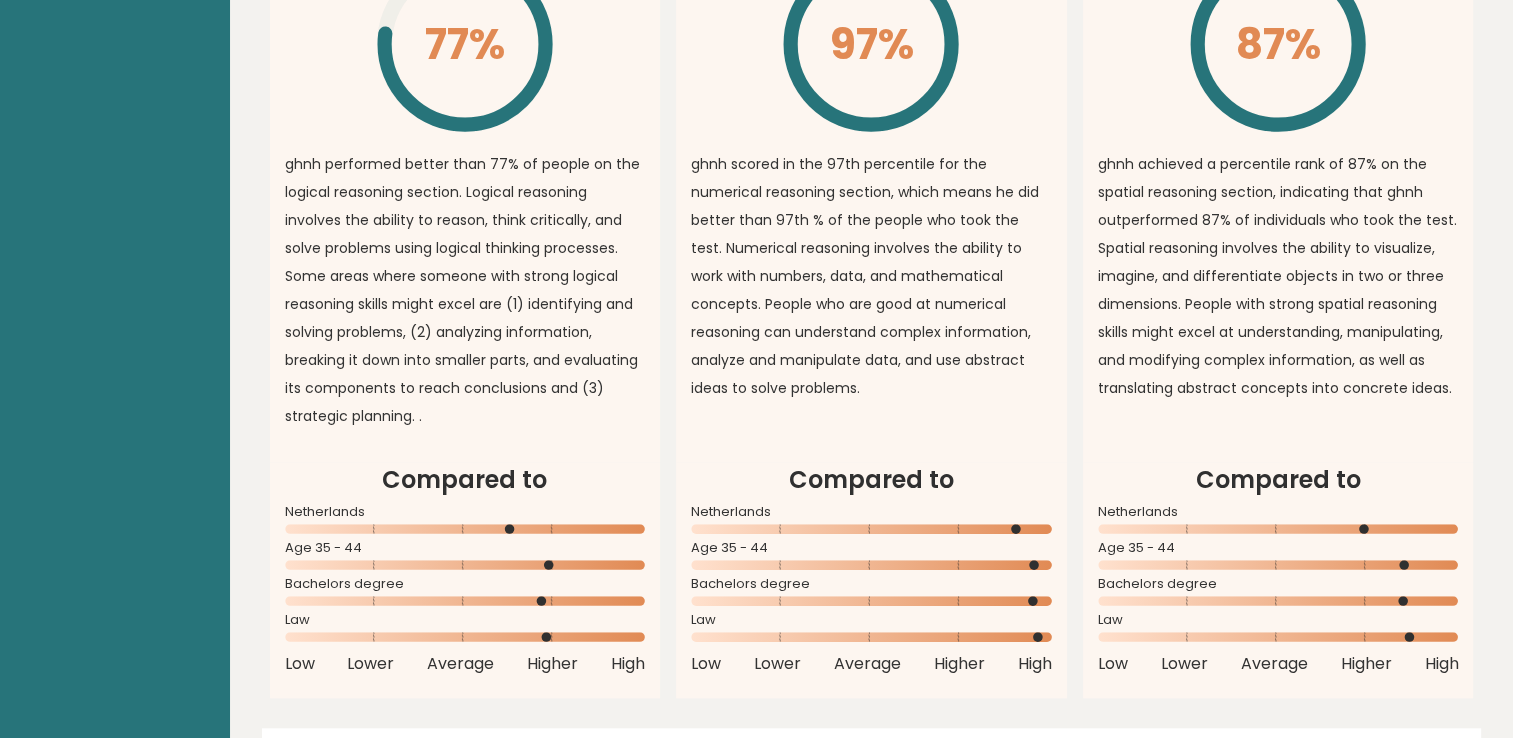 scroll, scrollTop: 1800, scrollLeft: 0, axis: vertical 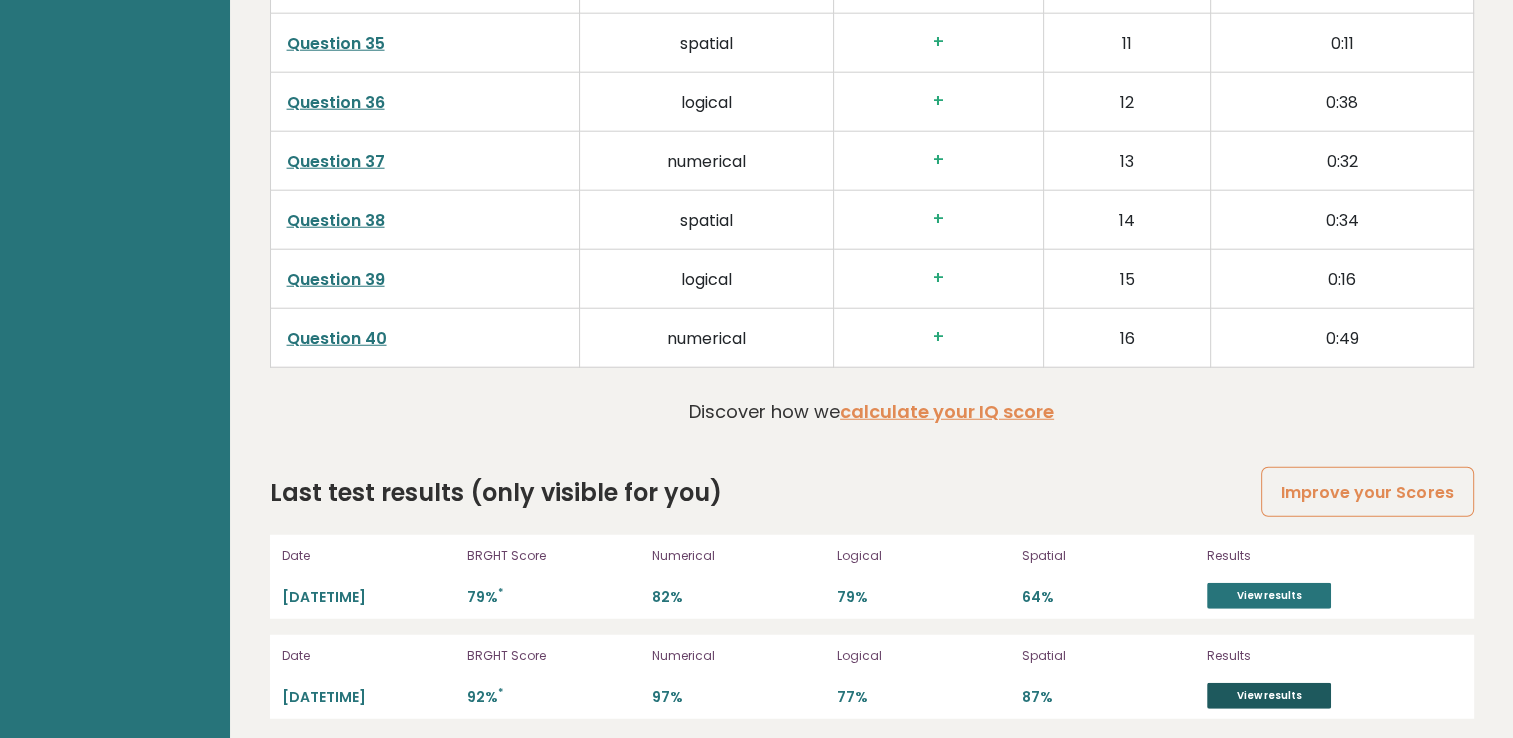 click on "View results" at bounding box center (1269, 696) 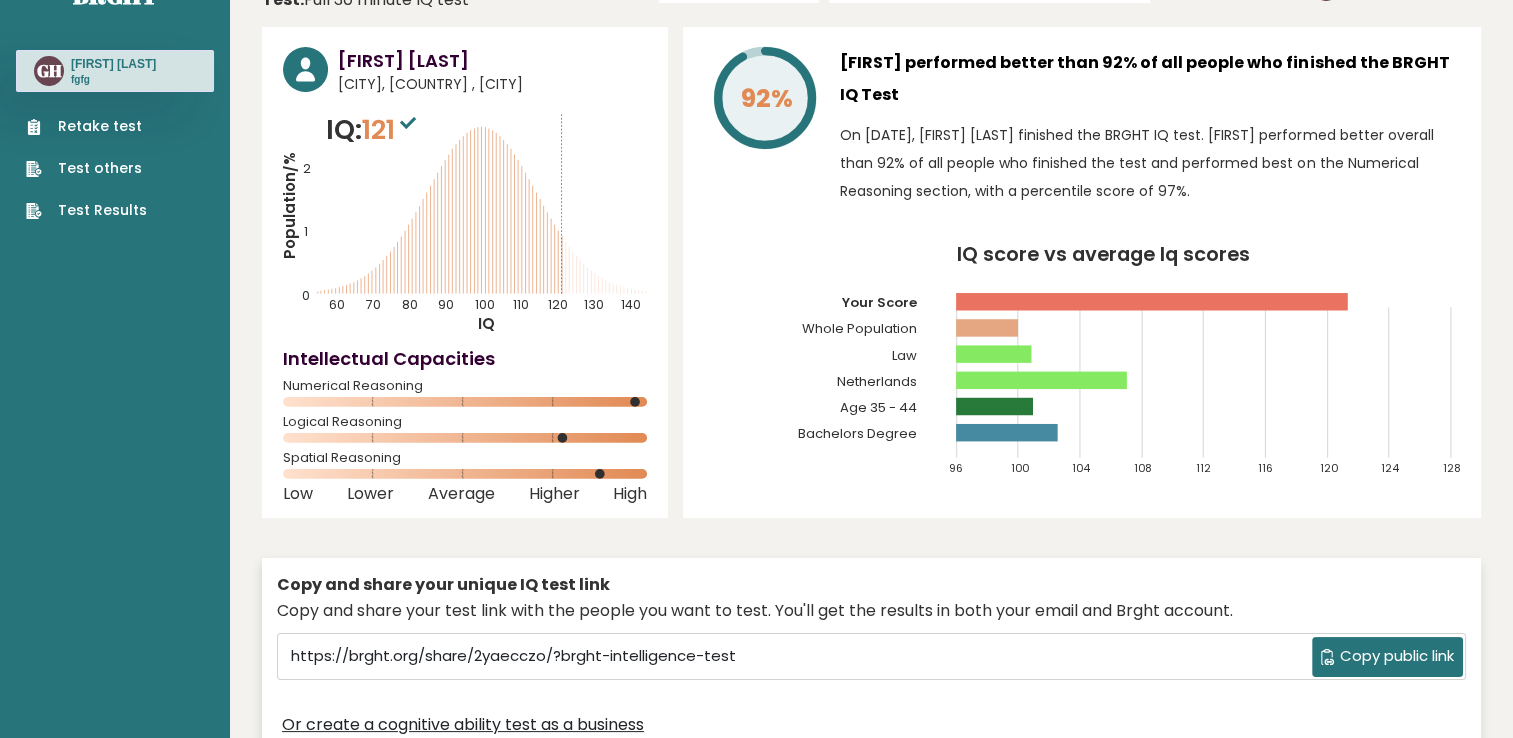 scroll, scrollTop: 0, scrollLeft: 0, axis: both 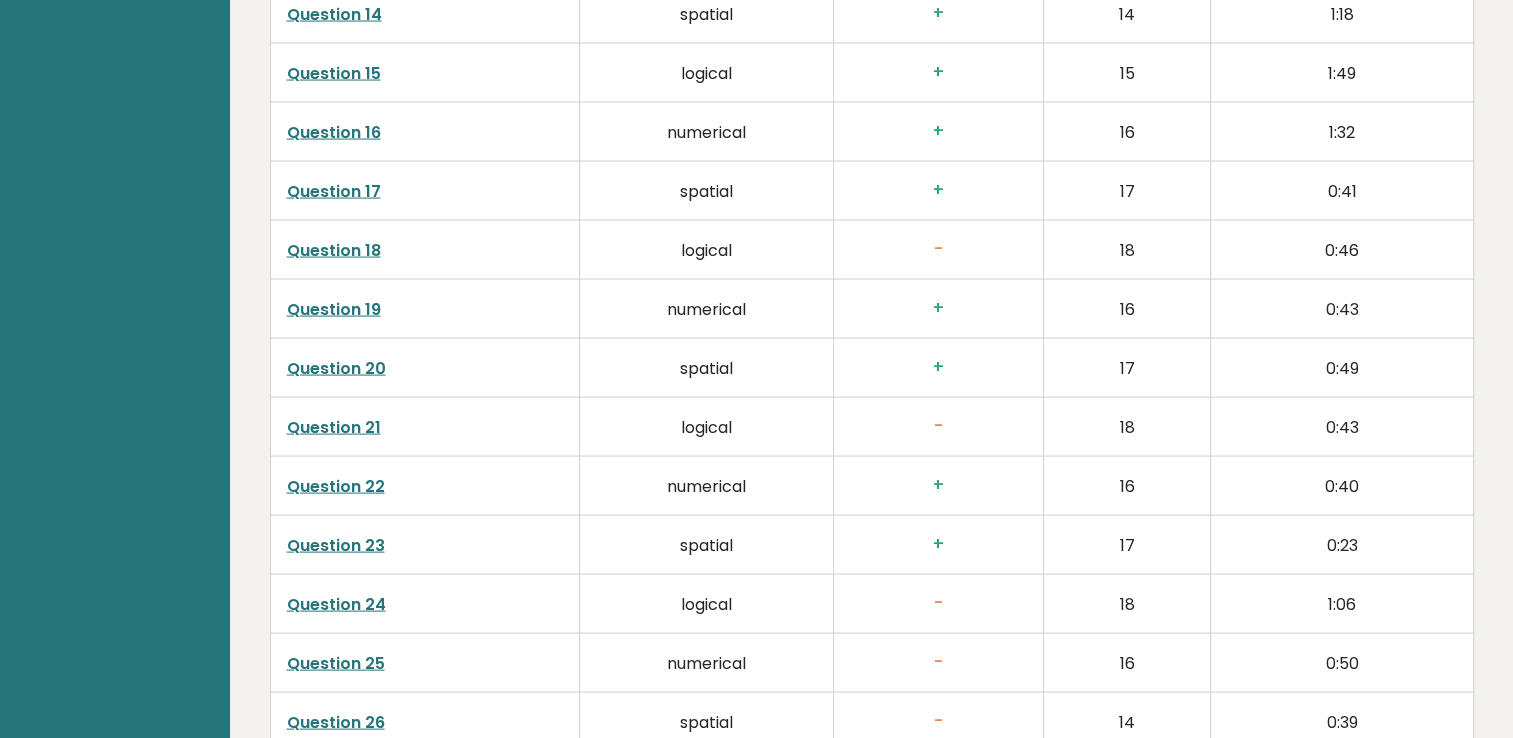 click on "Question
18" at bounding box center (334, 250) 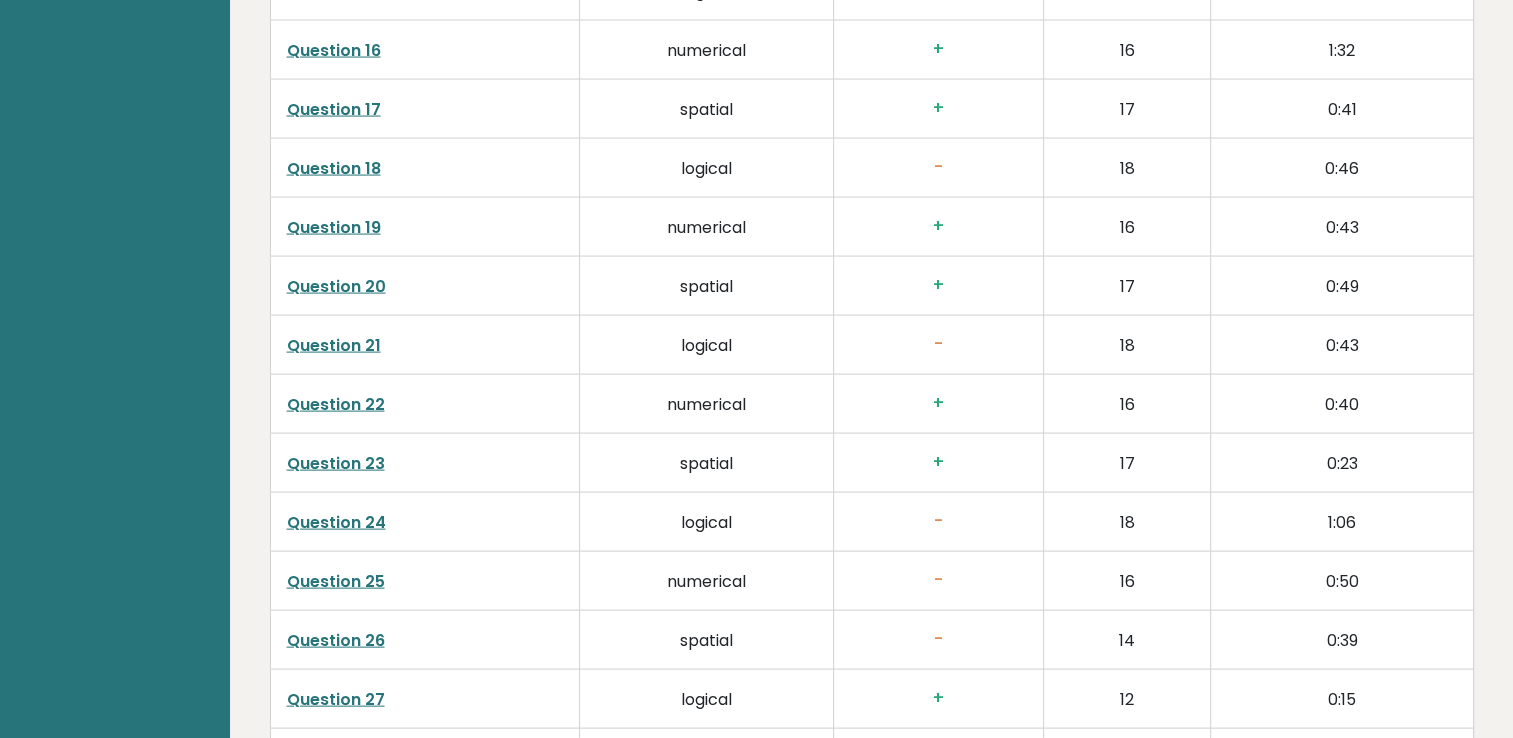 scroll, scrollTop: 4218, scrollLeft: 0, axis: vertical 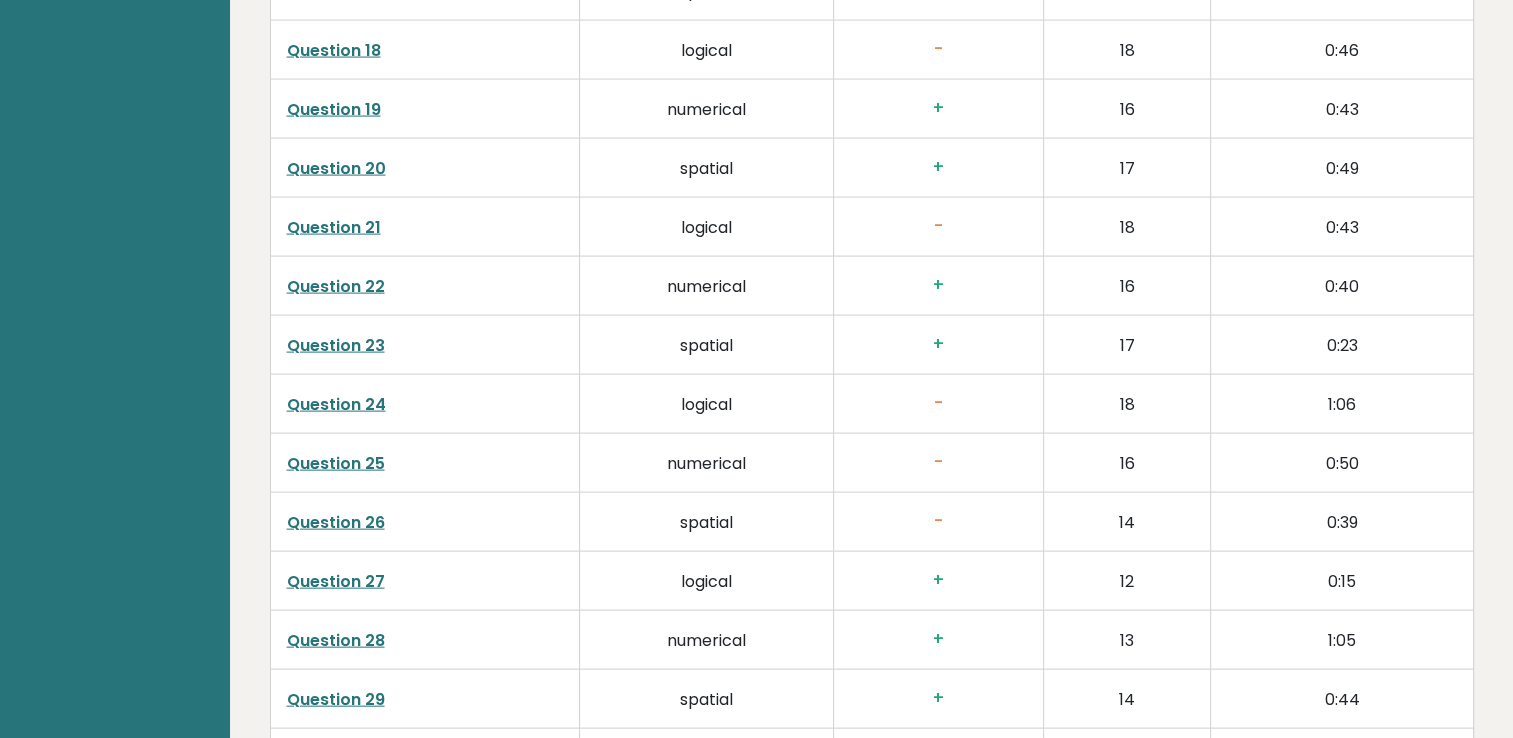 click on "Question
18" at bounding box center (334, 50) 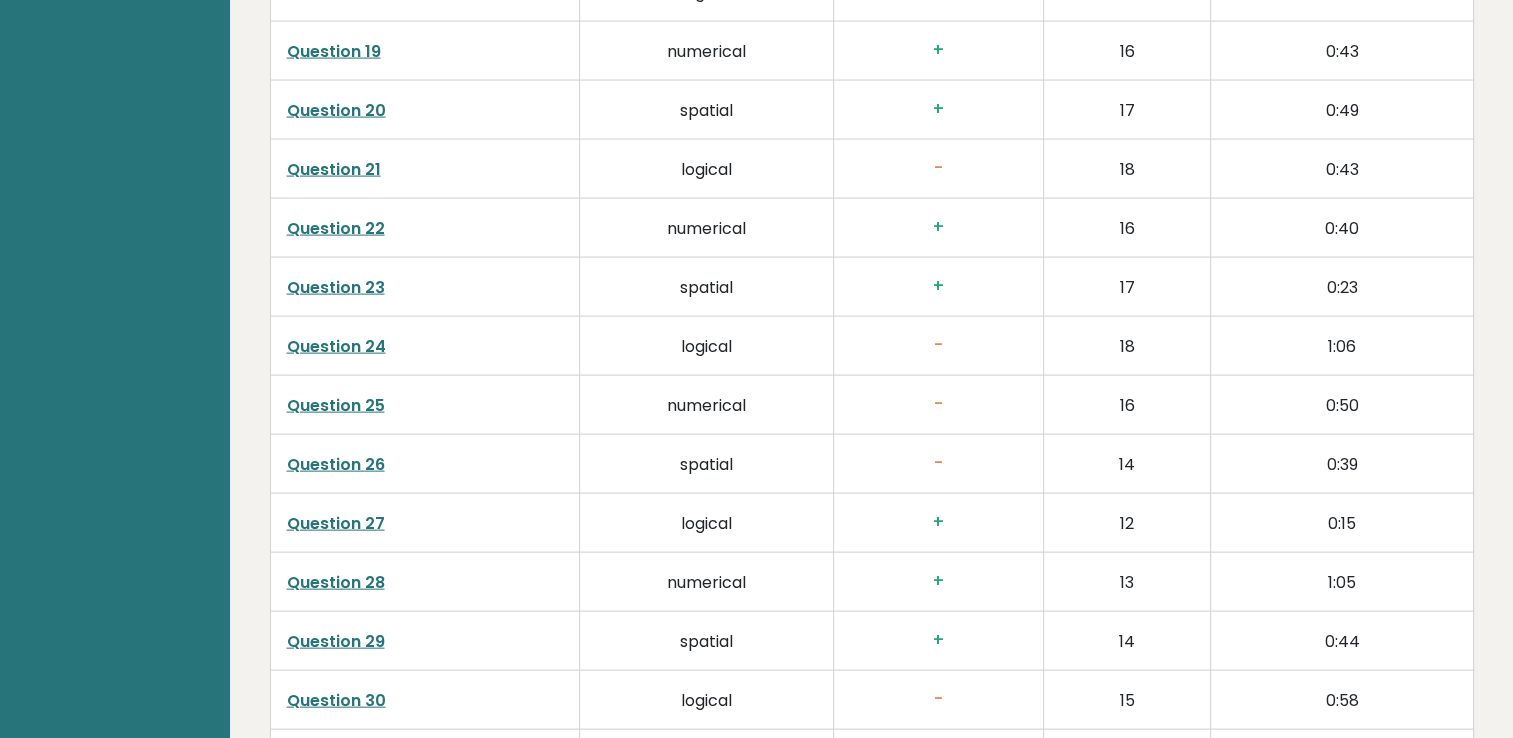 scroll, scrollTop: 4290, scrollLeft: 0, axis: vertical 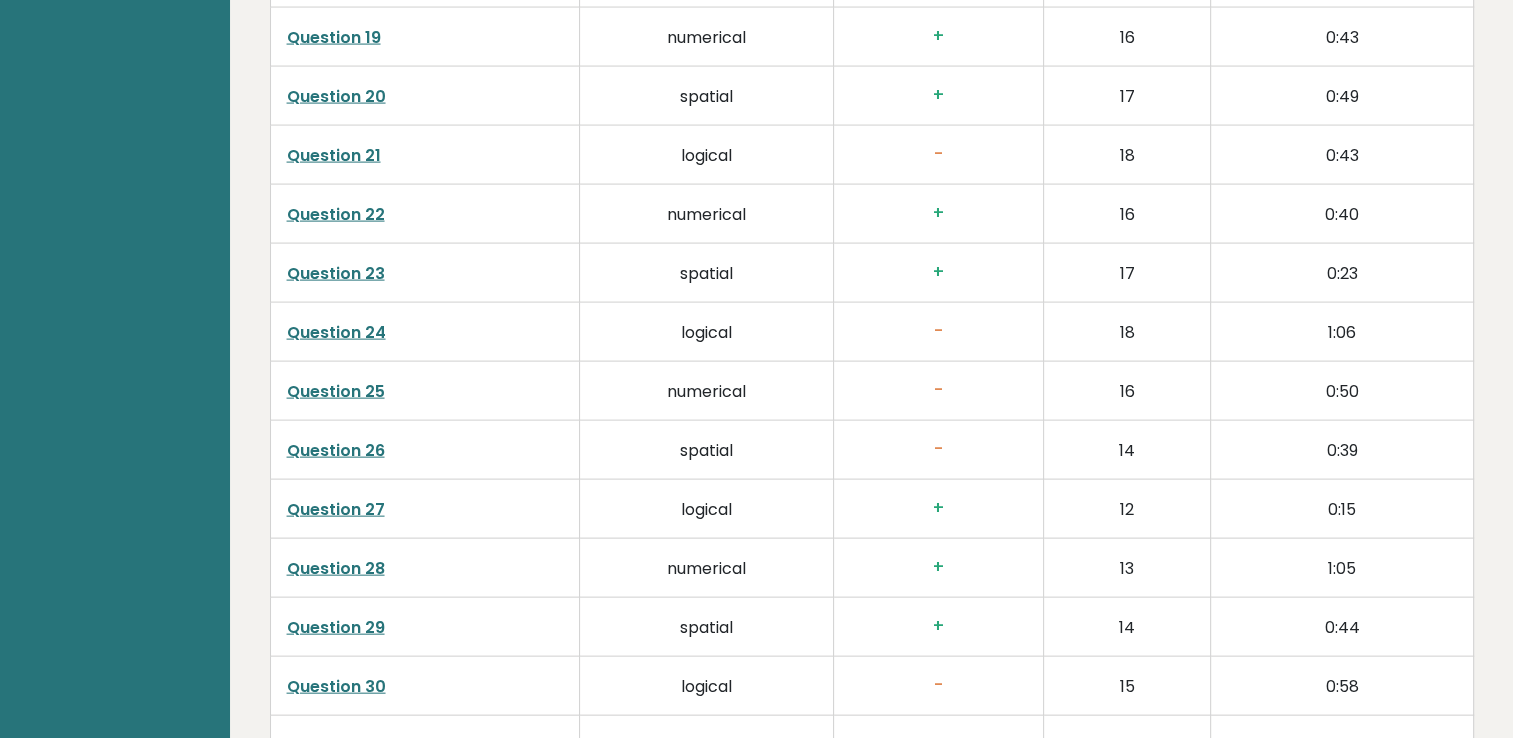 click on "Question
21" at bounding box center [334, 155] 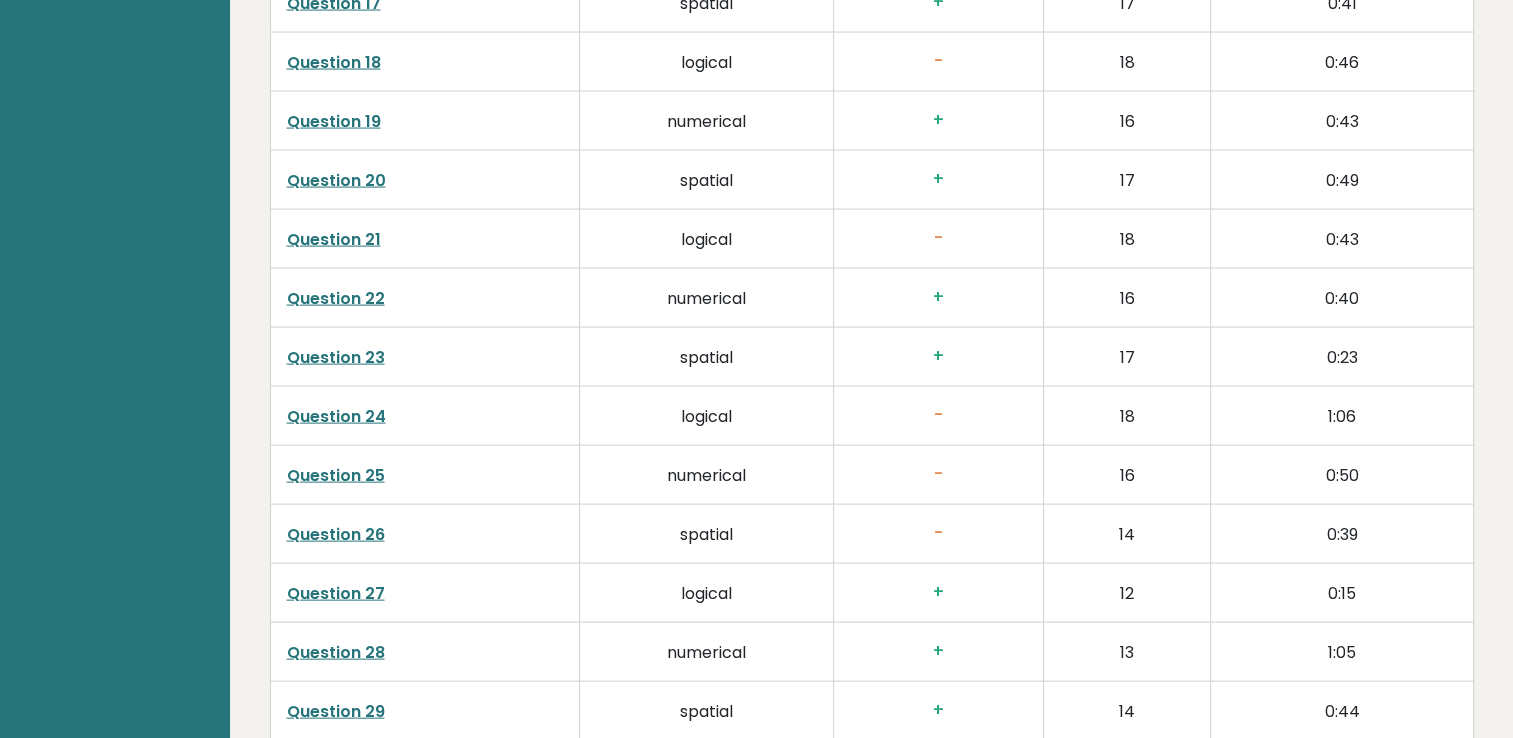 scroll, scrollTop: 4090, scrollLeft: 0, axis: vertical 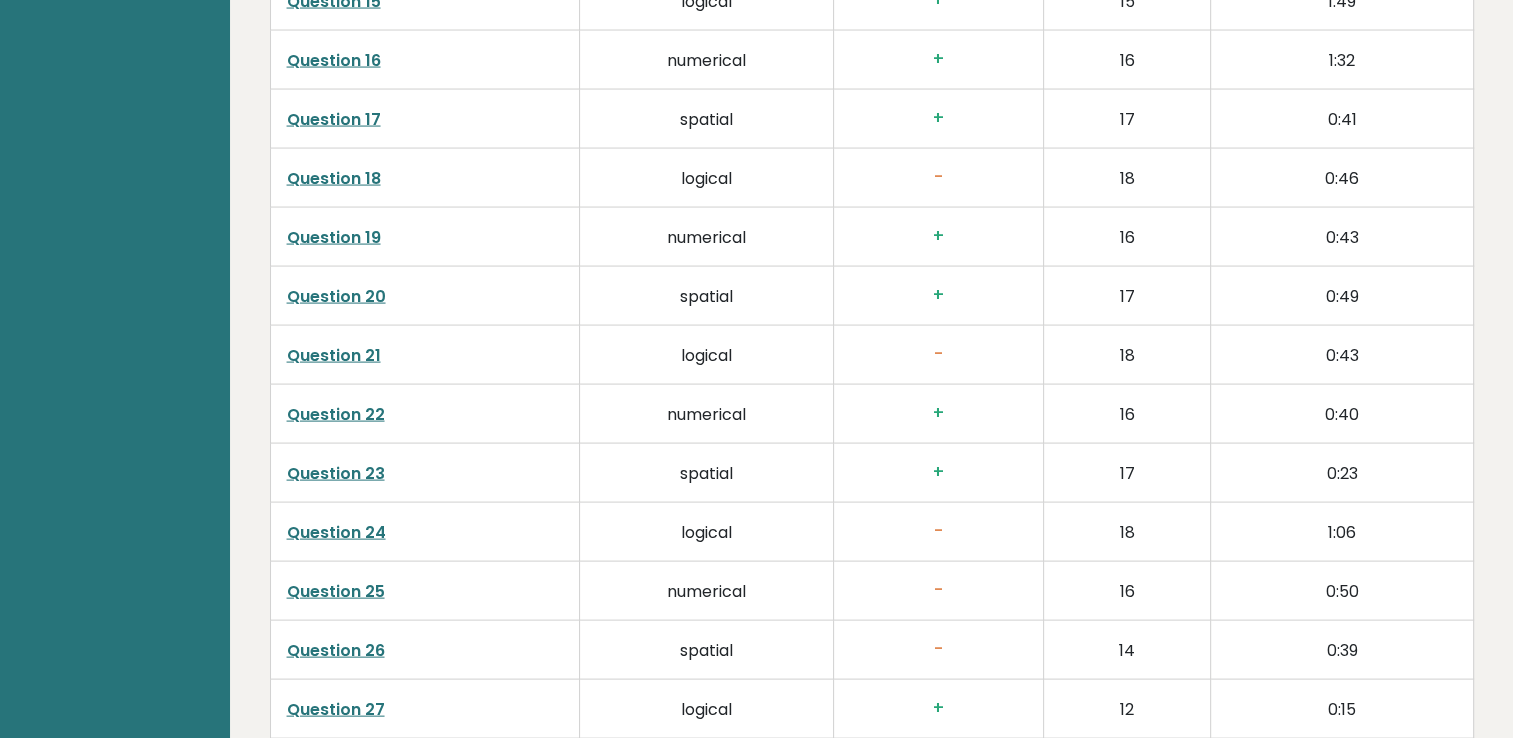 click on "Question
24" at bounding box center (336, 532) 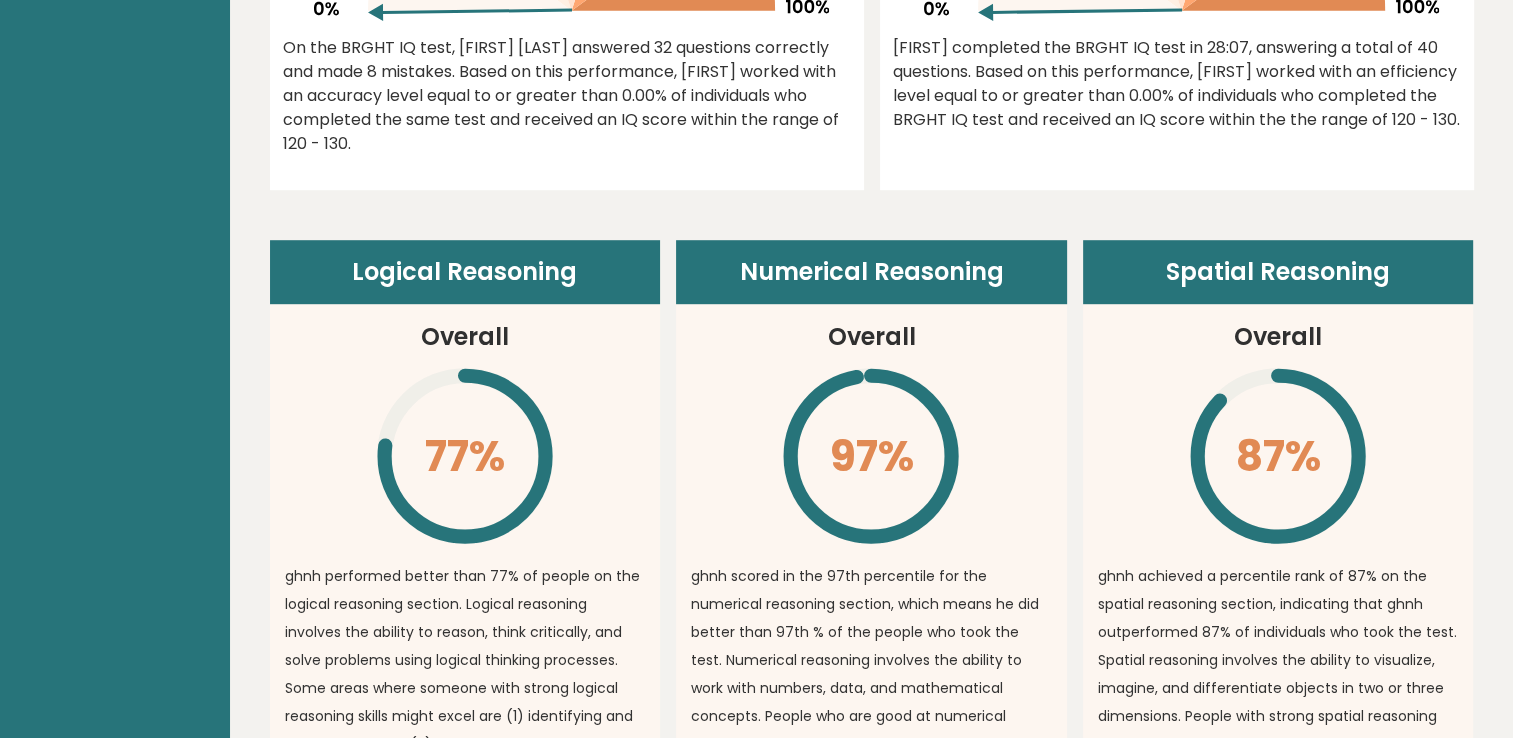 scroll, scrollTop: 990, scrollLeft: 0, axis: vertical 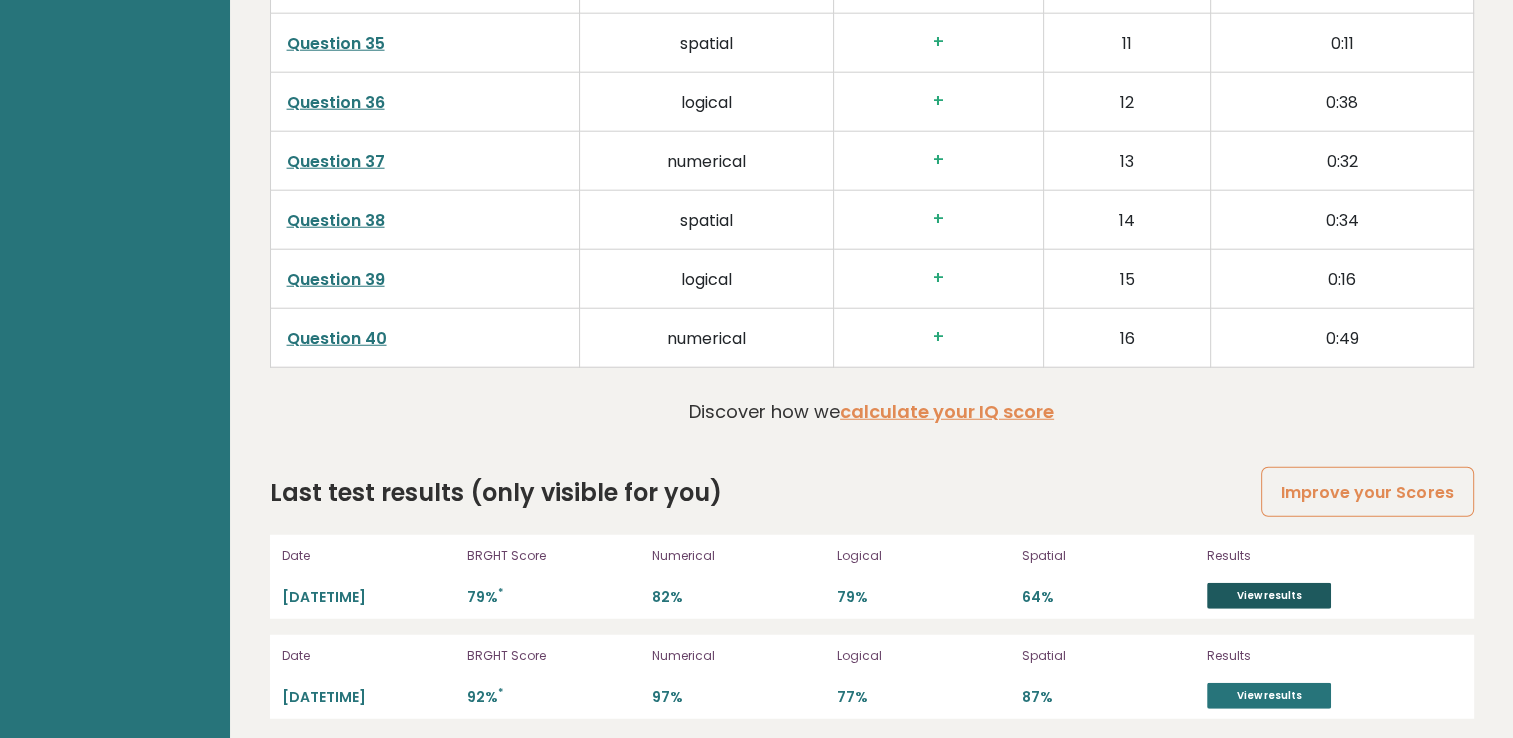 click on "View results" at bounding box center (1269, 596) 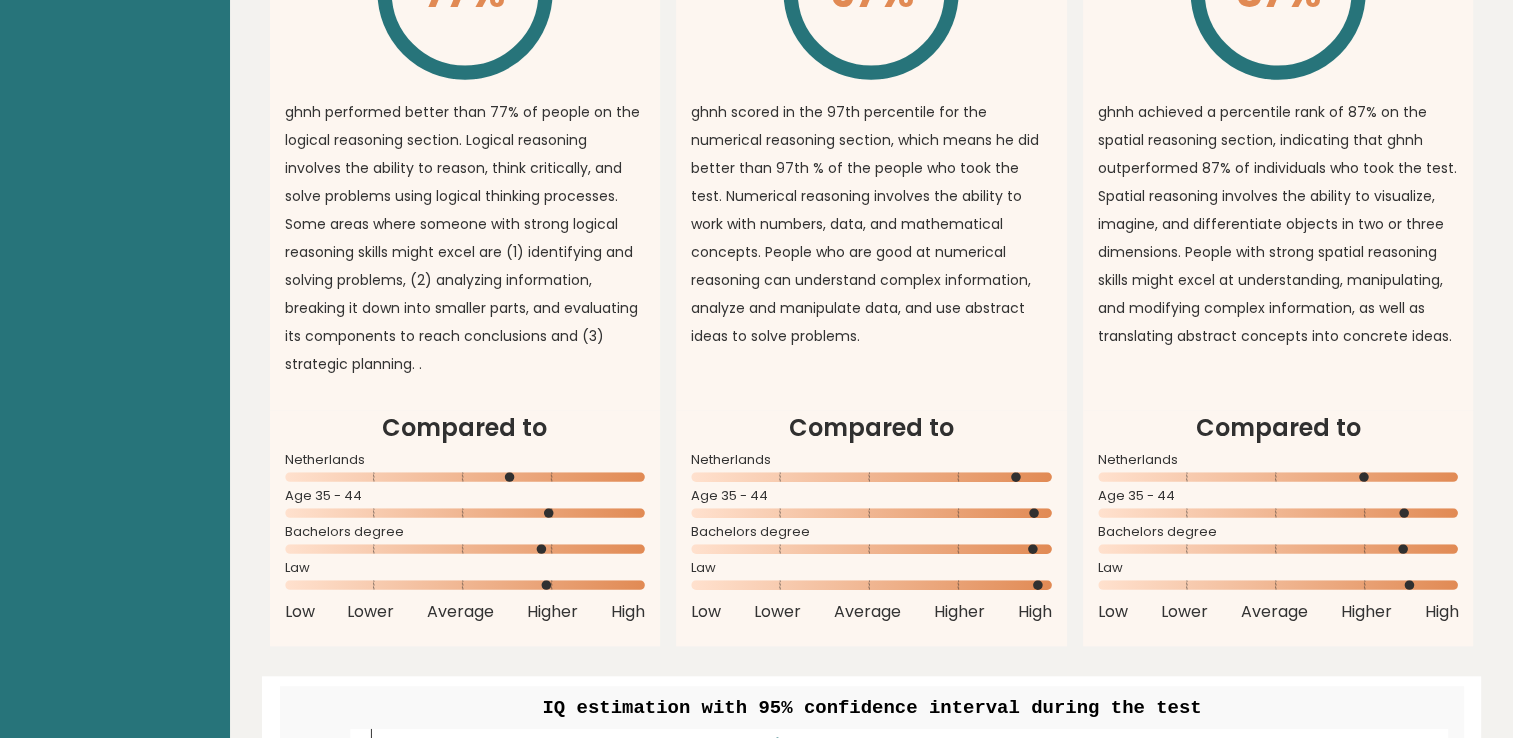 scroll, scrollTop: 0, scrollLeft: 0, axis: both 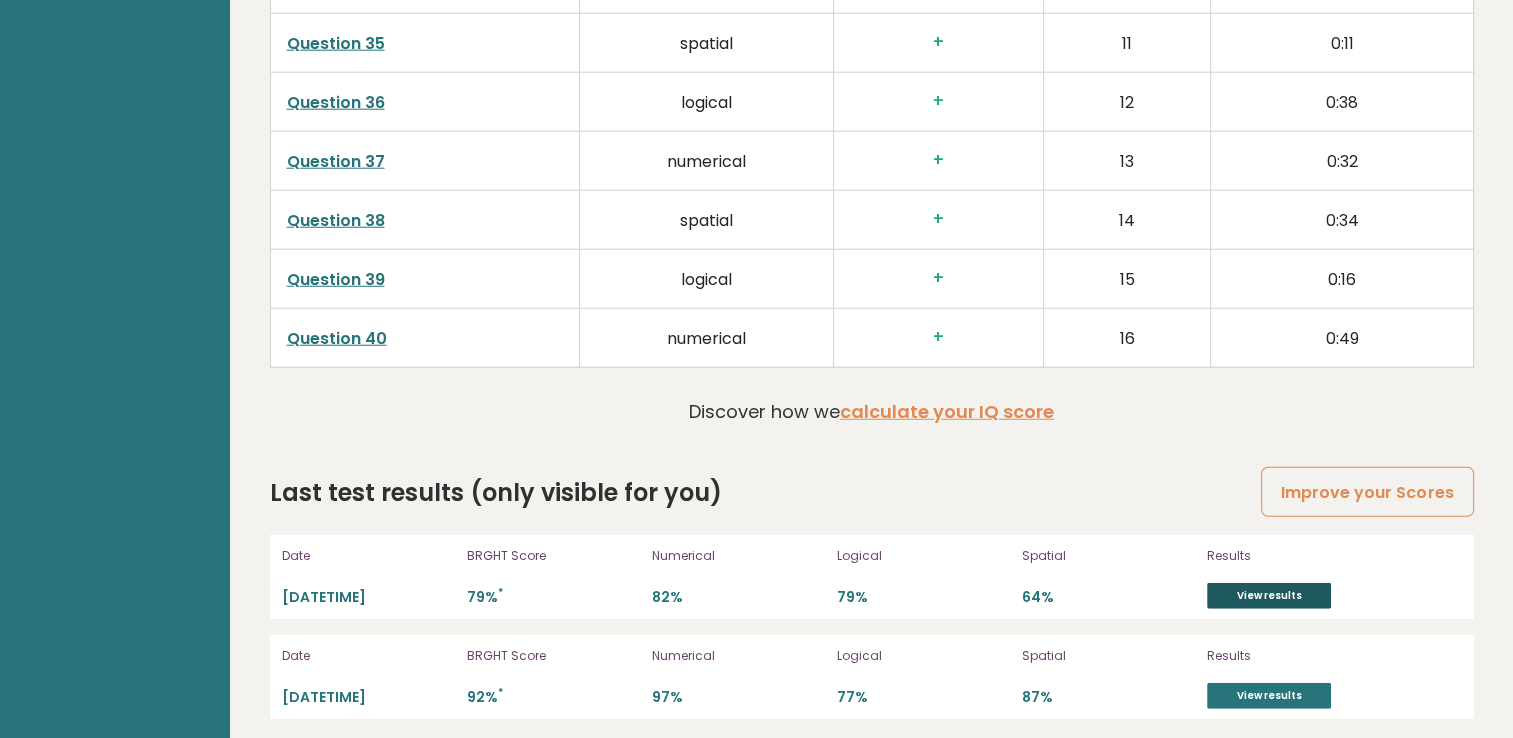 drag, startPoint x: 1251, startPoint y: 565, endPoint x: 1248, endPoint y: 576, distance: 11.401754 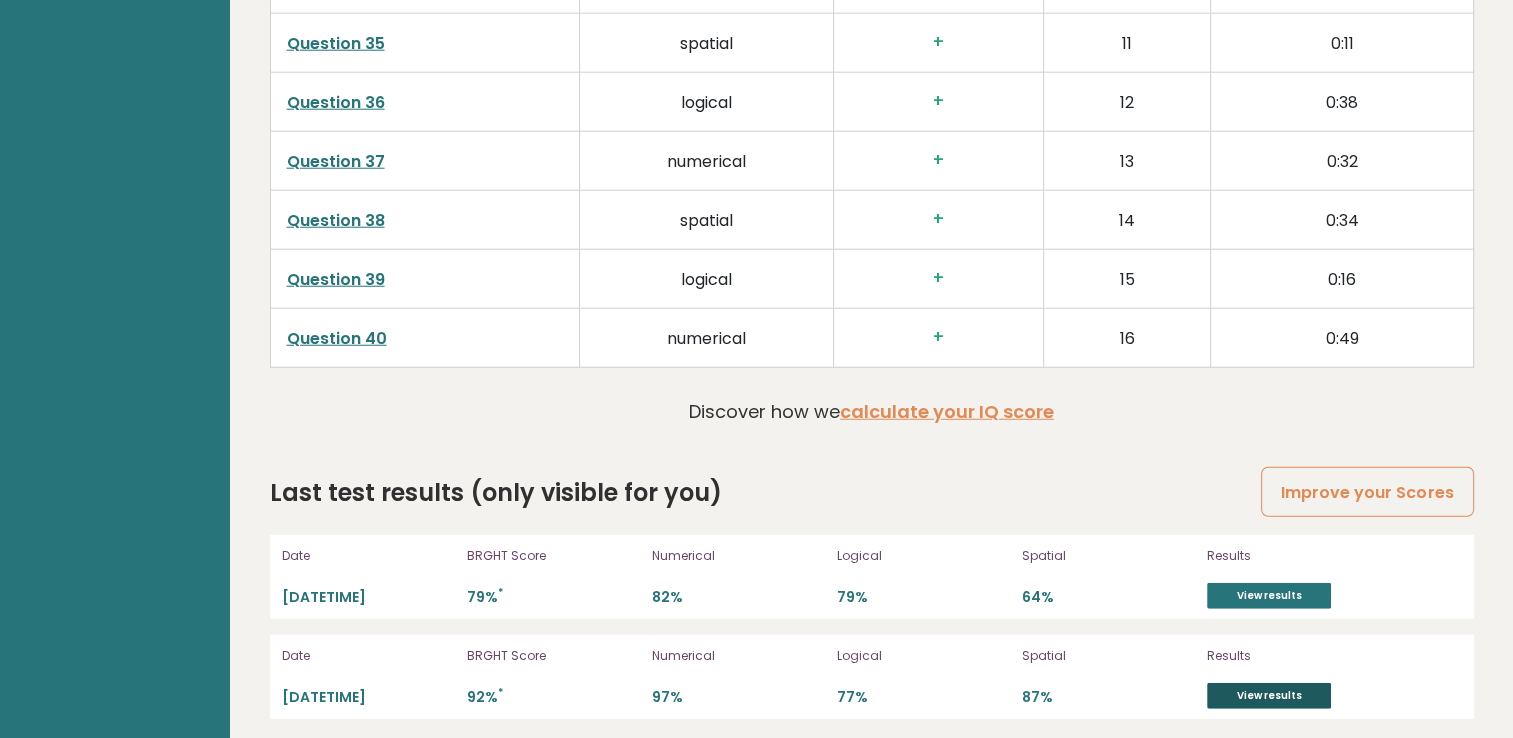 click on "View results" at bounding box center [1269, 696] 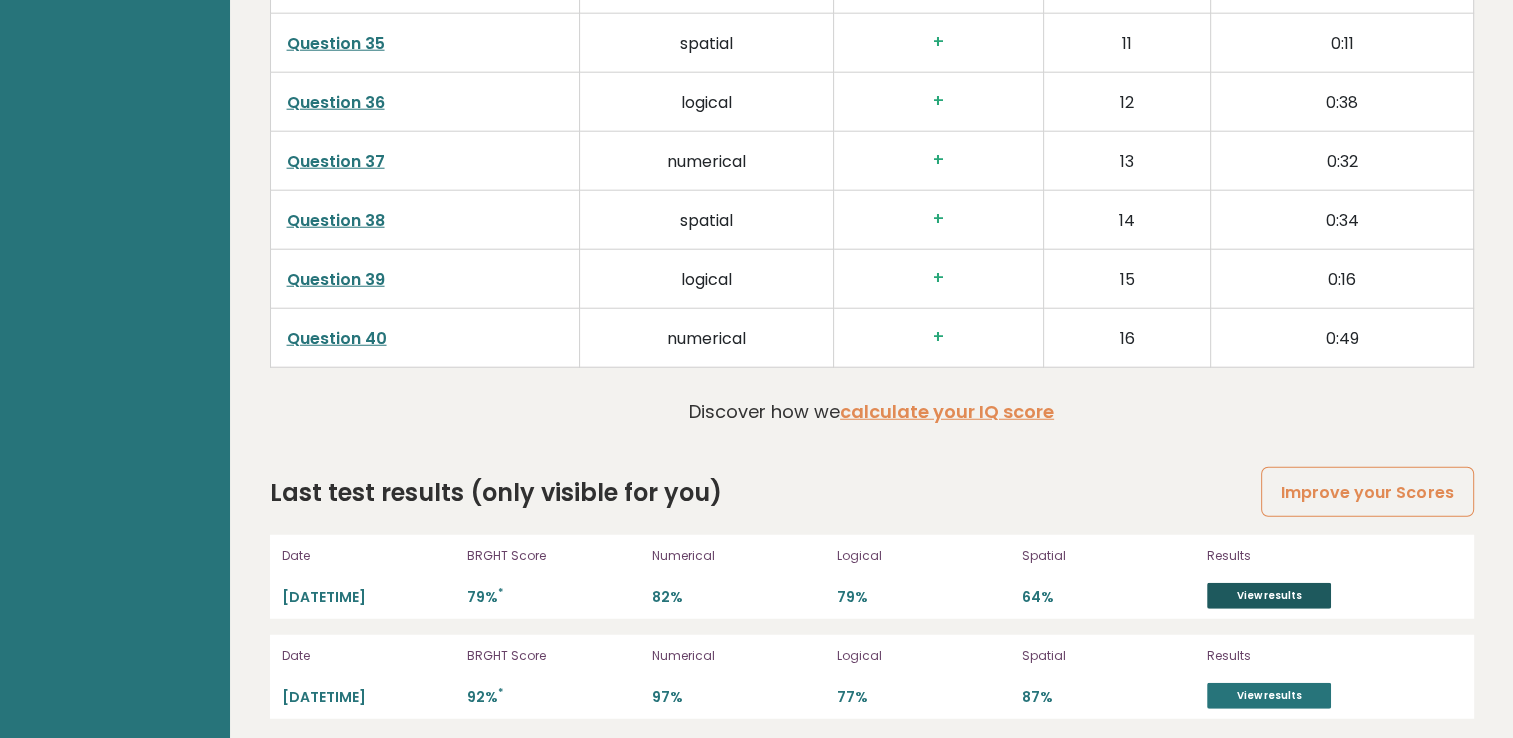 click on "View results" at bounding box center (1269, 596) 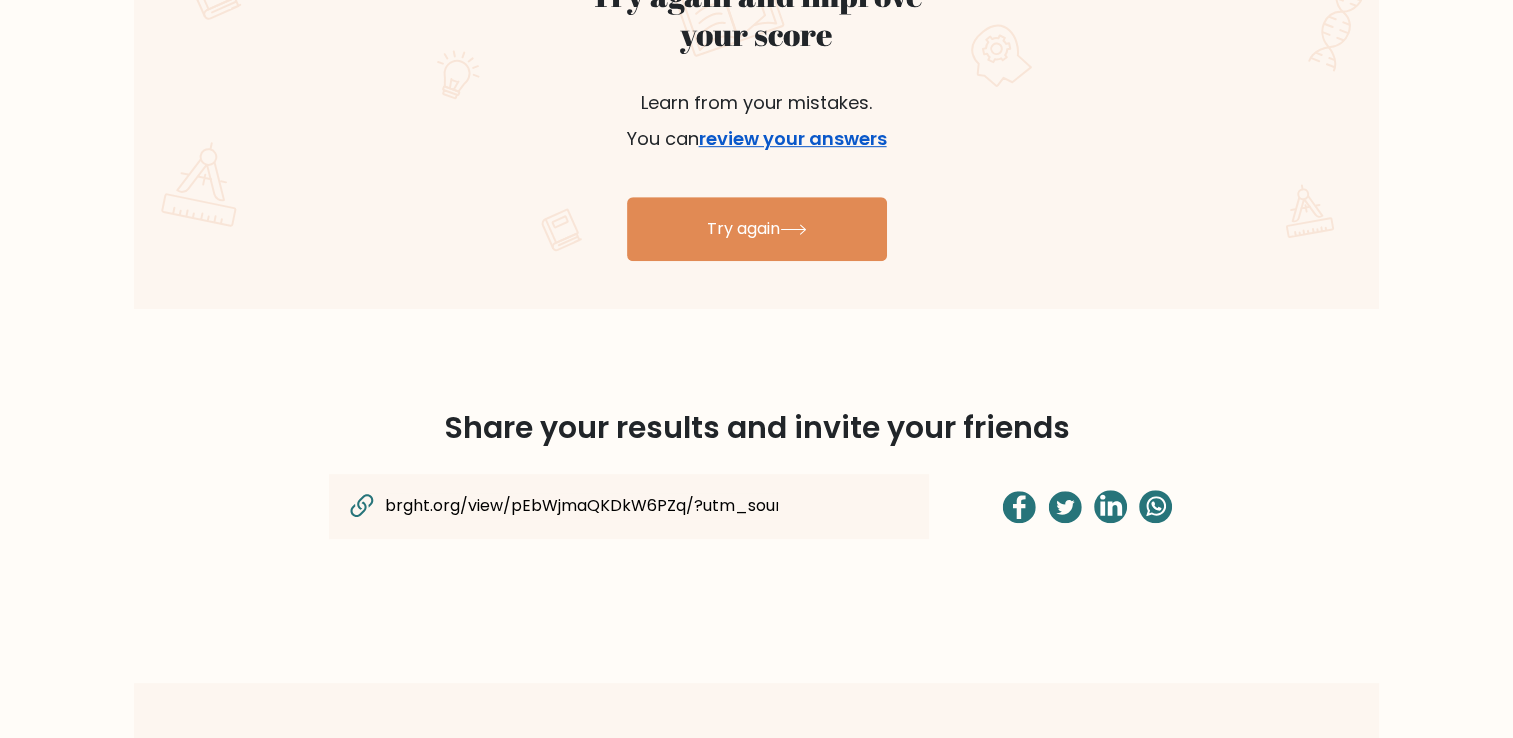 scroll, scrollTop: 1100, scrollLeft: 0, axis: vertical 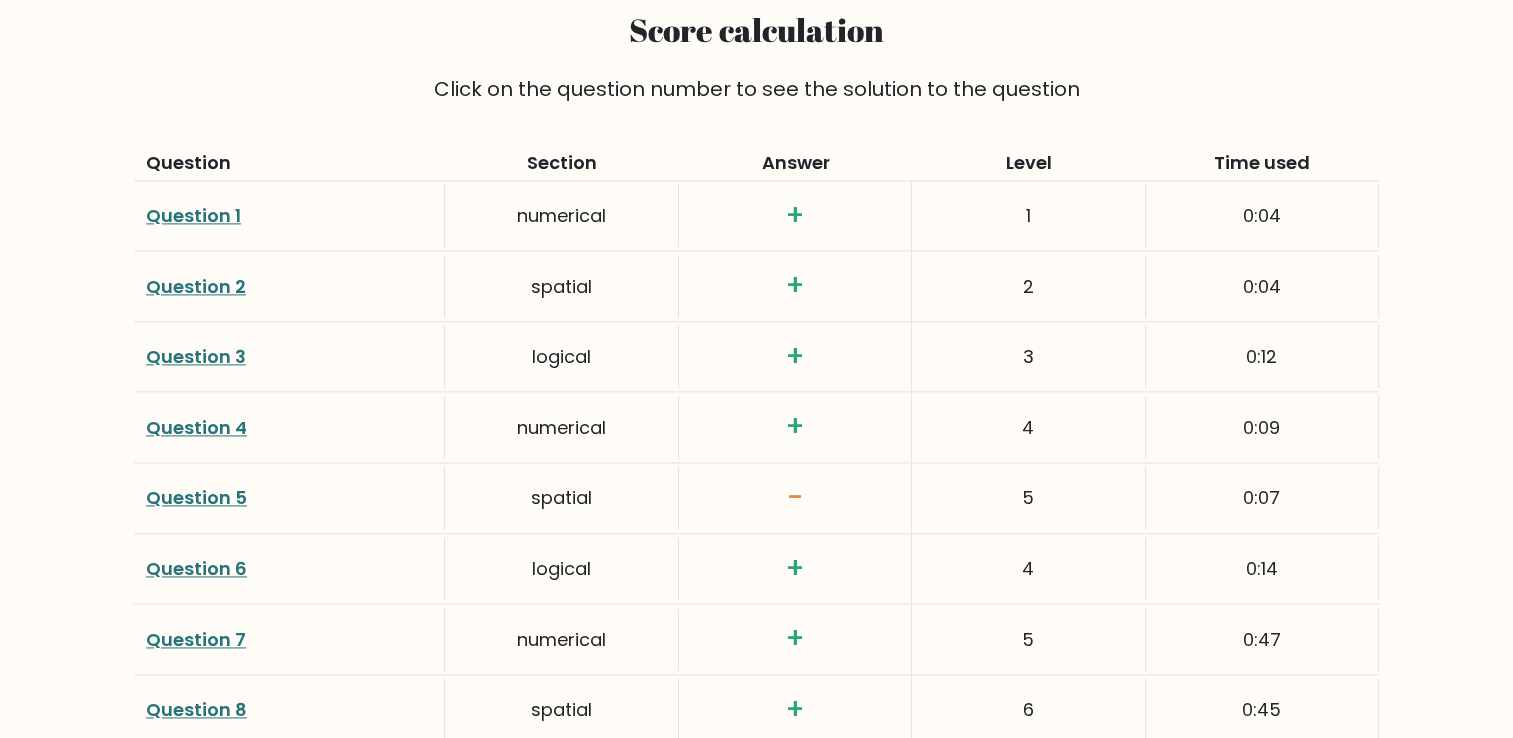 click on "Question 5" at bounding box center [196, 497] 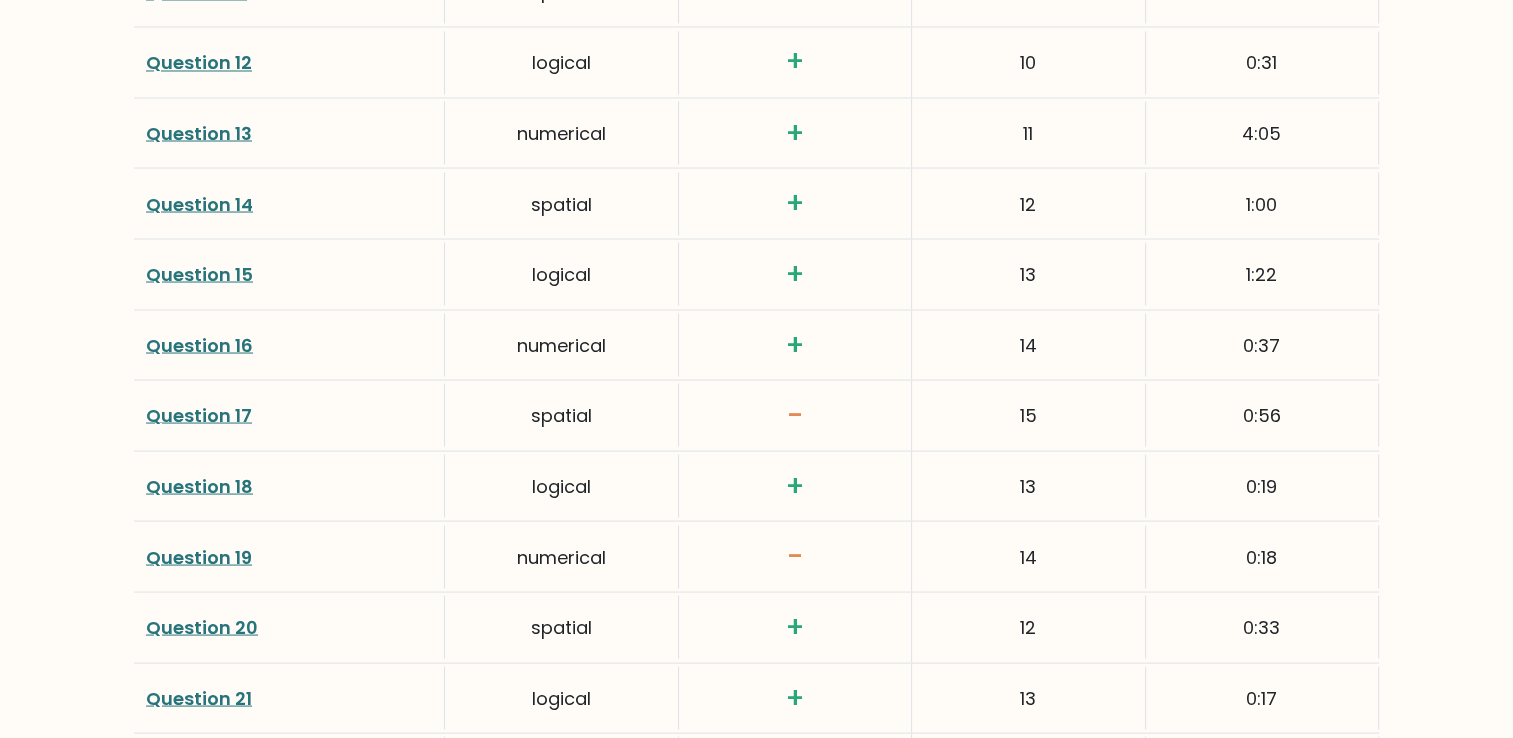 scroll, scrollTop: 3653, scrollLeft: 0, axis: vertical 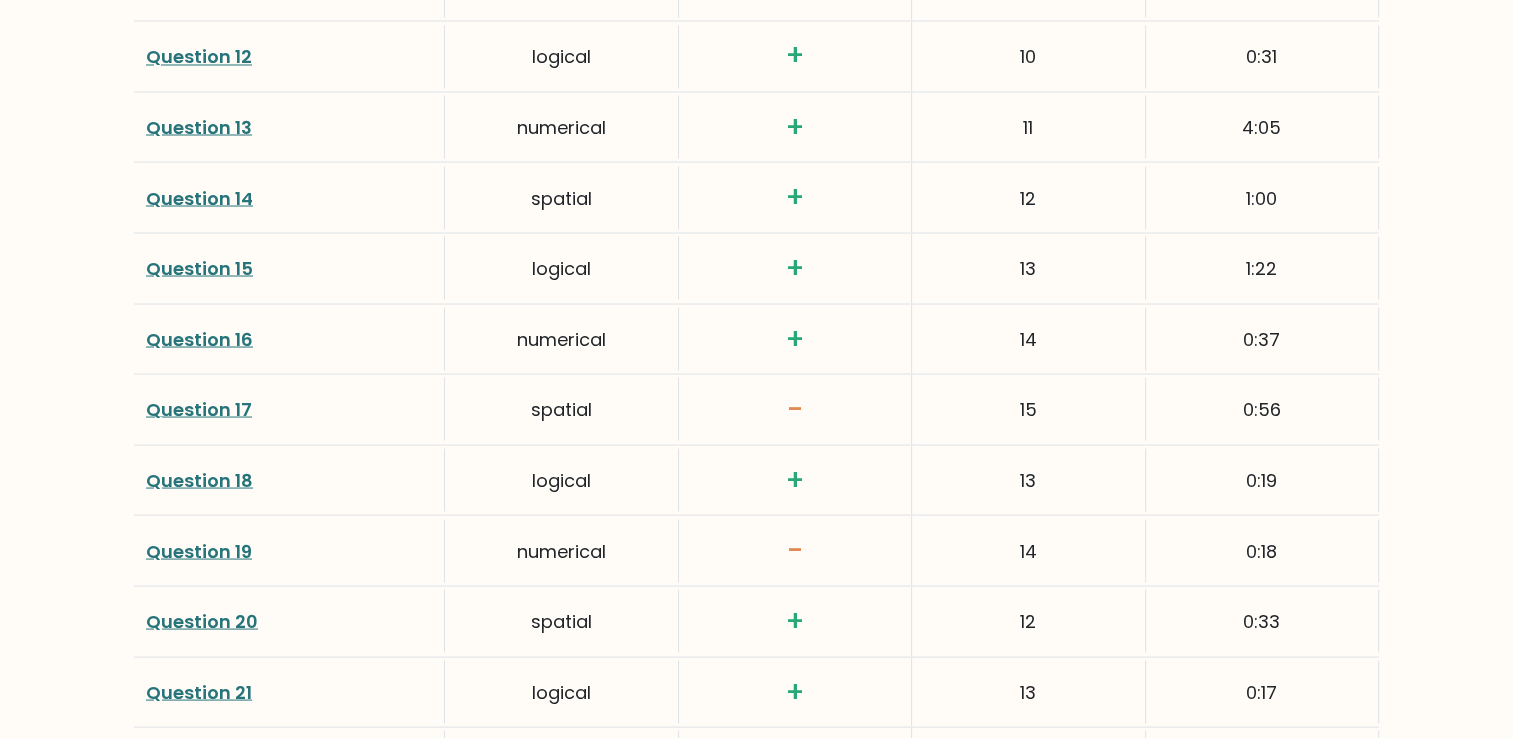 click on "Question 17" at bounding box center (199, 408) 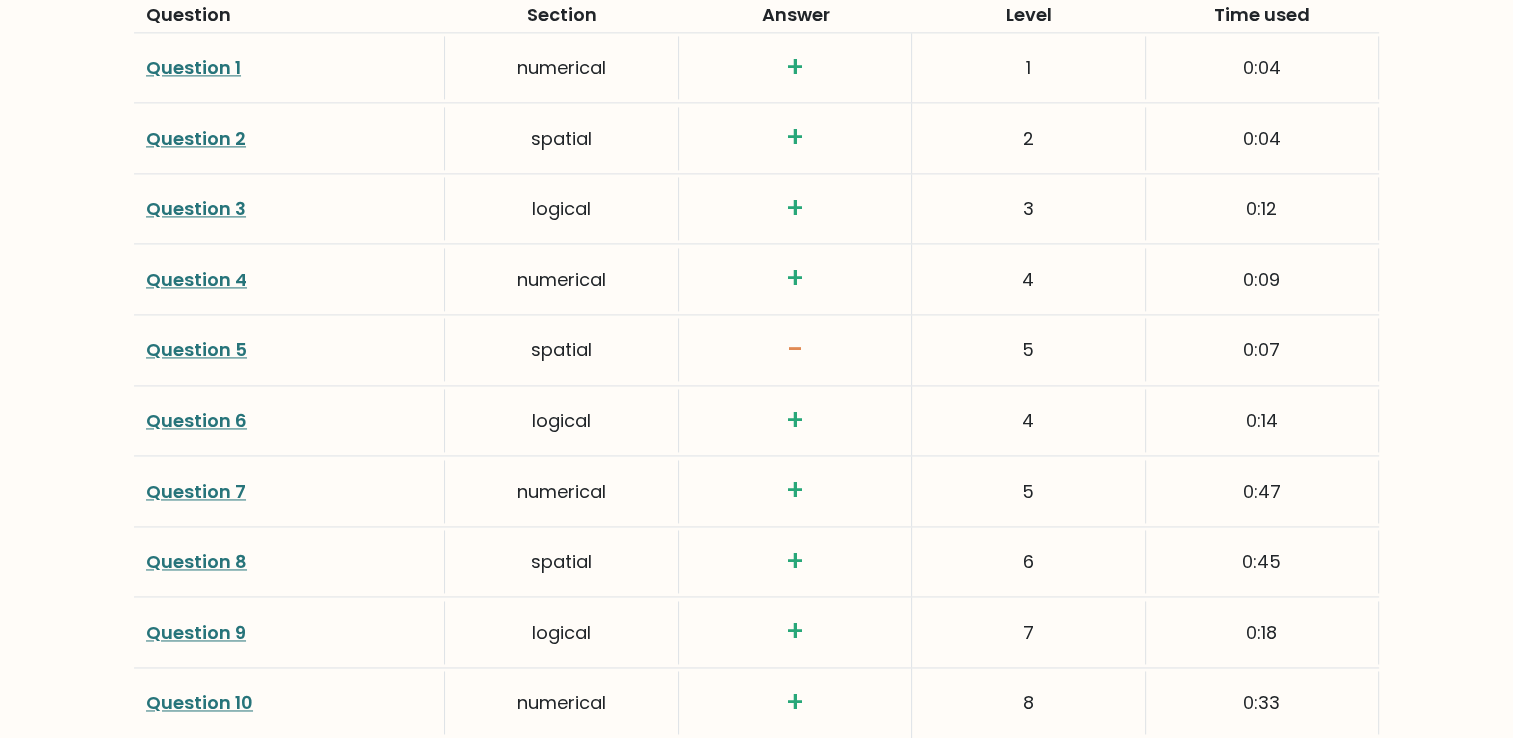 scroll, scrollTop: 2853, scrollLeft: 0, axis: vertical 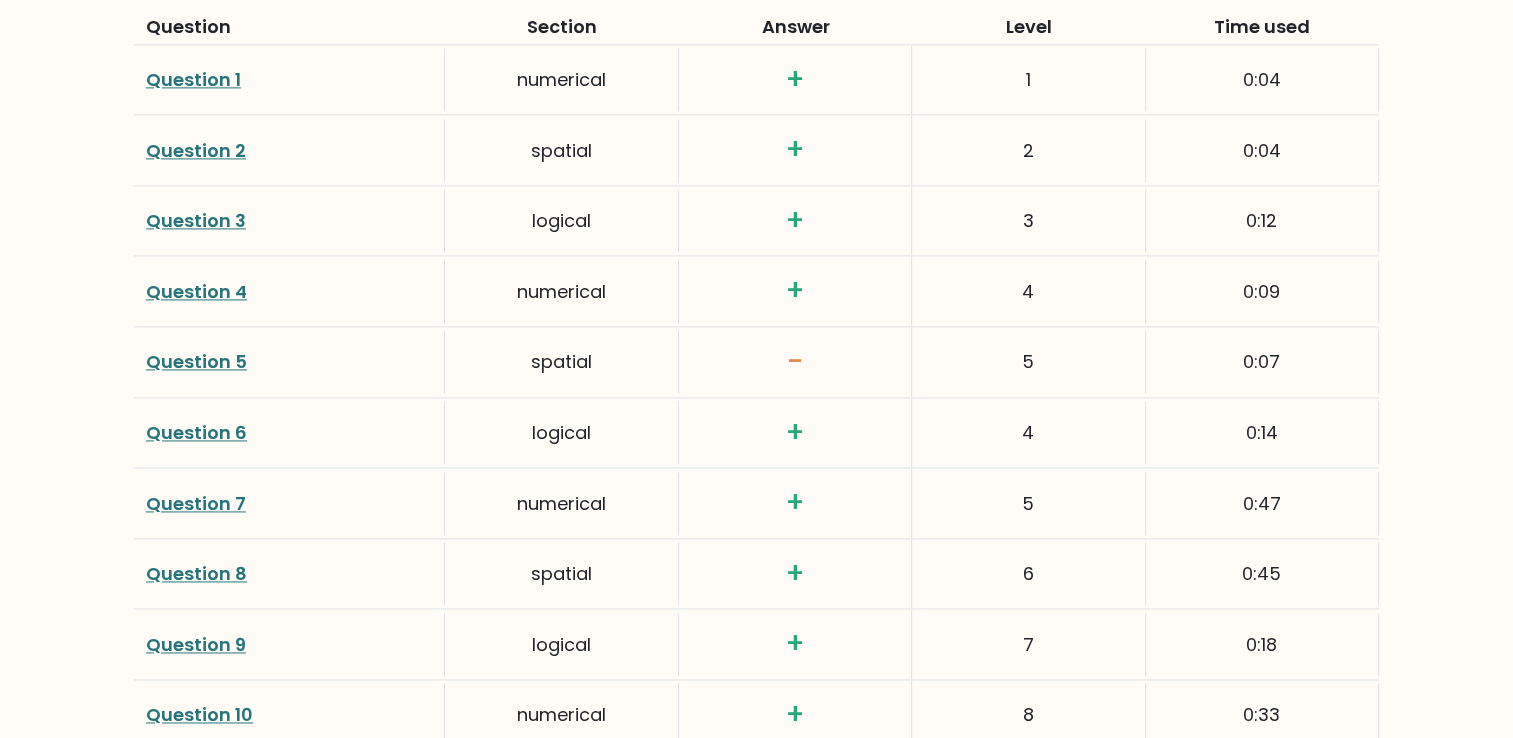 click on "Question 5" at bounding box center [196, 361] 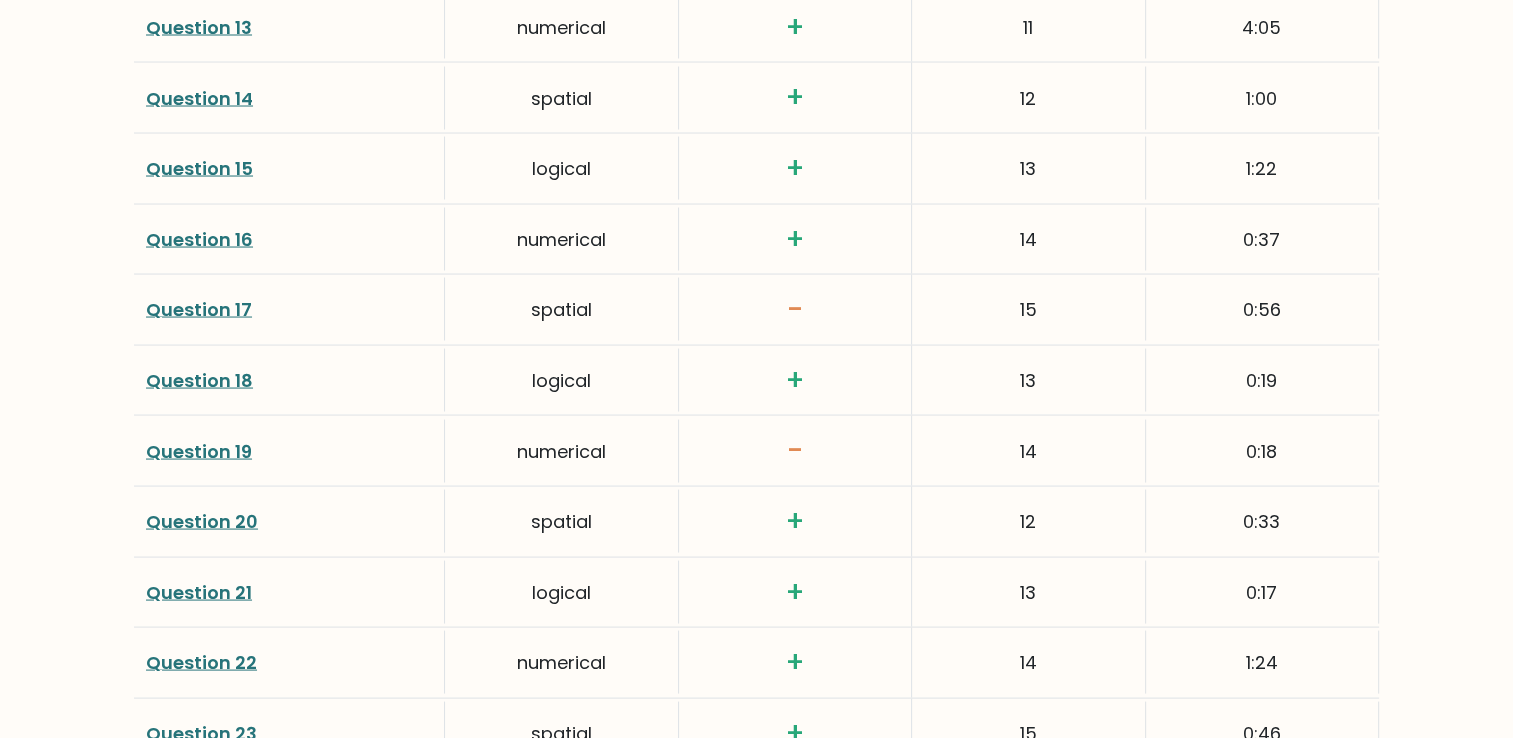 scroll, scrollTop: 3853, scrollLeft: 0, axis: vertical 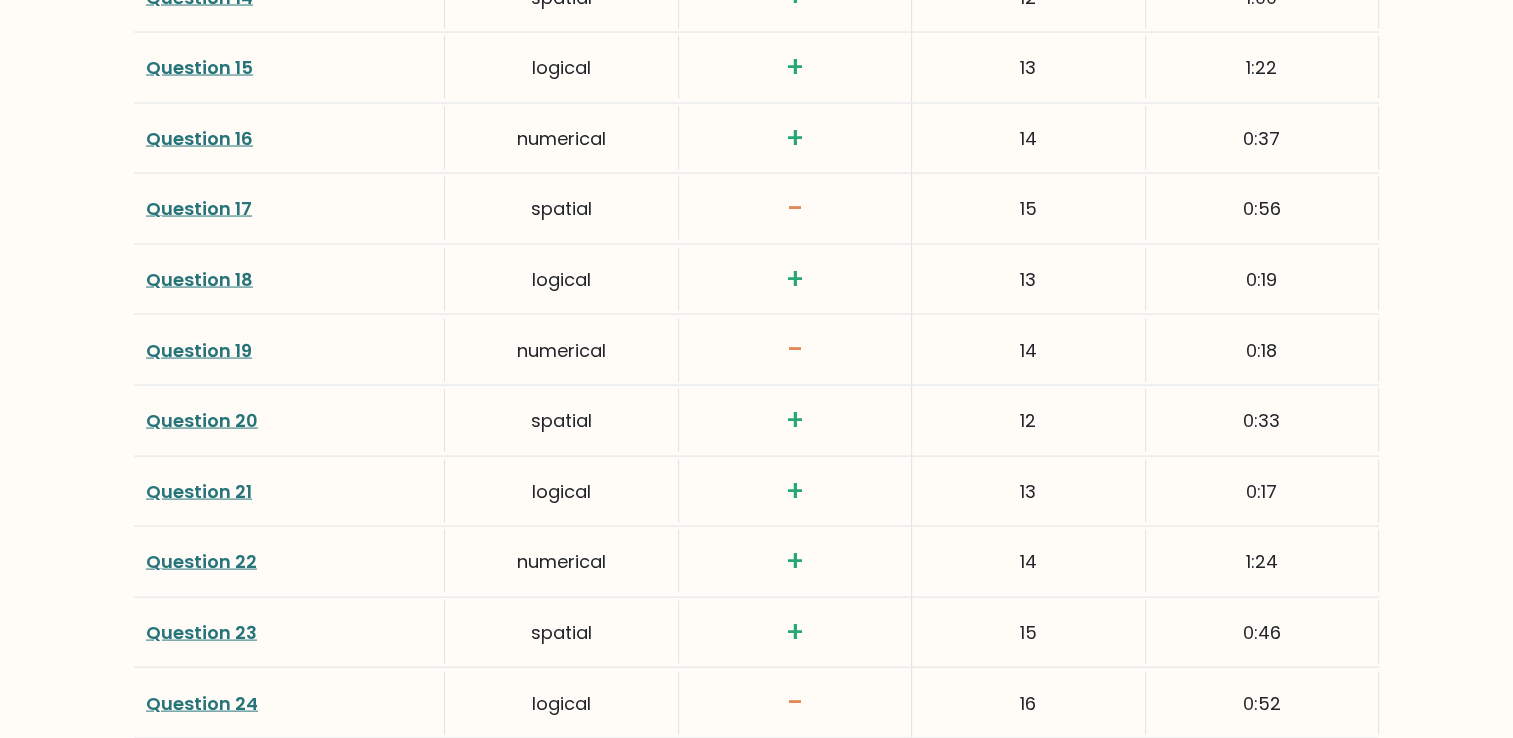click on "Question 17" at bounding box center [289, 208] 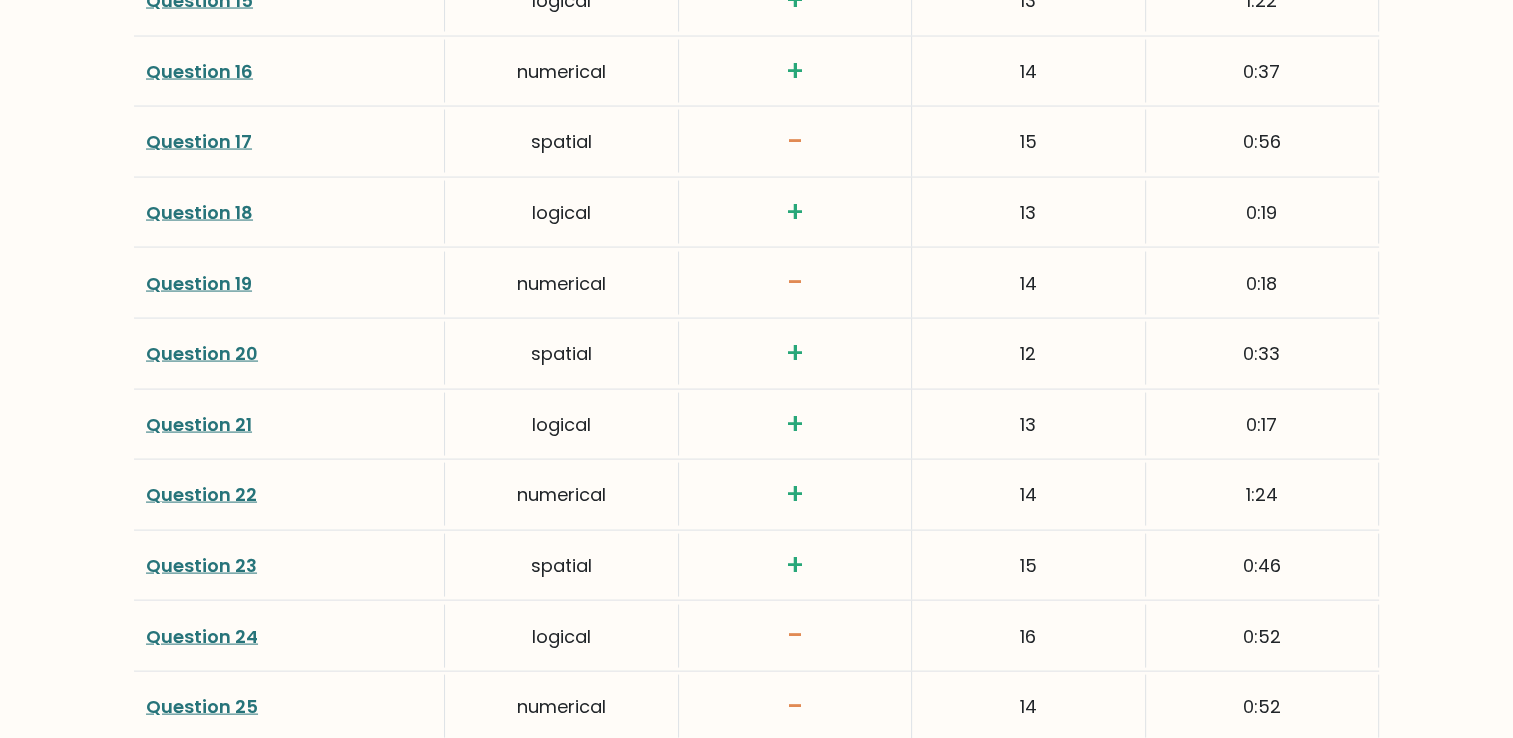 scroll, scrollTop: 4053, scrollLeft: 0, axis: vertical 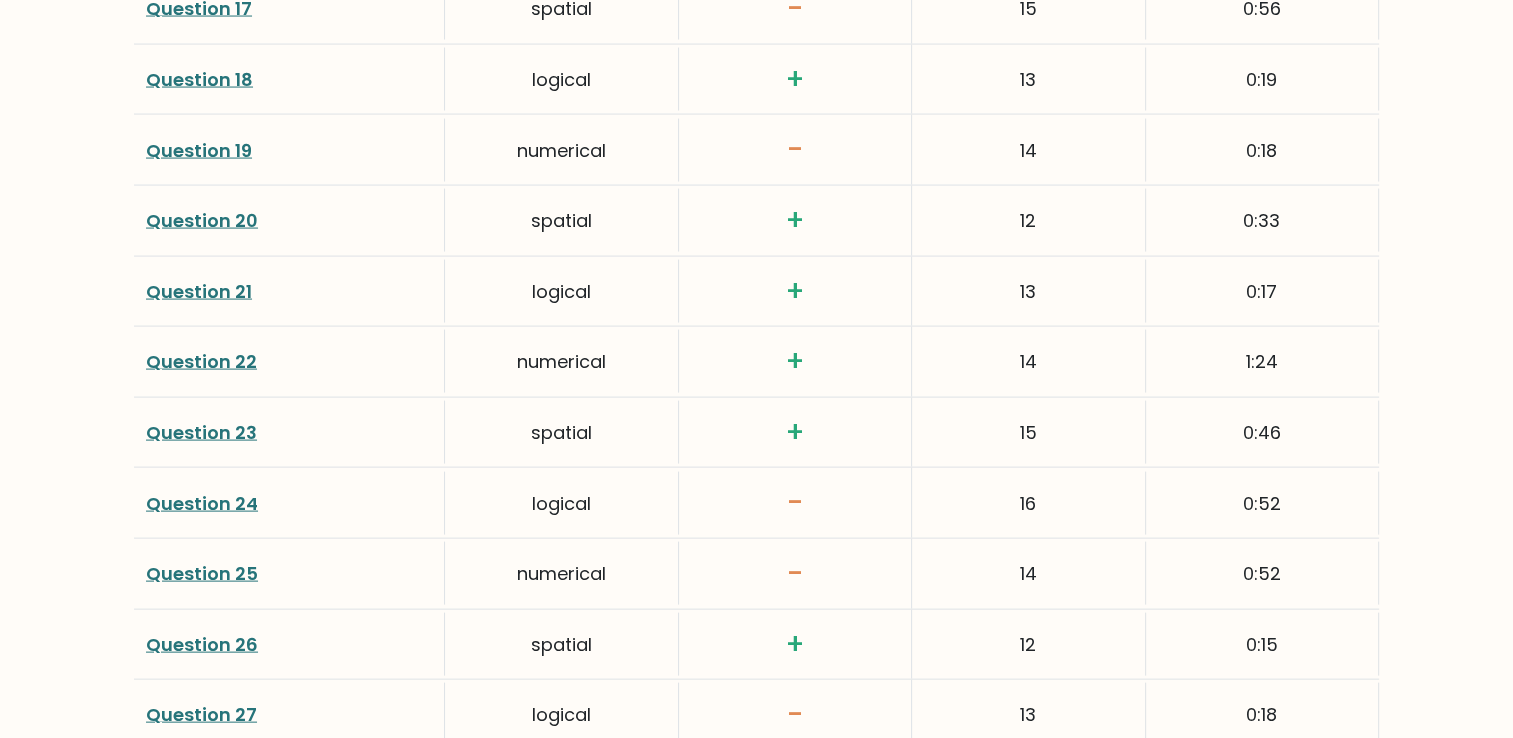 click on "Question 19" at bounding box center [199, 150] 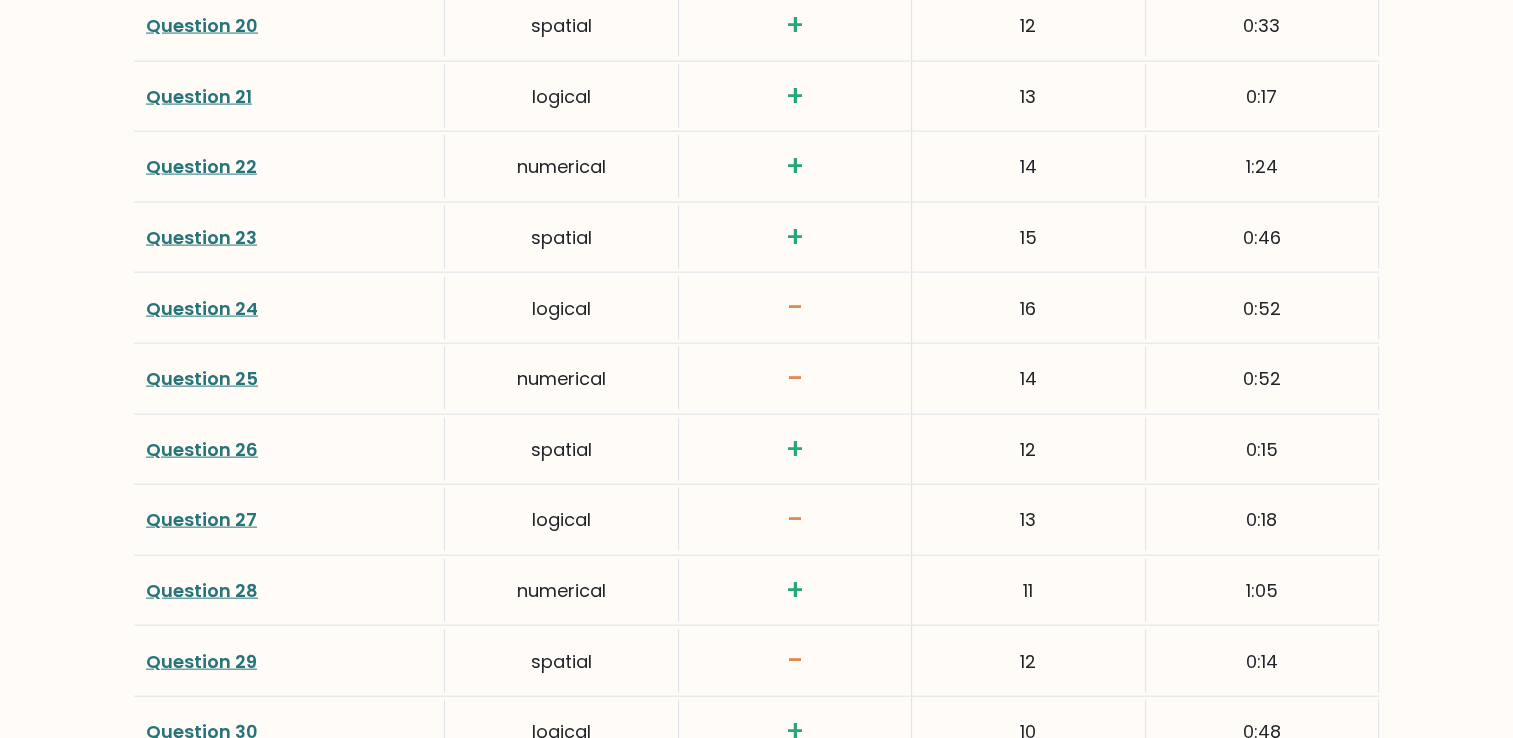 scroll, scrollTop: 4353, scrollLeft: 0, axis: vertical 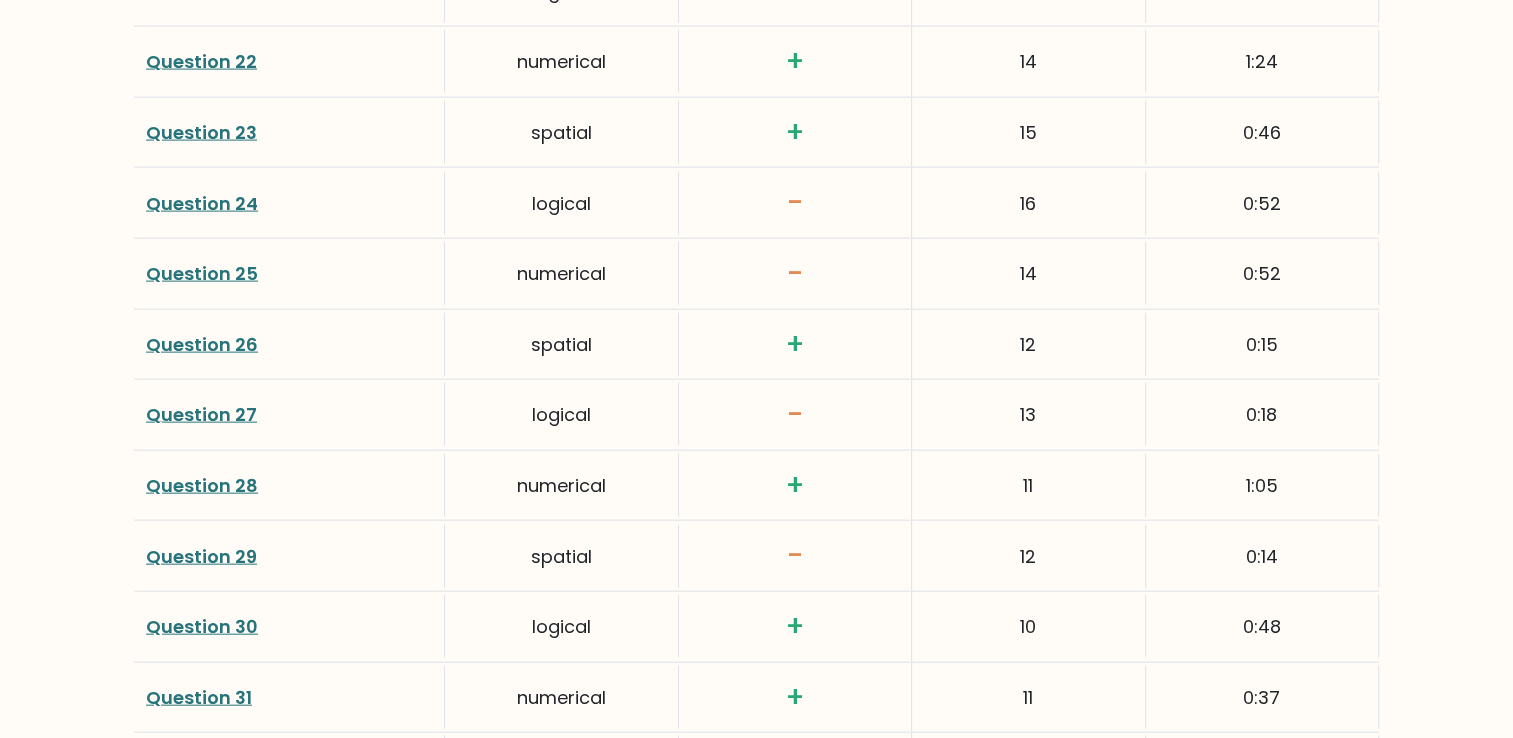 click on "Question 24" at bounding box center [202, 203] 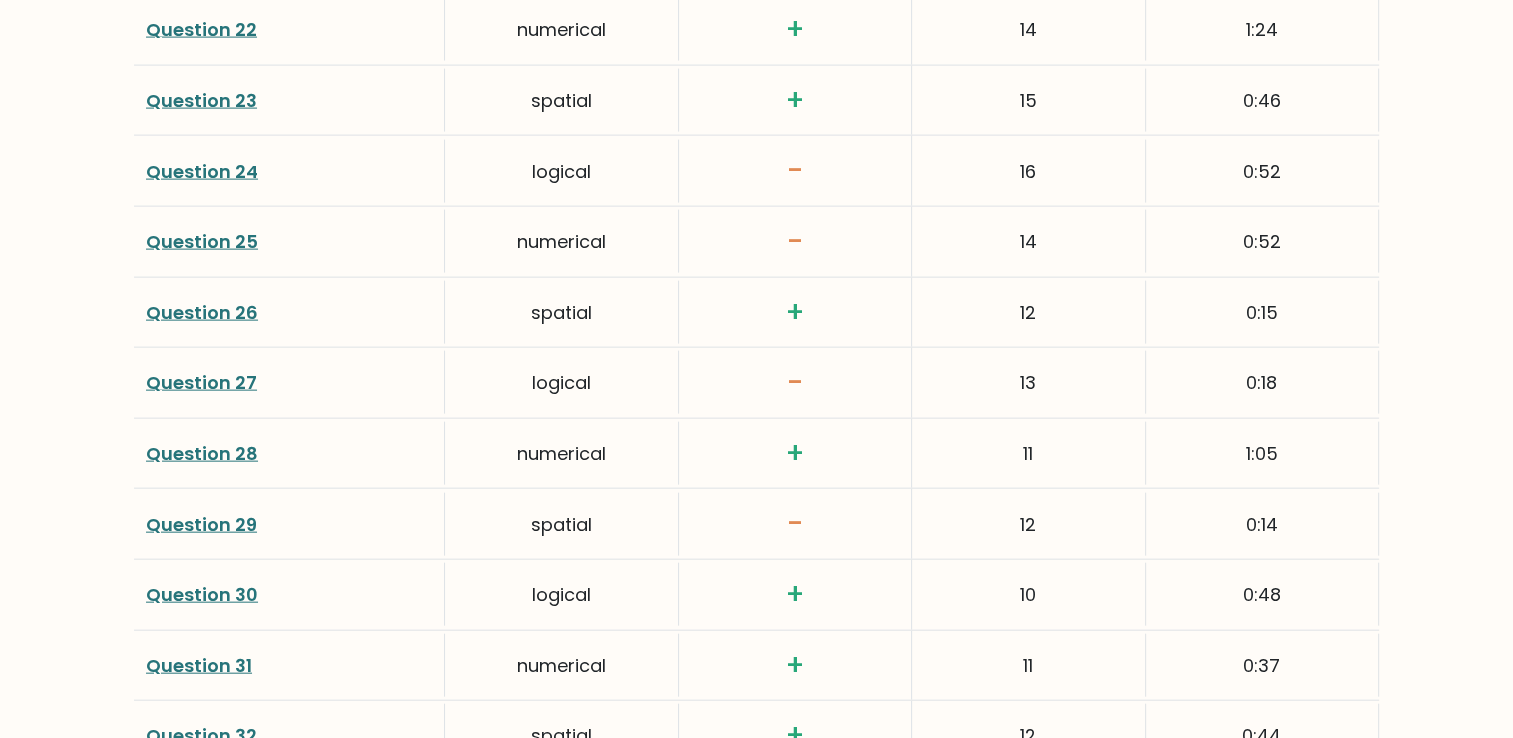 scroll, scrollTop: 4453, scrollLeft: 0, axis: vertical 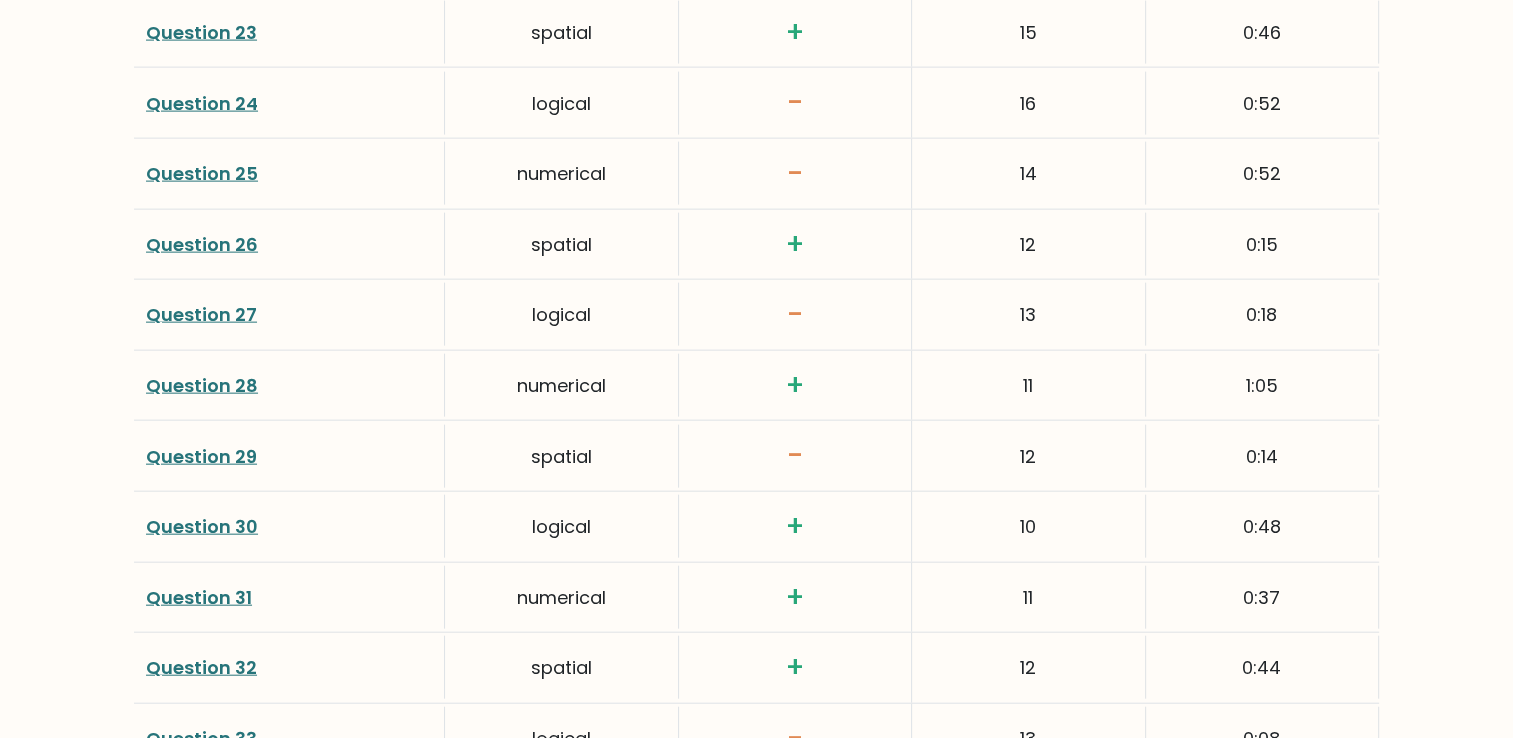 click on "Question 25" at bounding box center (202, 173) 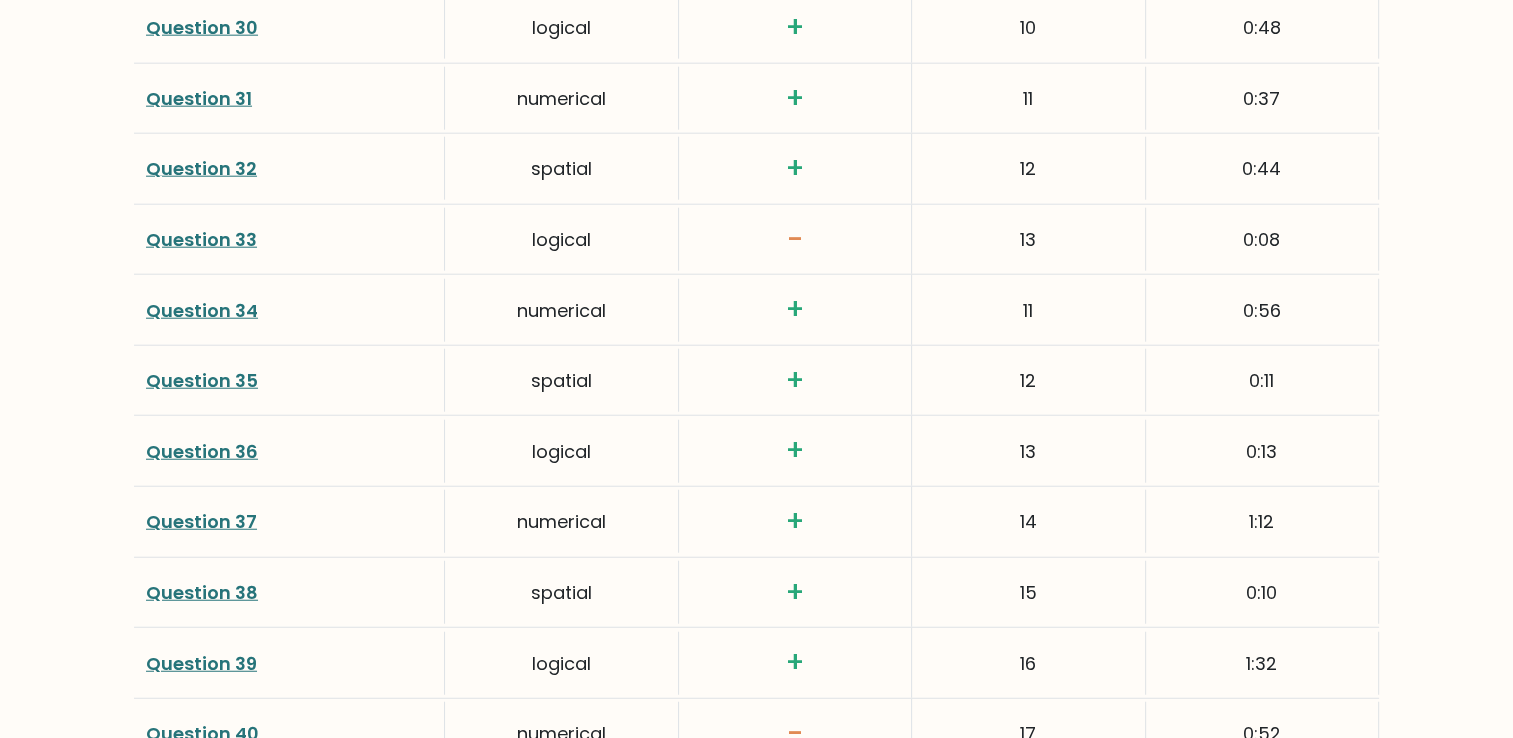 scroll, scrollTop: 4953, scrollLeft: 0, axis: vertical 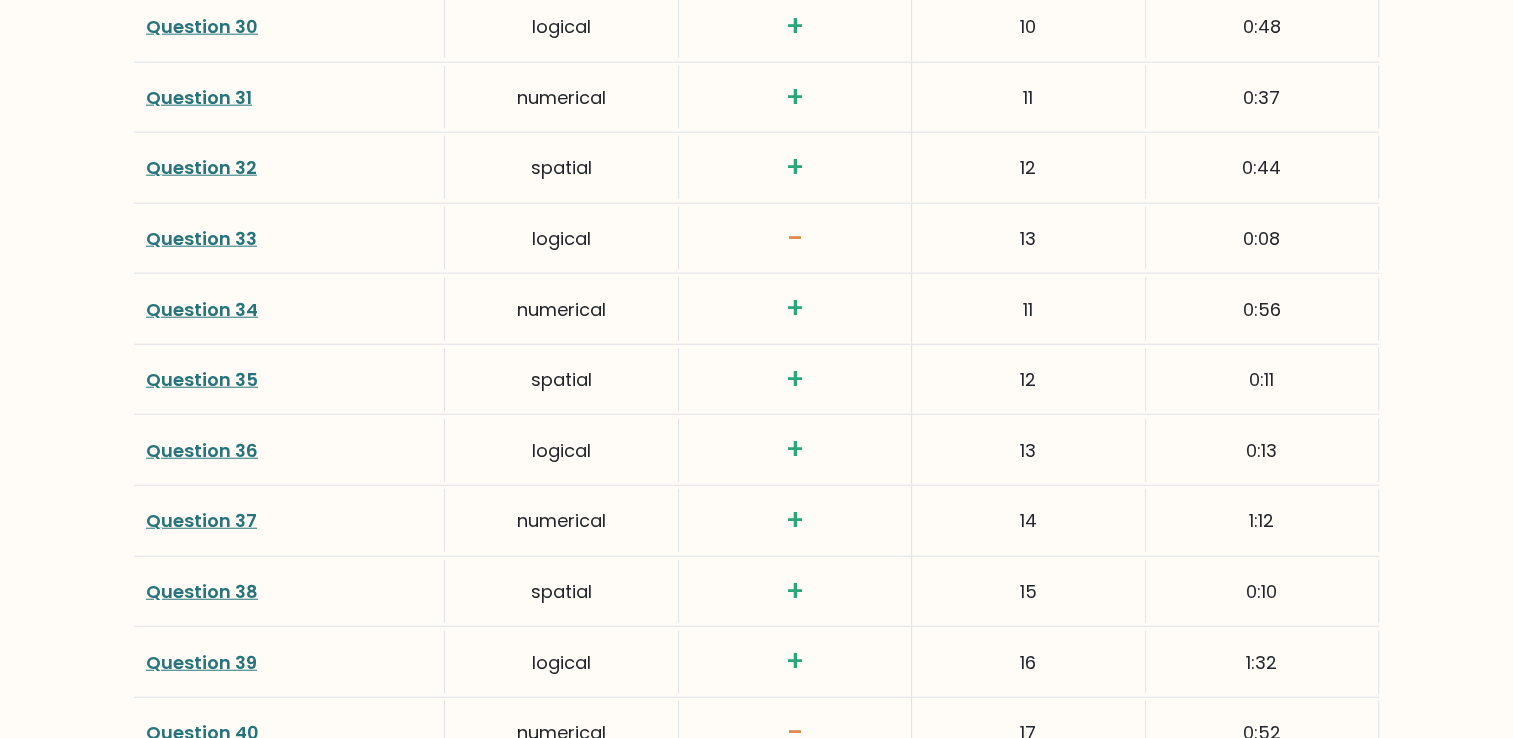 click on "Question 33" at bounding box center (201, 238) 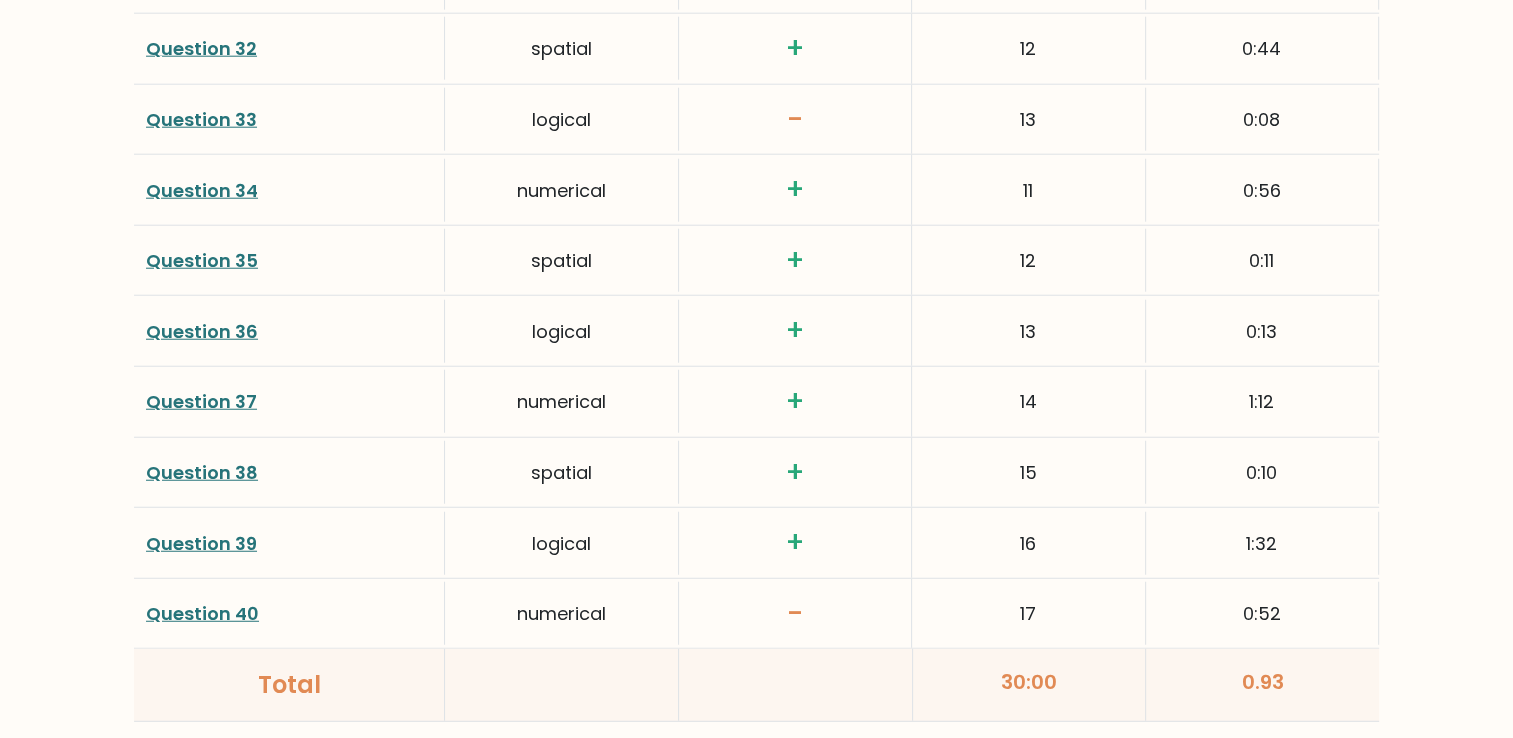 scroll, scrollTop: 5282, scrollLeft: 0, axis: vertical 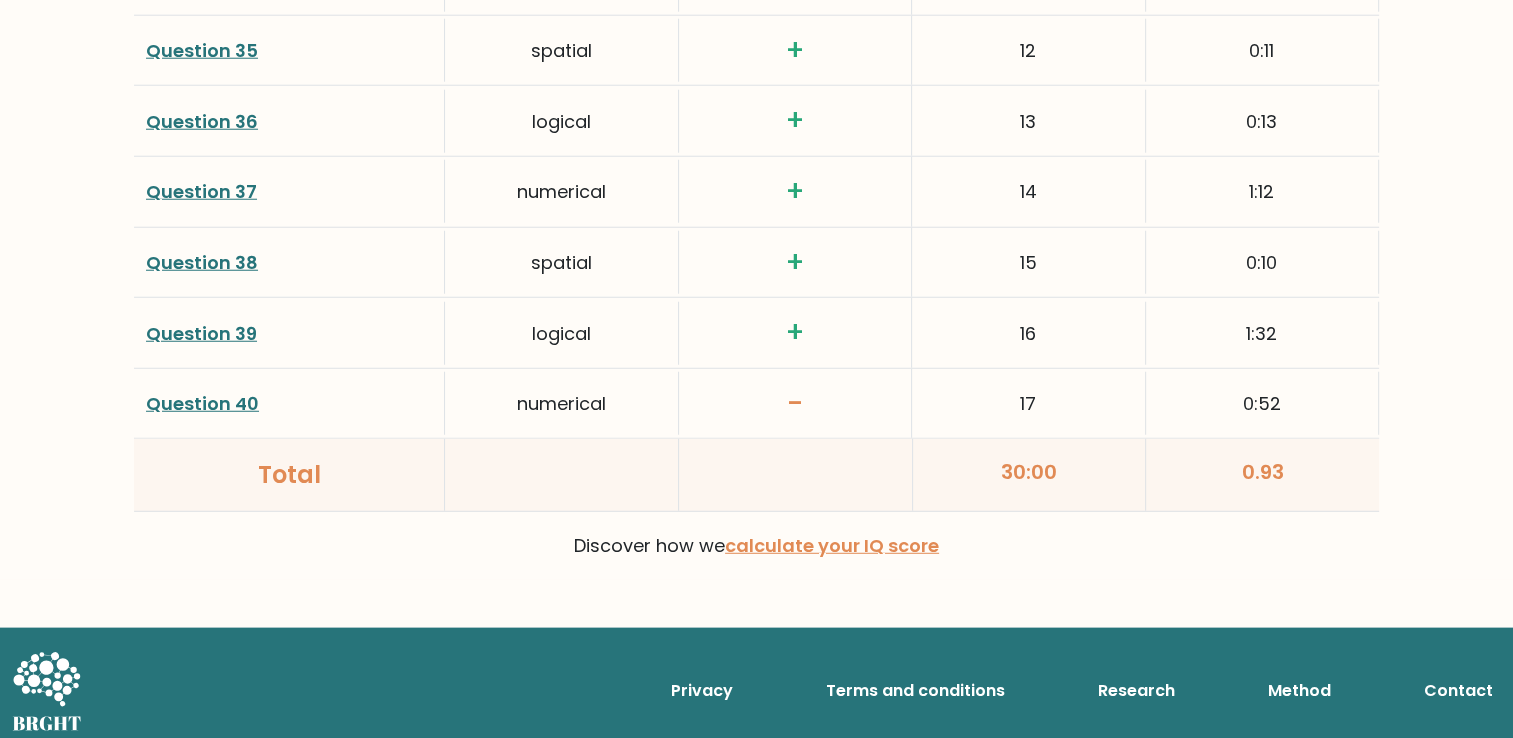 click on "Question 40" at bounding box center (202, 403) 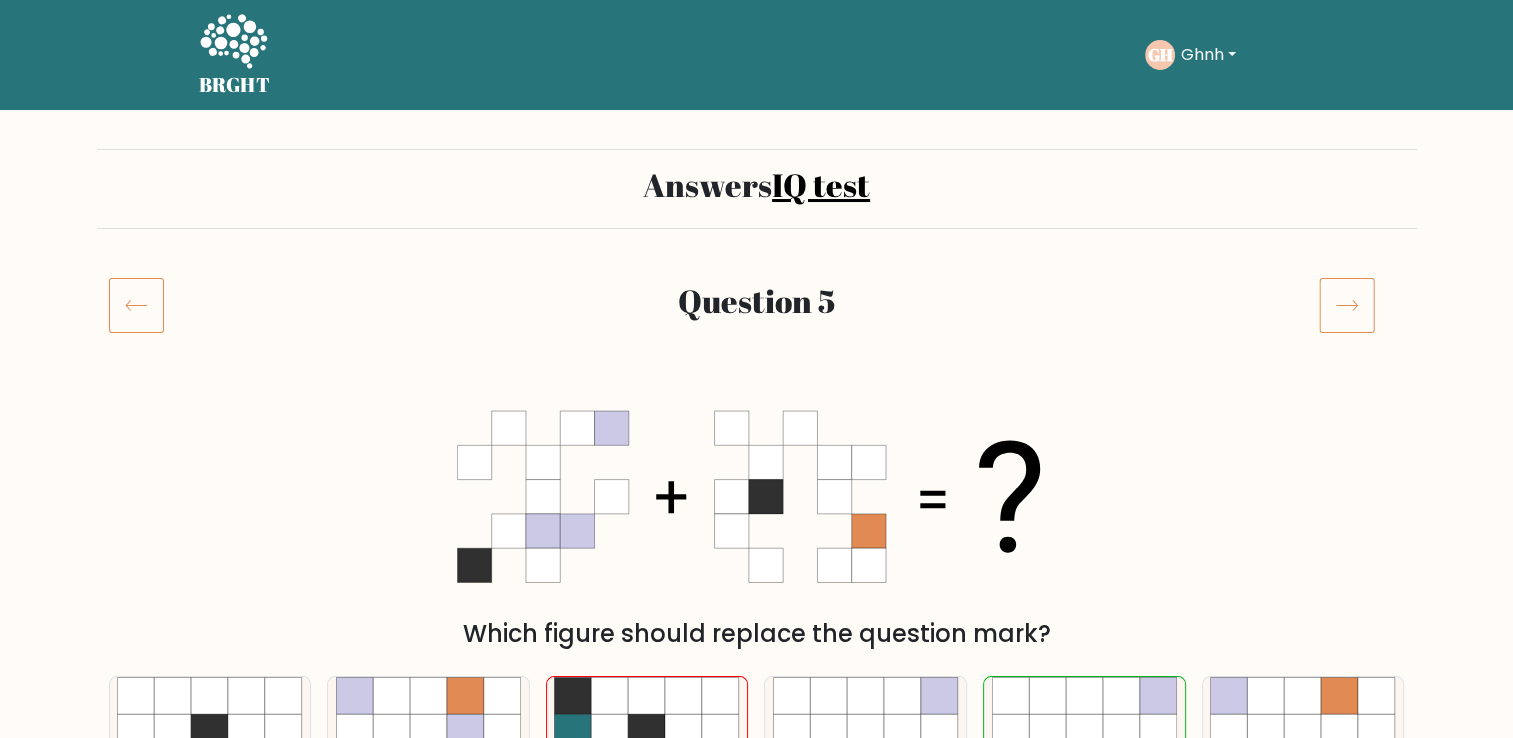 scroll, scrollTop: 200, scrollLeft: 0, axis: vertical 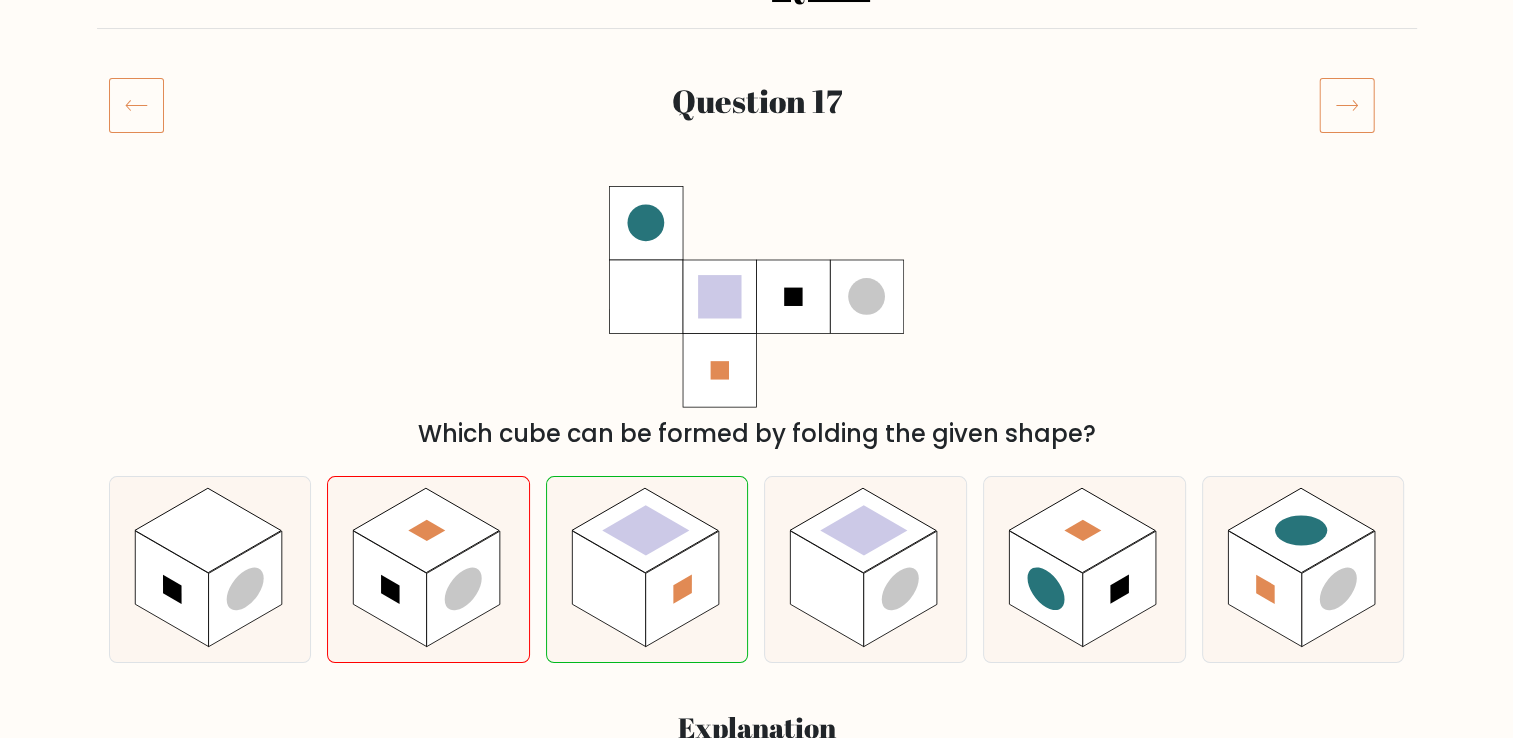 drag, startPoint x: 120, startPoint y: 1, endPoint x: 1039, endPoint y: 249, distance: 951.87445 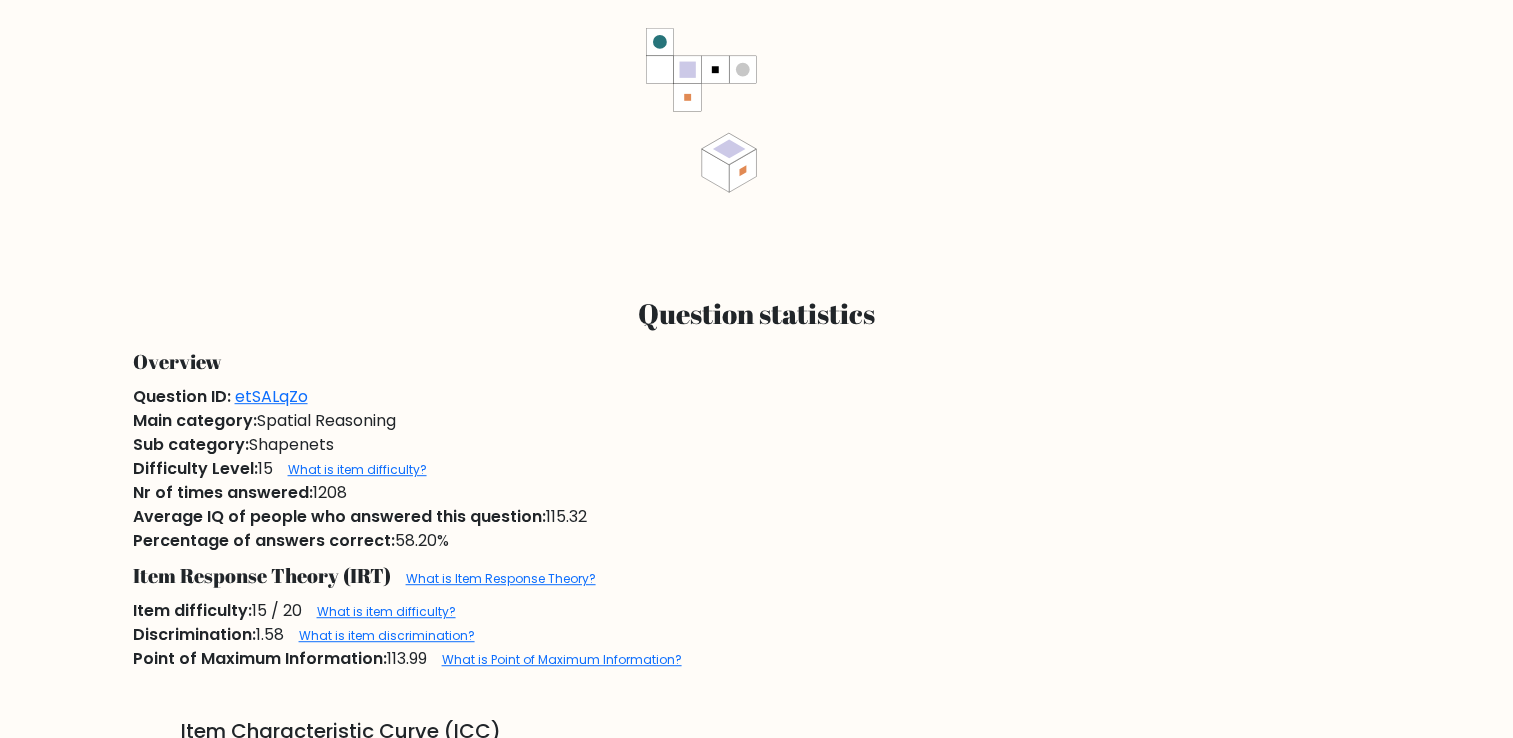 scroll, scrollTop: 1000, scrollLeft: 0, axis: vertical 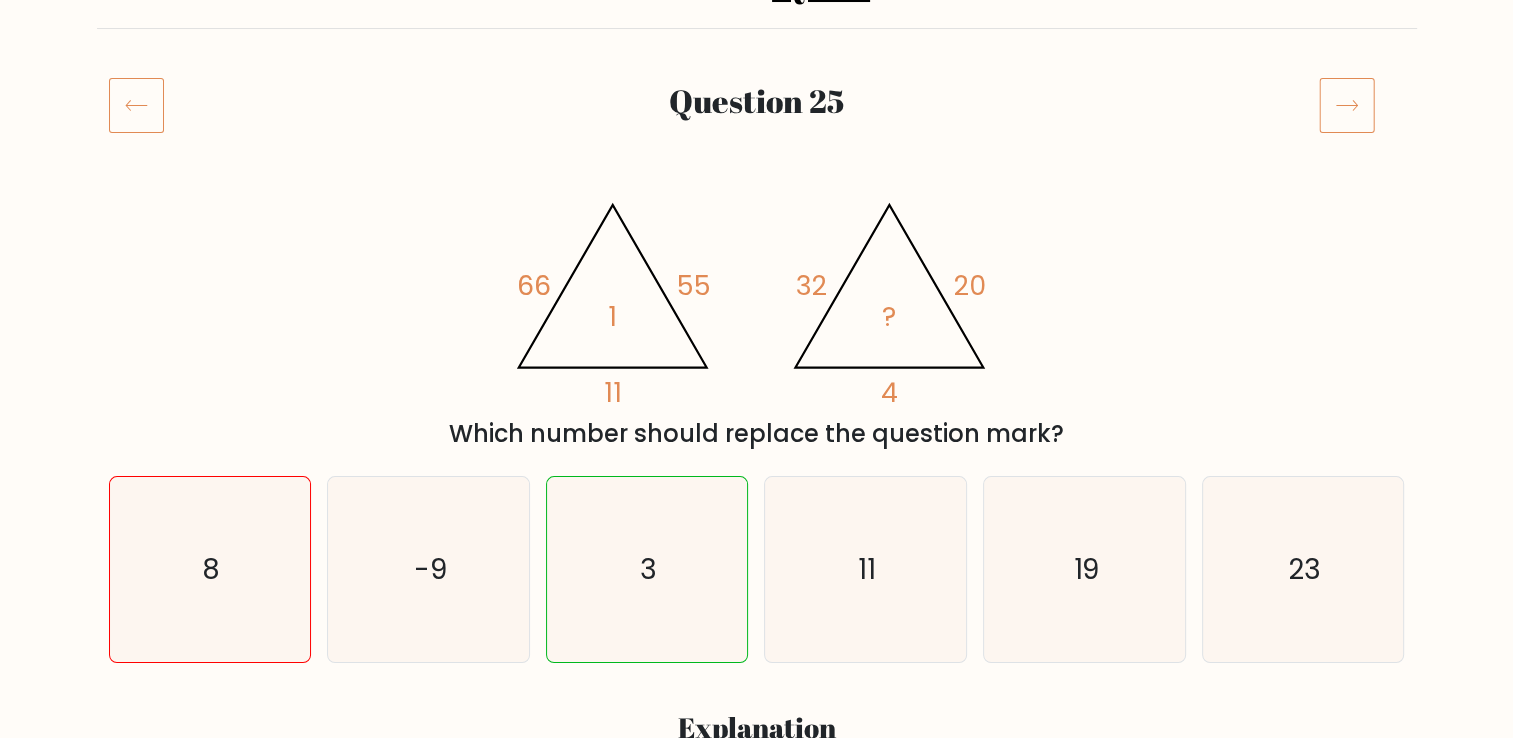 drag, startPoint x: 1121, startPoint y: 263, endPoint x: 1080, endPoint y: 182, distance: 90.78546 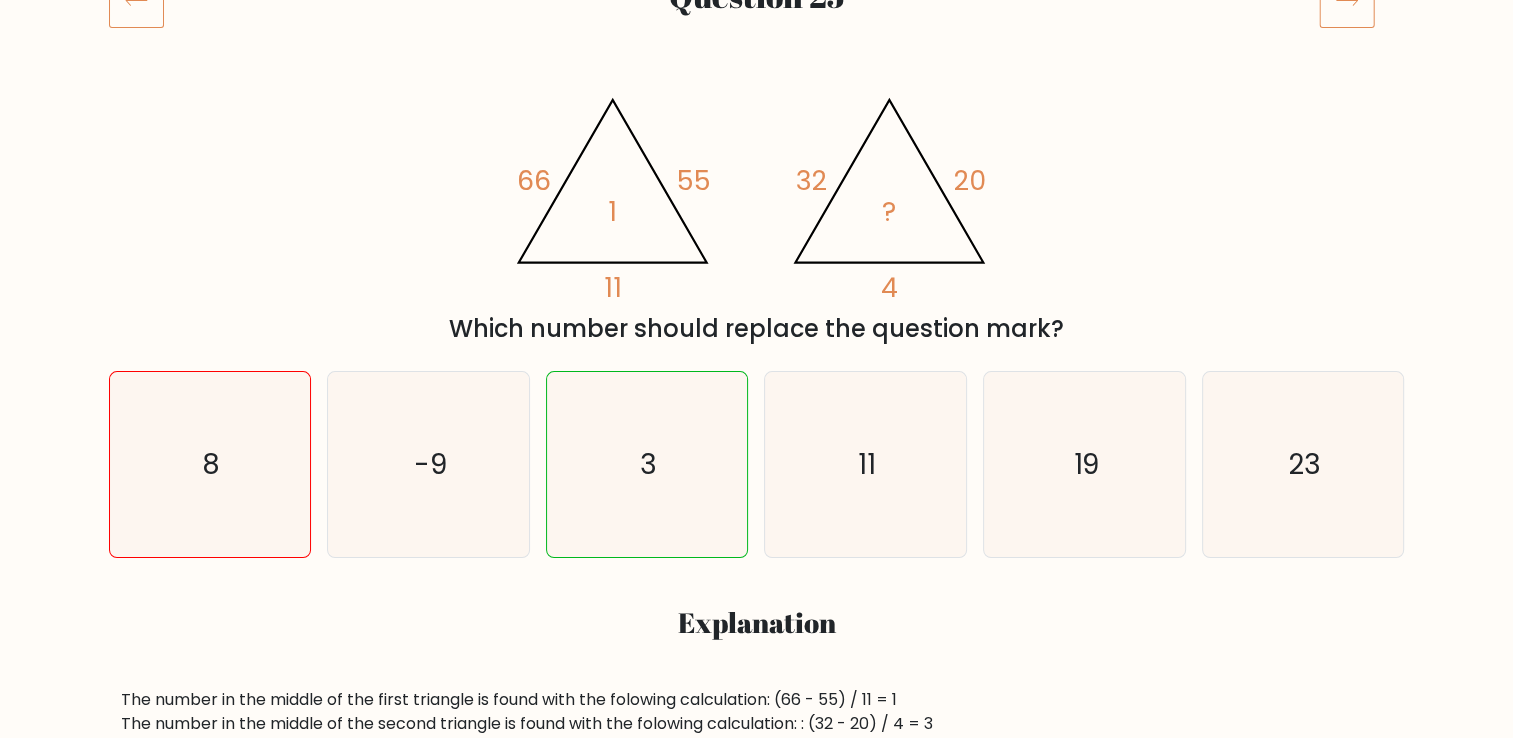 scroll, scrollTop: 300, scrollLeft: 0, axis: vertical 